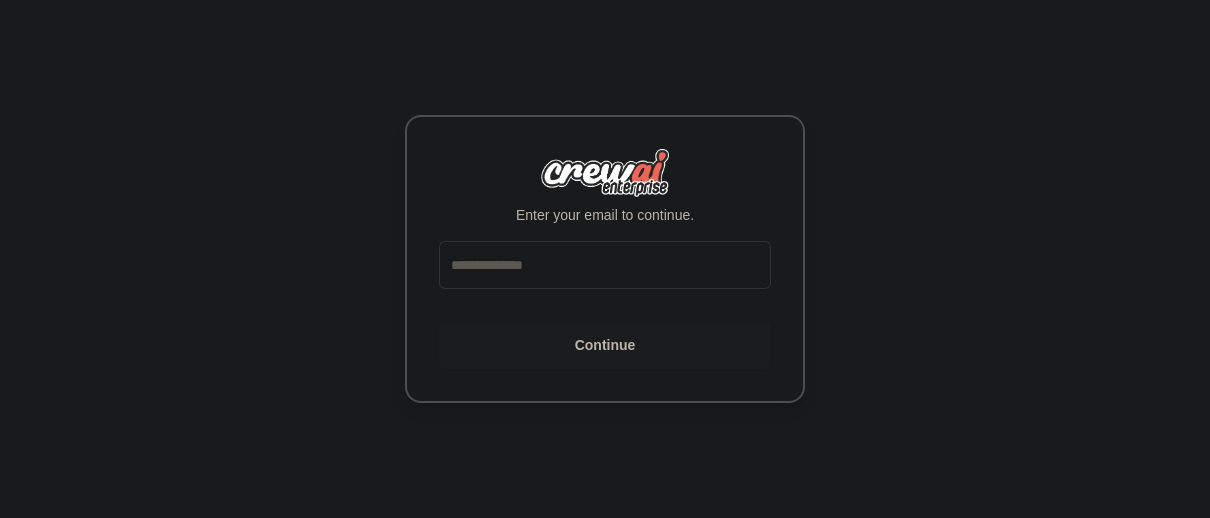 scroll, scrollTop: 0, scrollLeft: 0, axis: both 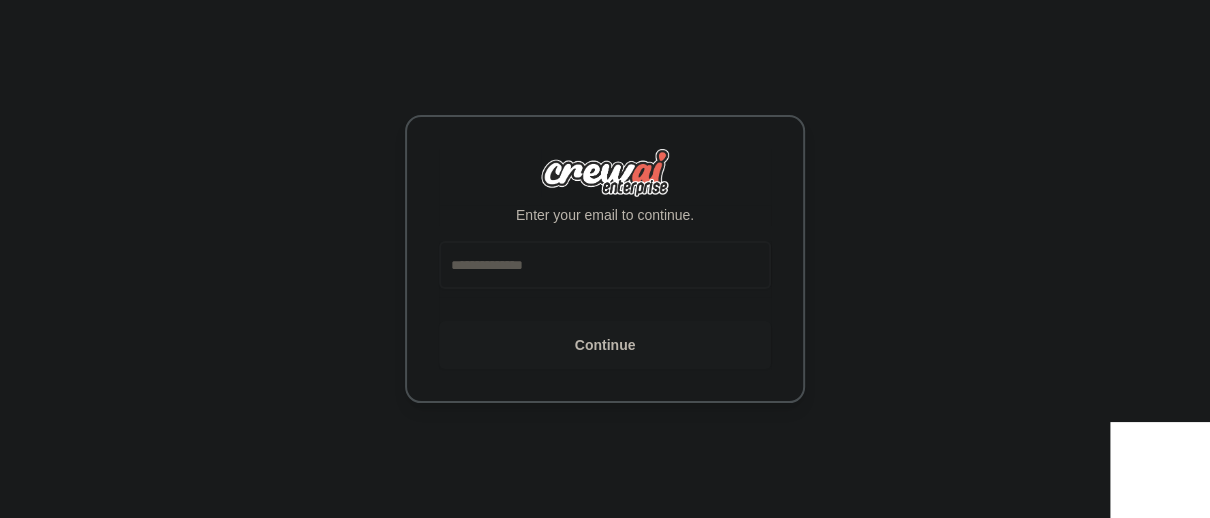 click at bounding box center [605, 265] 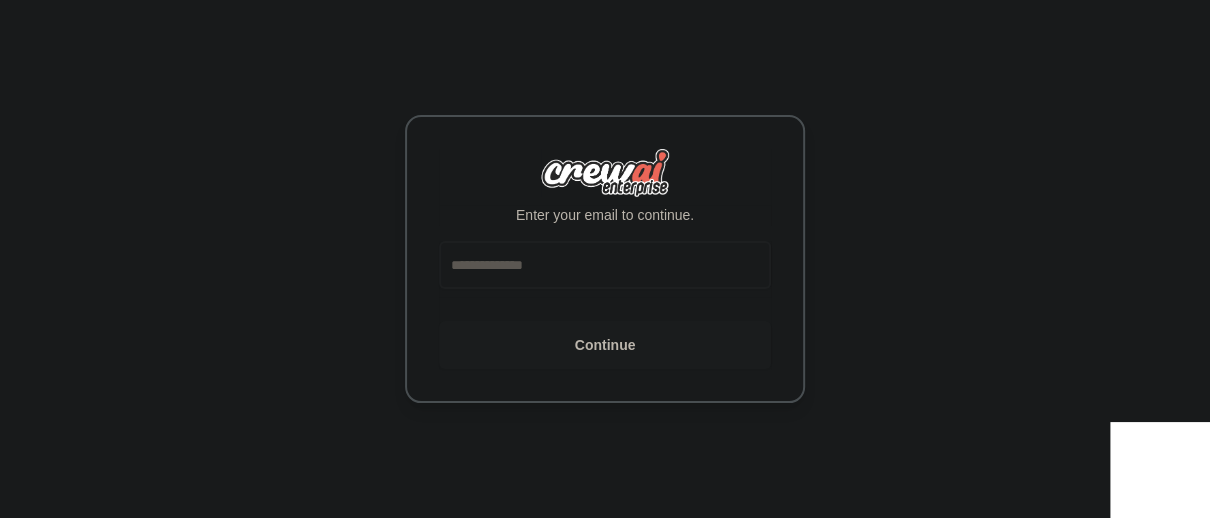 type on "**********" 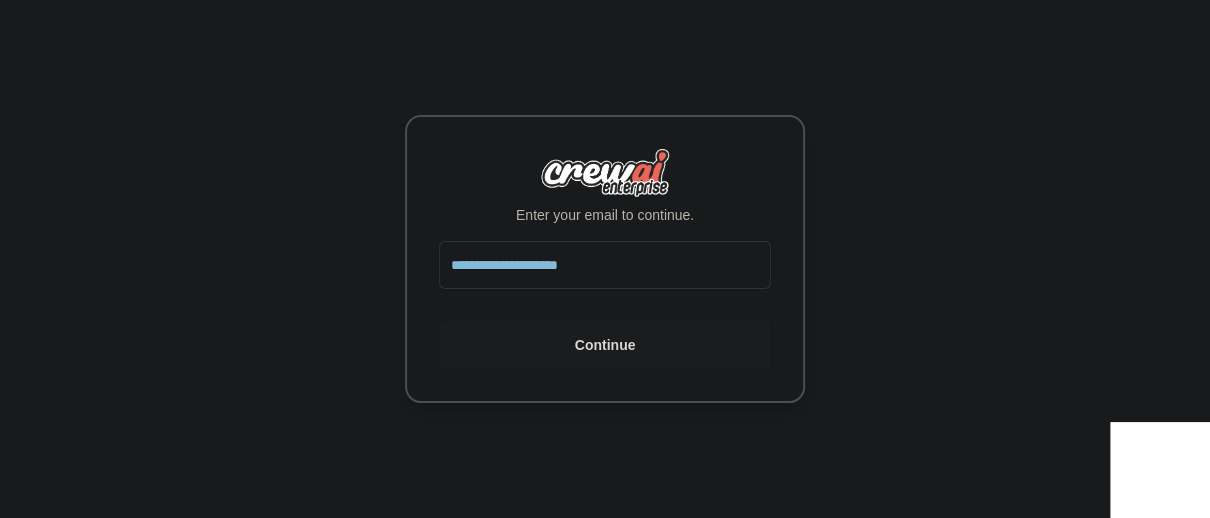 click on "Continue" at bounding box center (605, 345) 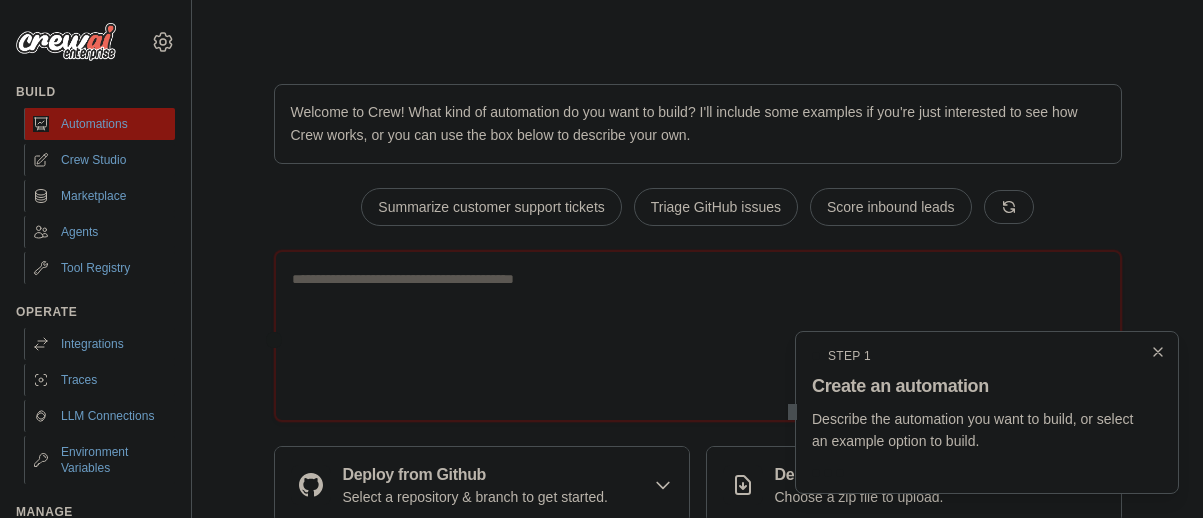 scroll, scrollTop: 0, scrollLeft: 0, axis: both 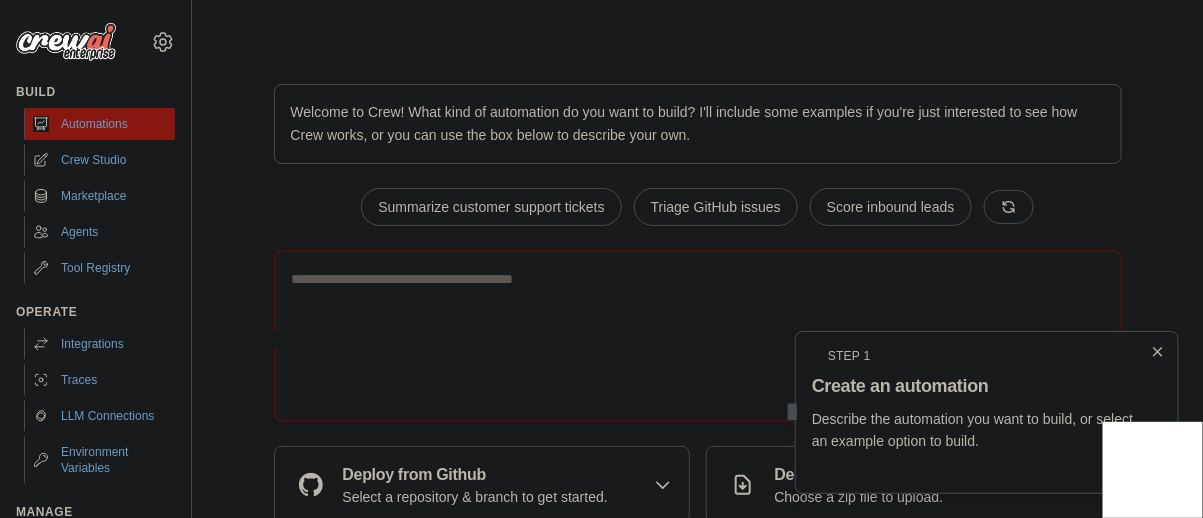 click on "Describe the automation you want to build, or select an example option to build." at bounding box center (975, 431) 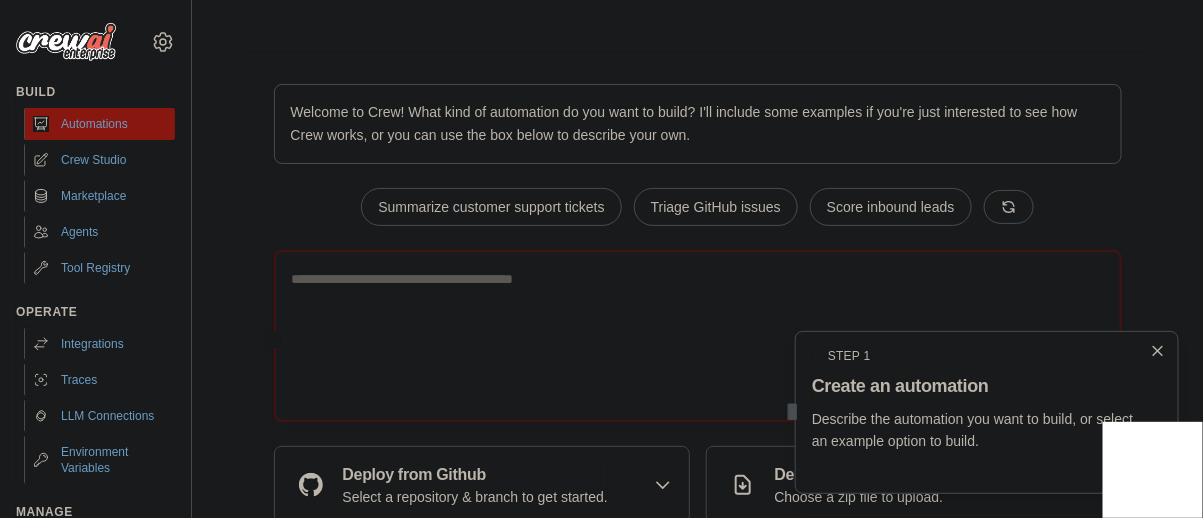 click 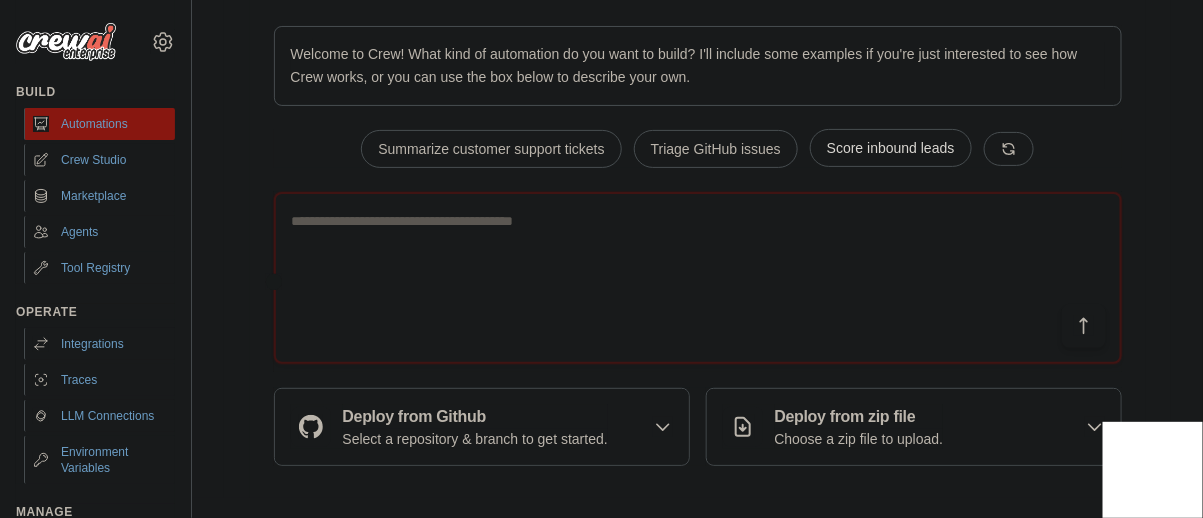 scroll, scrollTop: 159, scrollLeft: 0, axis: vertical 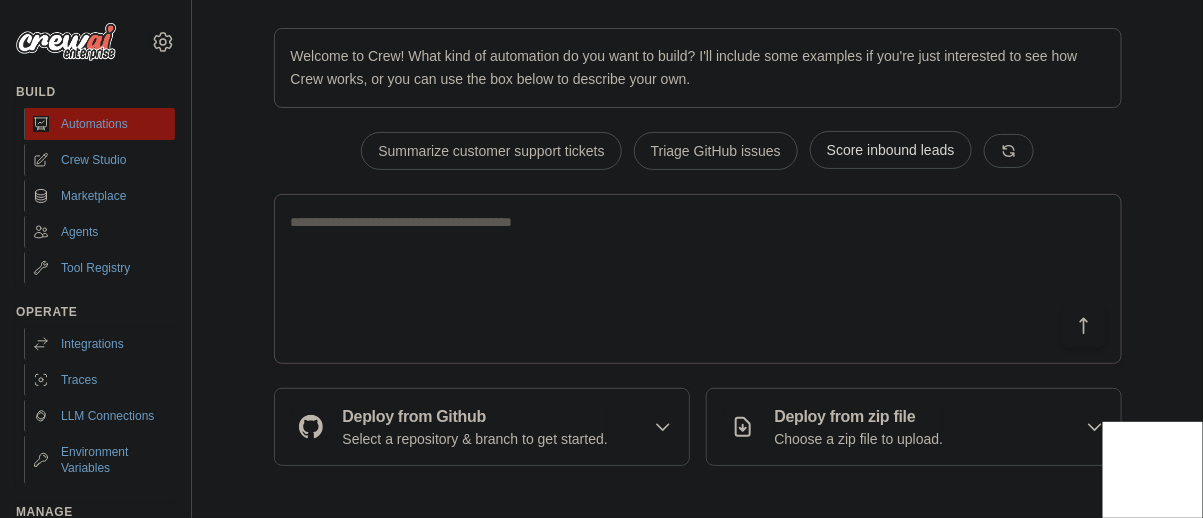 click at bounding box center [698, 279] 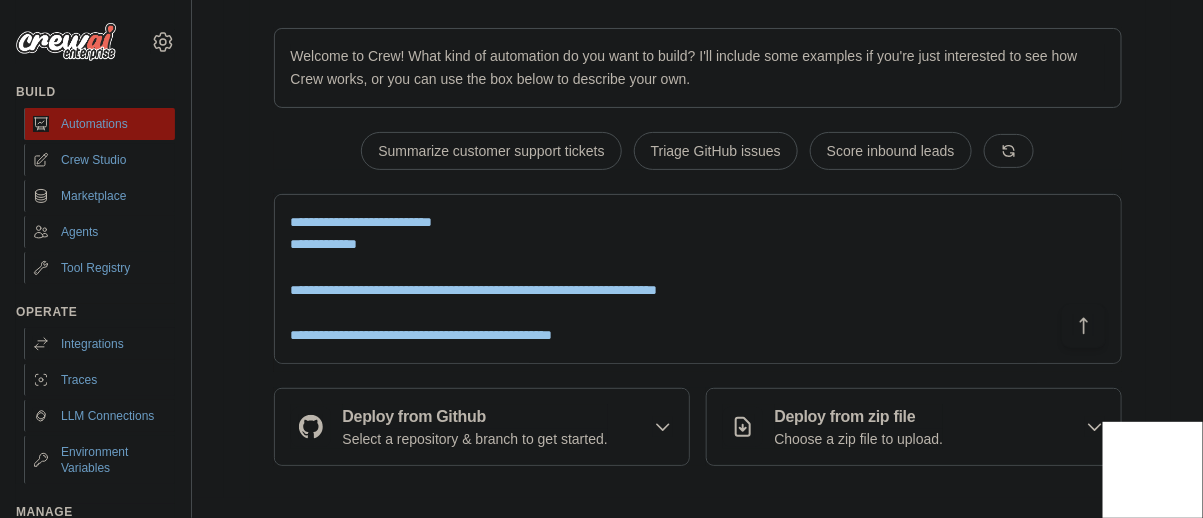 scroll, scrollTop: 1193, scrollLeft: 0, axis: vertical 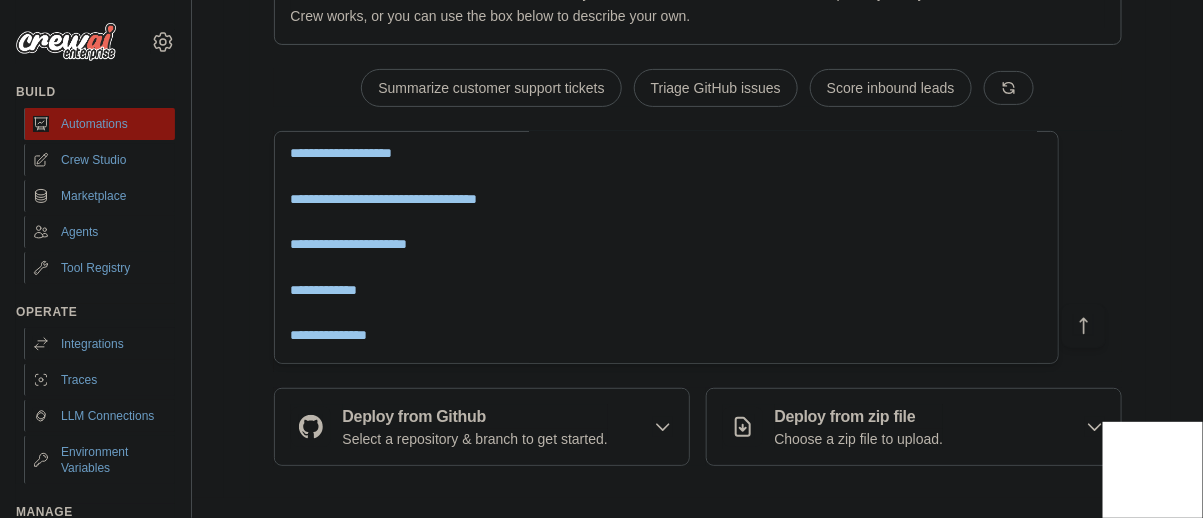 click at bounding box center (667, 247) 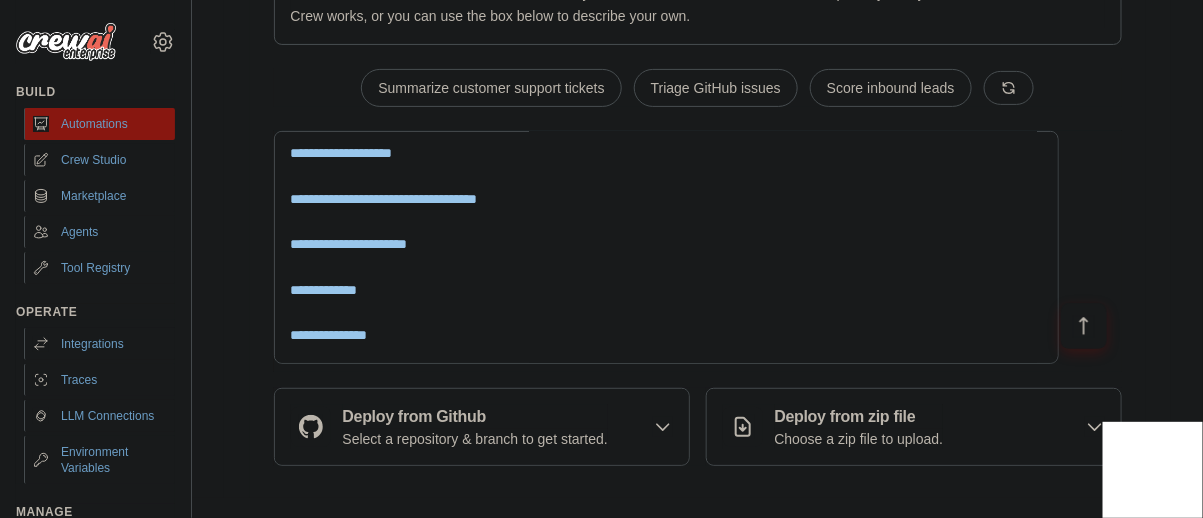 type on "**********" 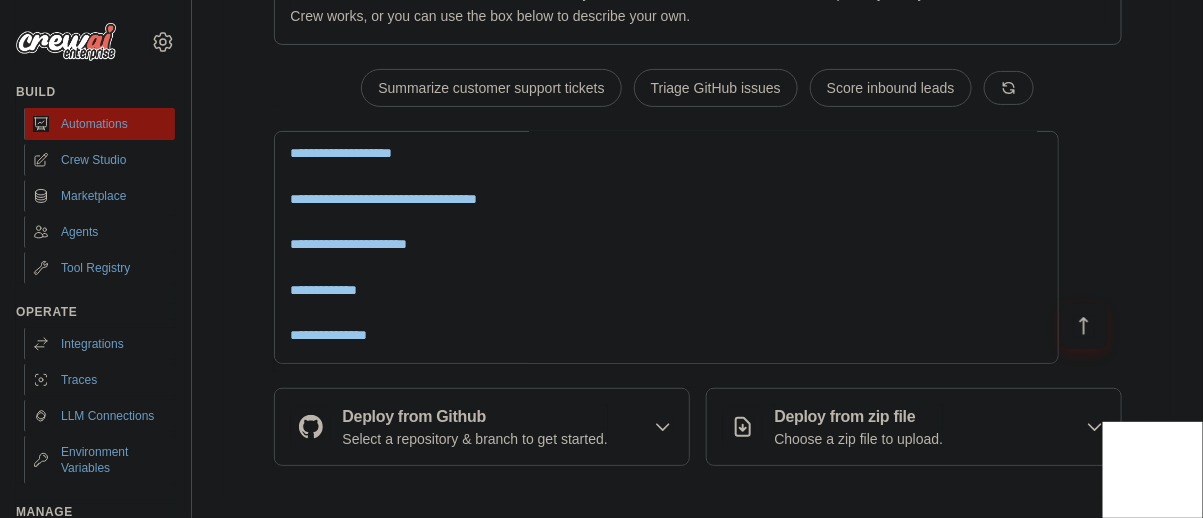 click 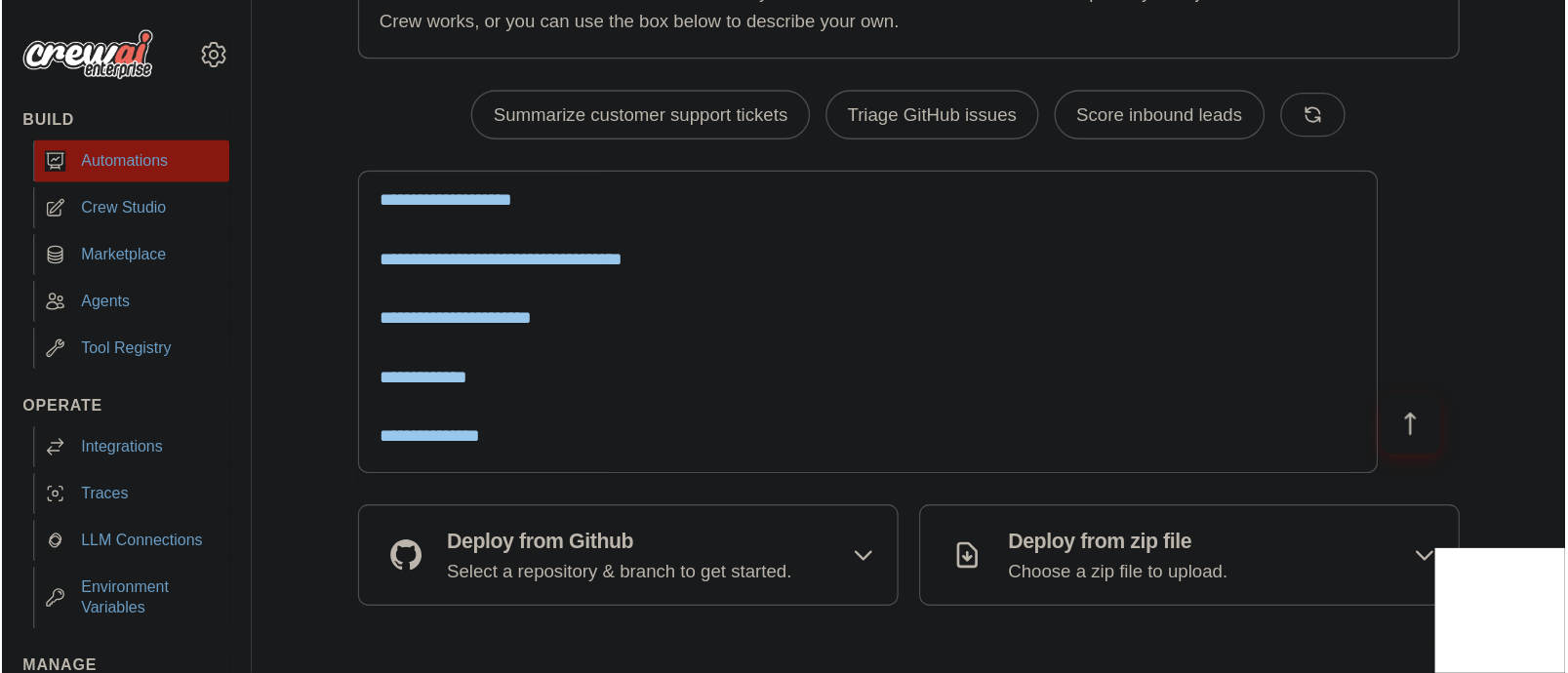 scroll, scrollTop: 94, scrollLeft: 0, axis: vertical 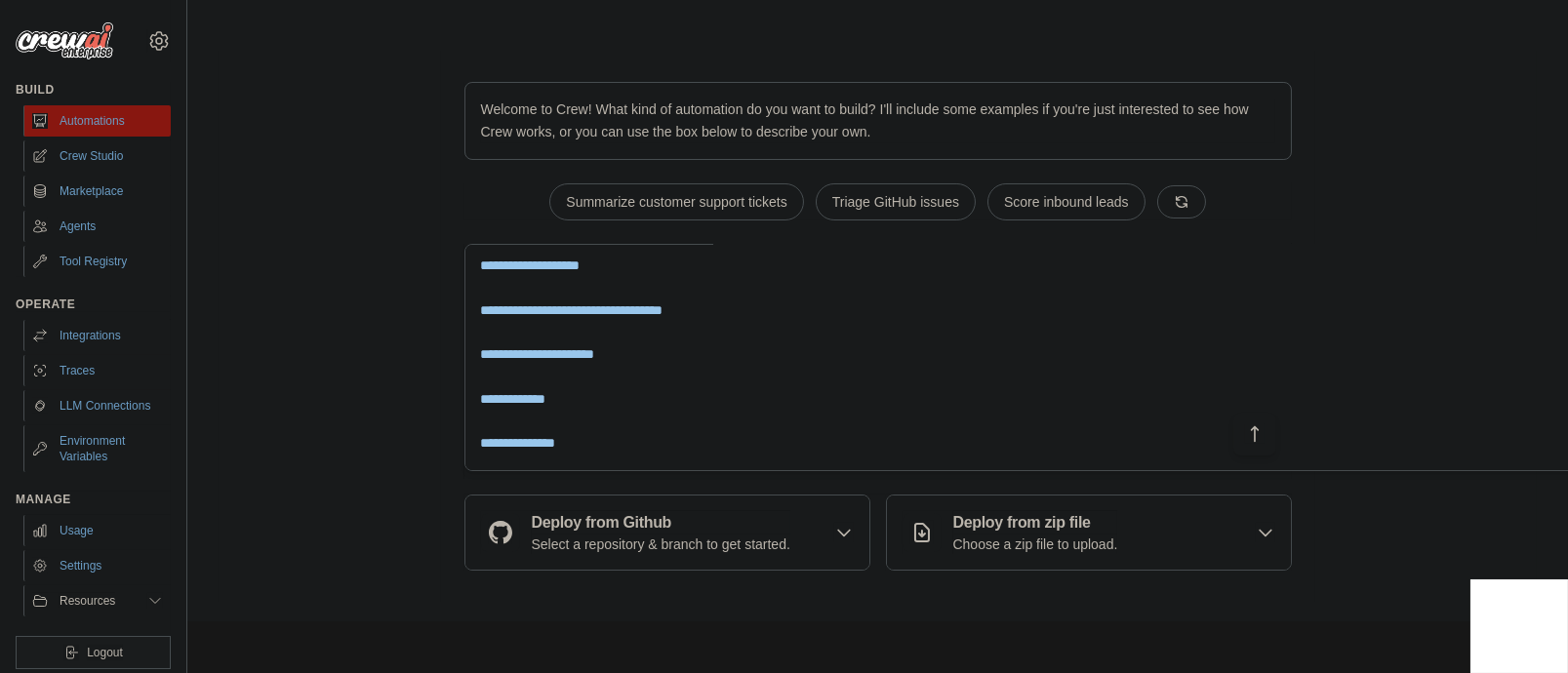 click at bounding box center [1033, 358] 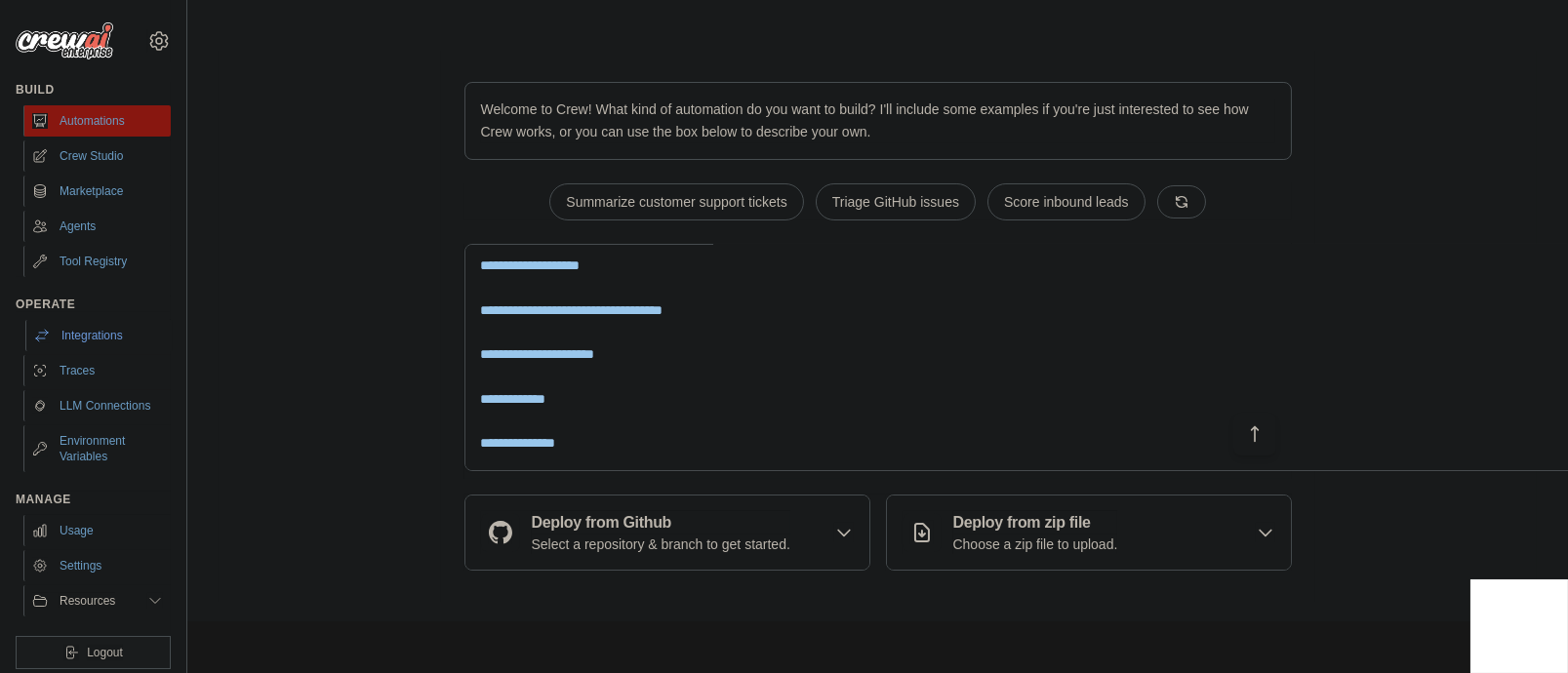 click on "Integrations" at bounding box center [99, 336] 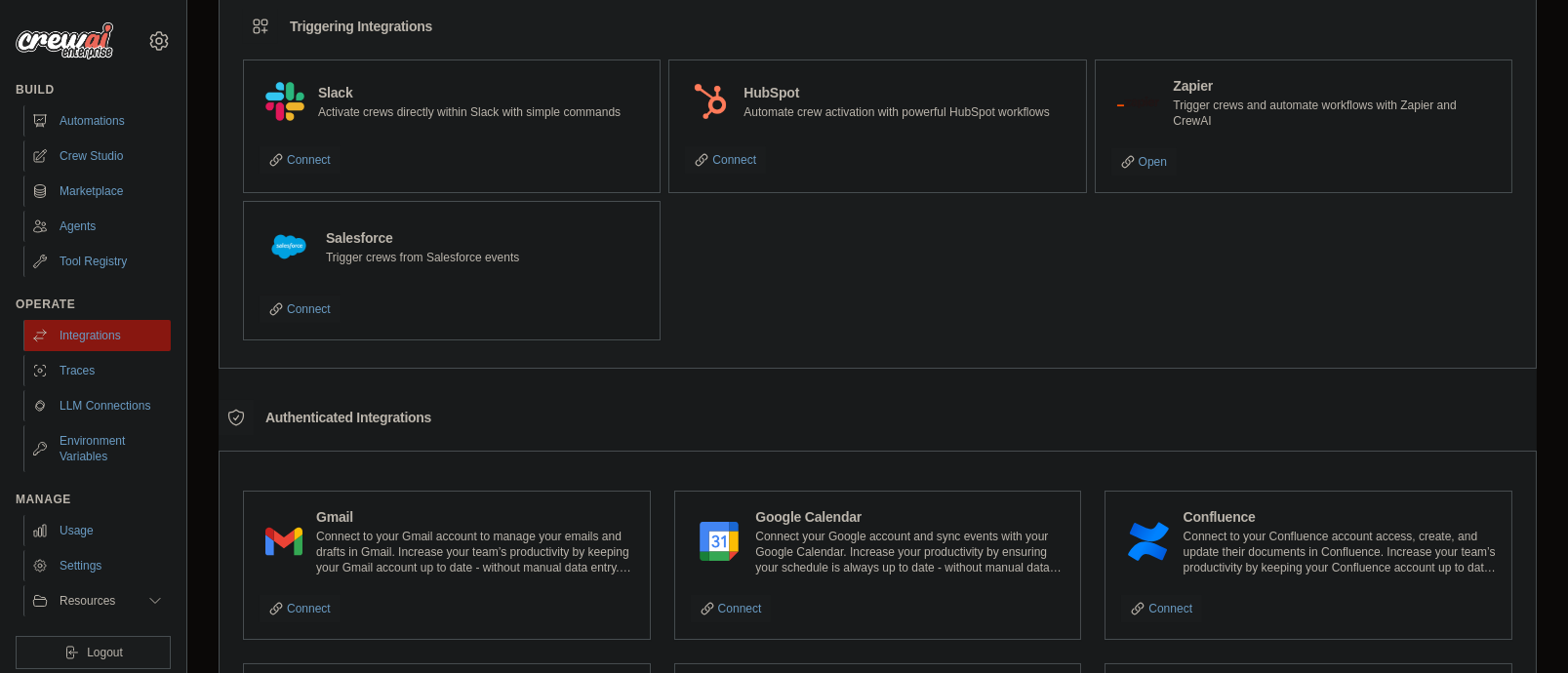 scroll, scrollTop: 0, scrollLeft: 0, axis: both 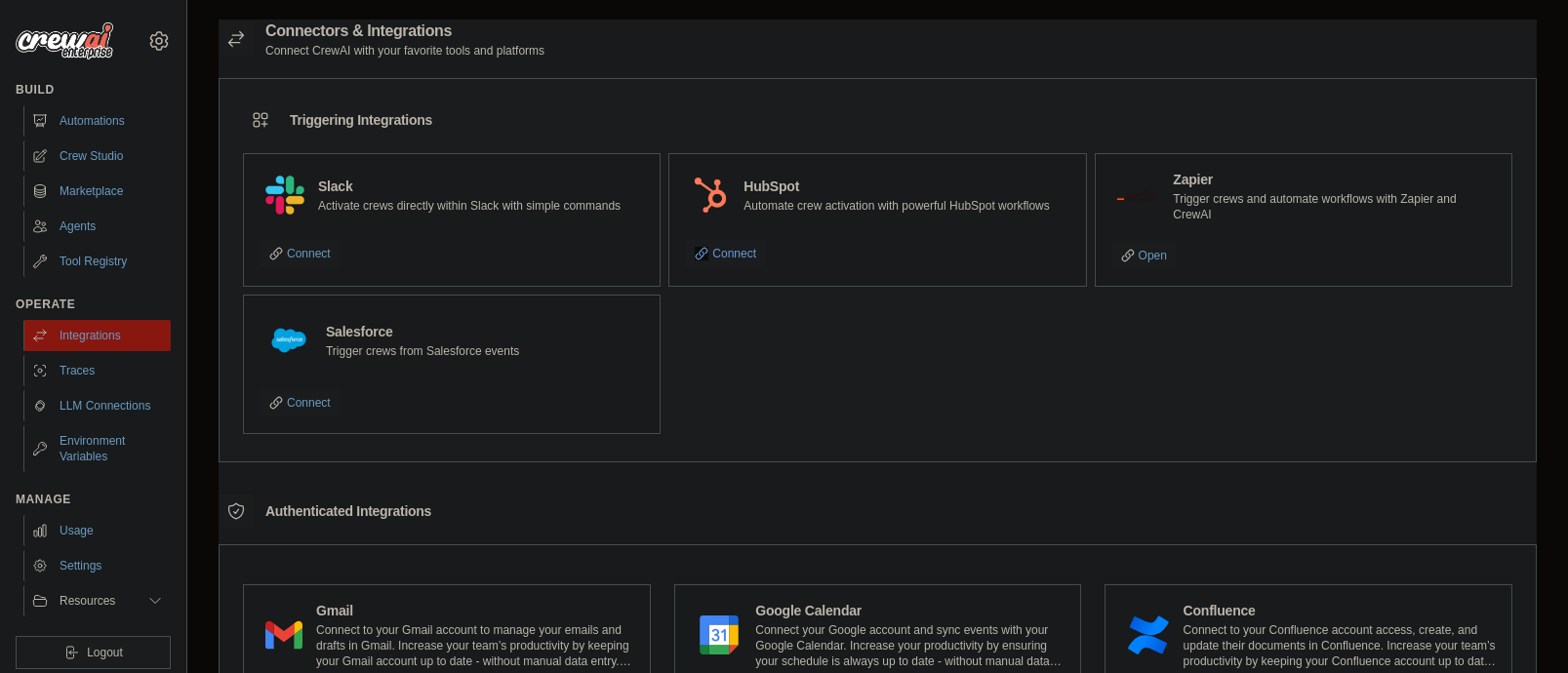 click on "Connect" at bounding box center (725, 254) 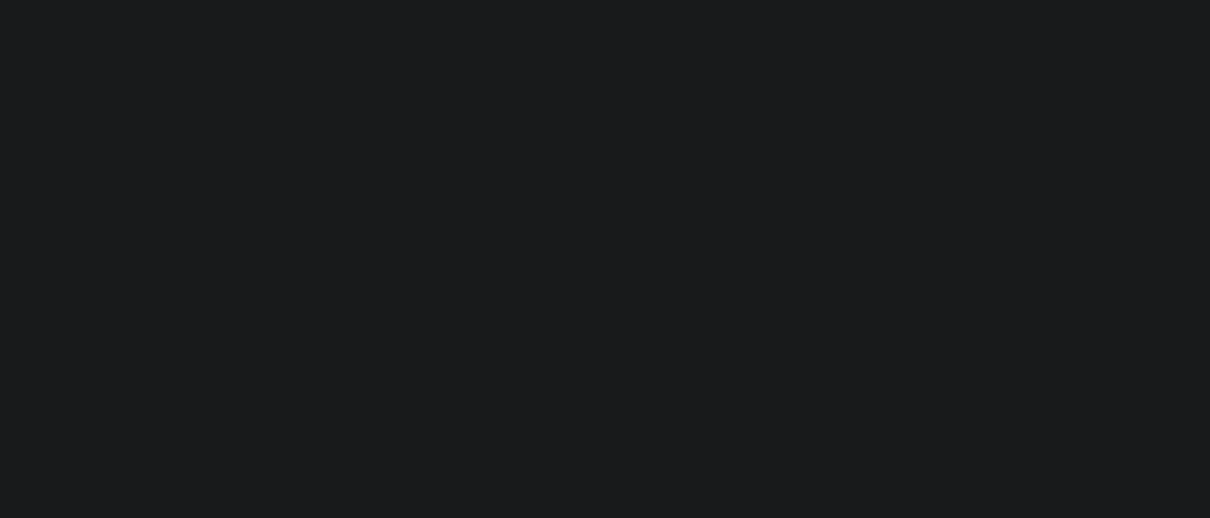 scroll, scrollTop: 0, scrollLeft: 0, axis: both 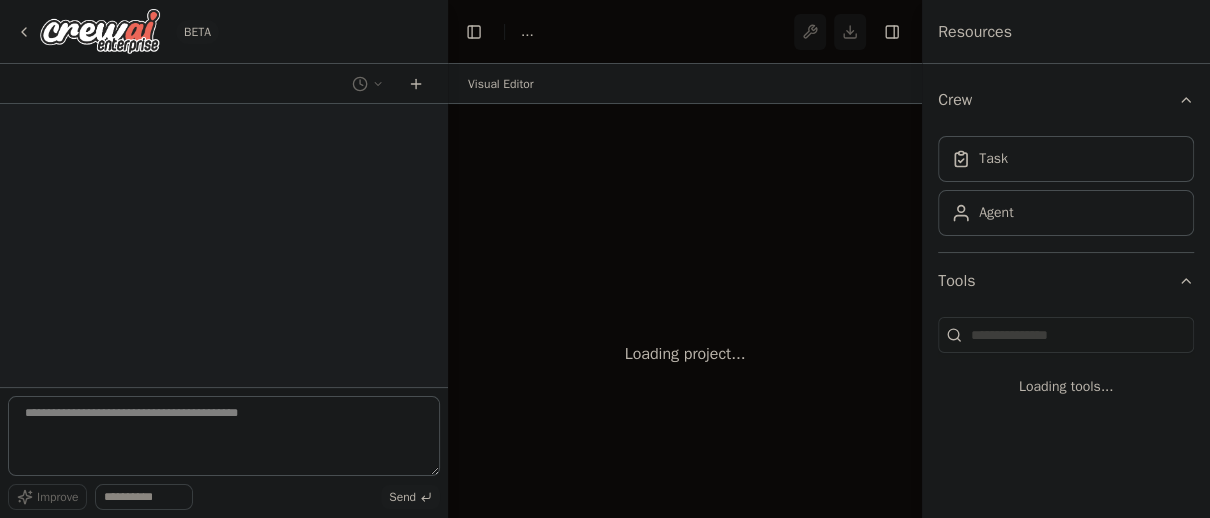 select on "****" 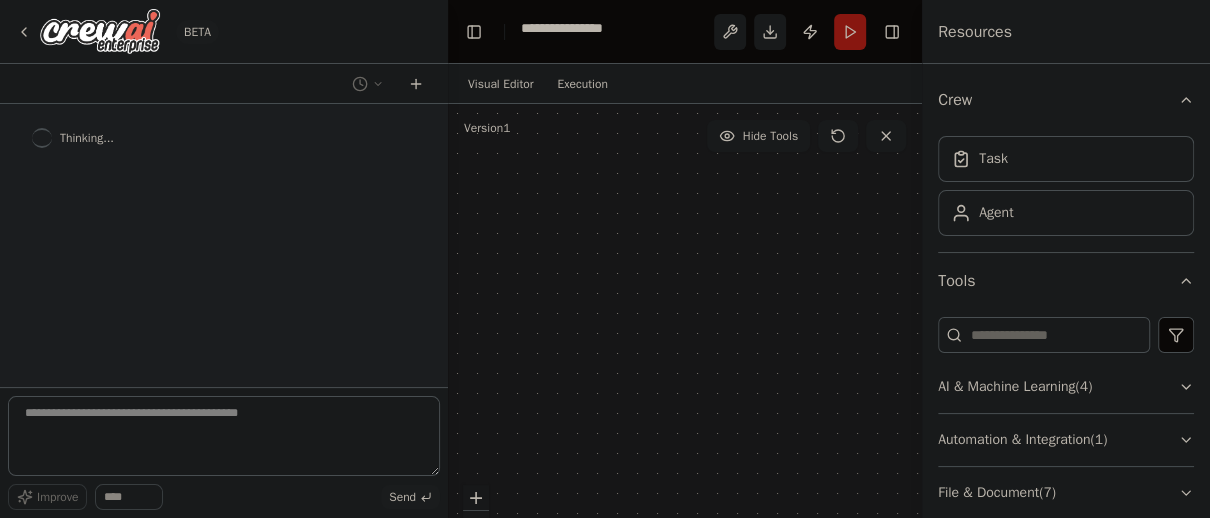 scroll, scrollTop: 812, scrollLeft: 0, axis: vertical 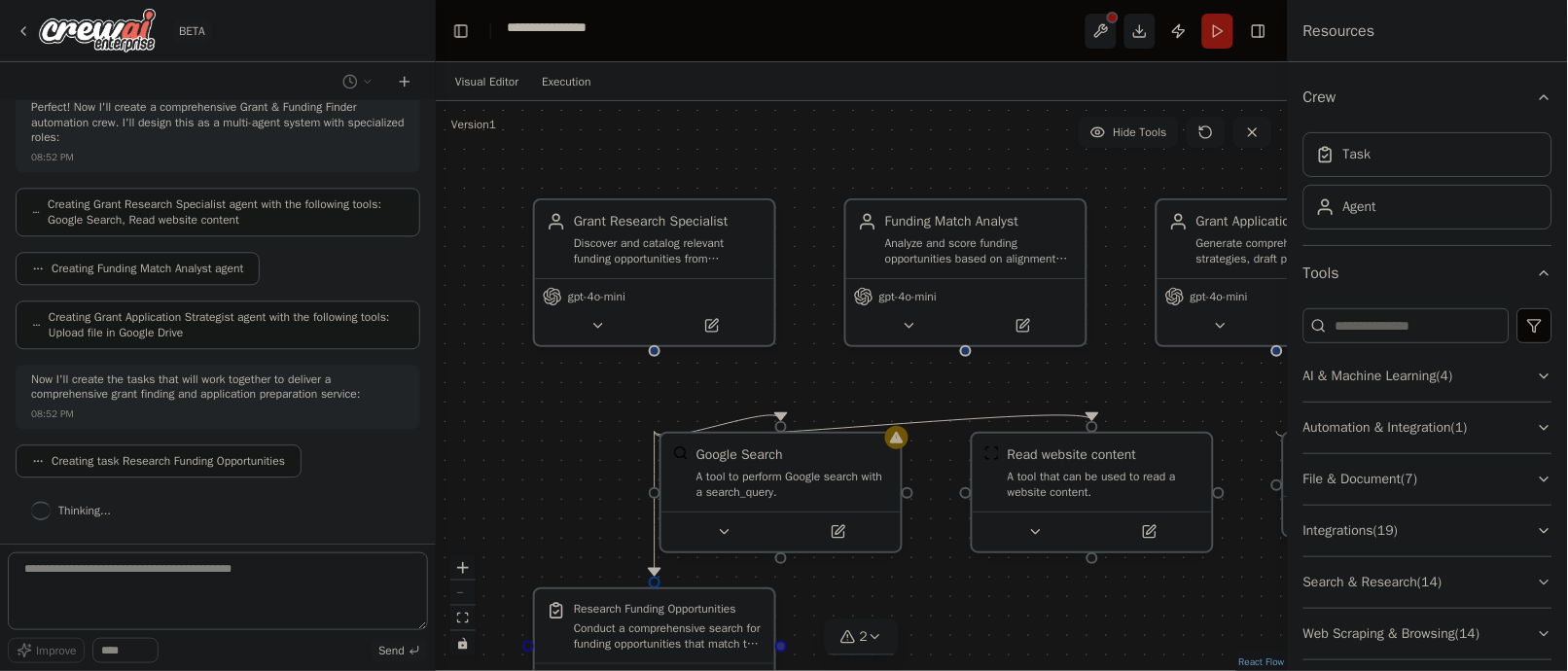 drag, startPoint x: 1062, startPoint y: 8, endPoint x: 987, endPoint y: 108, distance: 125 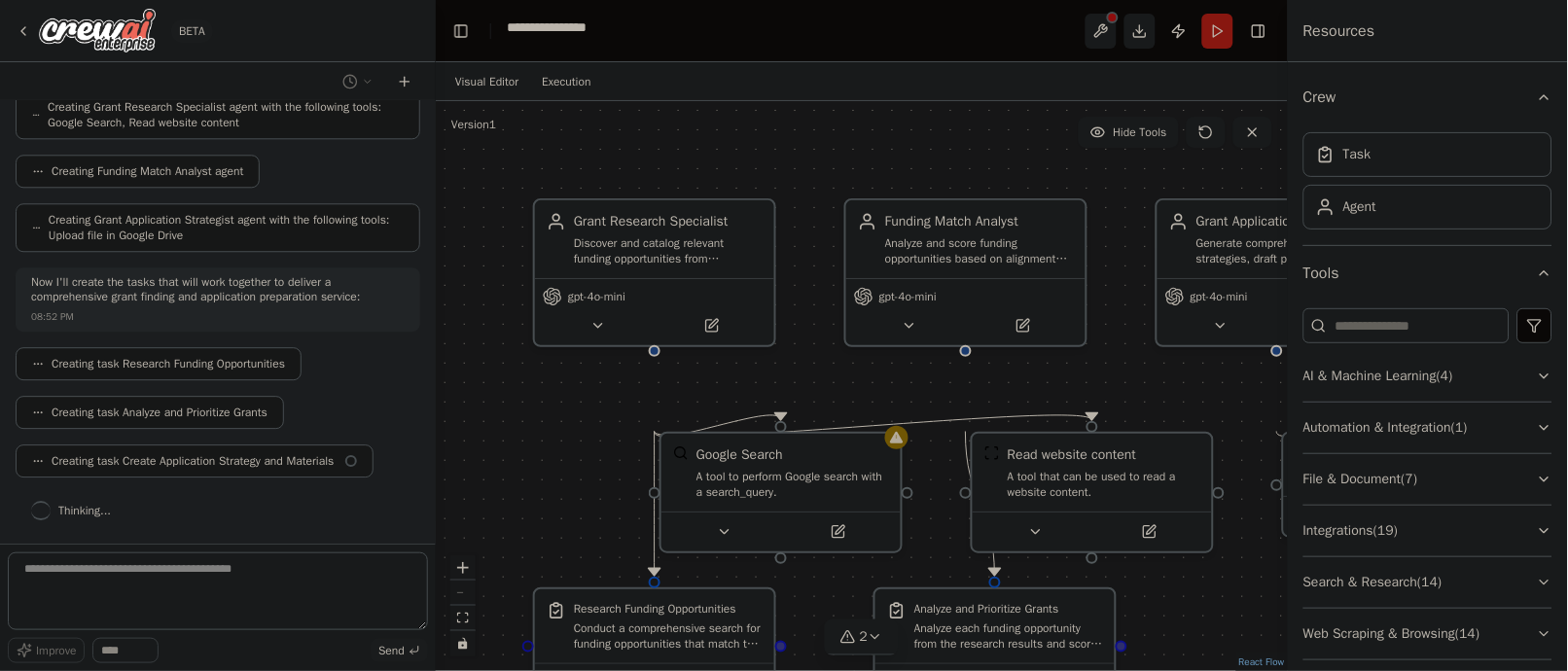 scroll, scrollTop: 2025, scrollLeft: 0, axis: vertical 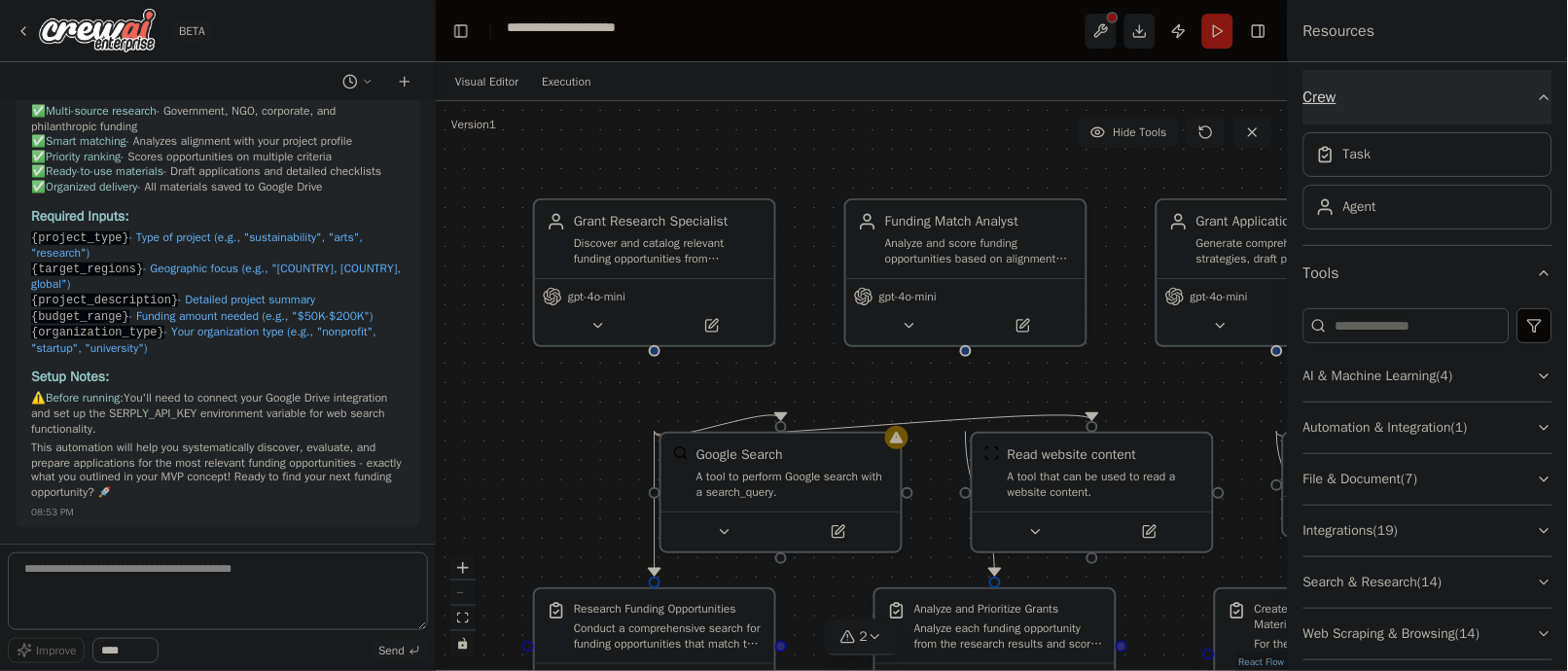 click 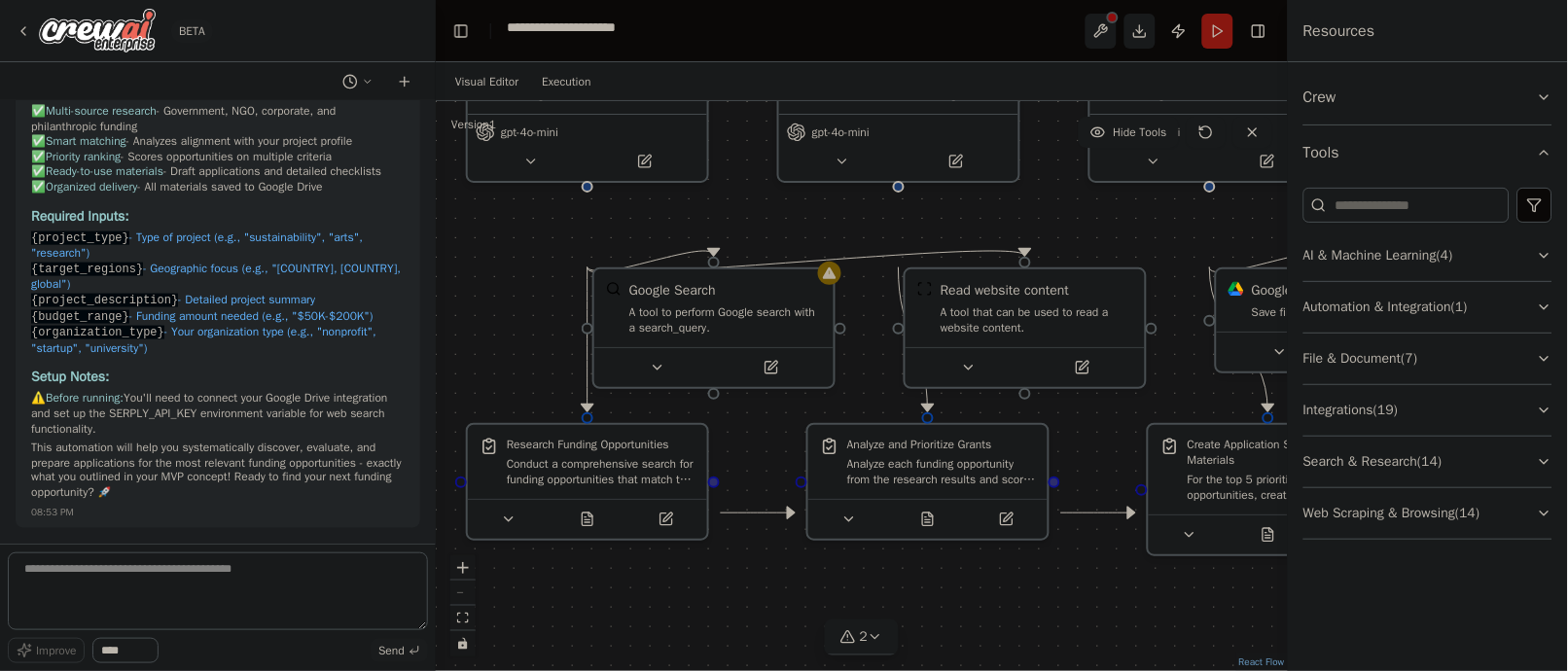 drag, startPoint x: 1129, startPoint y: 363, endPoint x: 1062, endPoint y: 198, distance: 178.08425 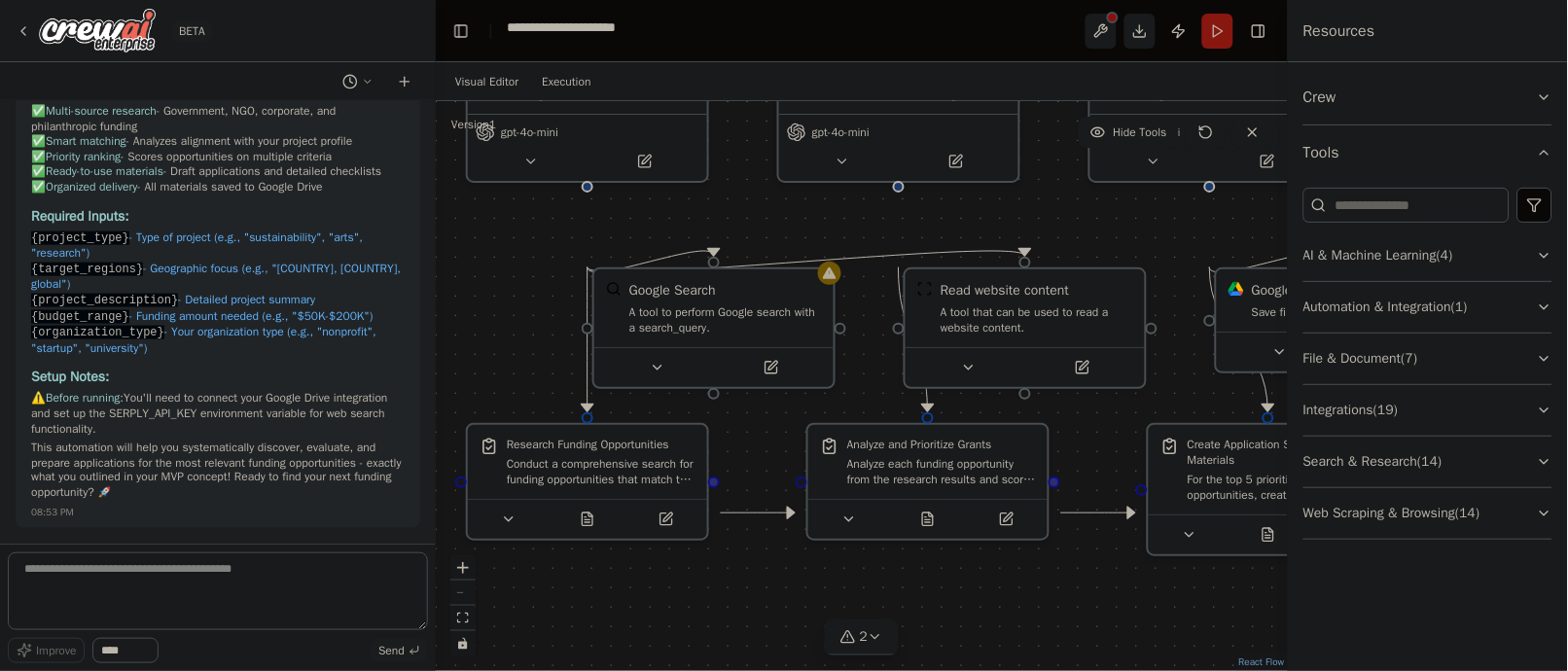 click on "Version  1 Hide Tools
.deletable-edge-delete-btn {
width: 20px;
height: 20px;
border: 0px solid #ffffff;
color: #6b7280;
background-color: #f8fafc;
cursor: pointer;
border-radius: 50%;
font-size: 12px;
padding: 3px;
display: flex;
align-items: center;
justify-content: center;
transition: all 0.2s cubic-bezier(0.4, 0, 0.2, 1);
box-shadow: 0 2px 4px rgba(0, 0, 0, 0.1);
}
.deletable-edge-delete-btn:hover {
background-color: #ef4444;
color: #ffffff;
border-color: #dc2626;
transform: scale(1.1);
box-shadow: 0 4px 12px rgba(239, 68, 68, 0.4);
}
.deletable-edge-delete-btn:active {
transform: scale(0.95);
box-shadow: 0 2px 4px rgba(239, 68, 68, 0.3);
}
Grant Research Specialist gpt-4o-mini 1  of  9" at bounding box center [862, 386] 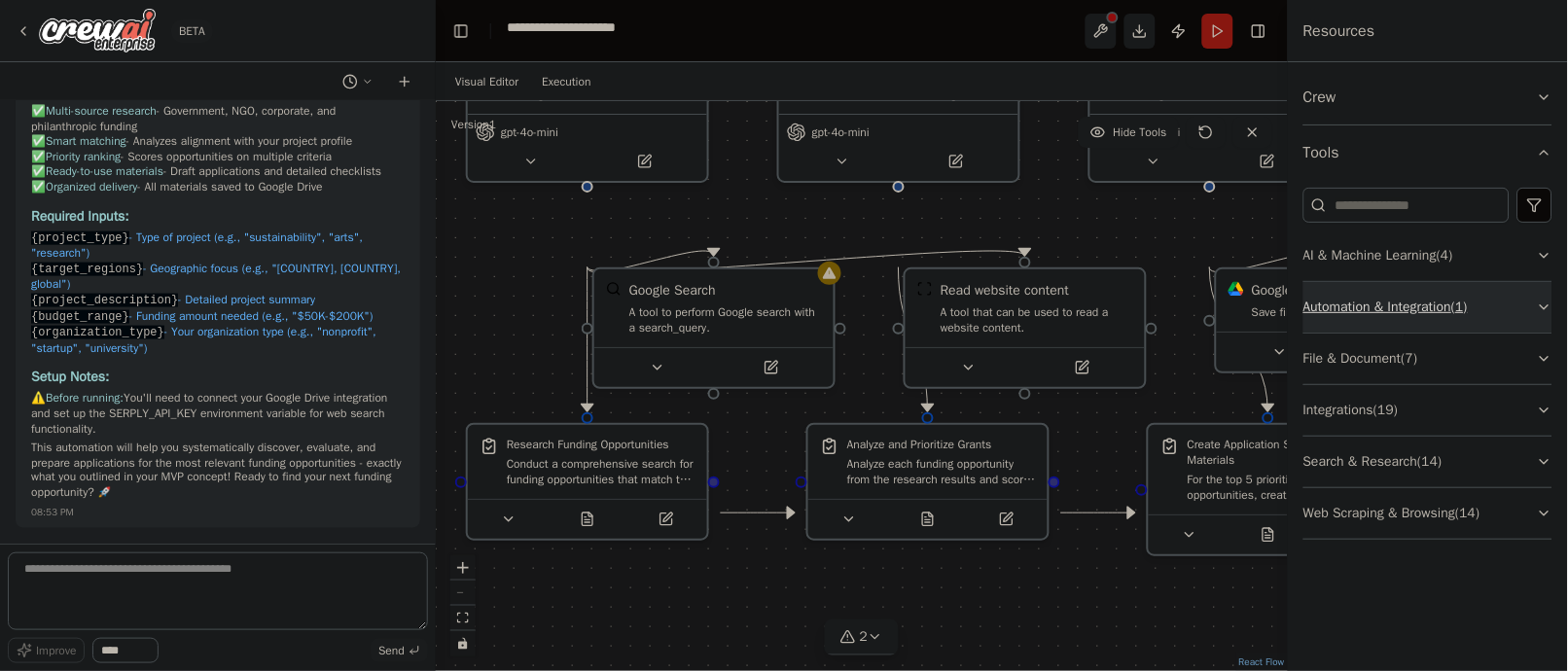 click on "Automation & Integration  ( 1 )" at bounding box center [1428, 307] 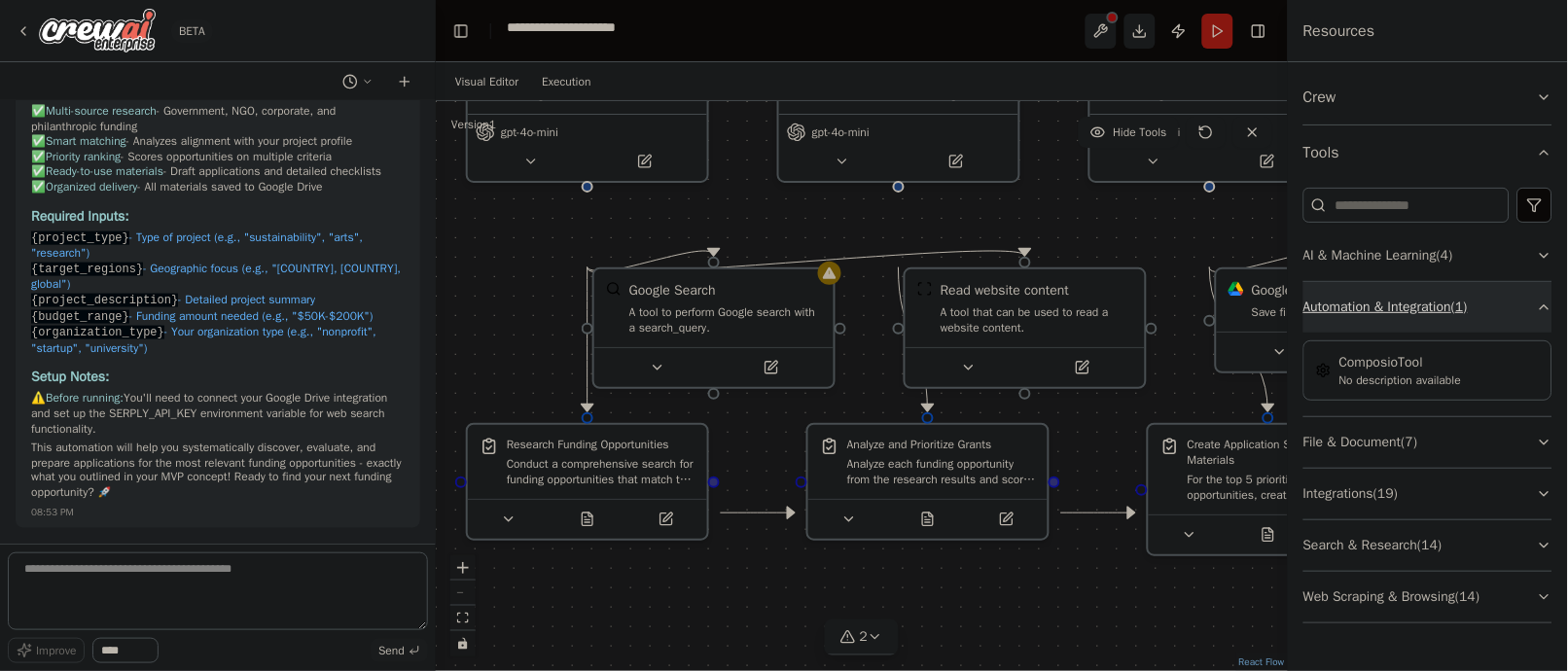 type 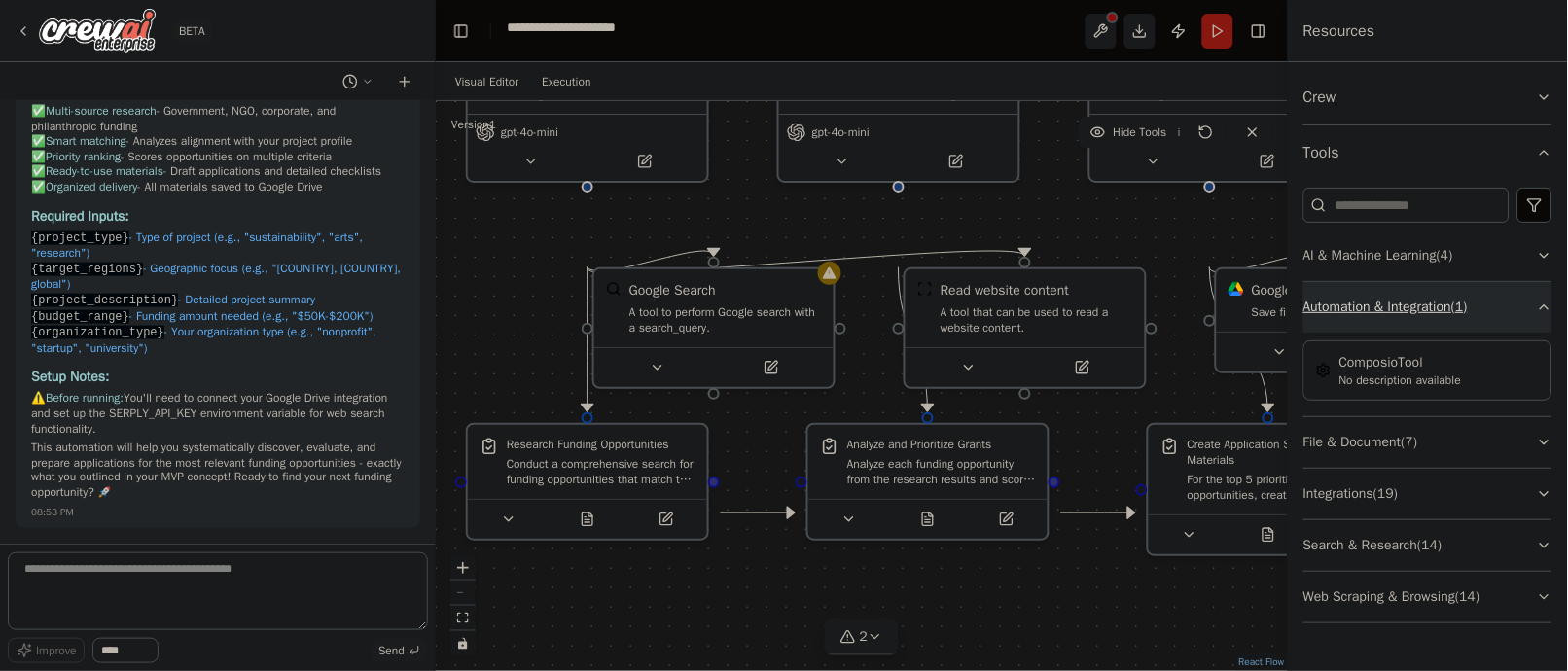 type 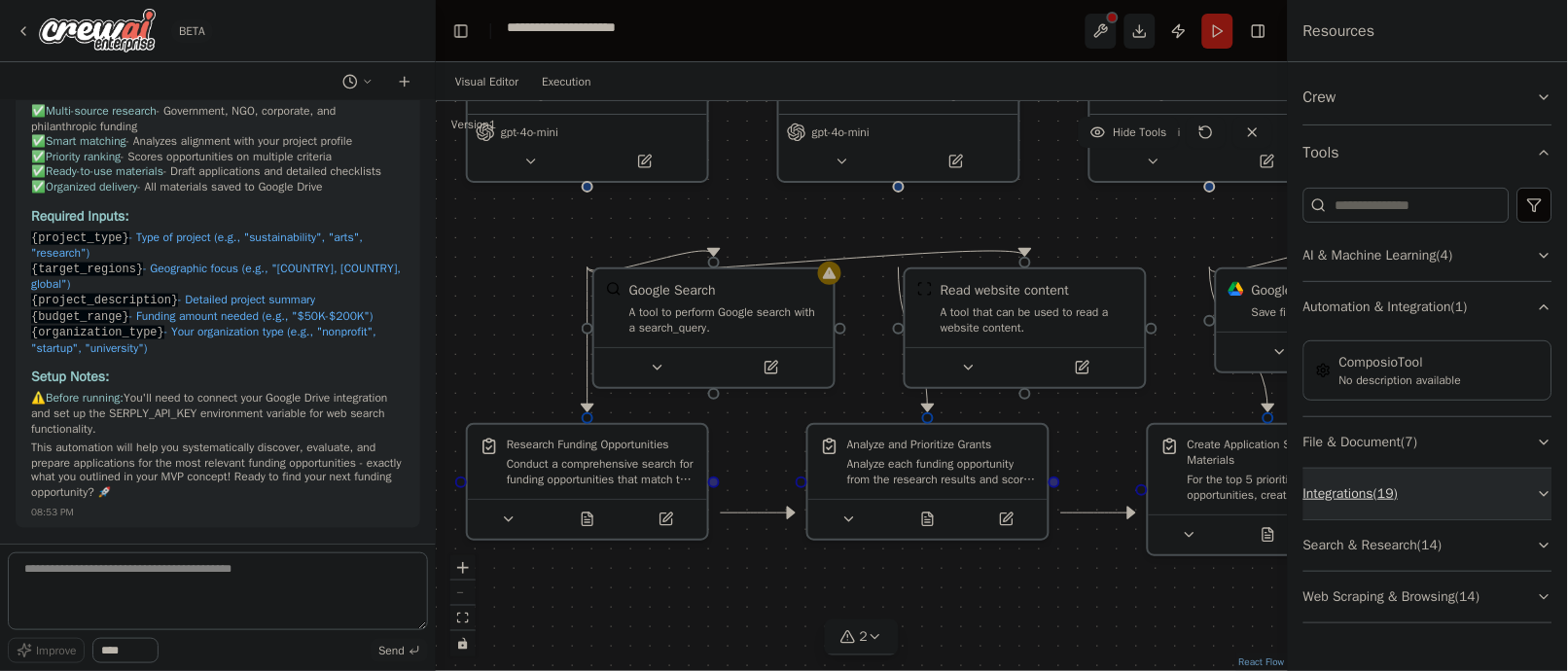 click on "Integrations  ( 19 )" at bounding box center (1428, 494) 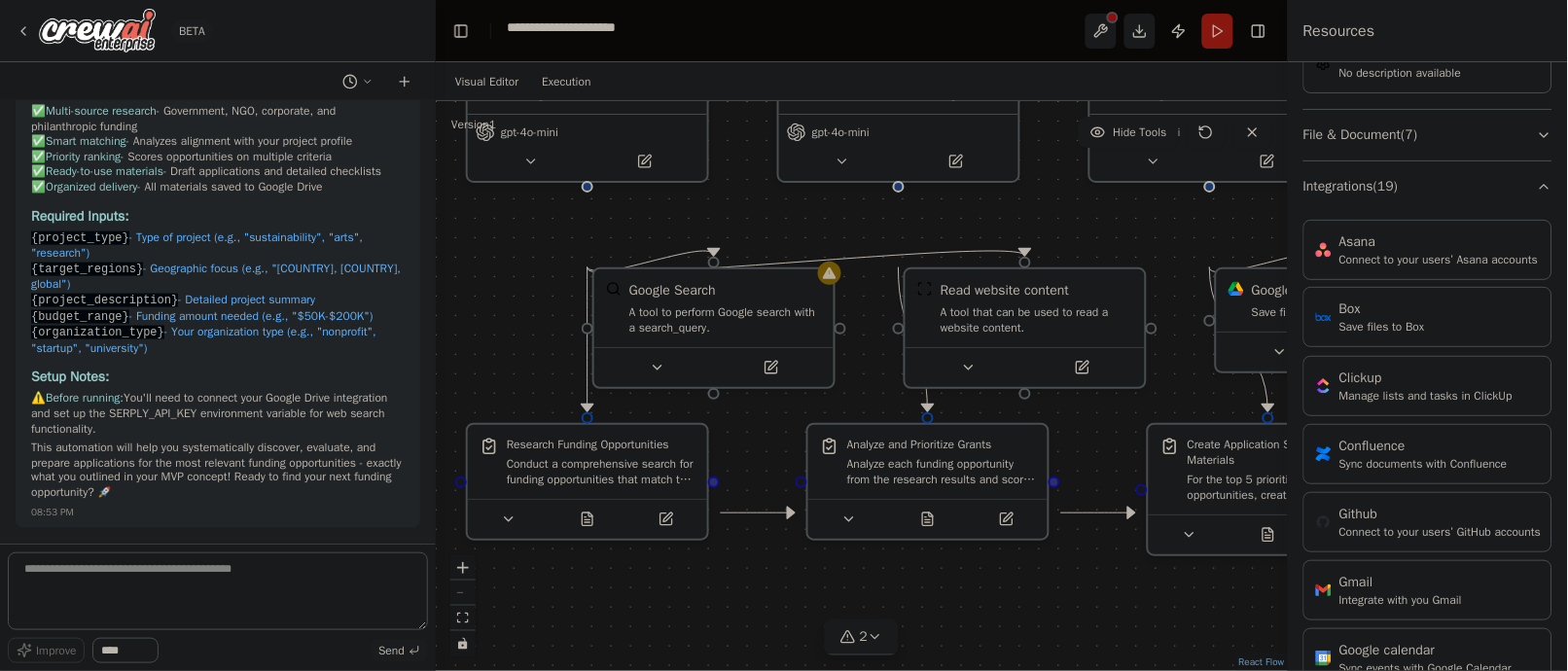 scroll, scrollTop: 2099, scrollLeft: 0, axis: vertical 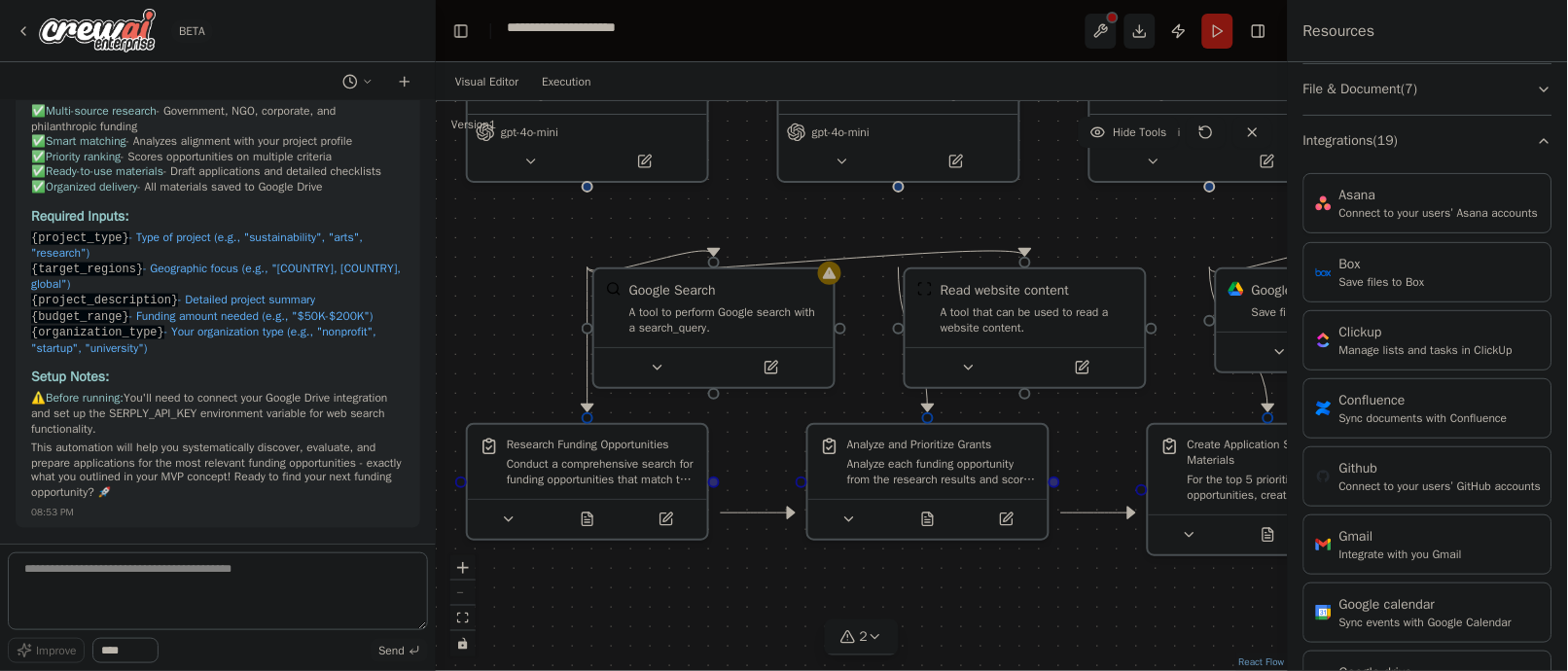 click on "Asana" at bounding box center [1439, 195] 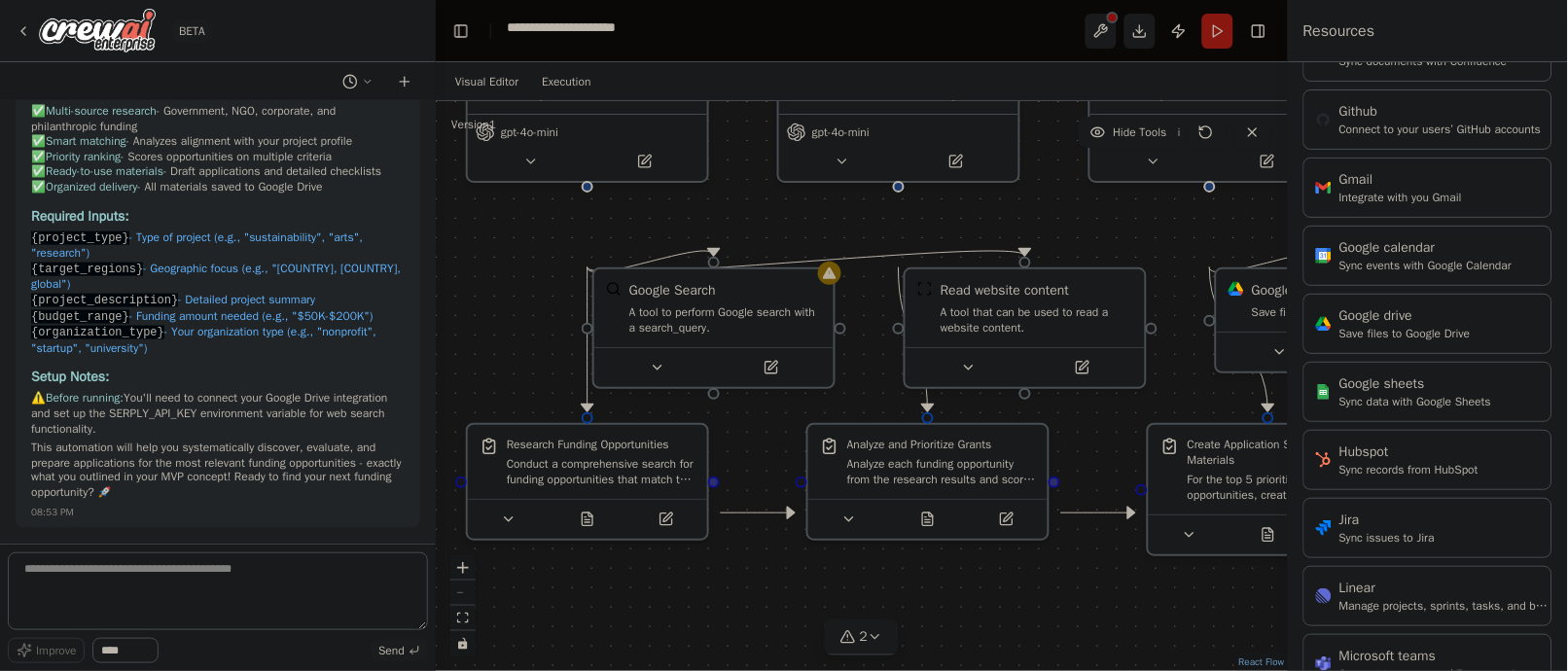 scroll, scrollTop: 715, scrollLeft: 0, axis: vertical 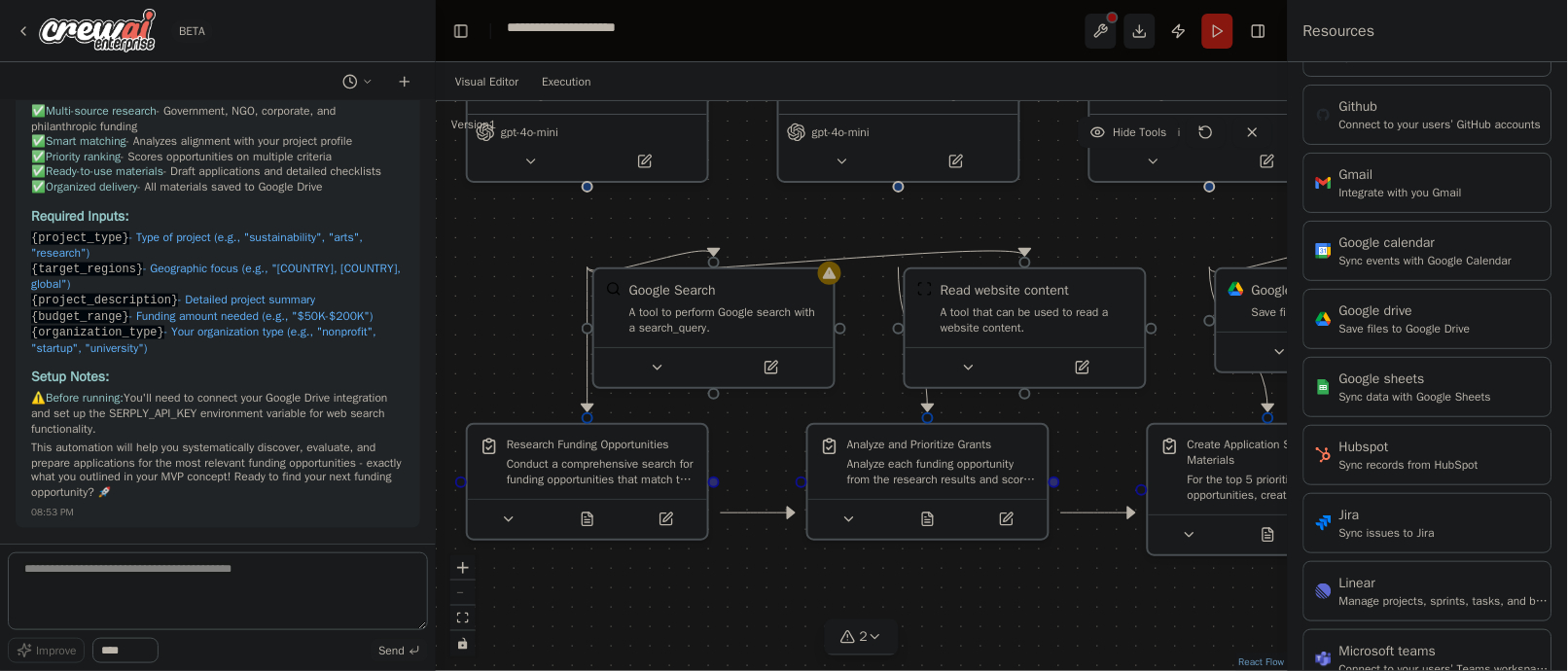 click on "Github" at bounding box center [1441, 107] 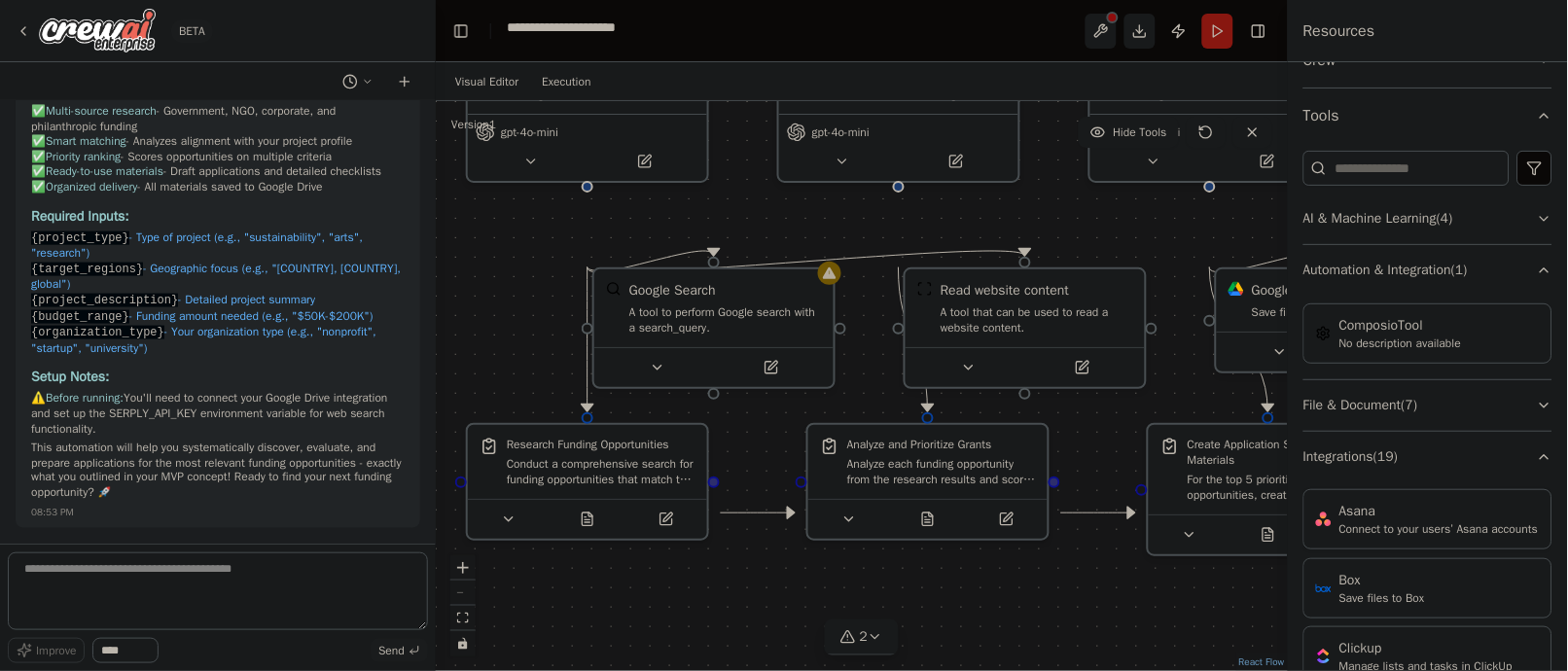 scroll, scrollTop: 33, scrollLeft: 0, axis: vertical 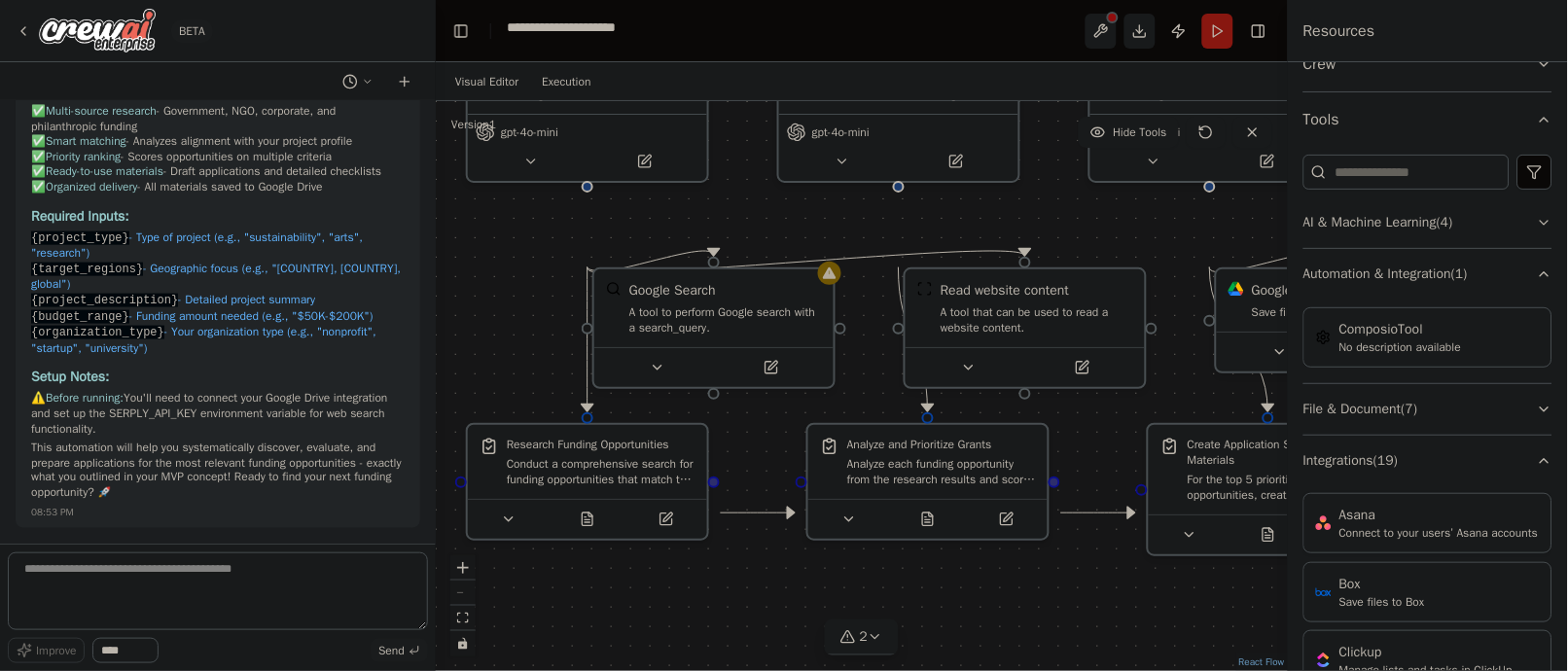click on "Automation & Integration  ( 1 )" at bounding box center [1428, 274] 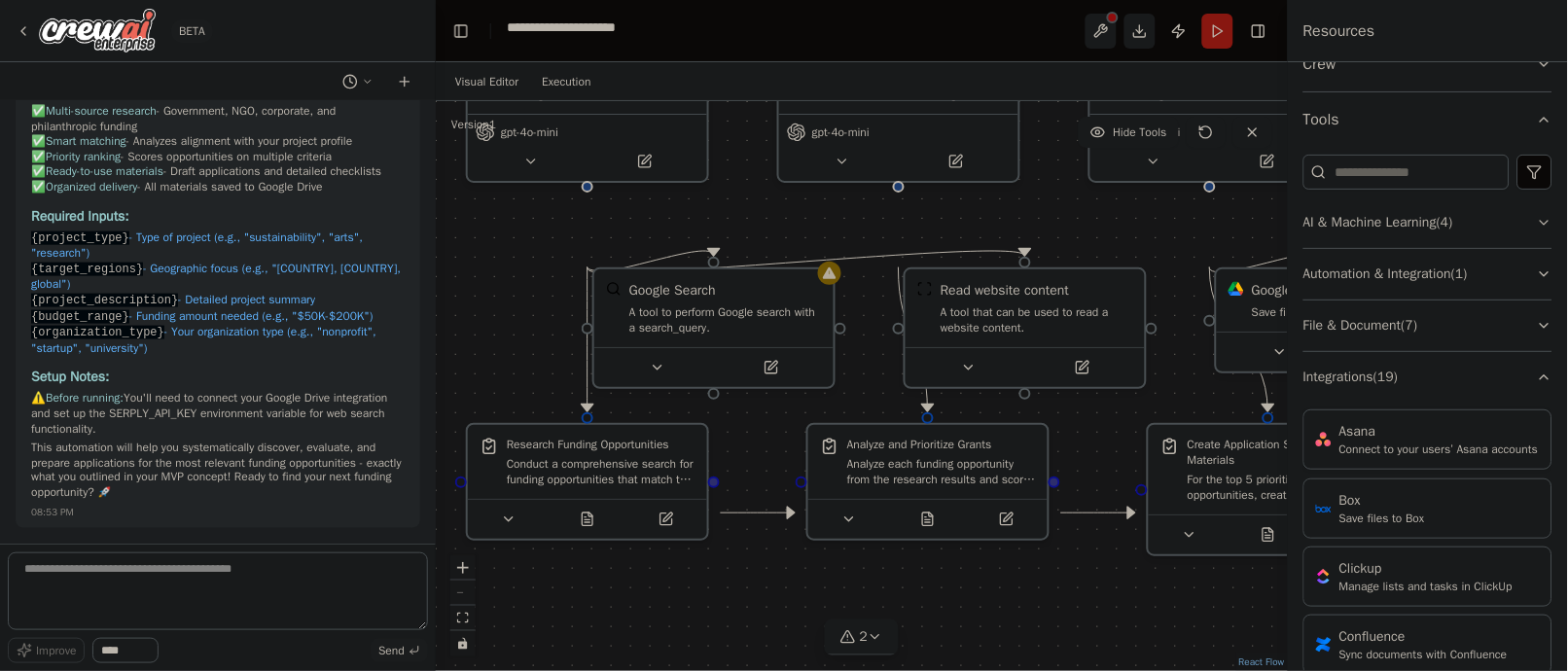click on "Automation & Integration  ( 1 )" at bounding box center [1428, 274] 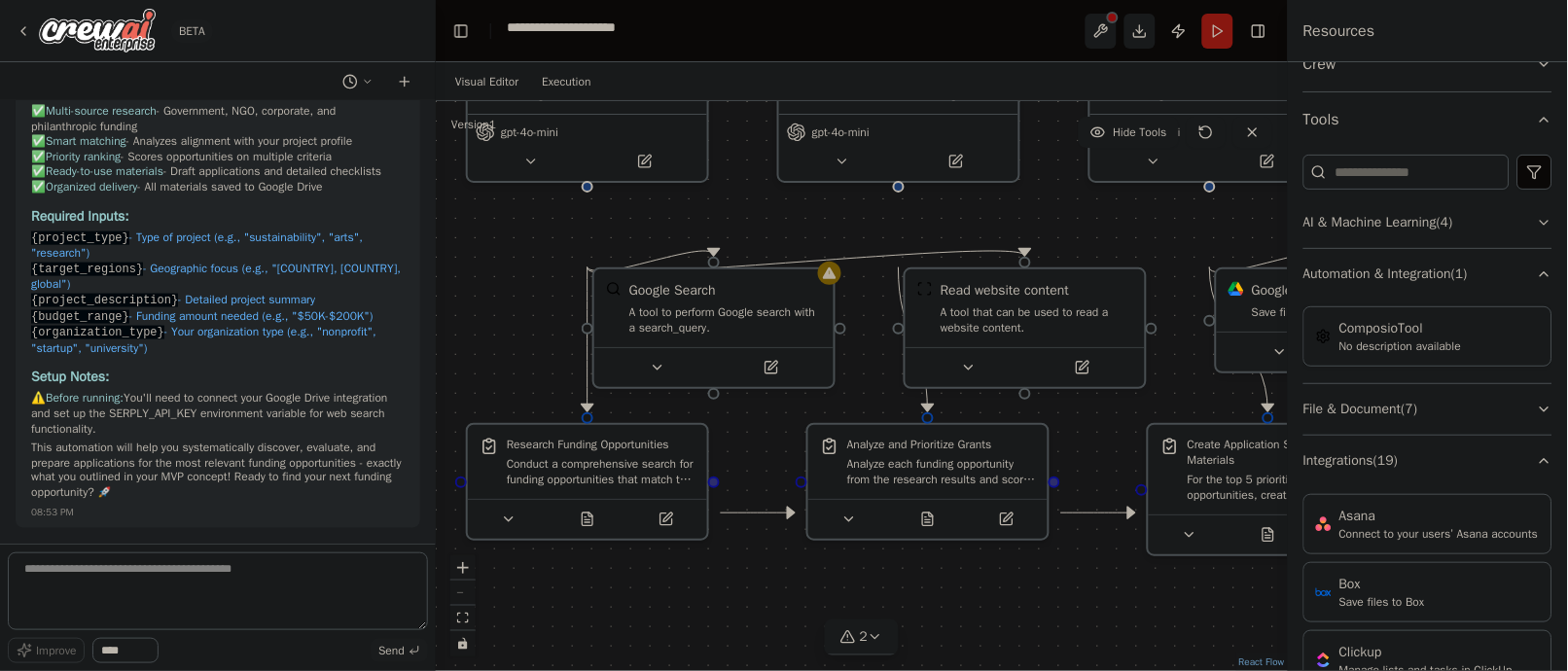 click on "ComposioTool No description available" at bounding box center [1428, 336] 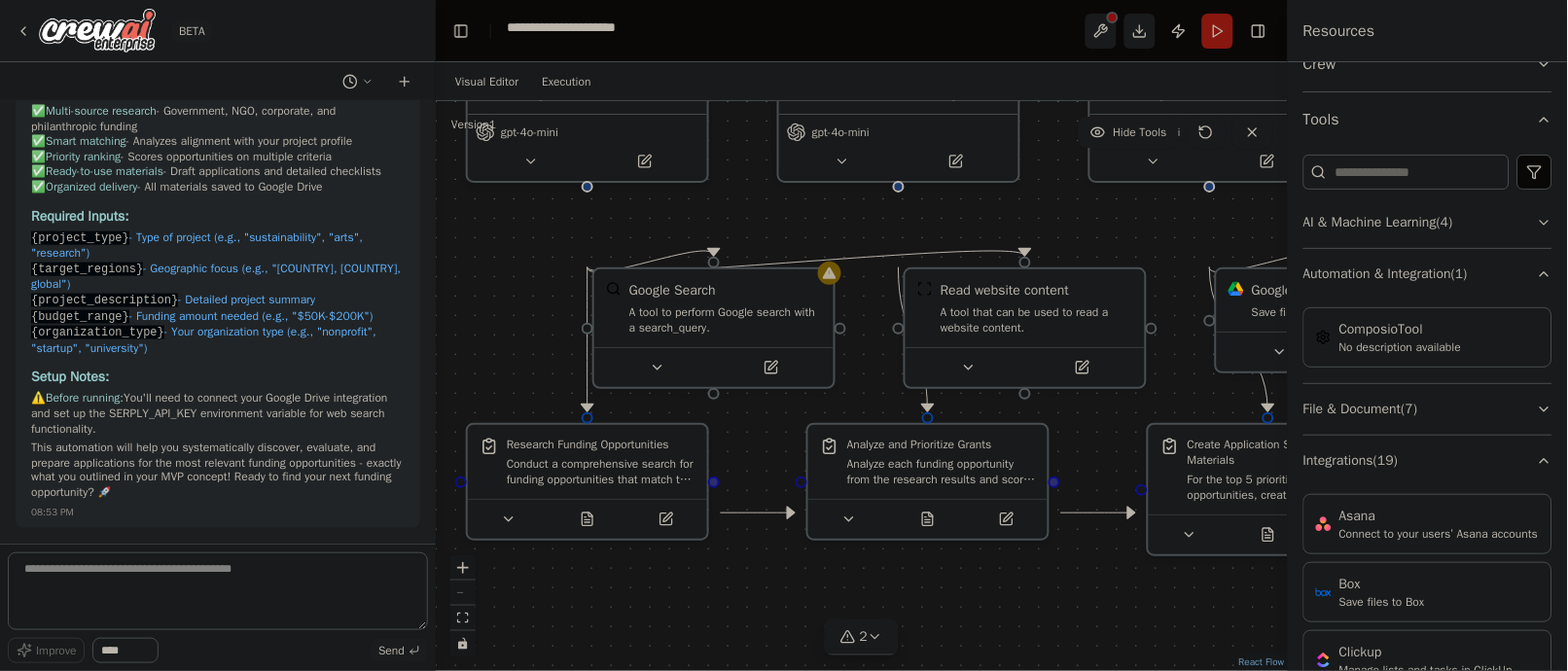 drag, startPoint x: 1132, startPoint y: 44, endPoint x: 1028, endPoint y: 34, distance: 104.47966 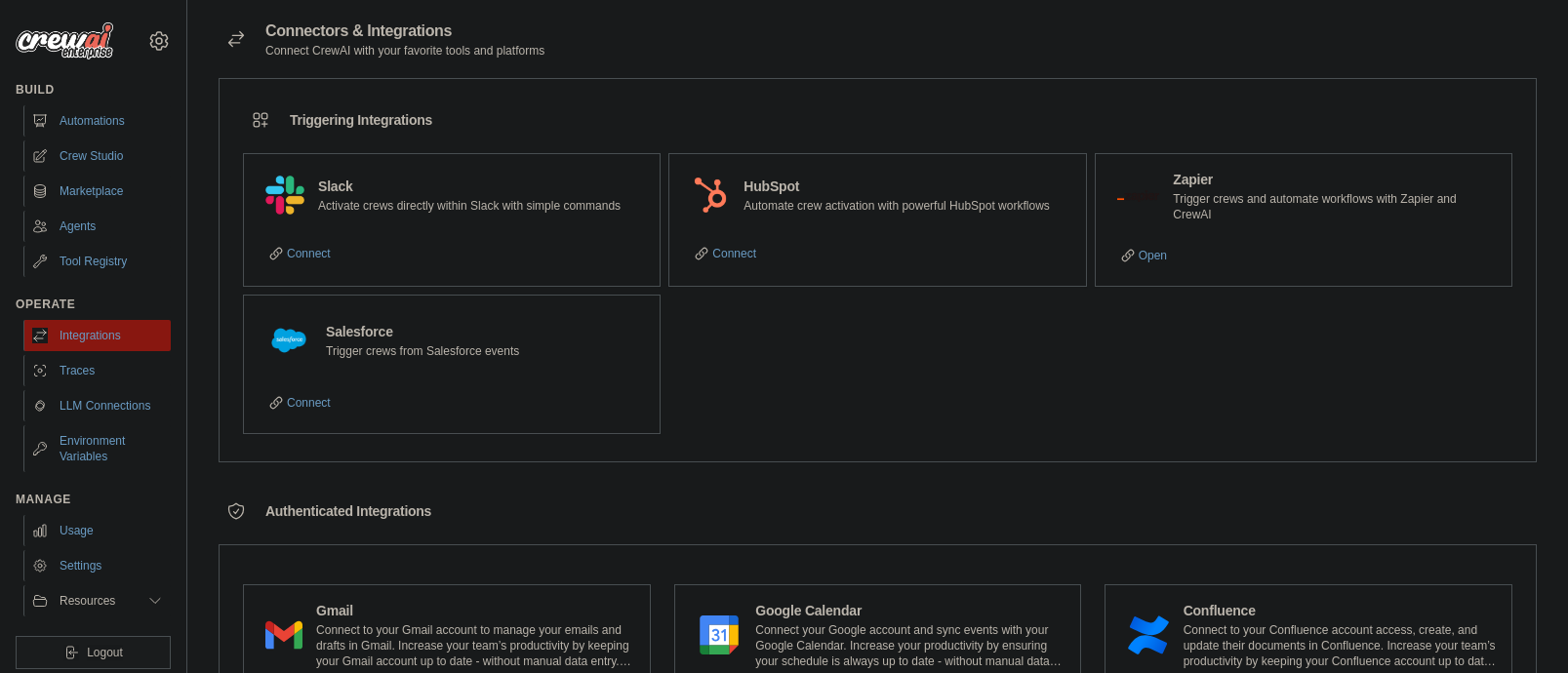 scroll, scrollTop: 0, scrollLeft: 0, axis: both 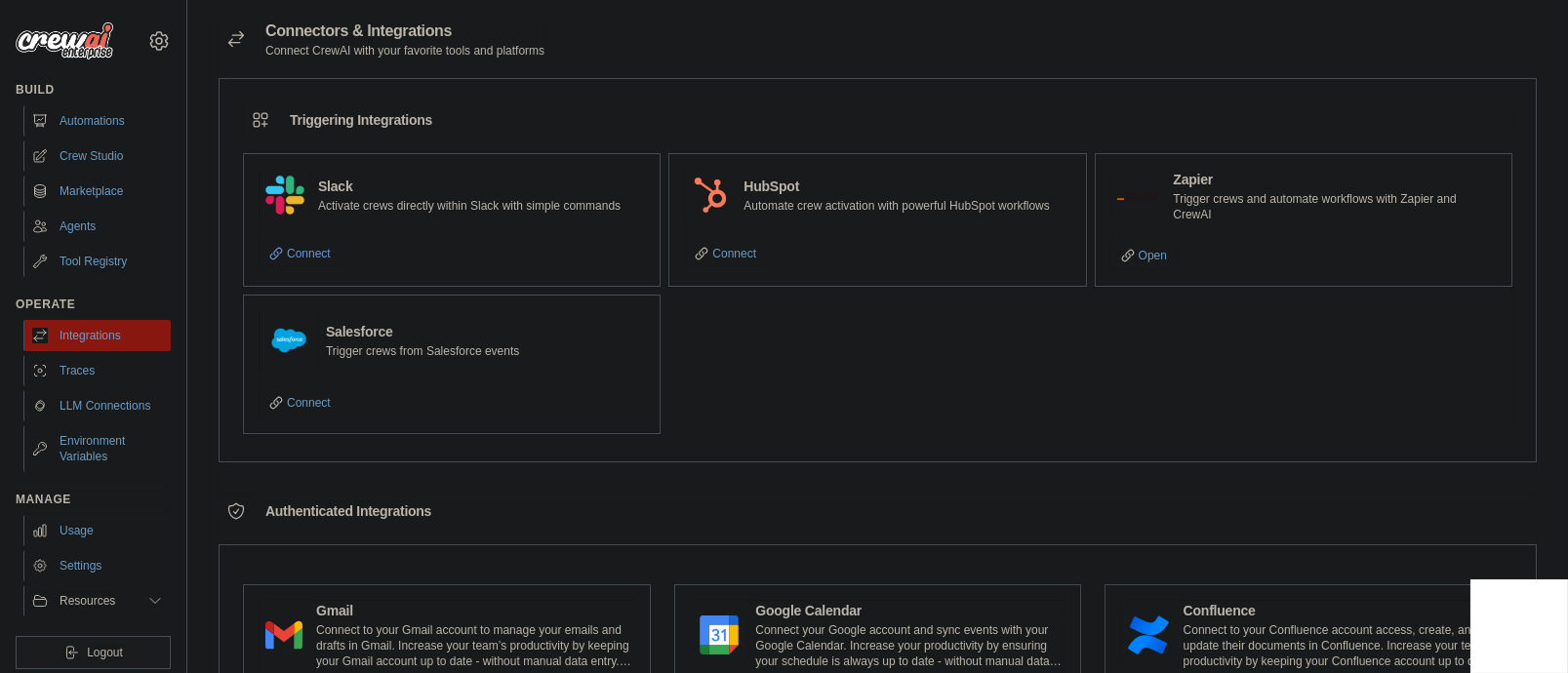 click on "Connect" at bounding box center (300, 254) 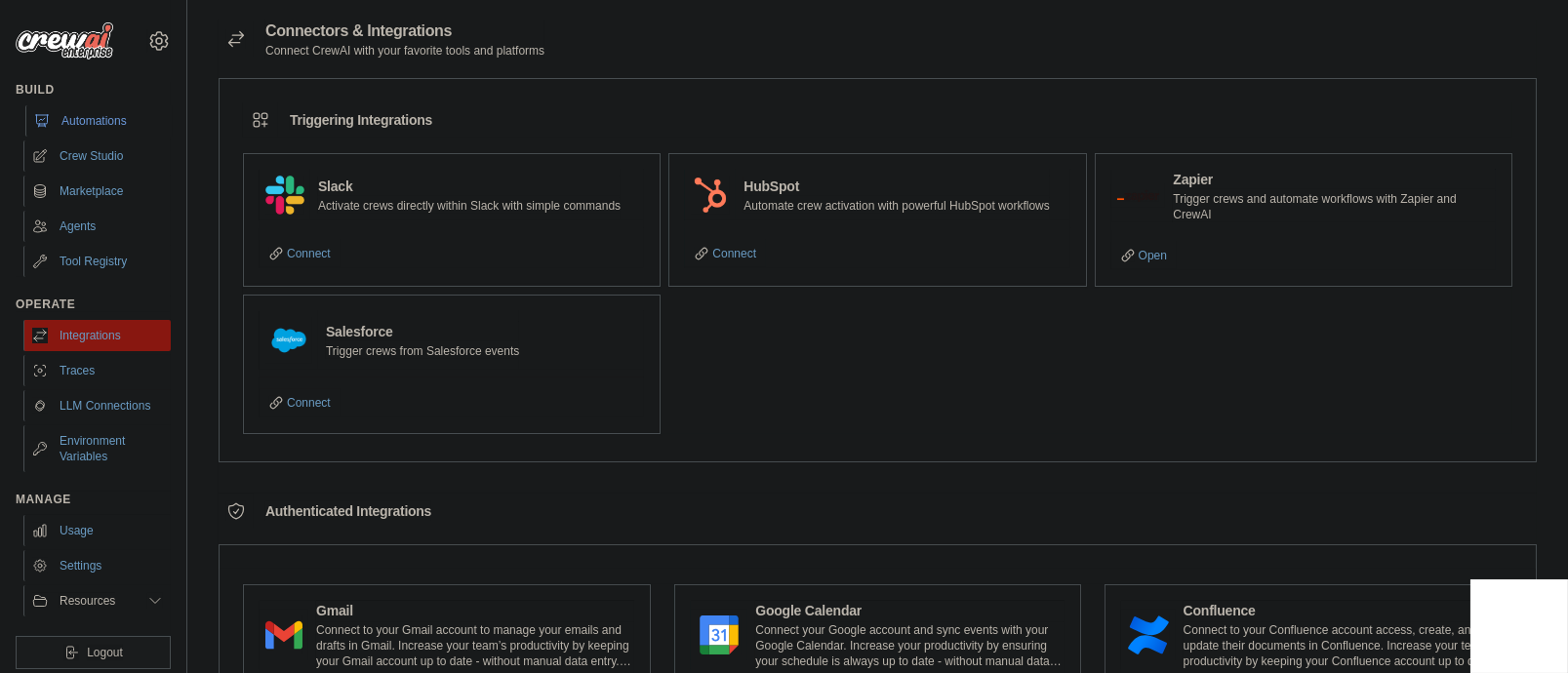 click on "Automations" at bounding box center [99, 121] 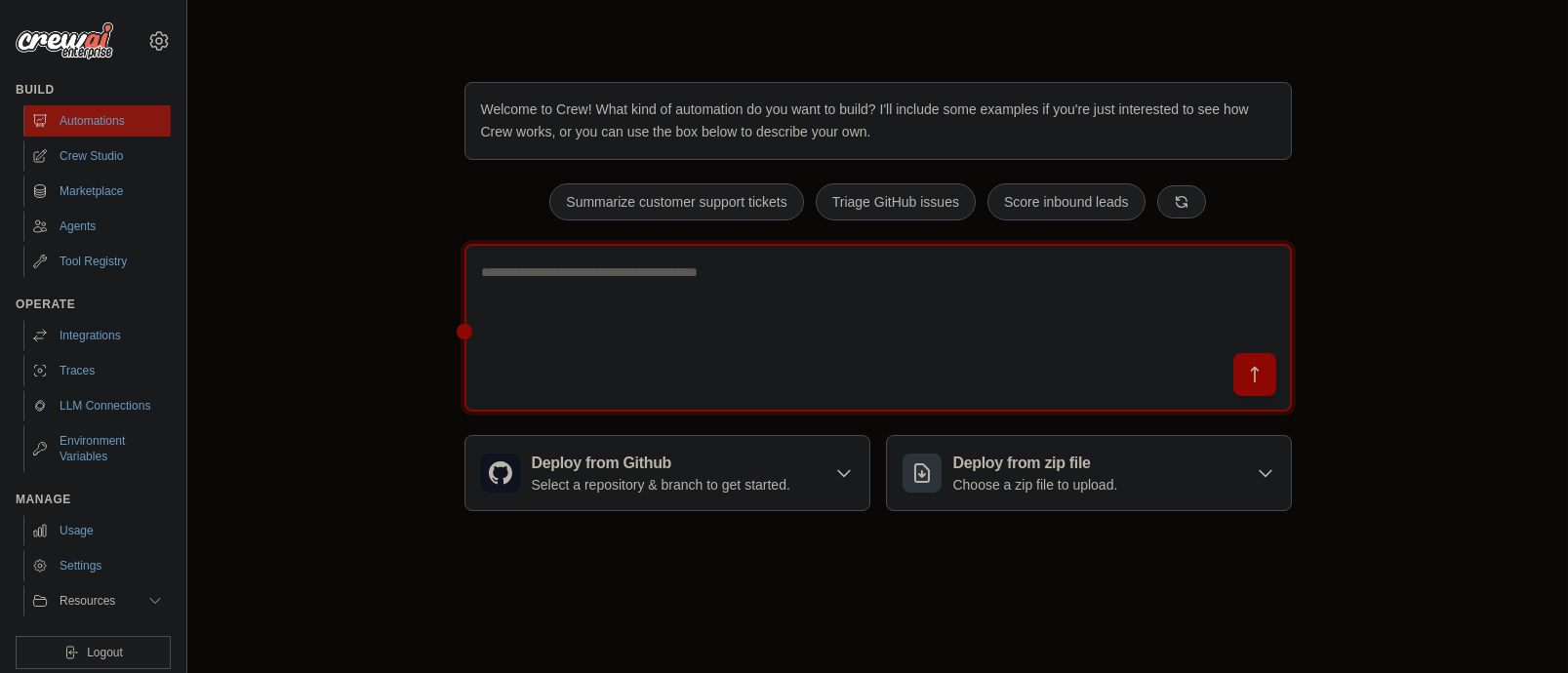 click at bounding box center [878, 328] 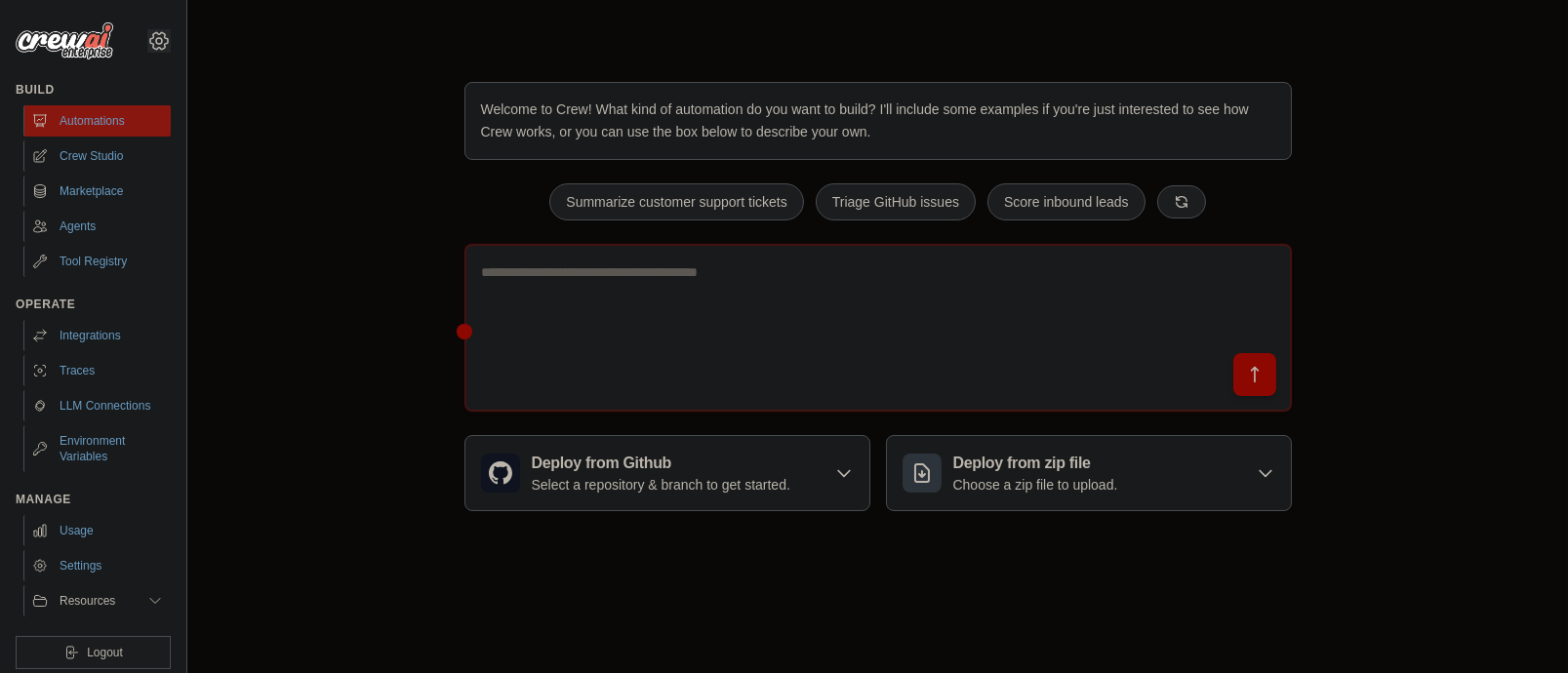click 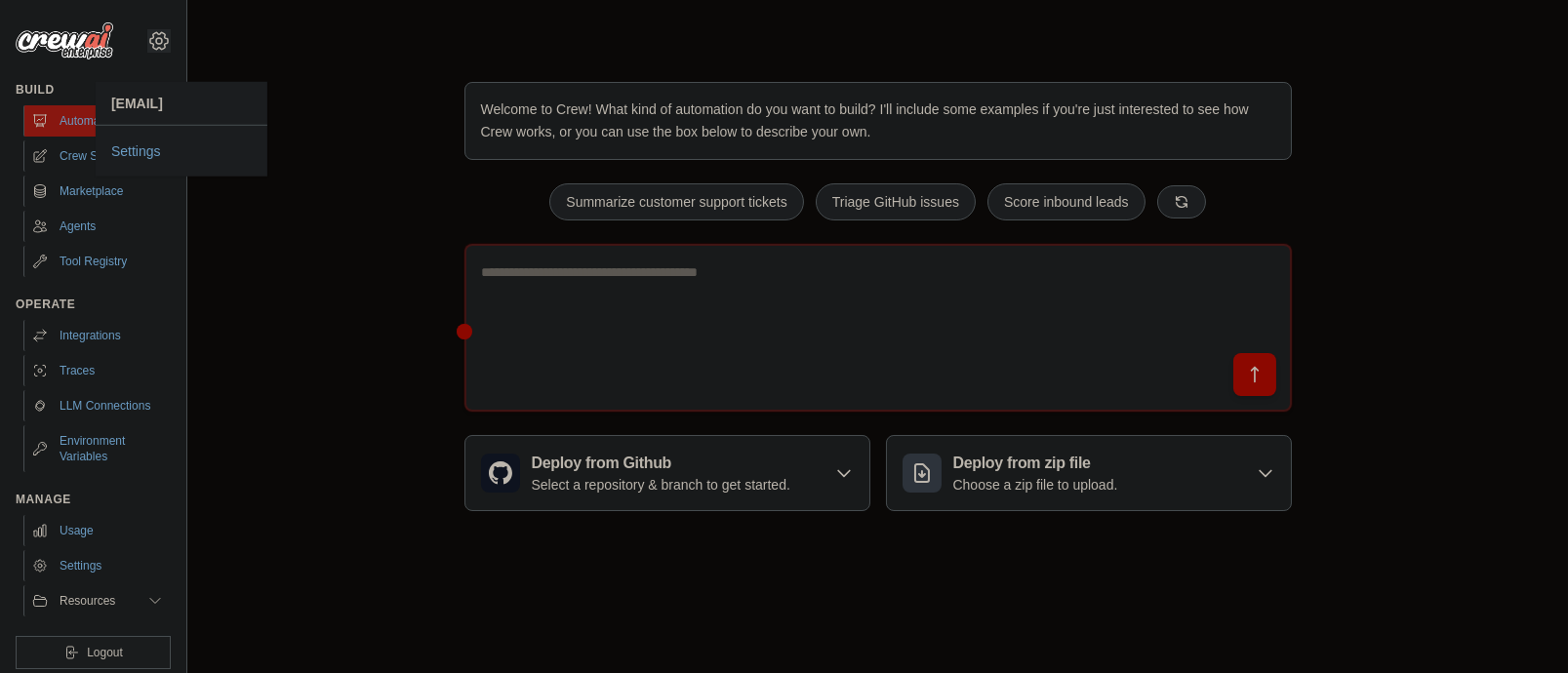 click 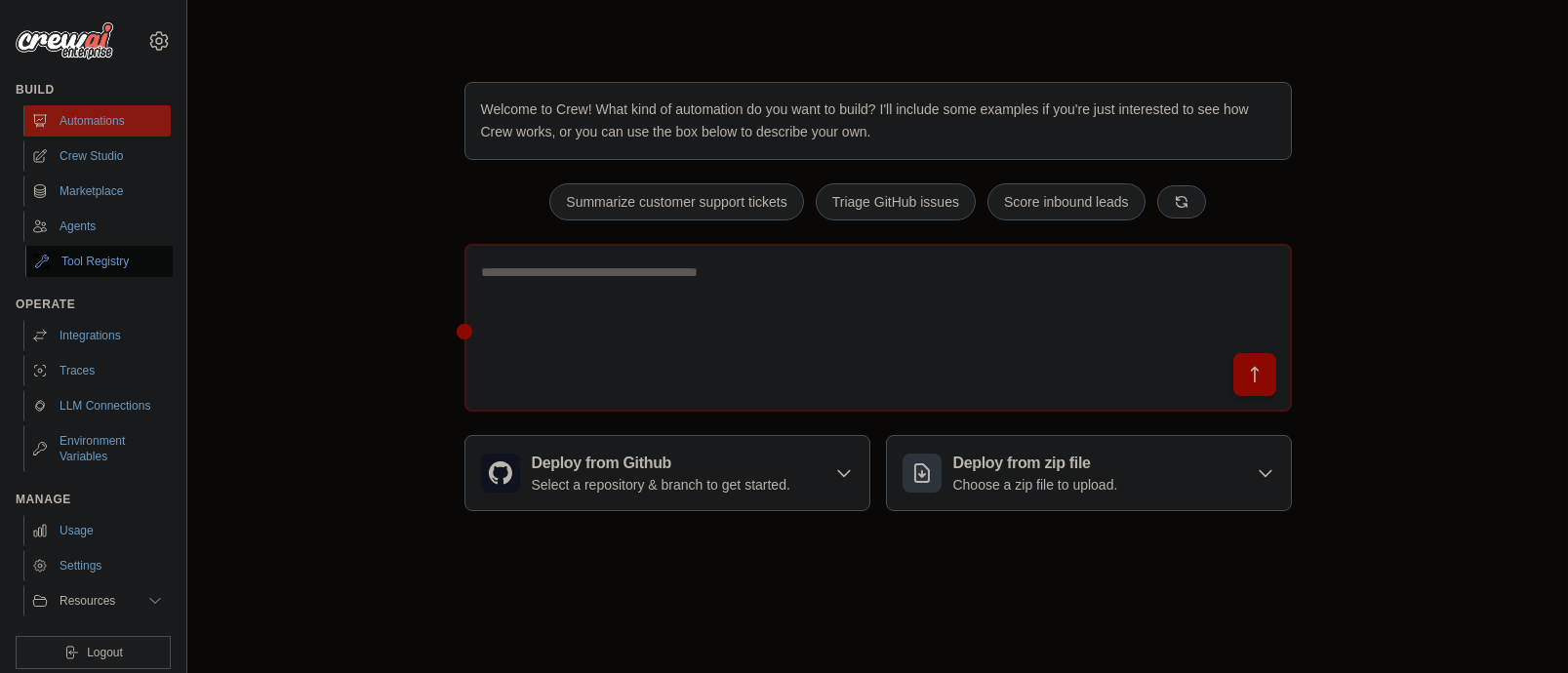 click on "Tool Registry" at bounding box center [99, 261] 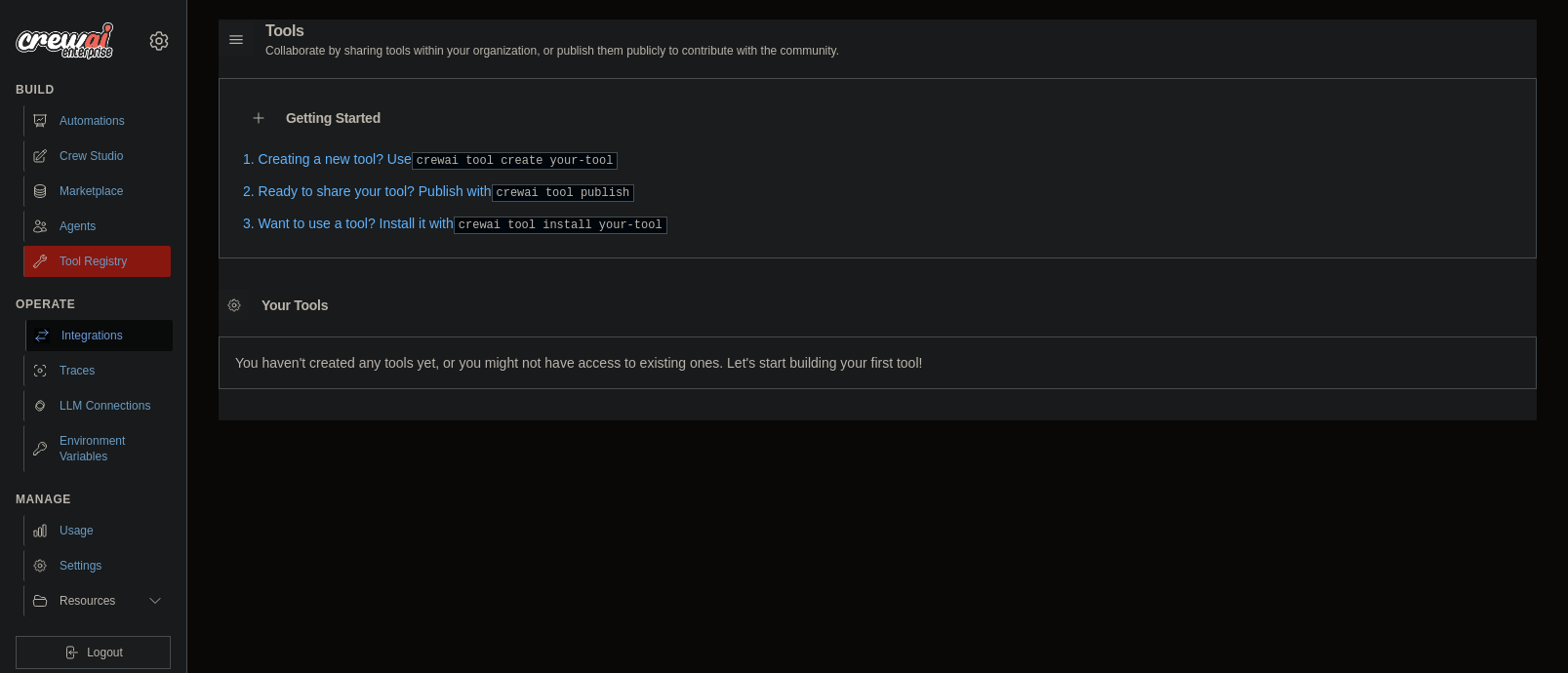 click on "Integrations" at bounding box center (99, 336) 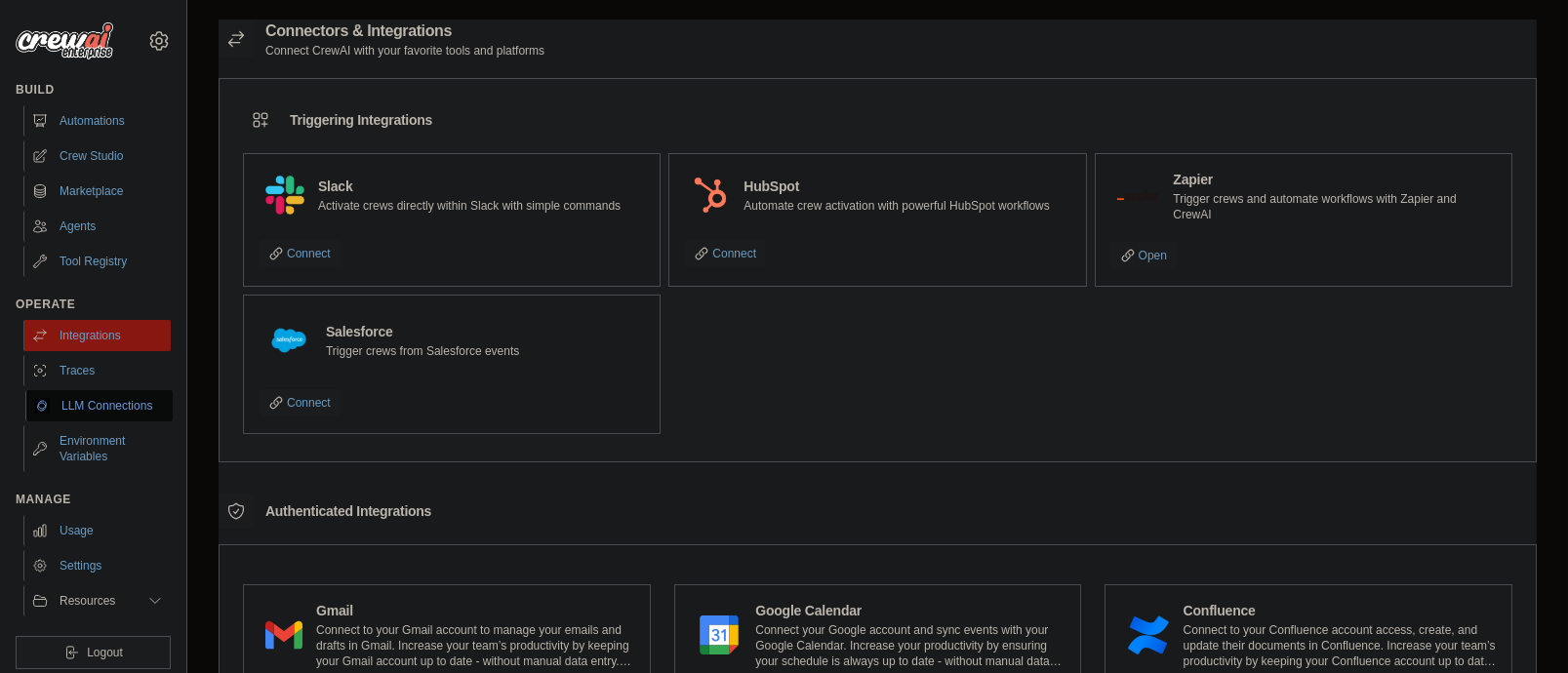 click on "LLM Connections" at bounding box center (99, 406) 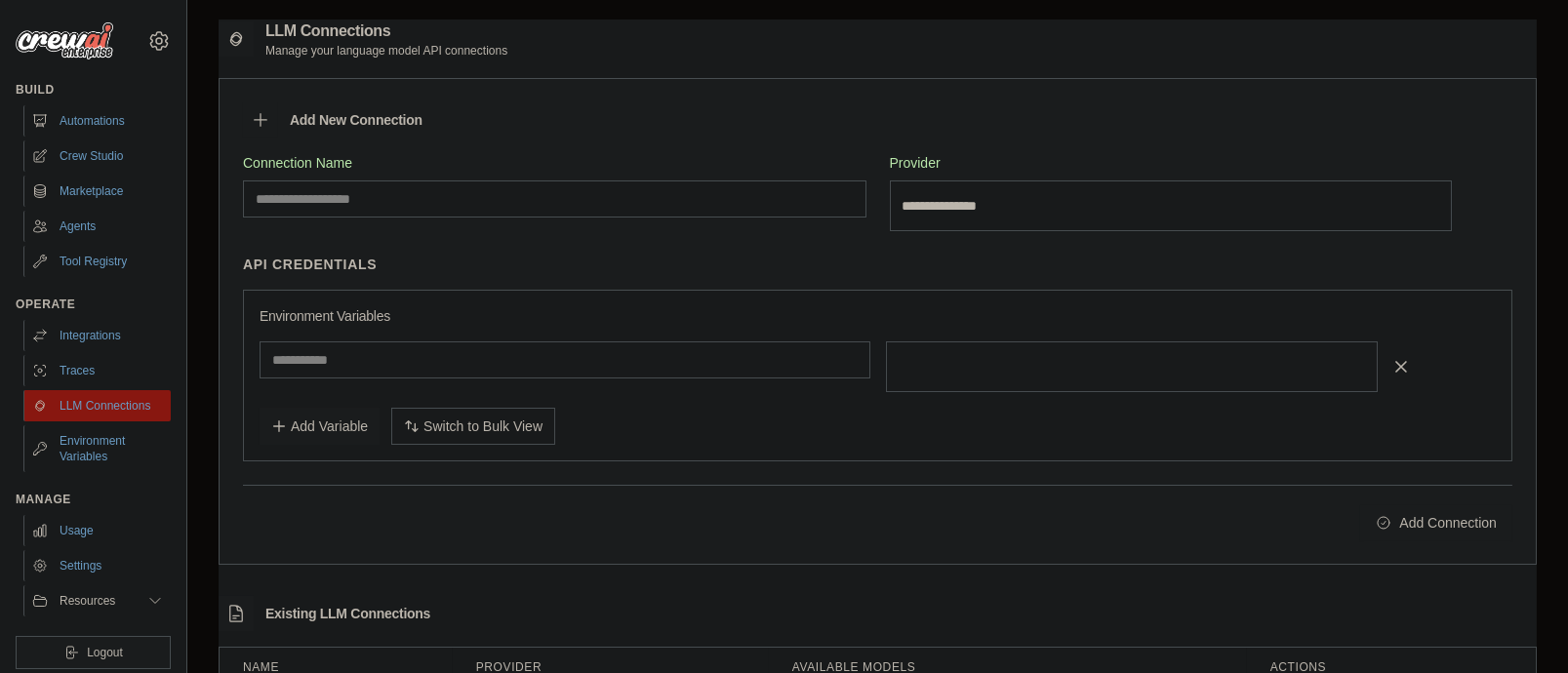 click on "Add Variable
Switch to Bulk View
Switch to Table View" at bounding box center [877, 426] 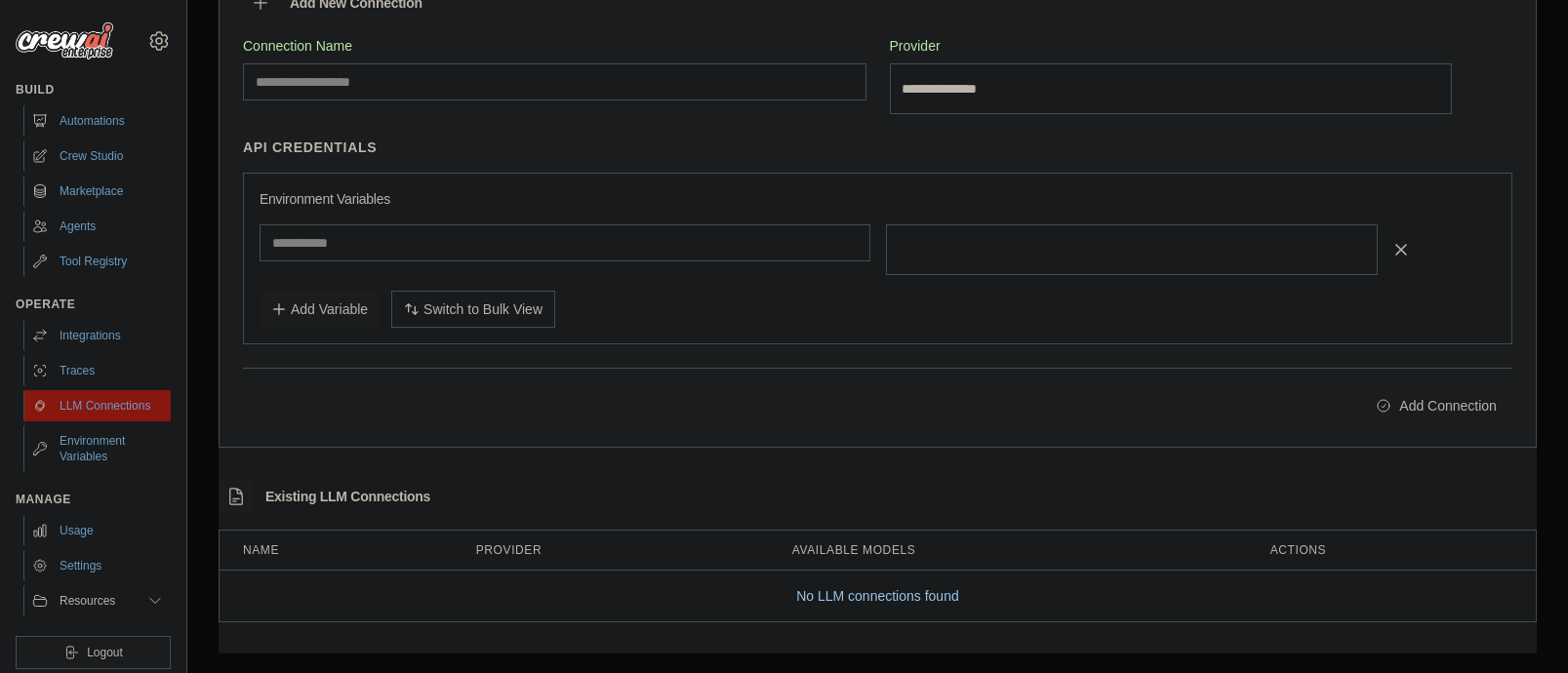 scroll, scrollTop: 373, scrollLeft: 0, axis: vertical 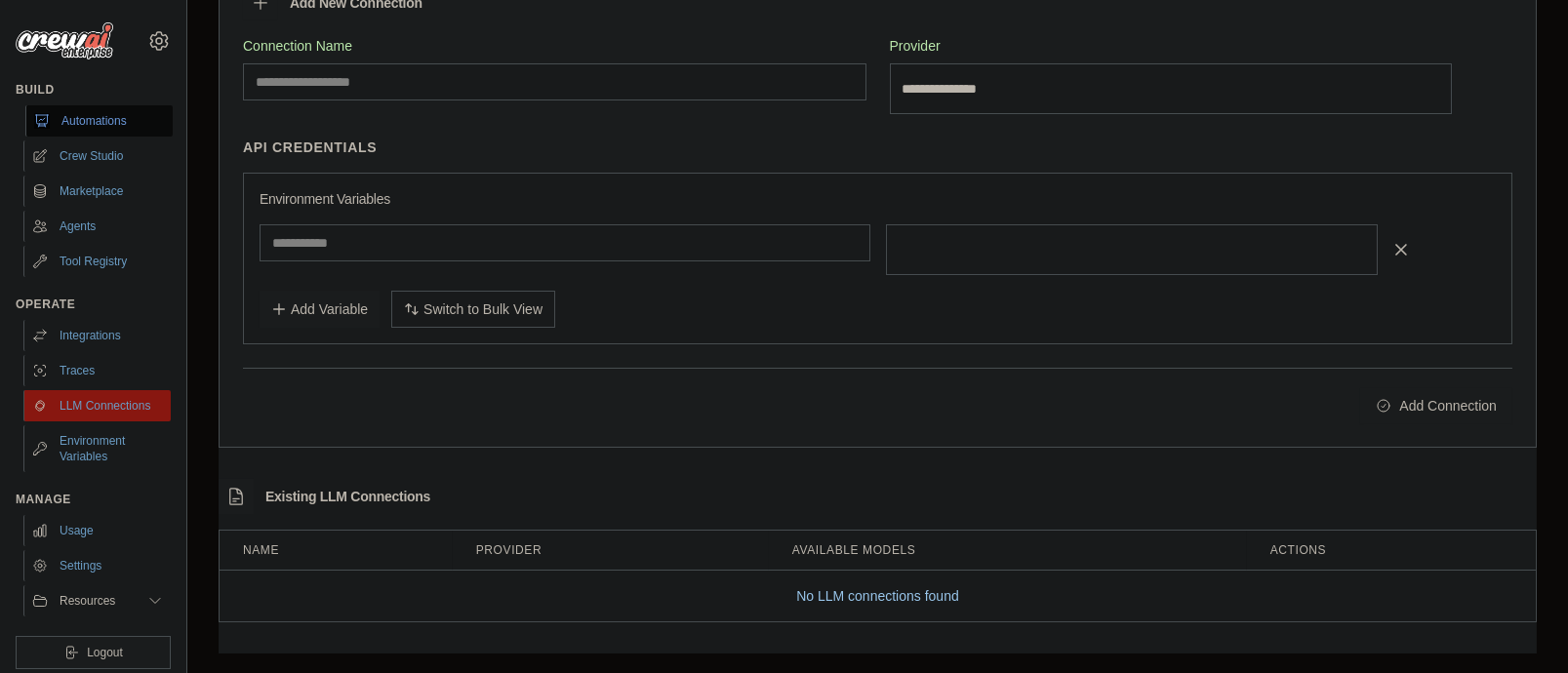 click on "Automations" at bounding box center [99, 121] 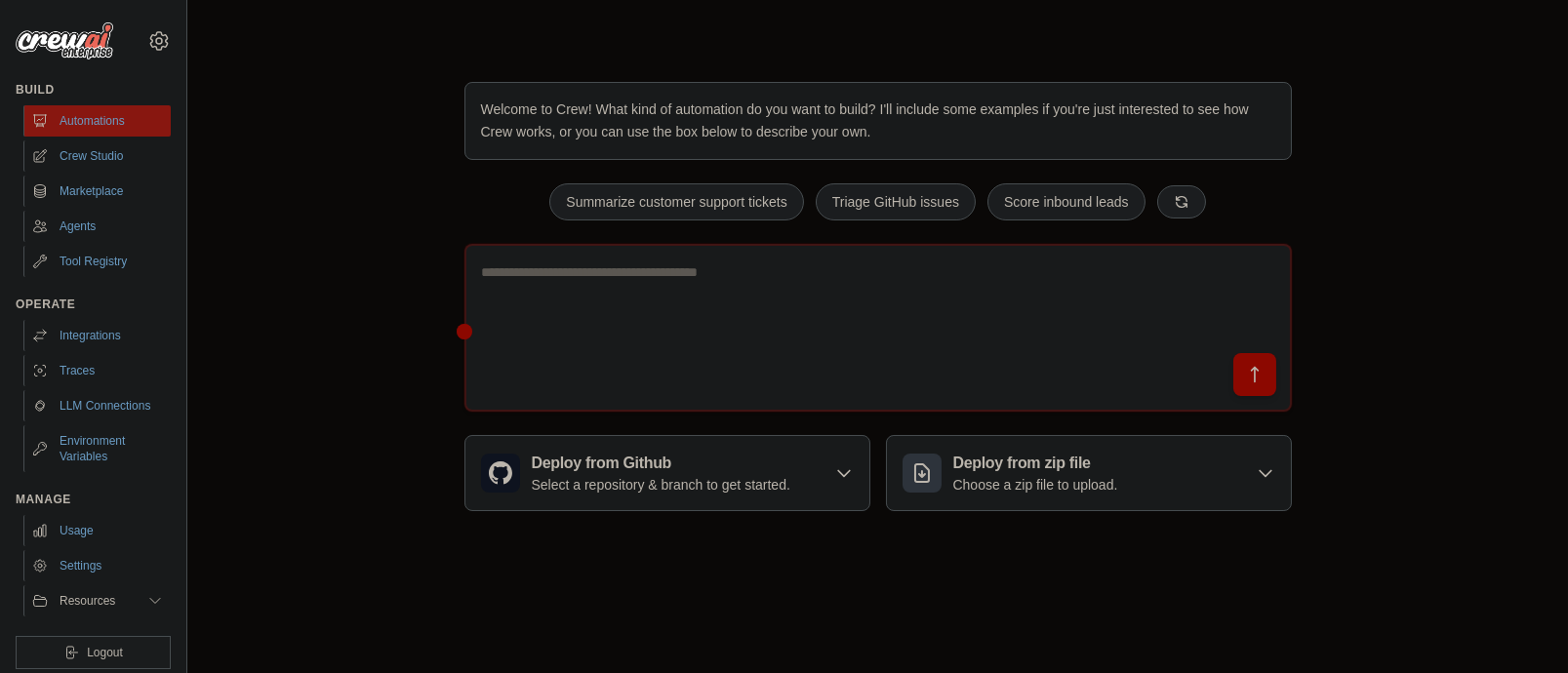 scroll, scrollTop: 0, scrollLeft: 0, axis: both 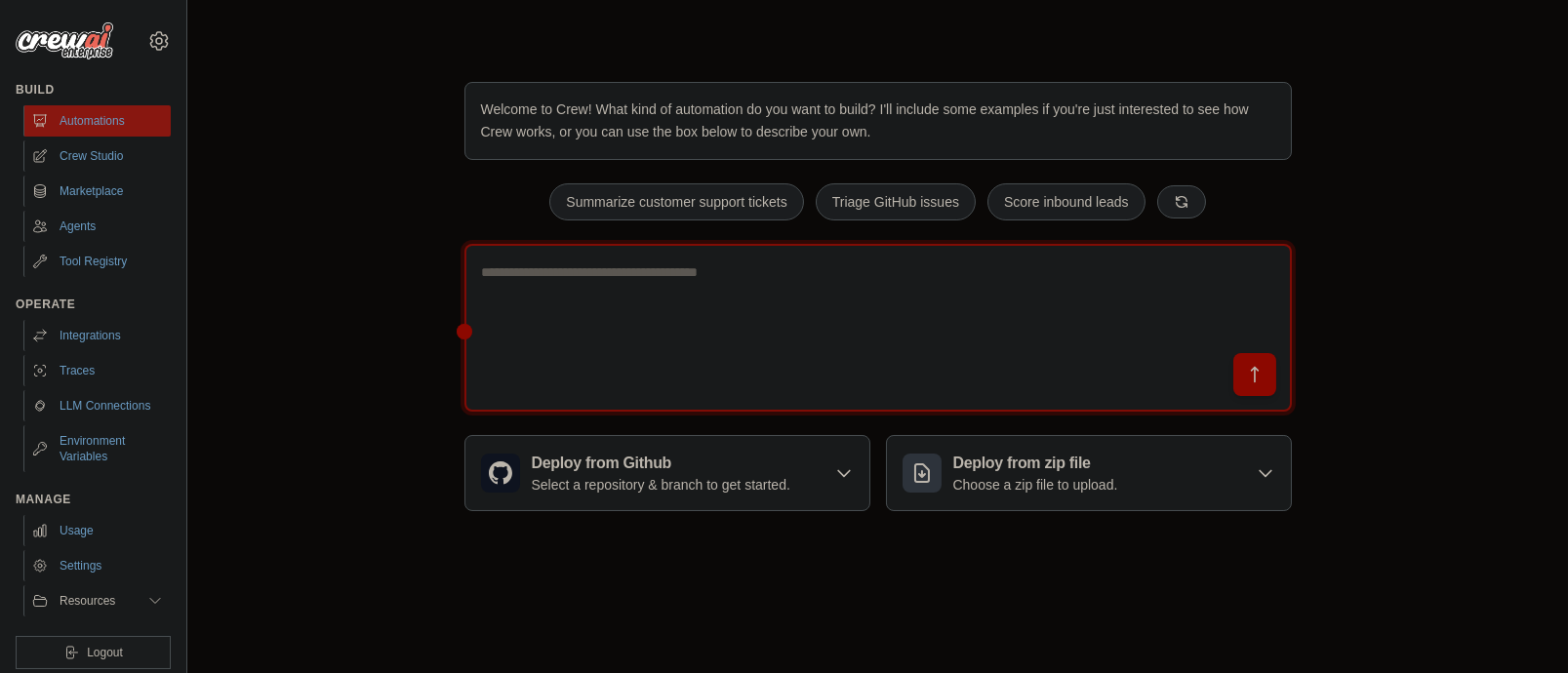 click at bounding box center (878, 328) 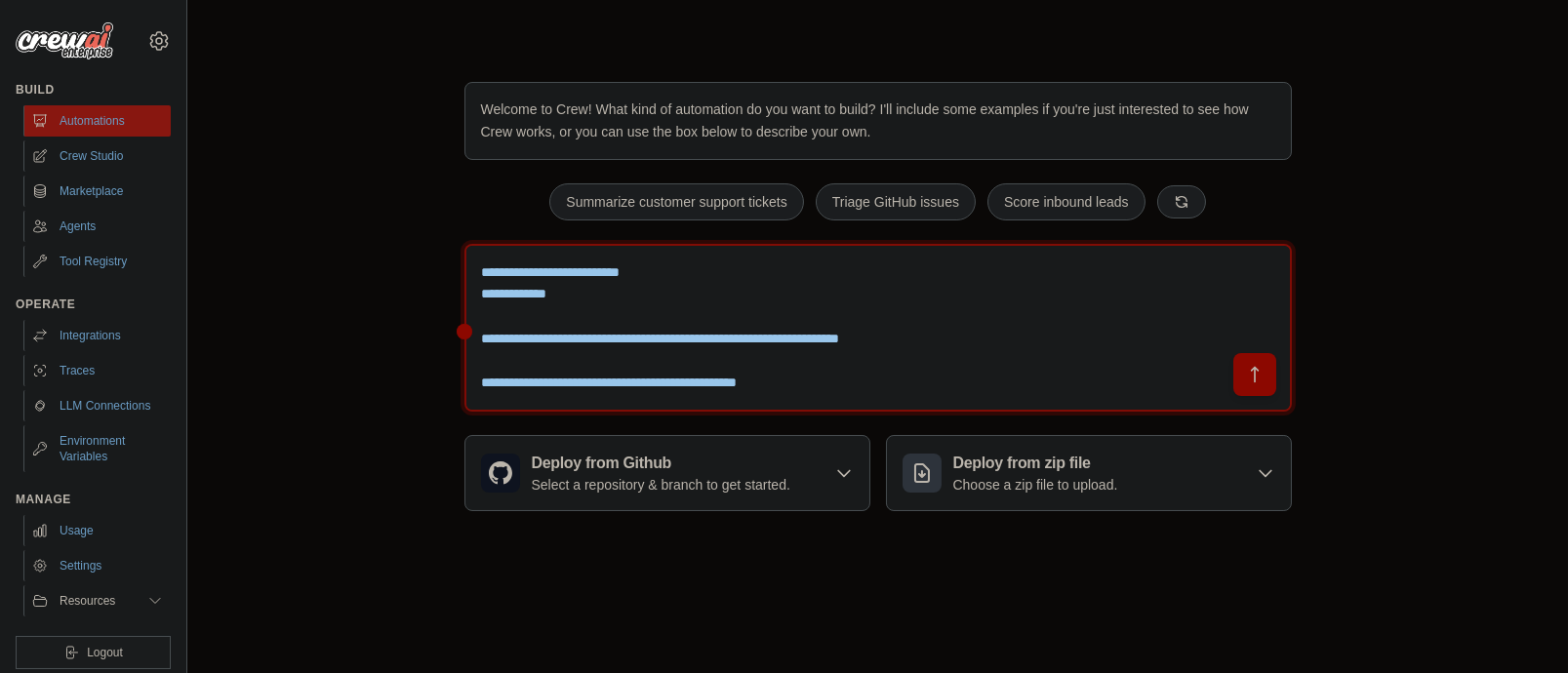 scroll, scrollTop: 1133, scrollLeft: 0, axis: vertical 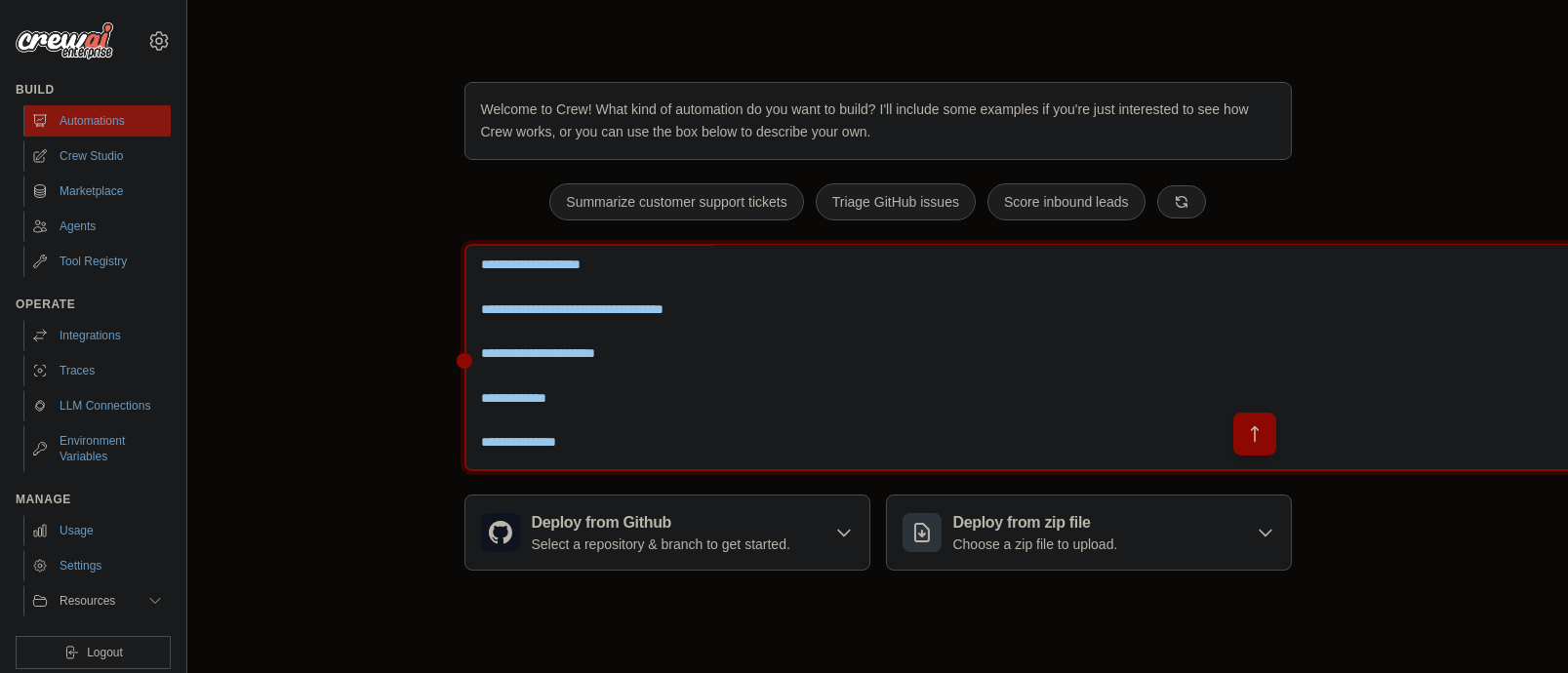 type on "**********" 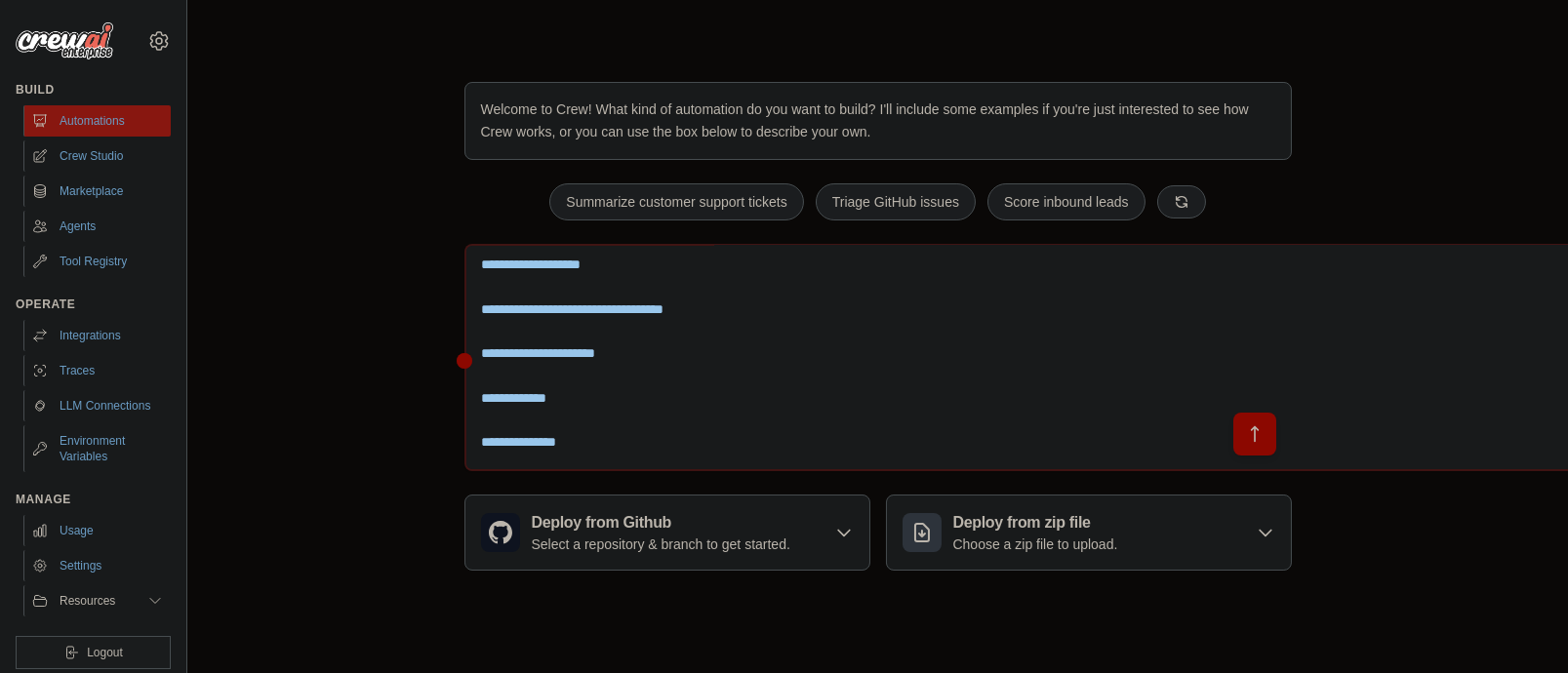 click on "Step 1
Create an automation
Describe the automation you want to build, or select an example option to build." at bounding box center [1357, 569] 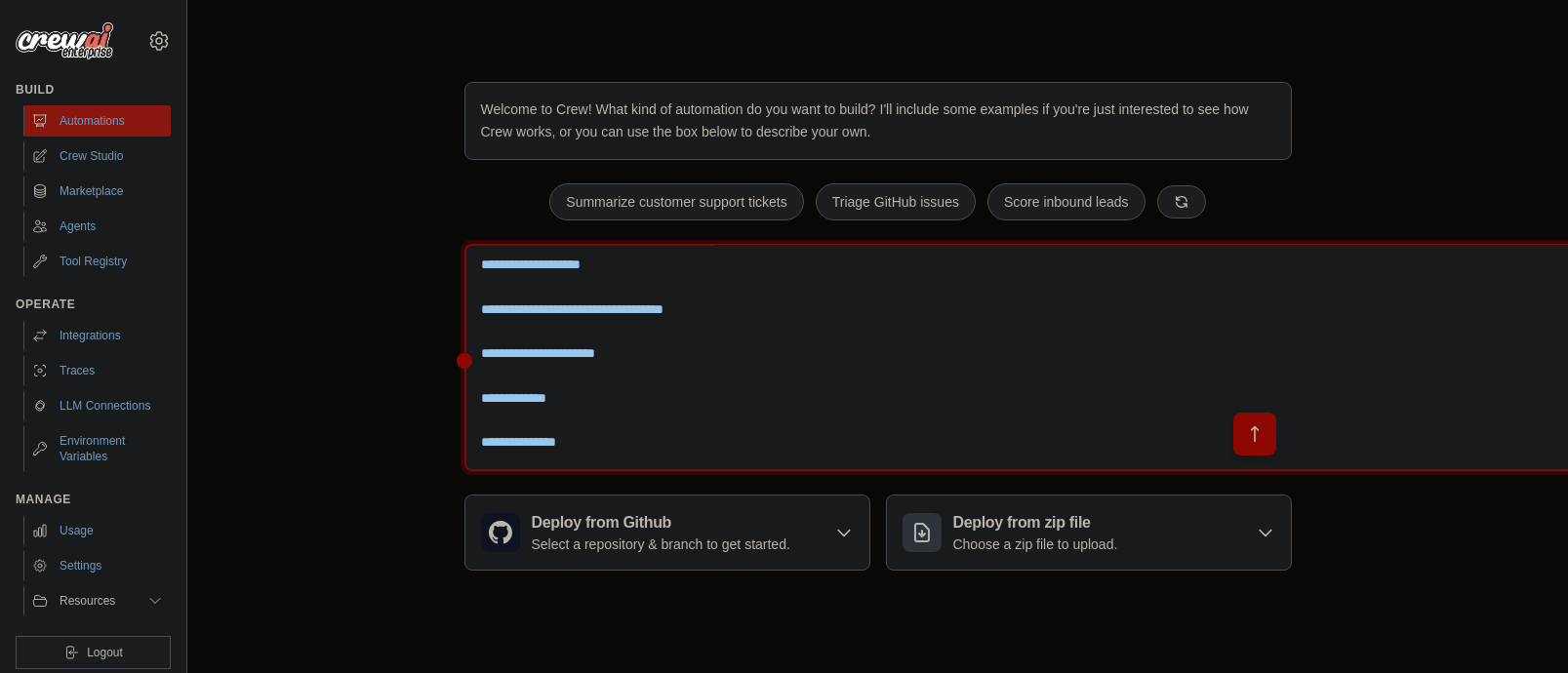 click at bounding box center (1033, 358) 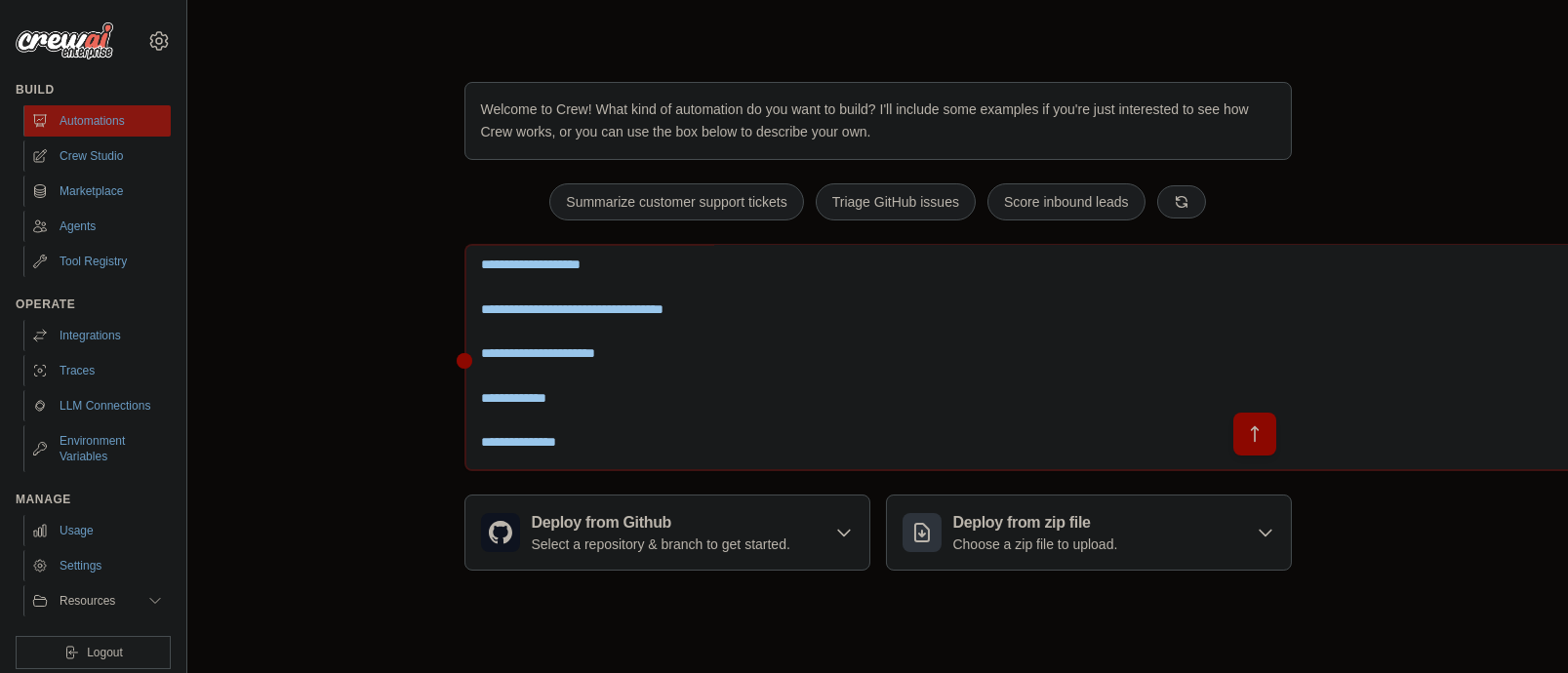 click on "Create an automation" at bounding box center [1347, 555] 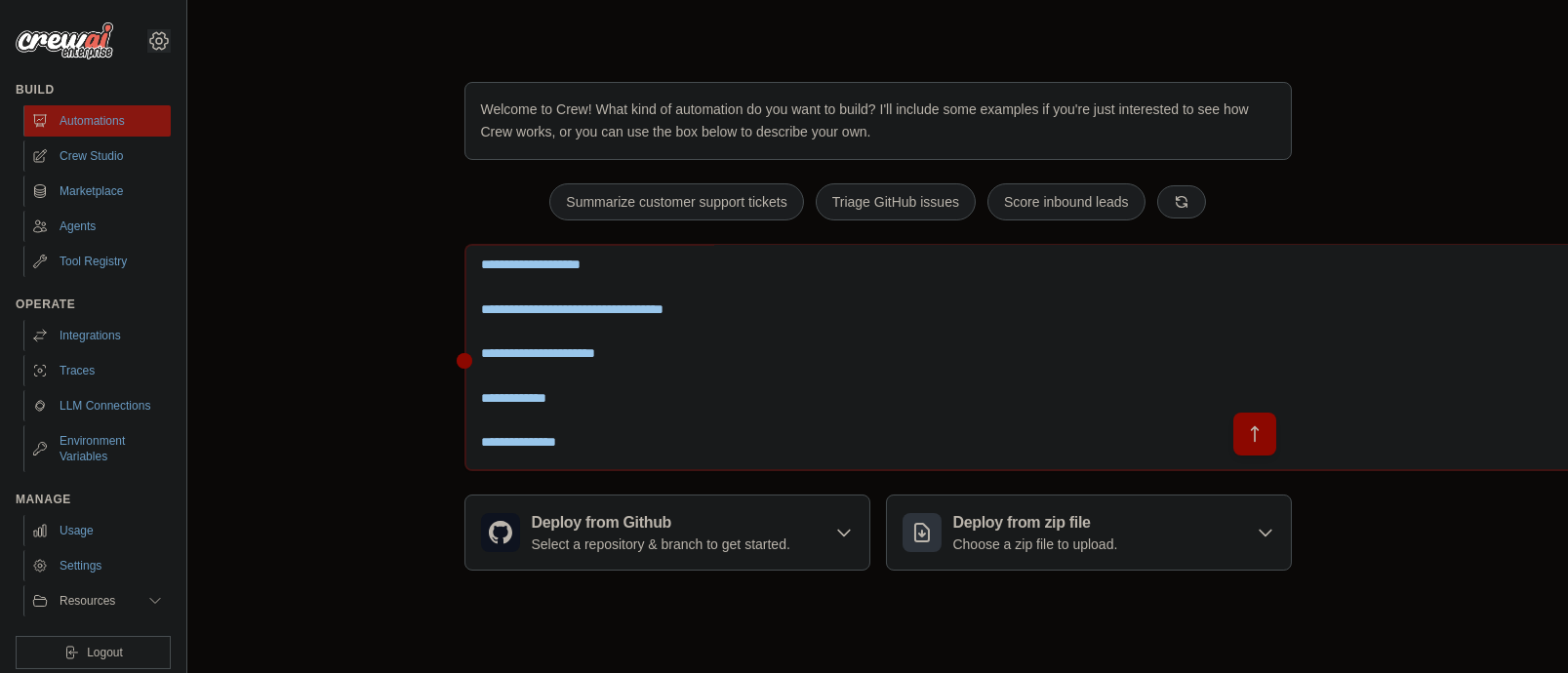 click 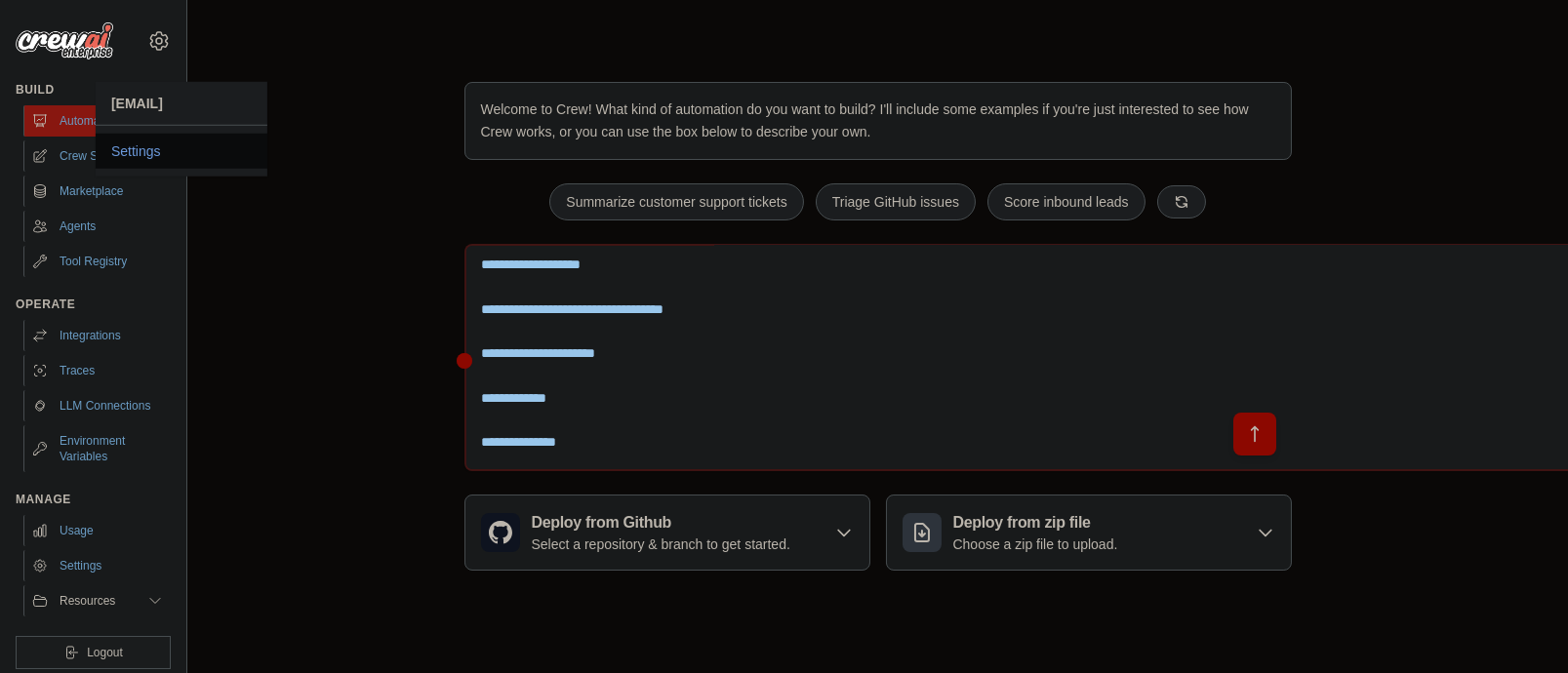 click on "Settings" at bounding box center (181, 151) 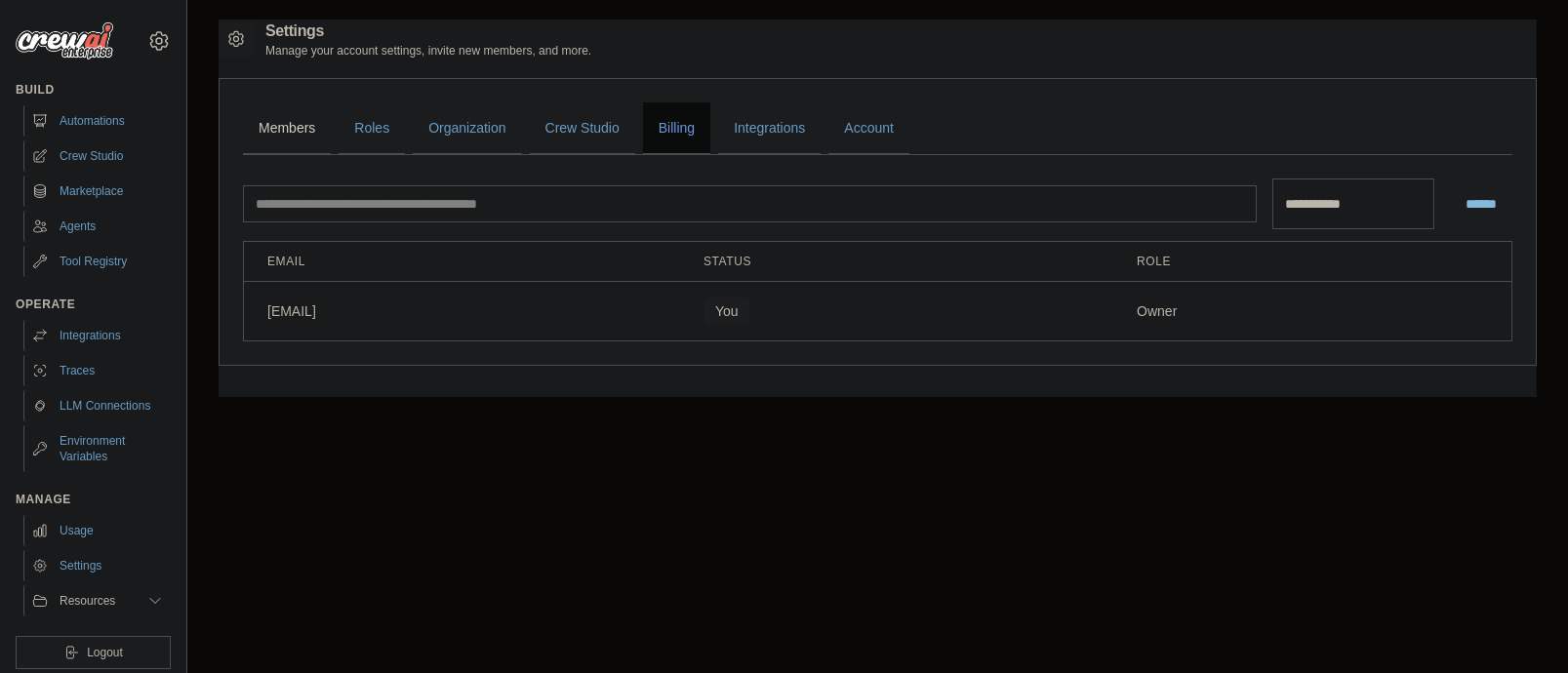 click on "Billing" at bounding box center (676, 129) 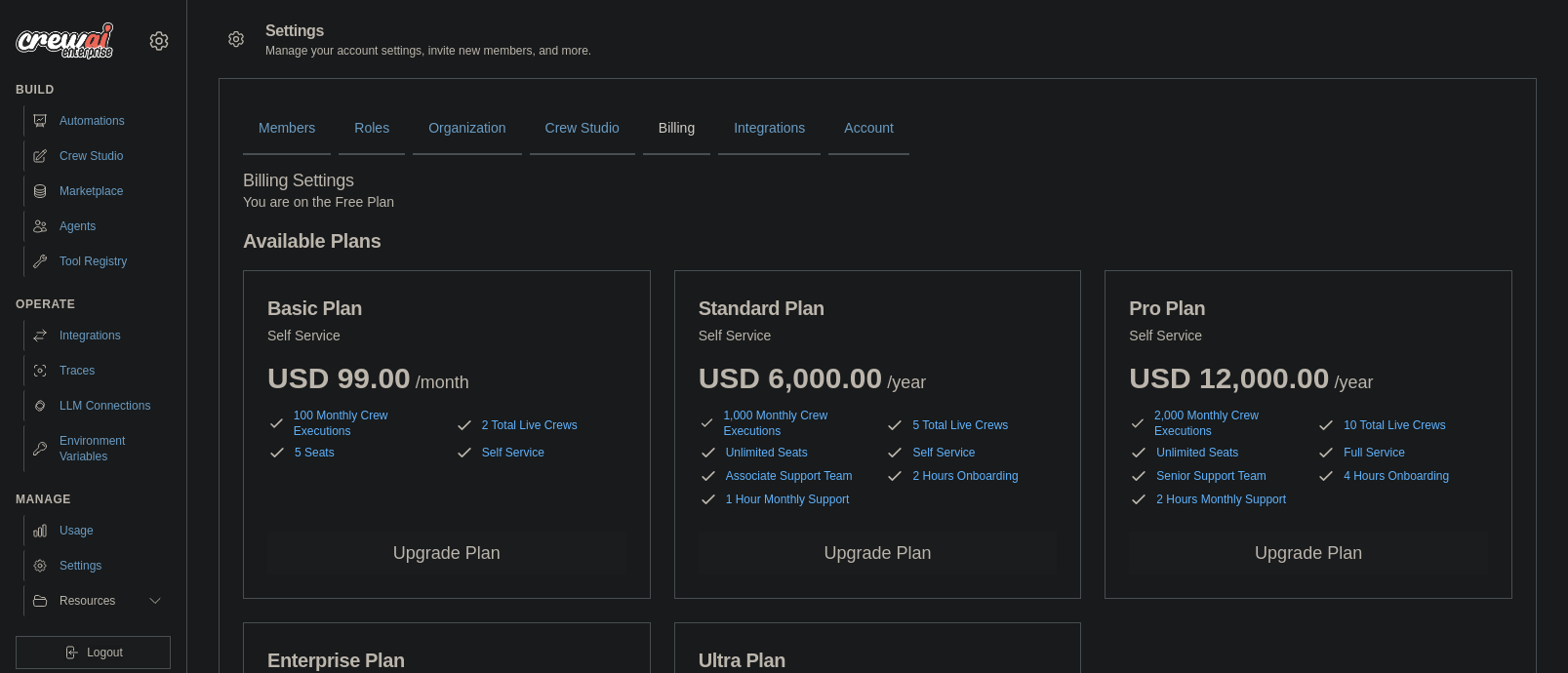 scroll, scrollTop: 0, scrollLeft: 0, axis: both 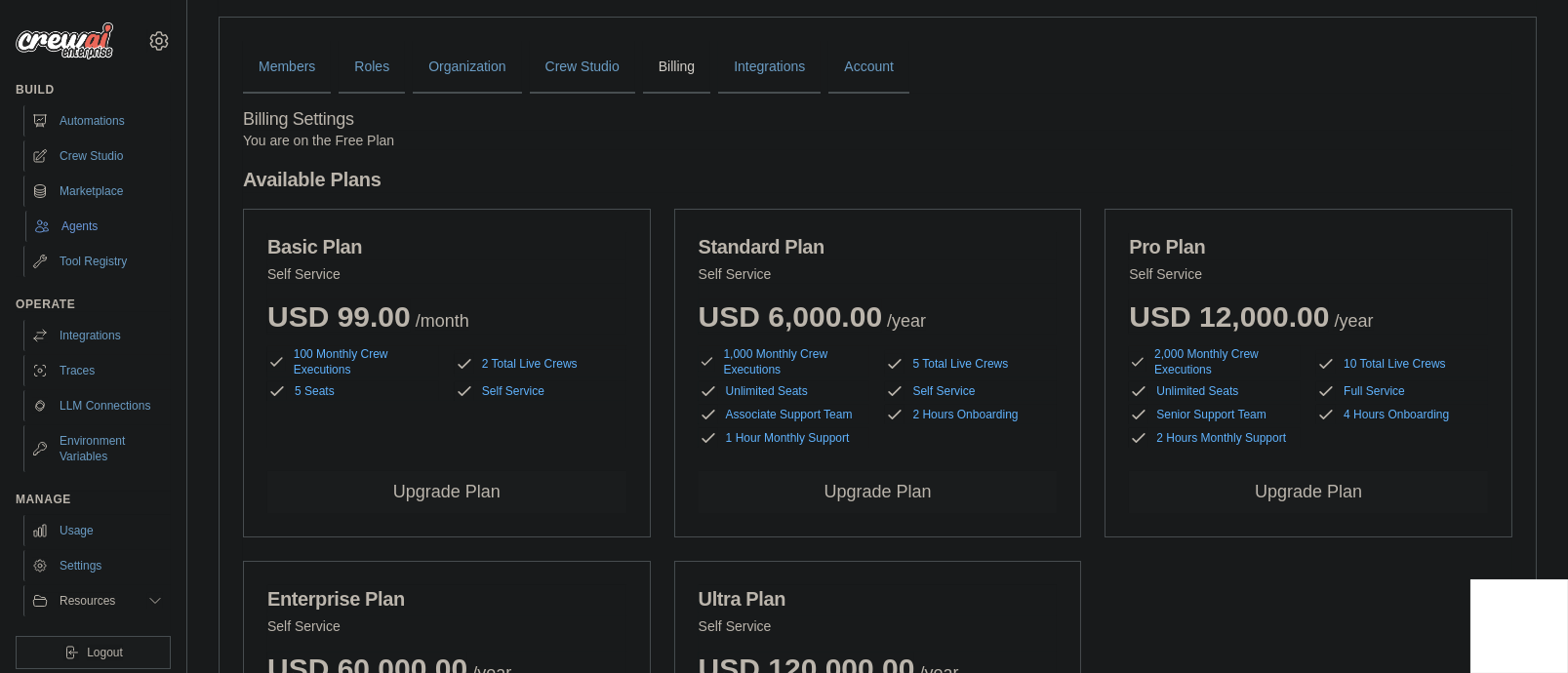 click on "Agents" at bounding box center (99, 226) 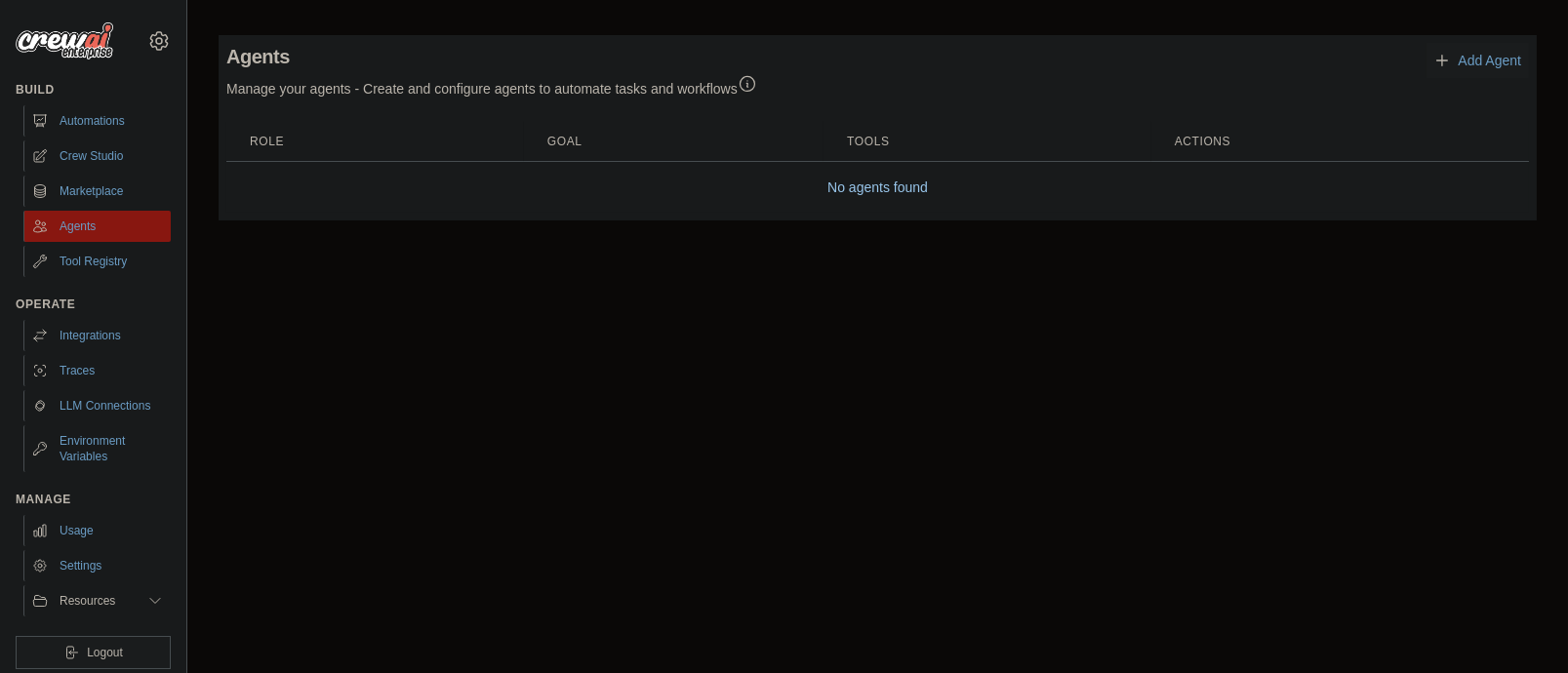 scroll, scrollTop: 0, scrollLeft: 0, axis: both 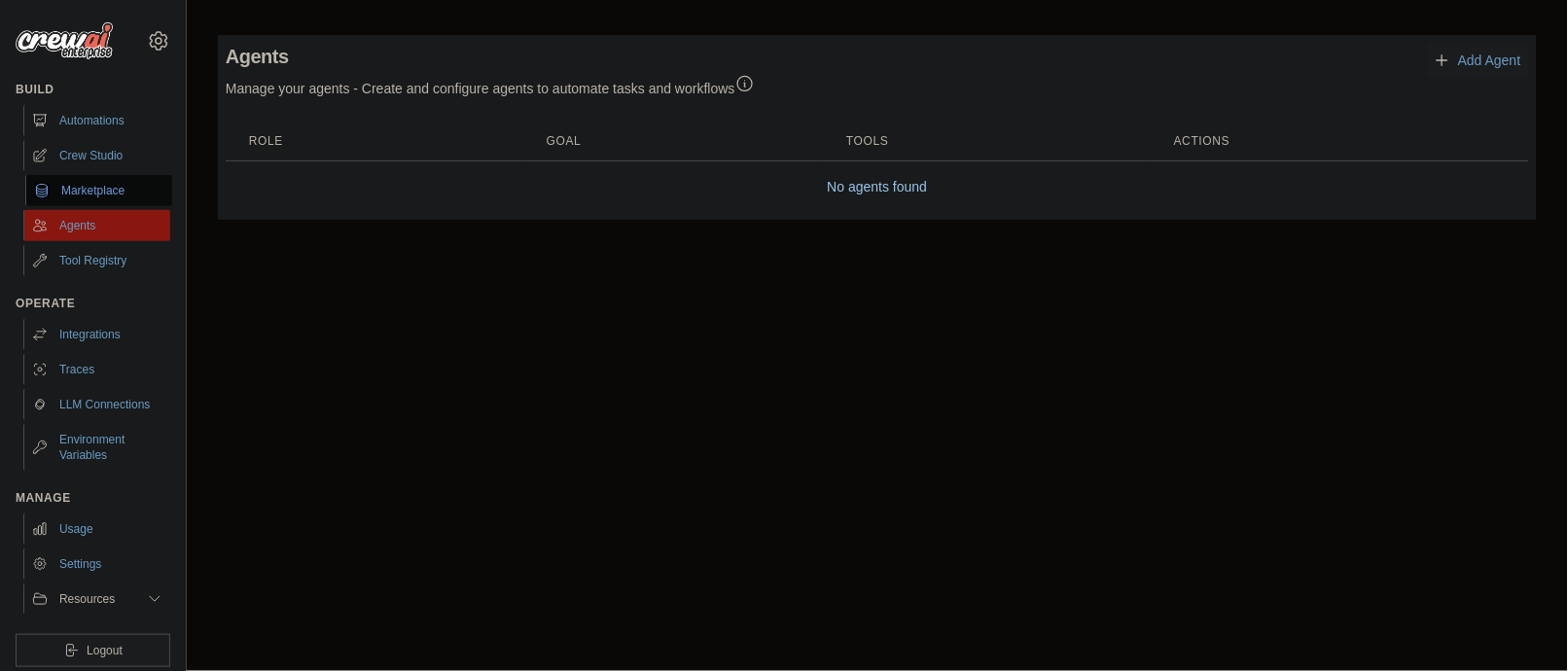 click on "Marketplace" at bounding box center (98, 191) 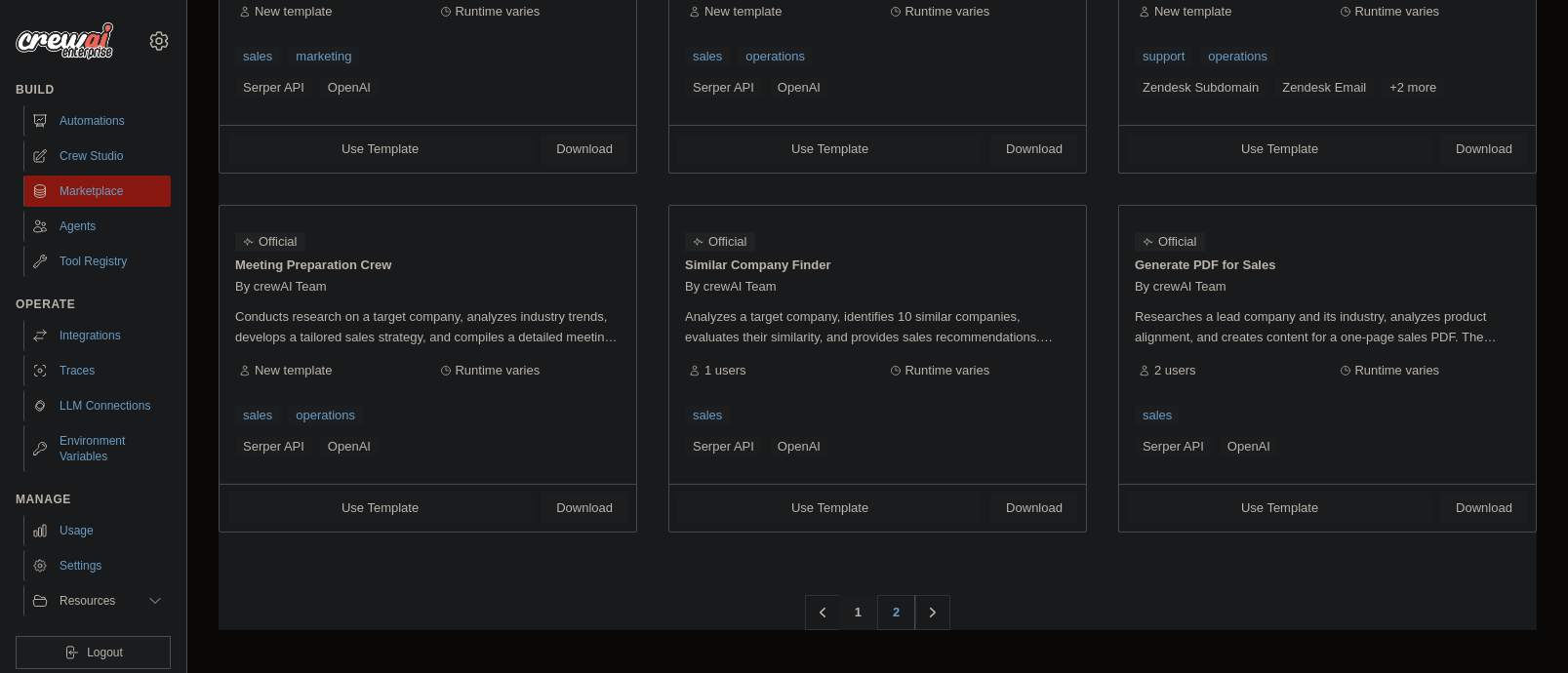 scroll, scrollTop: 1605, scrollLeft: 0, axis: vertical 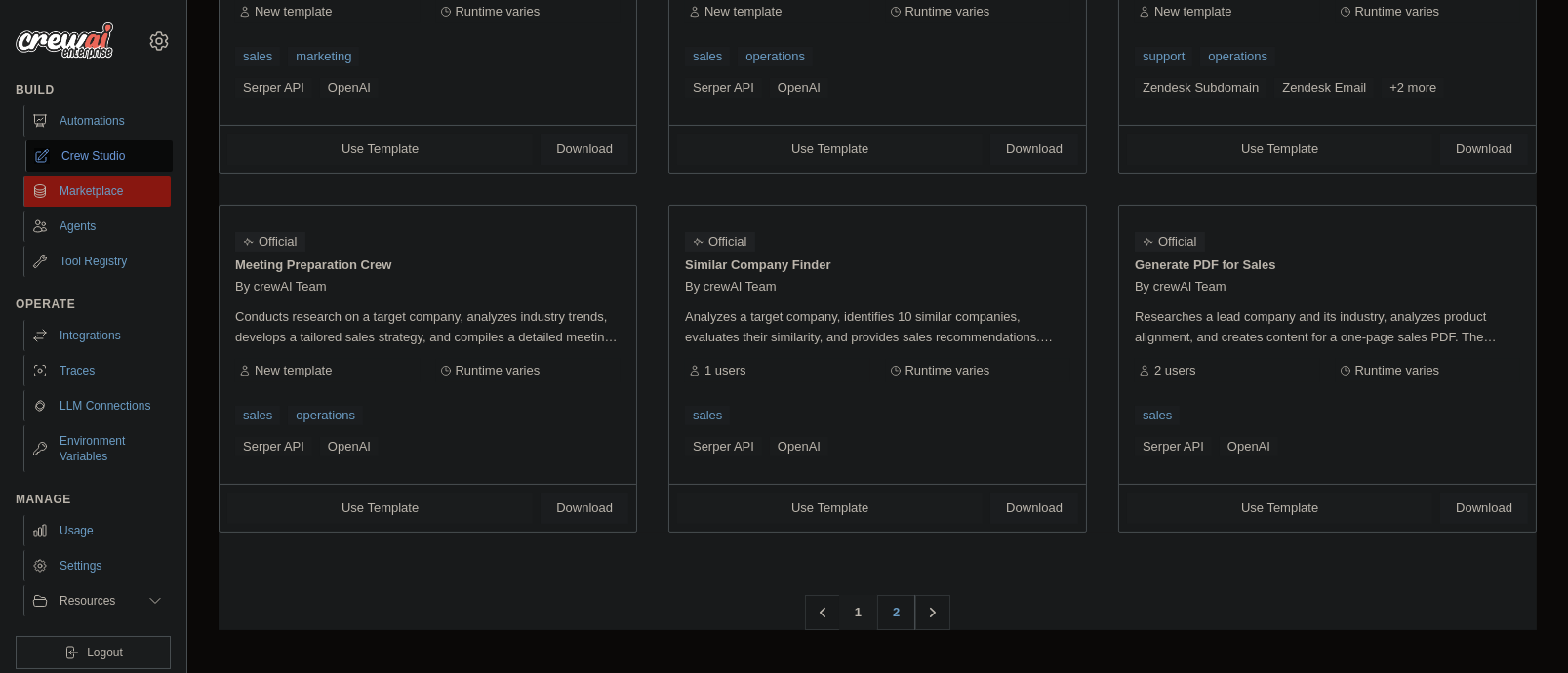 click on "Crew Studio" at bounding box center [99, 156] 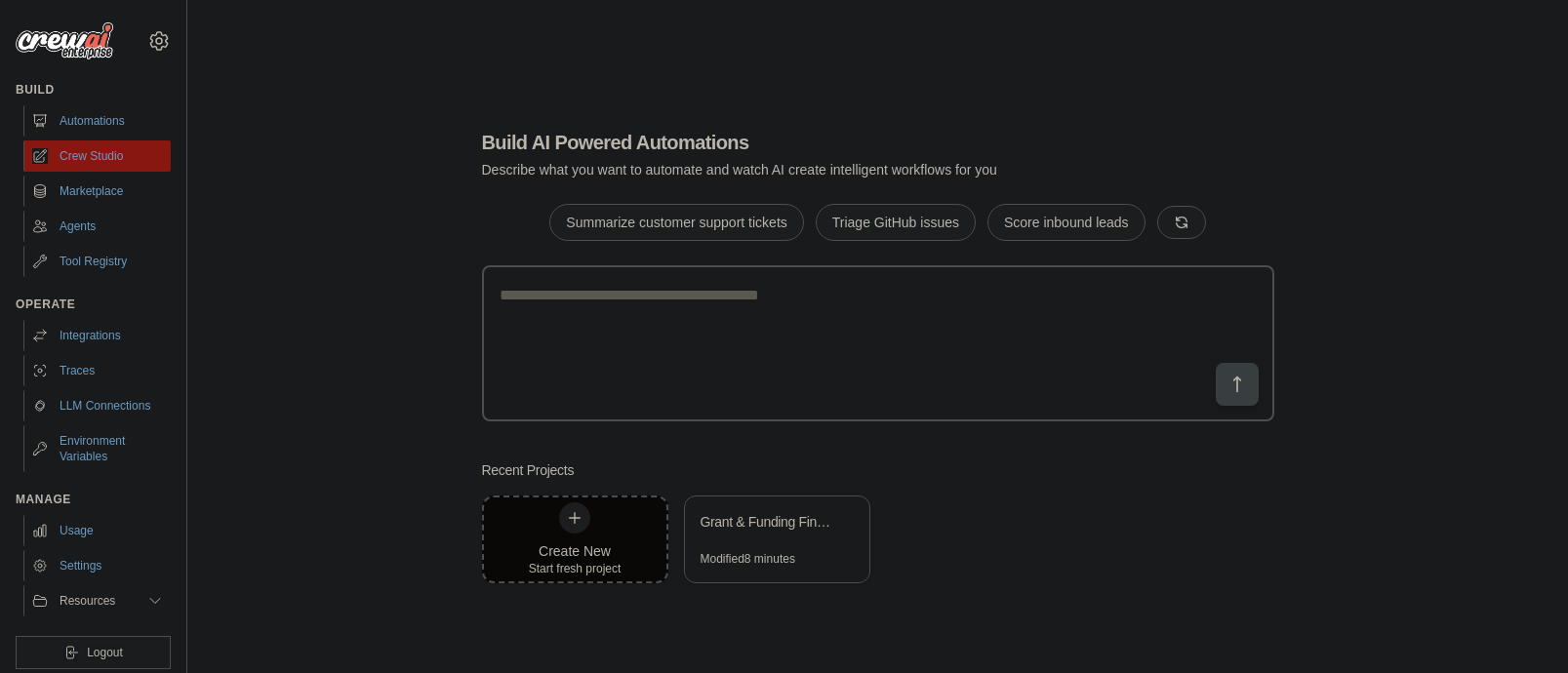 scroll, scrollTop: 0, scrollLeft: 0, axis: both 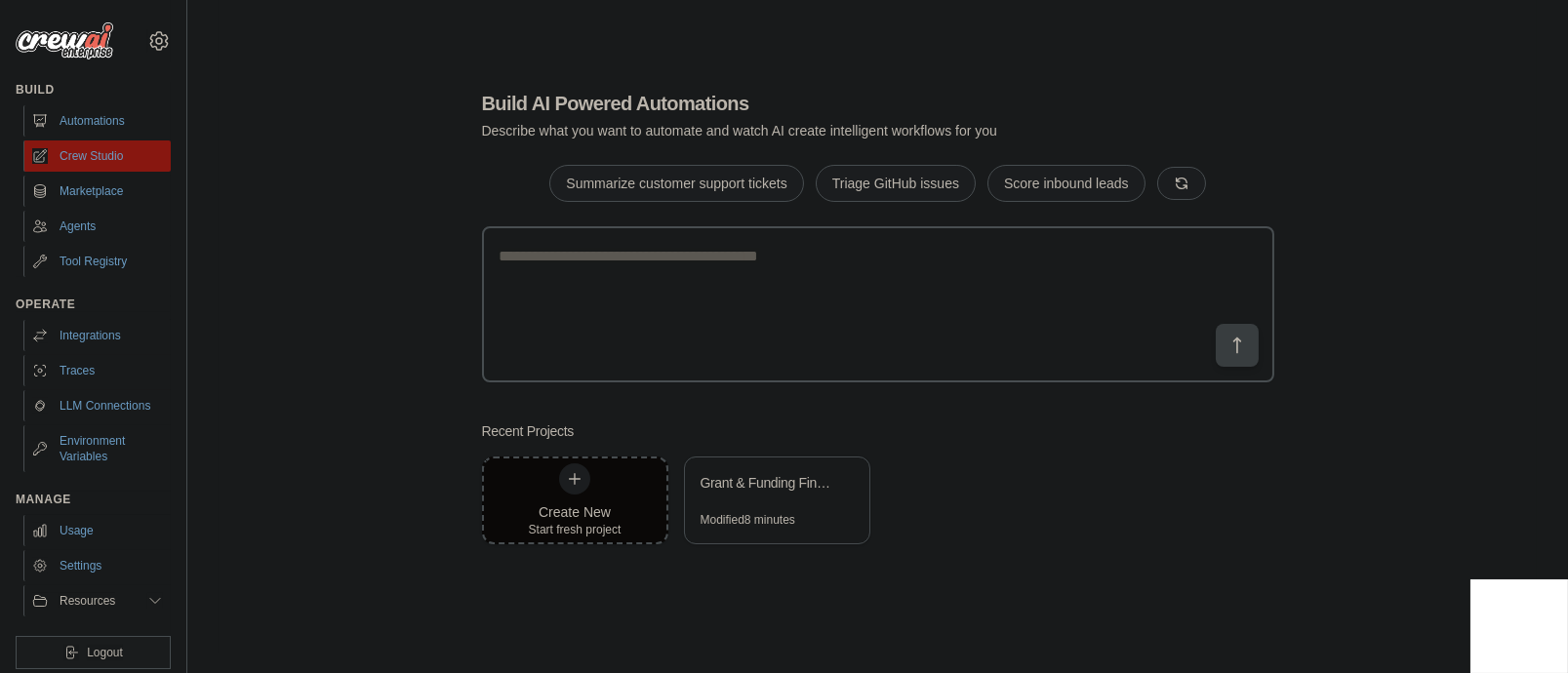 drag, startPoint x: 1495, startPoint y: 5, endPoint x: 1034, endPoint y: 614, distance: 763.80757 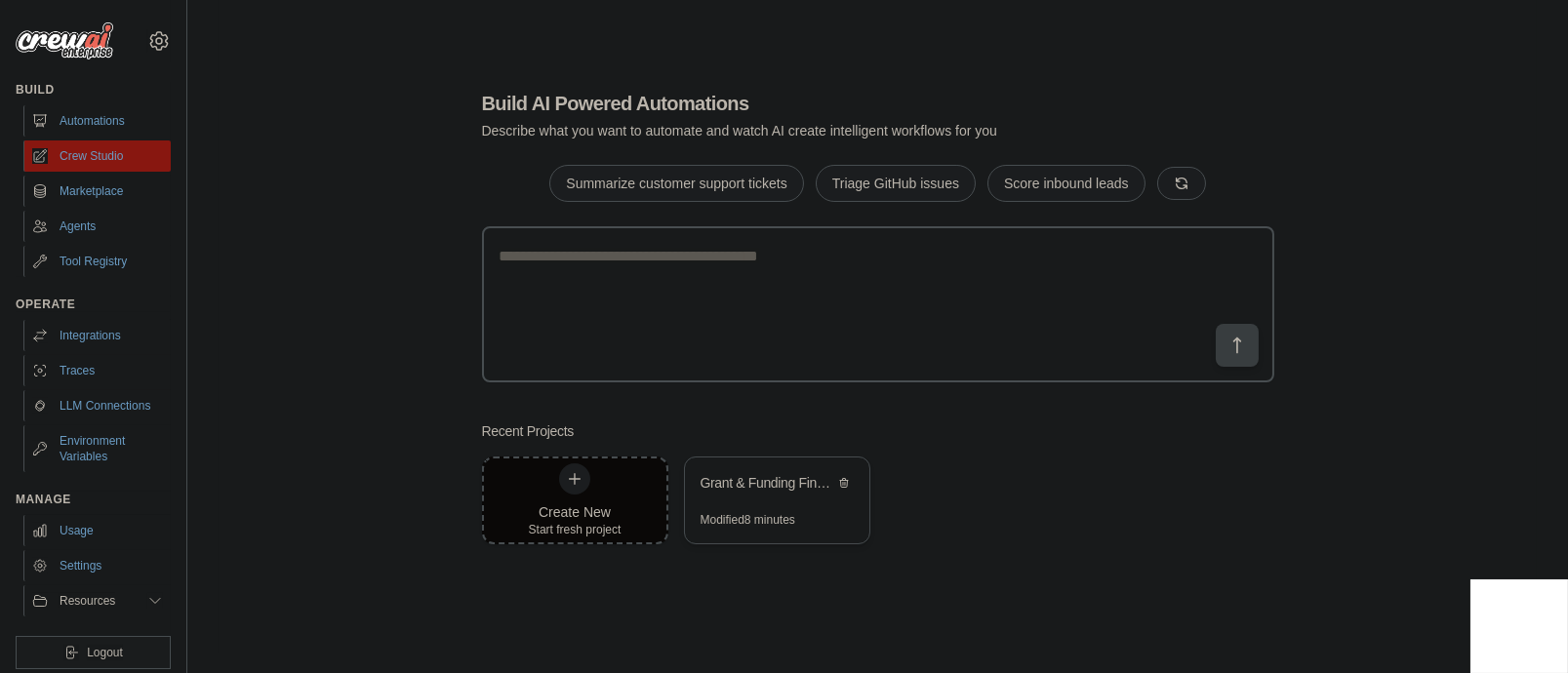 click on "Grant & Funding Finder" at bounding box center (777, 485) 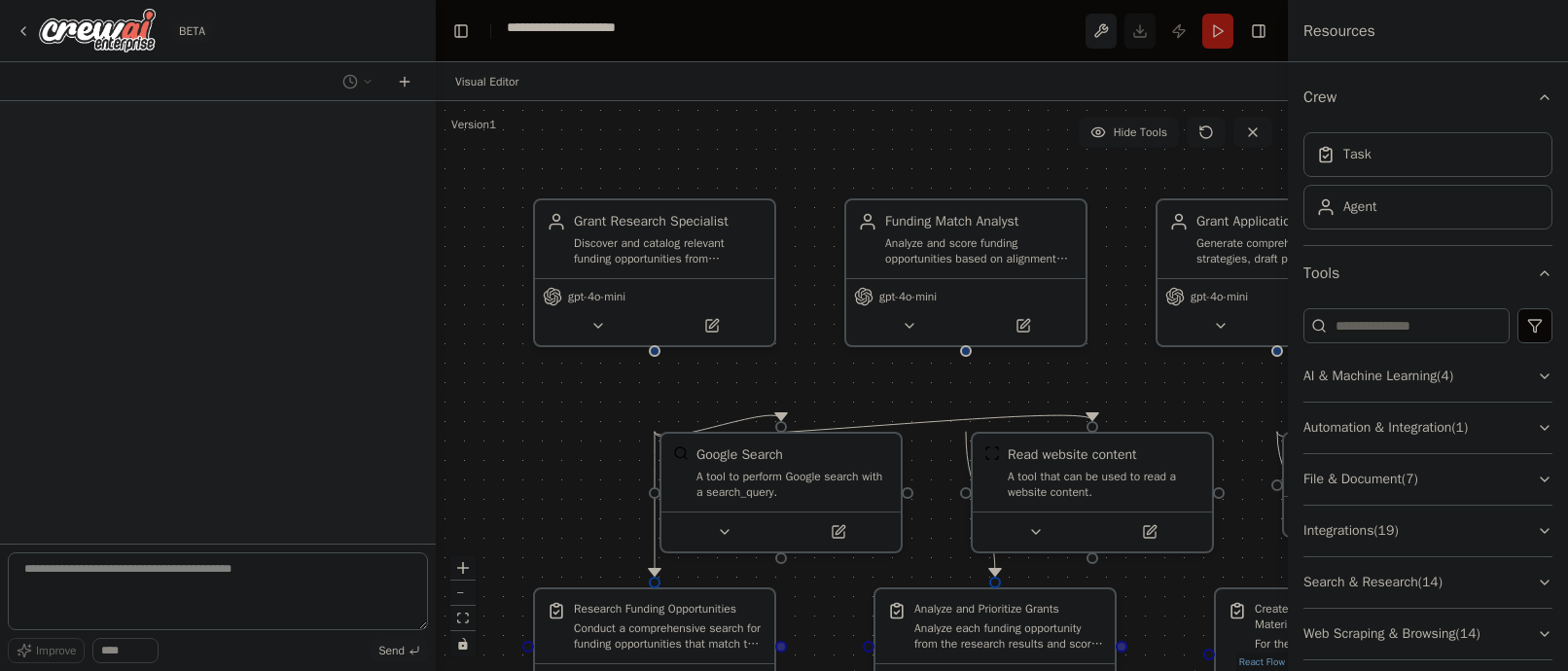 scroll, scrollTop: 0, scrollLeft: 0, axis: both 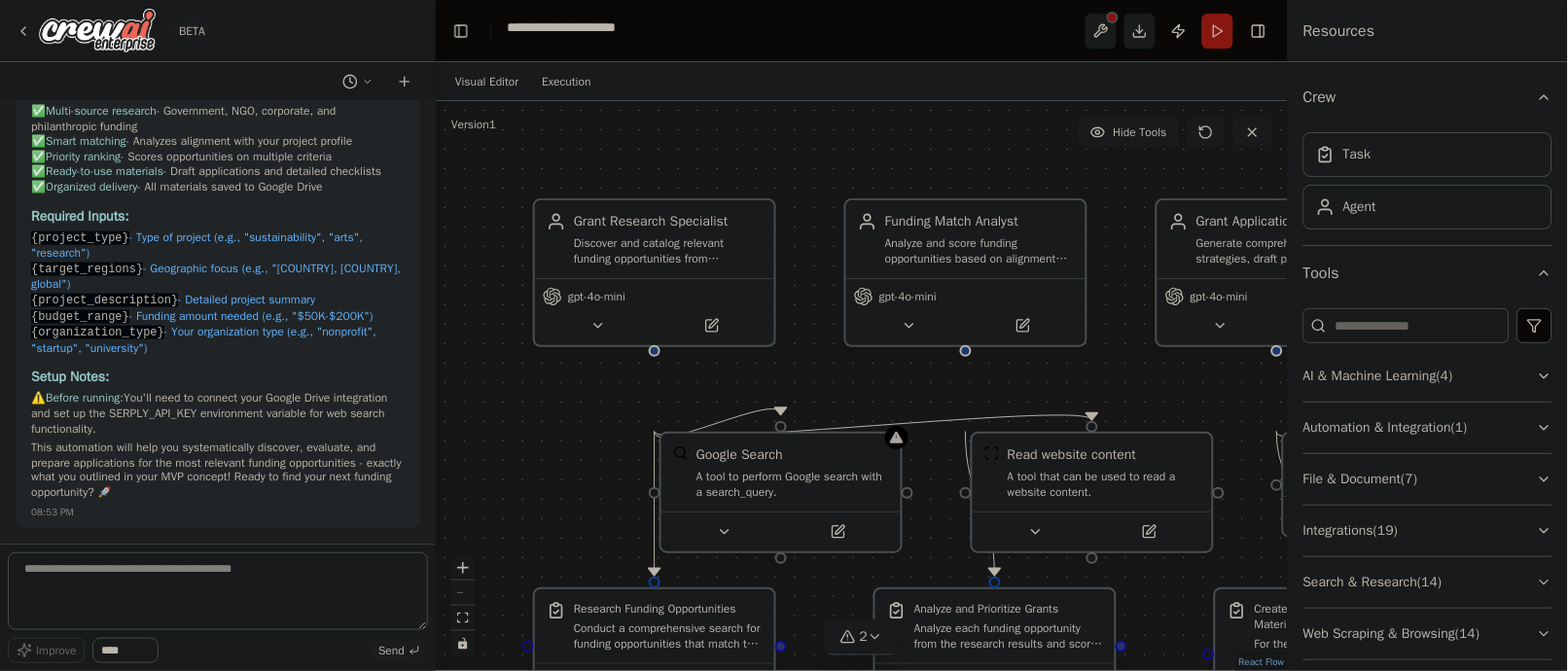 click at bounding box center (463, 618) 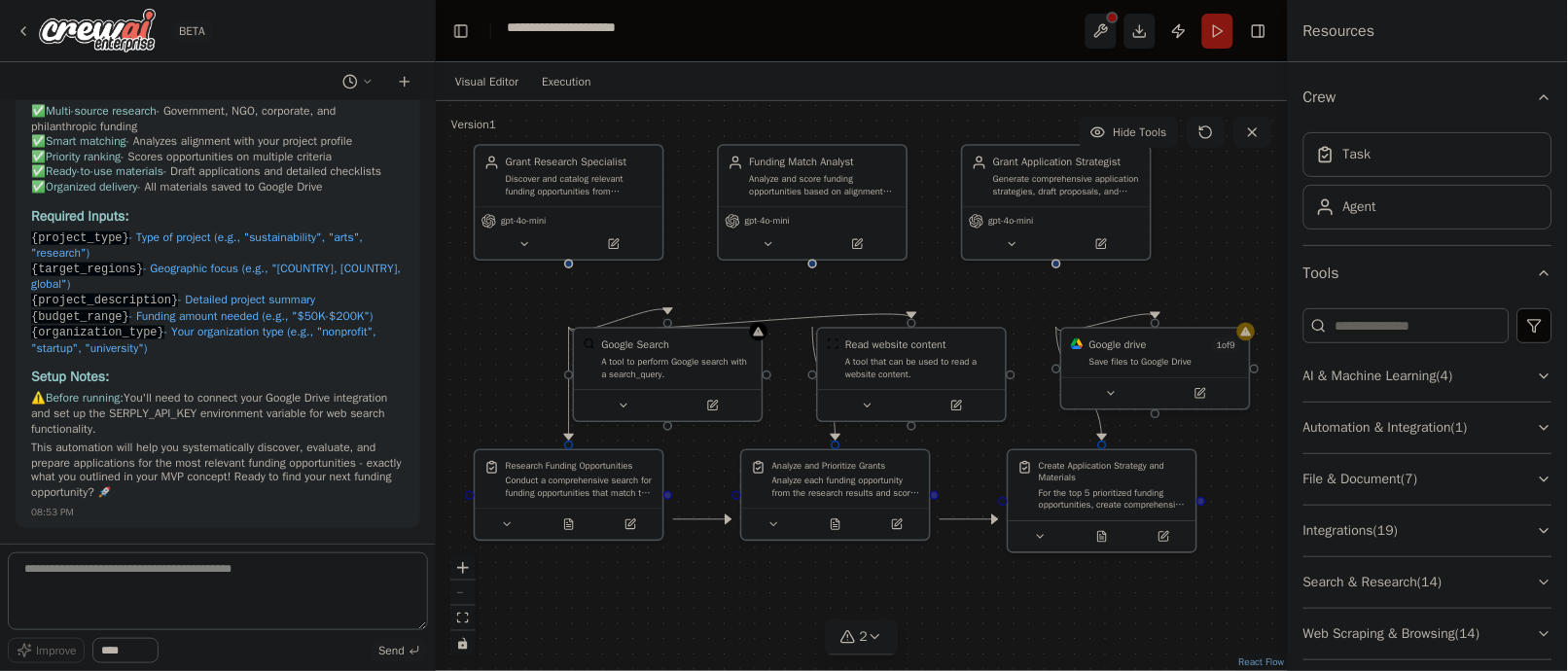 click on ".deletable-edge-delete-btn {
width: 20px;
height: 20px;
border: 0px solid #ffffff;
color: #6b7280;
background-color: #f8fafc;
cursor: pointer;
border-radius: 50%;
font-size: 12px;
padding: 3px;
display: flex;
align-items: center;
justify-content: center;
transition: all 0.2s cubic-bezier(0.4, 0, 0.2, 1);
box-shadow: 0 2px 4px rgba(0, 0, 0, 0.1);
}
.deletable-edge-delete-btn:hover {
background-color: #ef4444;
color: #ffffff;
border-color: #dc2626;
transform: scale(1.1);
box-shadow: 0 4px 12px rgba(239, 68, 68, 0.4);
}
.deletable-edge-delete-btn:active {
transform: scale(0.95);
box-shadow: 0 2px 4px rgba(239, 68, 68, 0.3);
}
Grant Research Specialist gpt-4o-mini Google Search gpt-4o-mini 1 9" at bounding box center [862, 386] 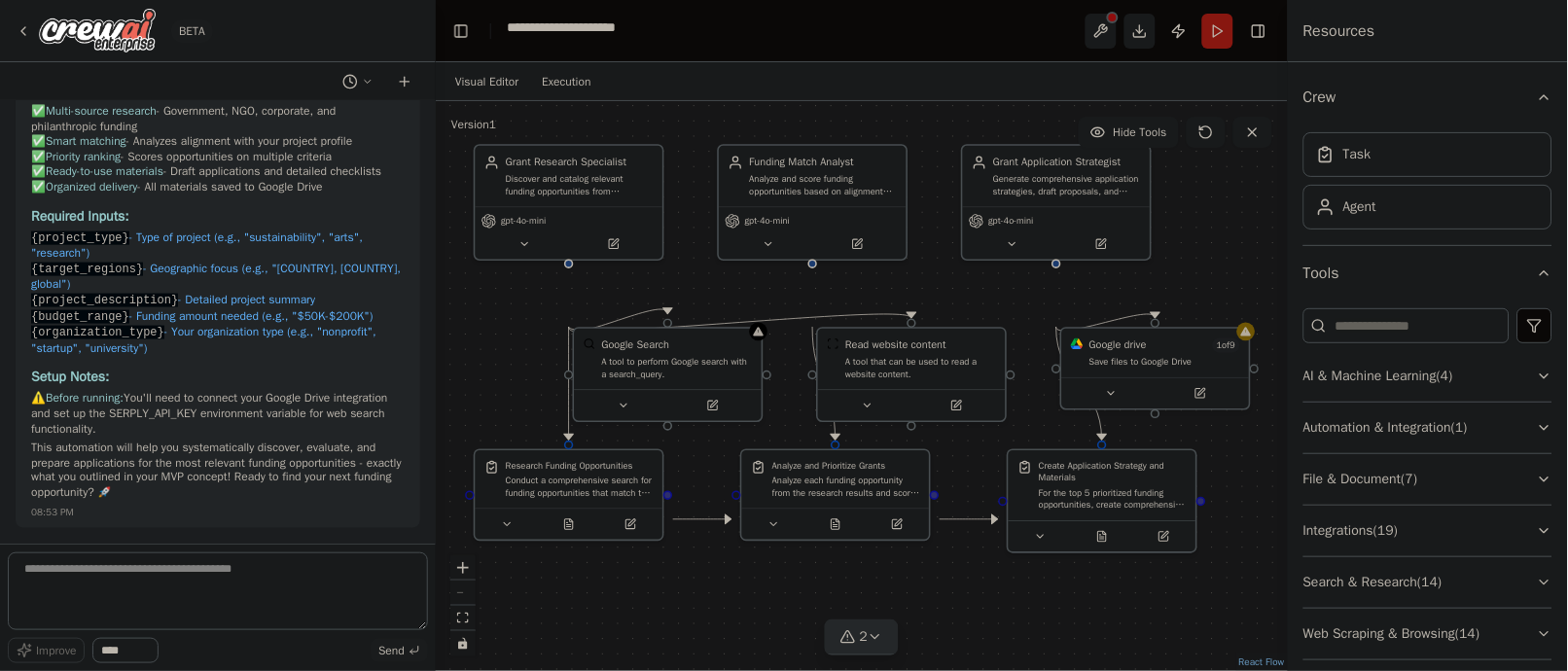click on "2" at bounding box center [864, 637] 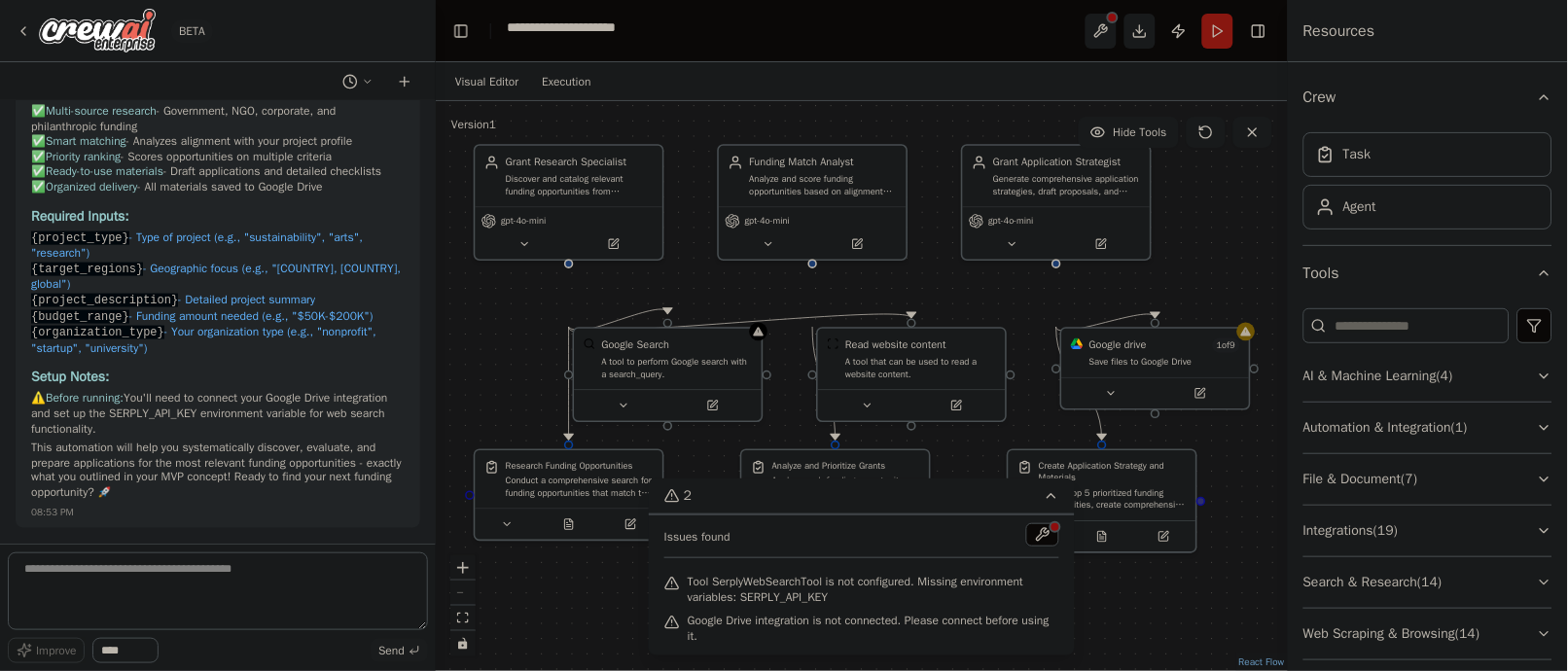 click at bounding box center (218, 591) 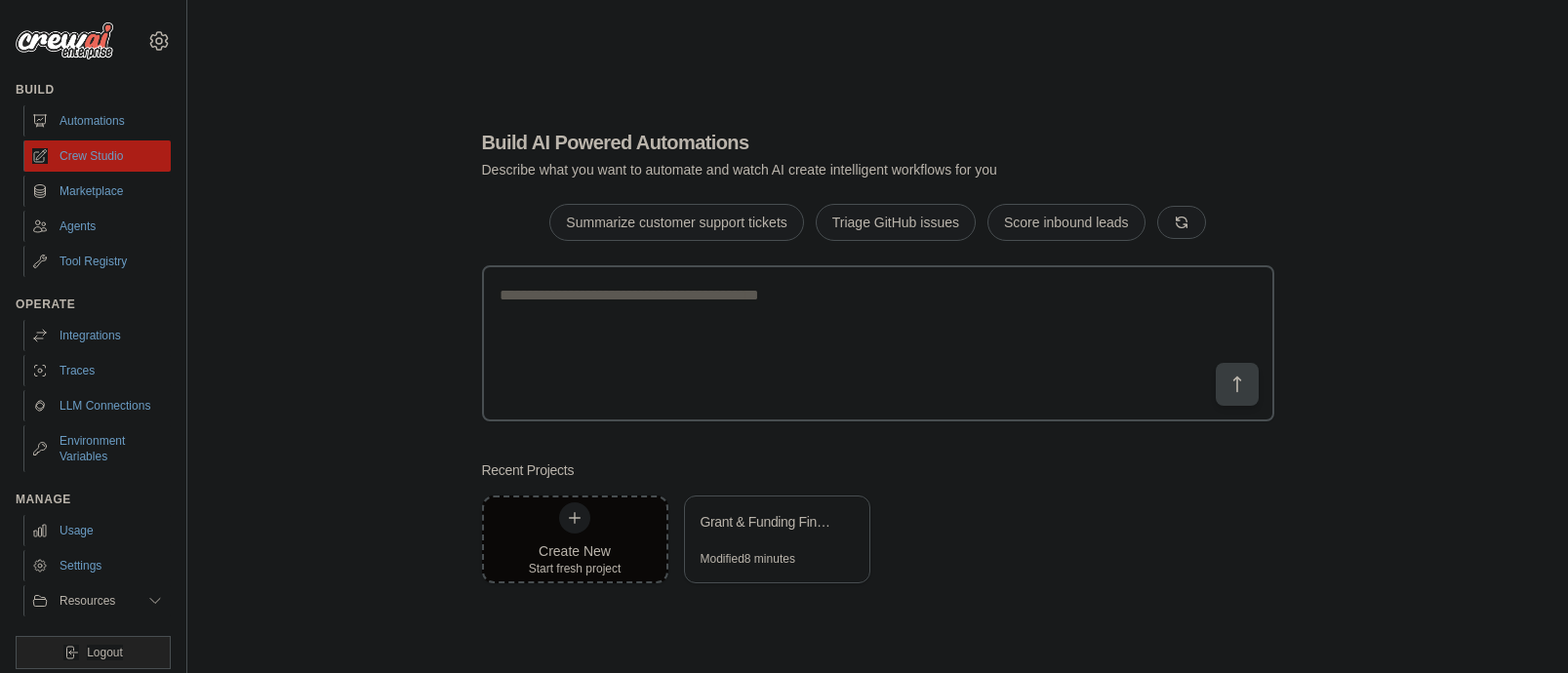 scroll, scrollTop: 175, scrollLeft: 0, axis: vertical 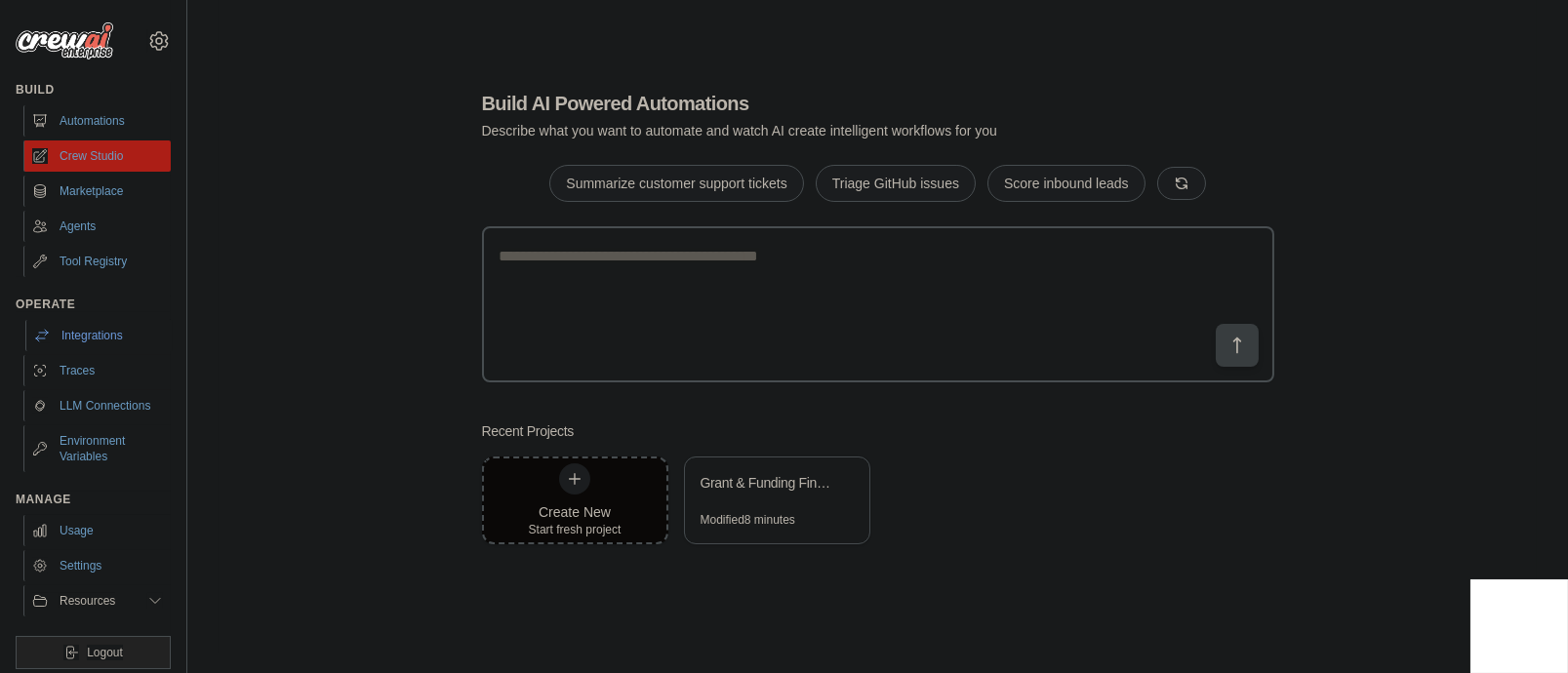 click on "Integrations" at bounding box center [99, 336] 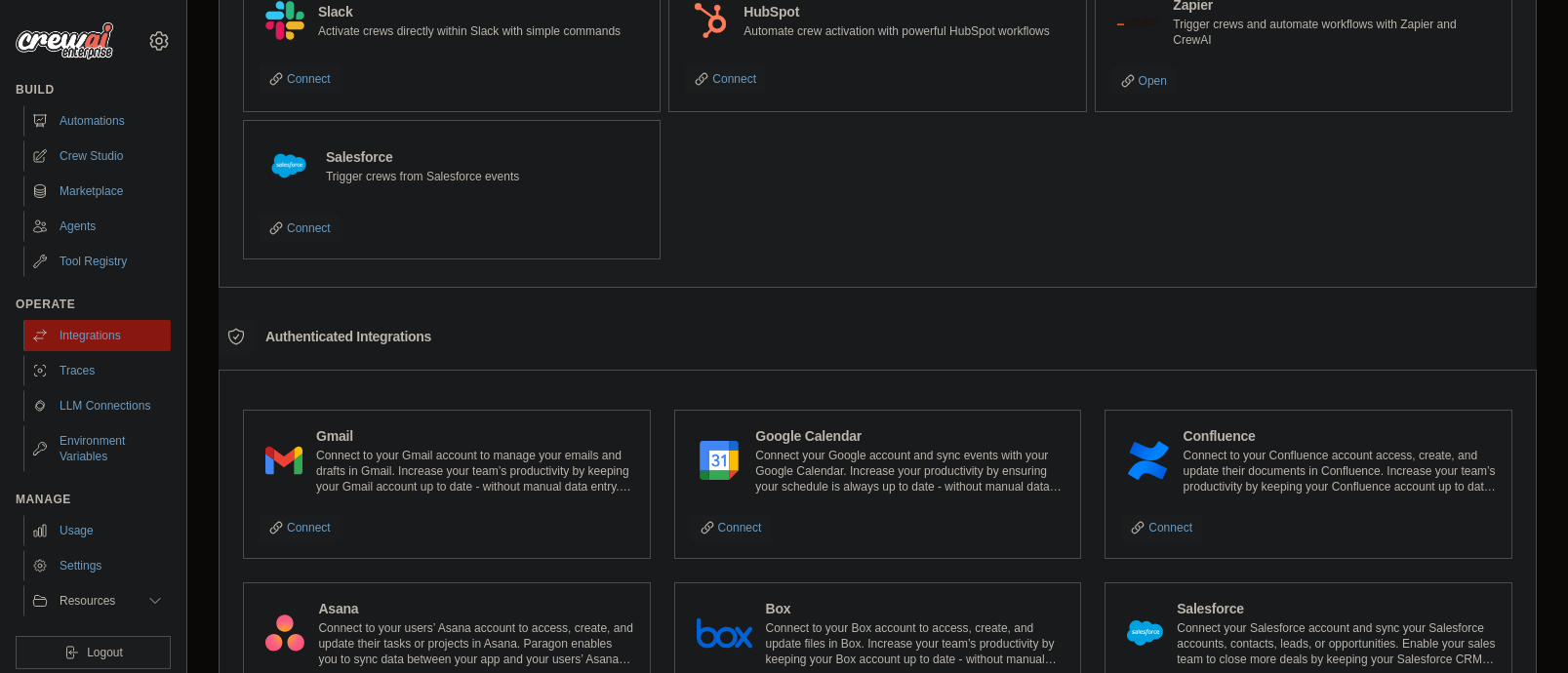 scroll, scrollTop: 0, scrollLeft: 0, axis: both 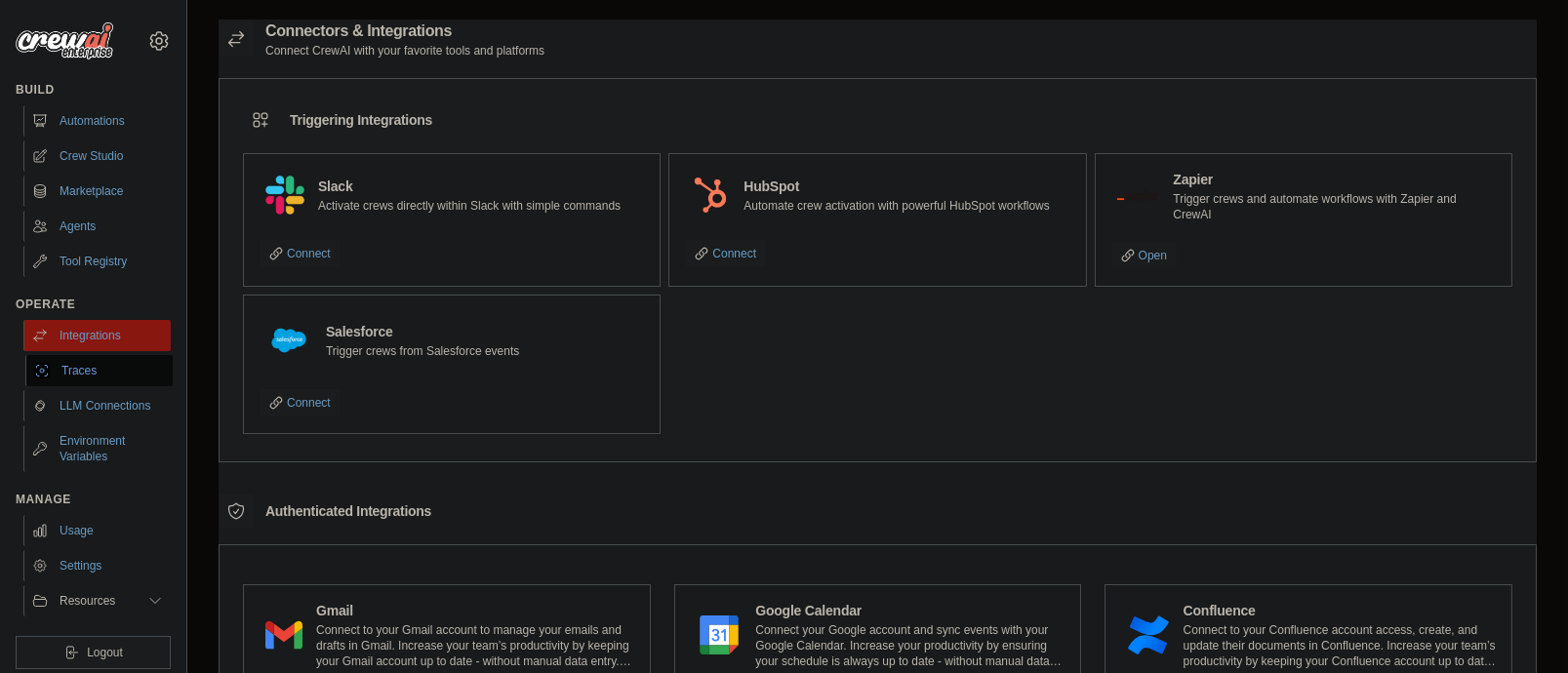 click on "Traces" at bounding box center [99, 371] 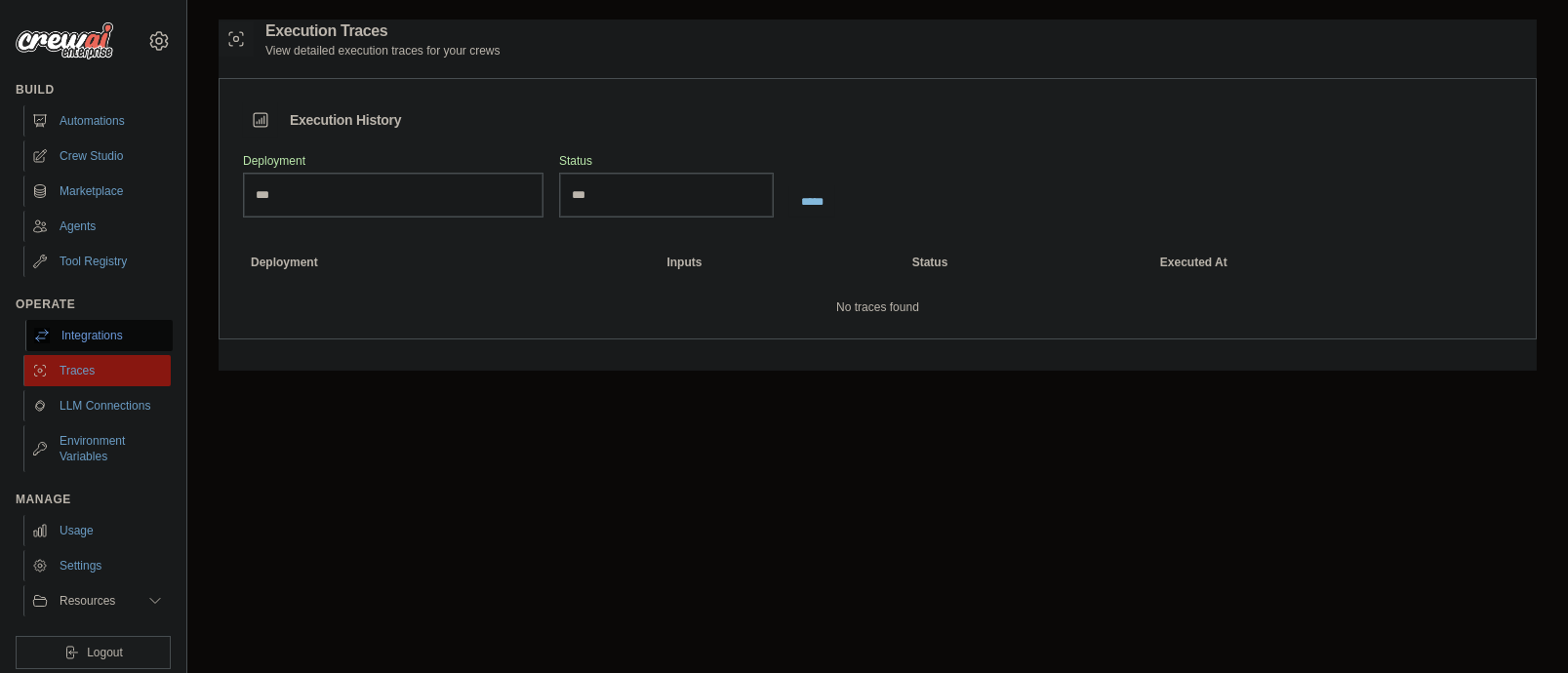 click on "Integrations" at bounding box center [99, 336] 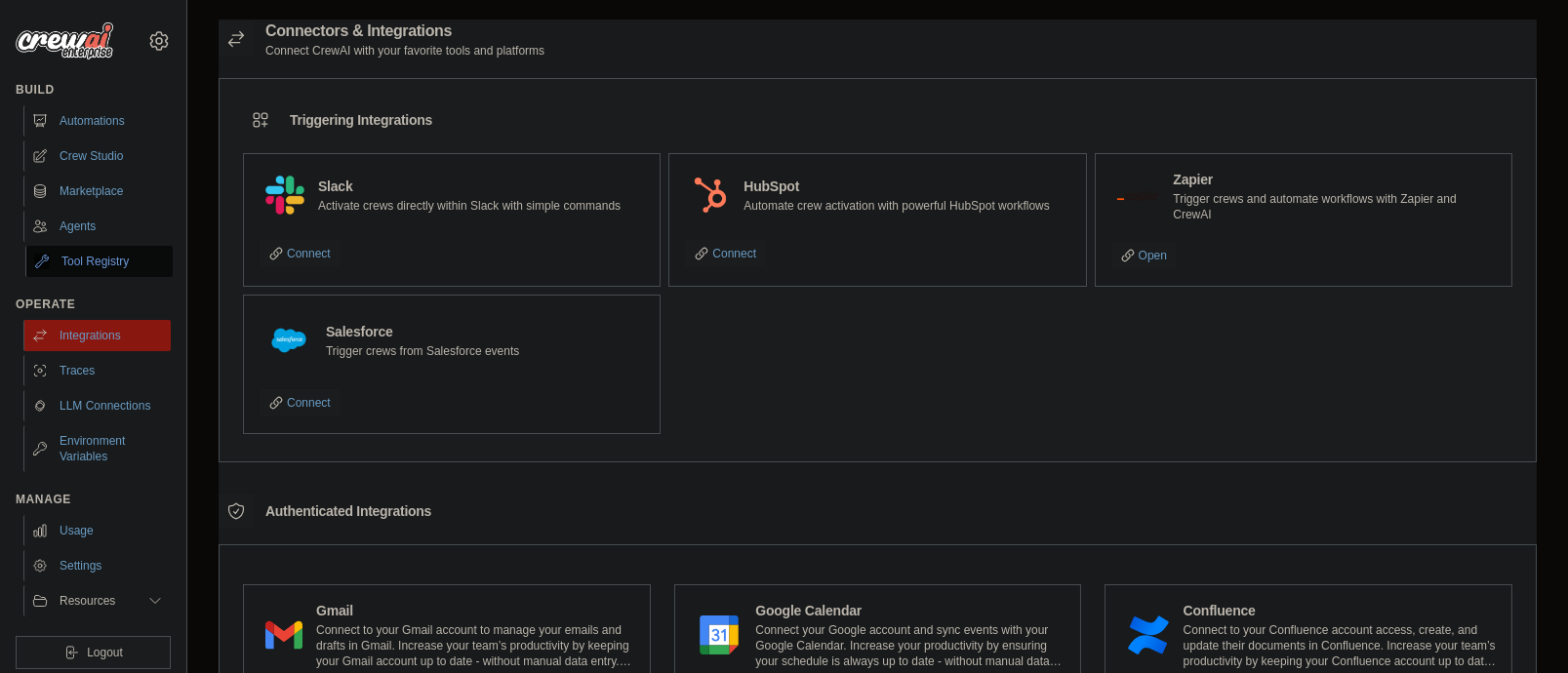 click on "Tool Registry" at bounding box center (99, 261) 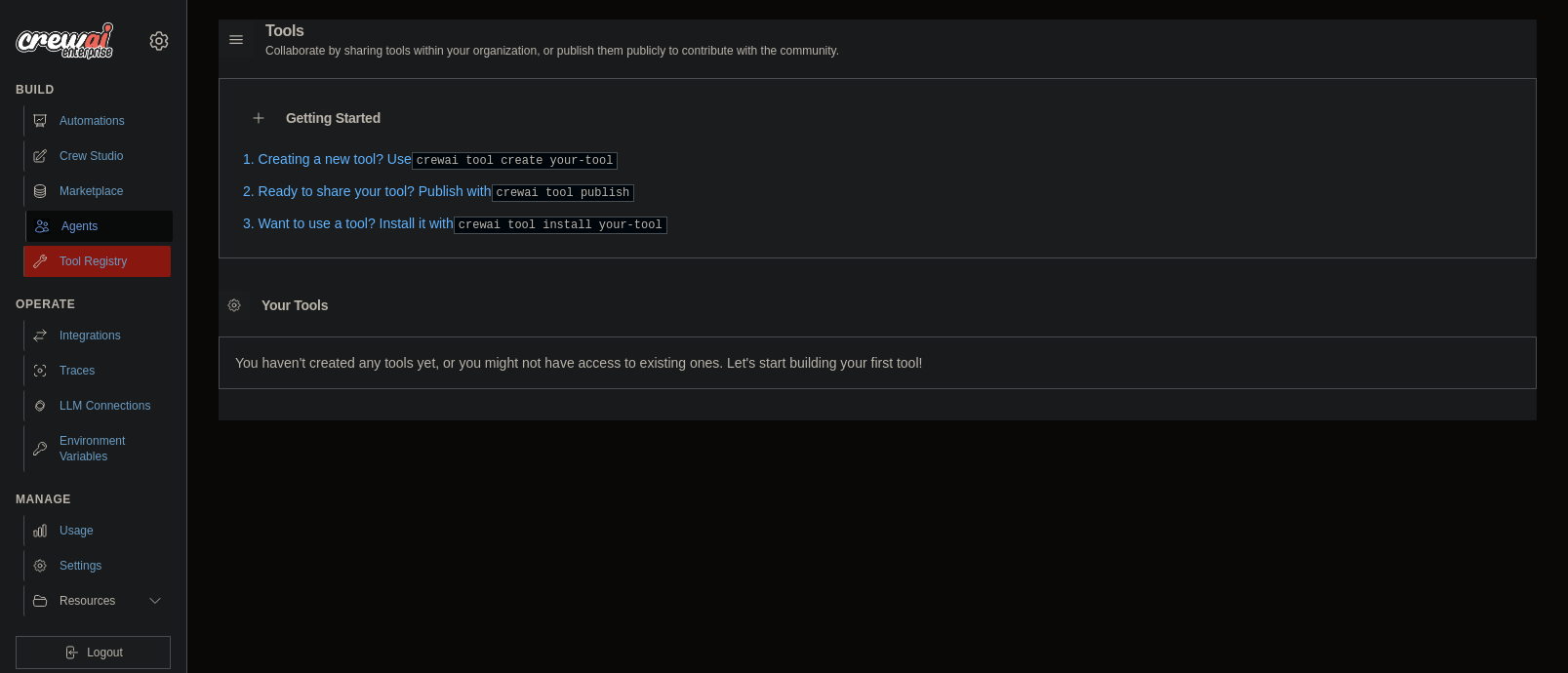 click on "Agents" at bounding box center [99, 226] 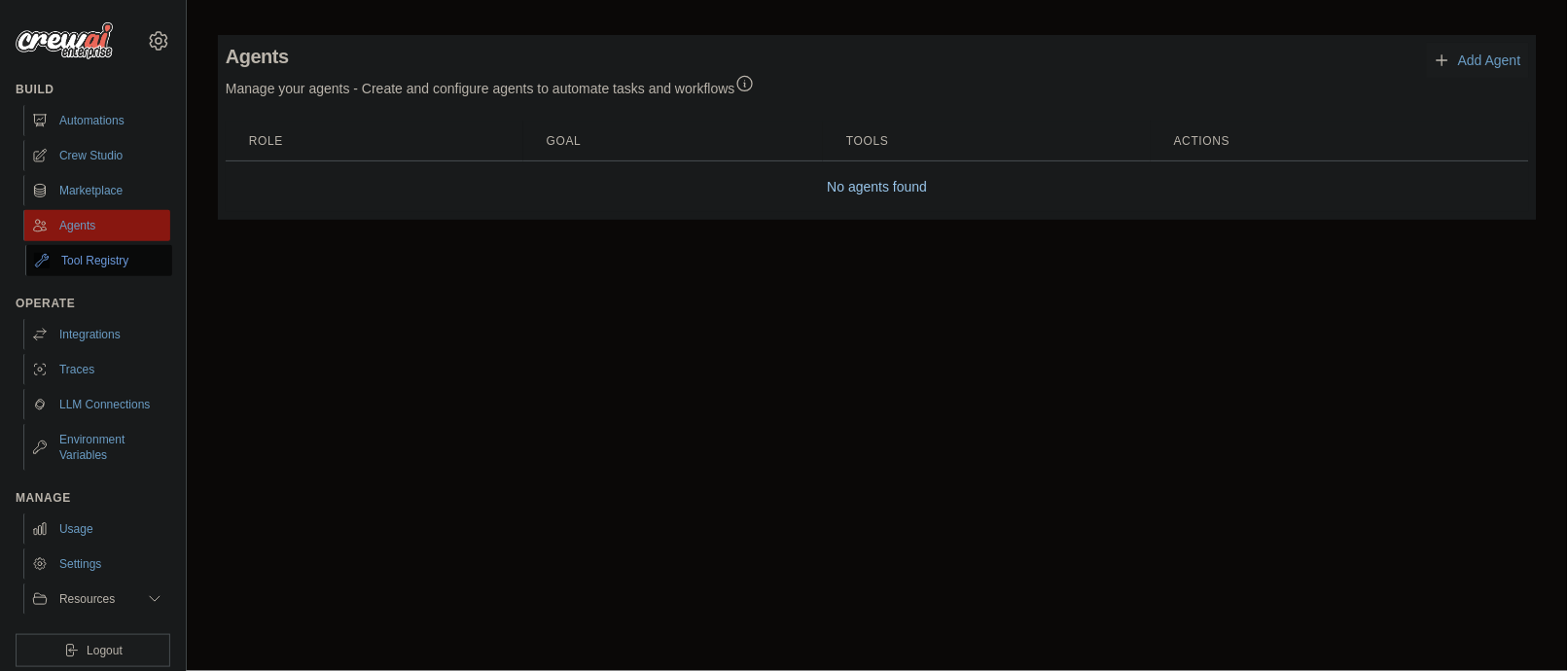 click on "Tool Registry" at bounding box center [98, 261] 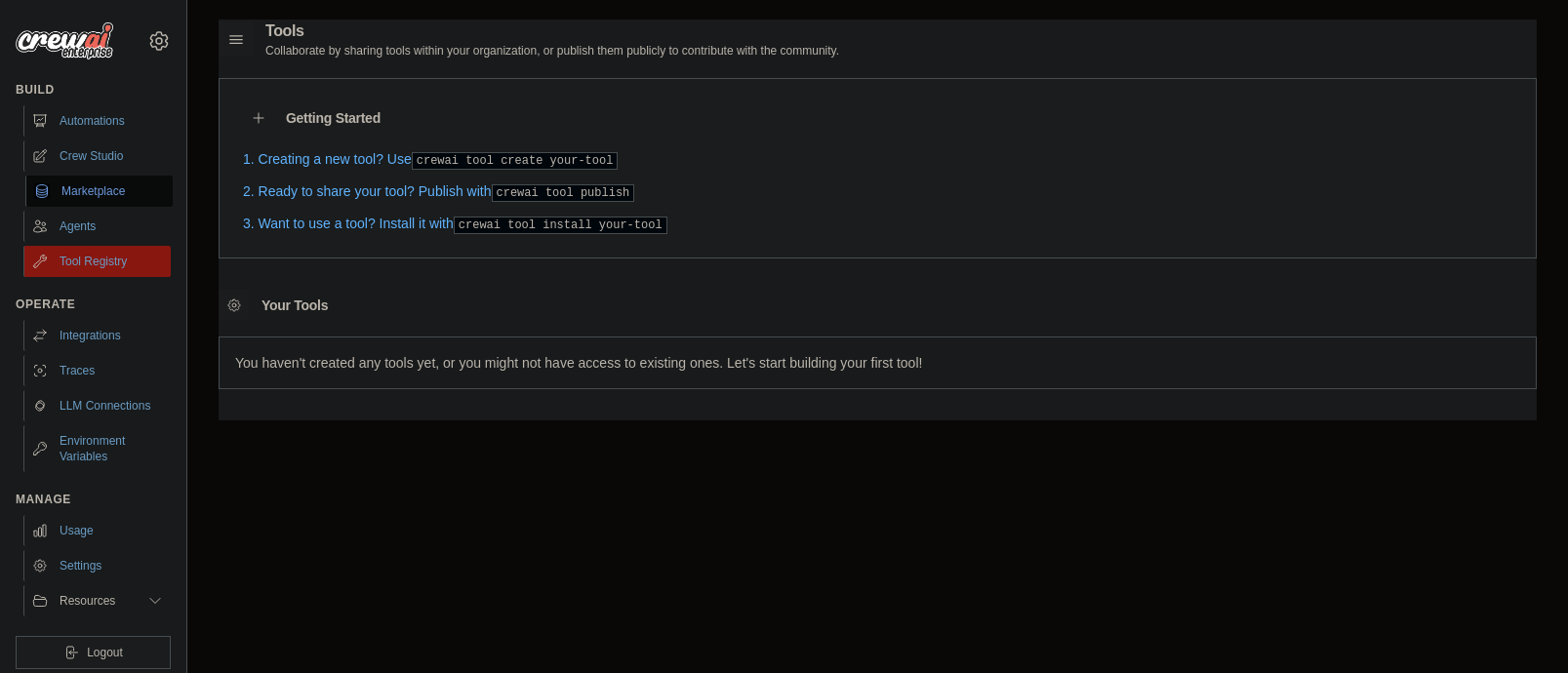 click on "Marketplace" at bounding box center [99, 191] 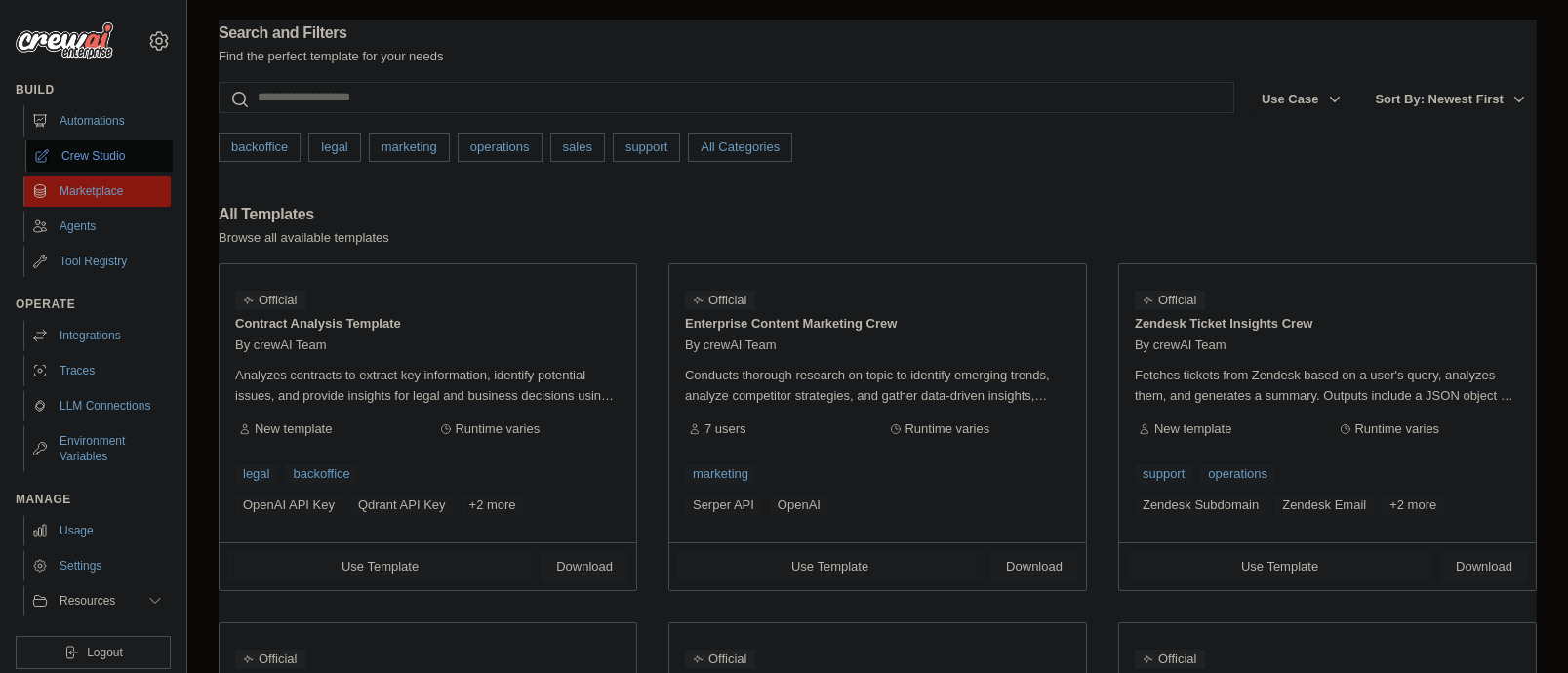 click on "Crew Studio" at bounding box center (99, 156) 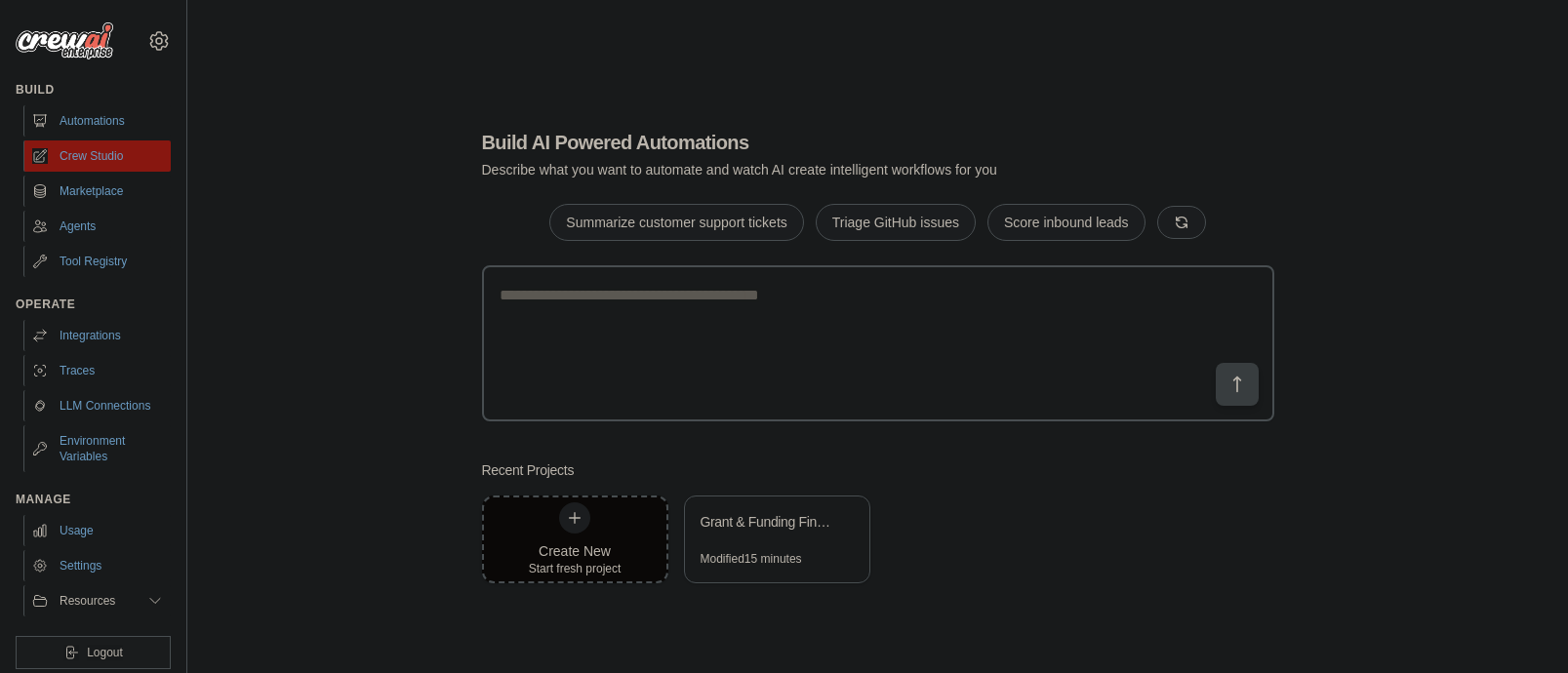 scroll, scrollTop: 0, scrollLeft: 0, axis: both 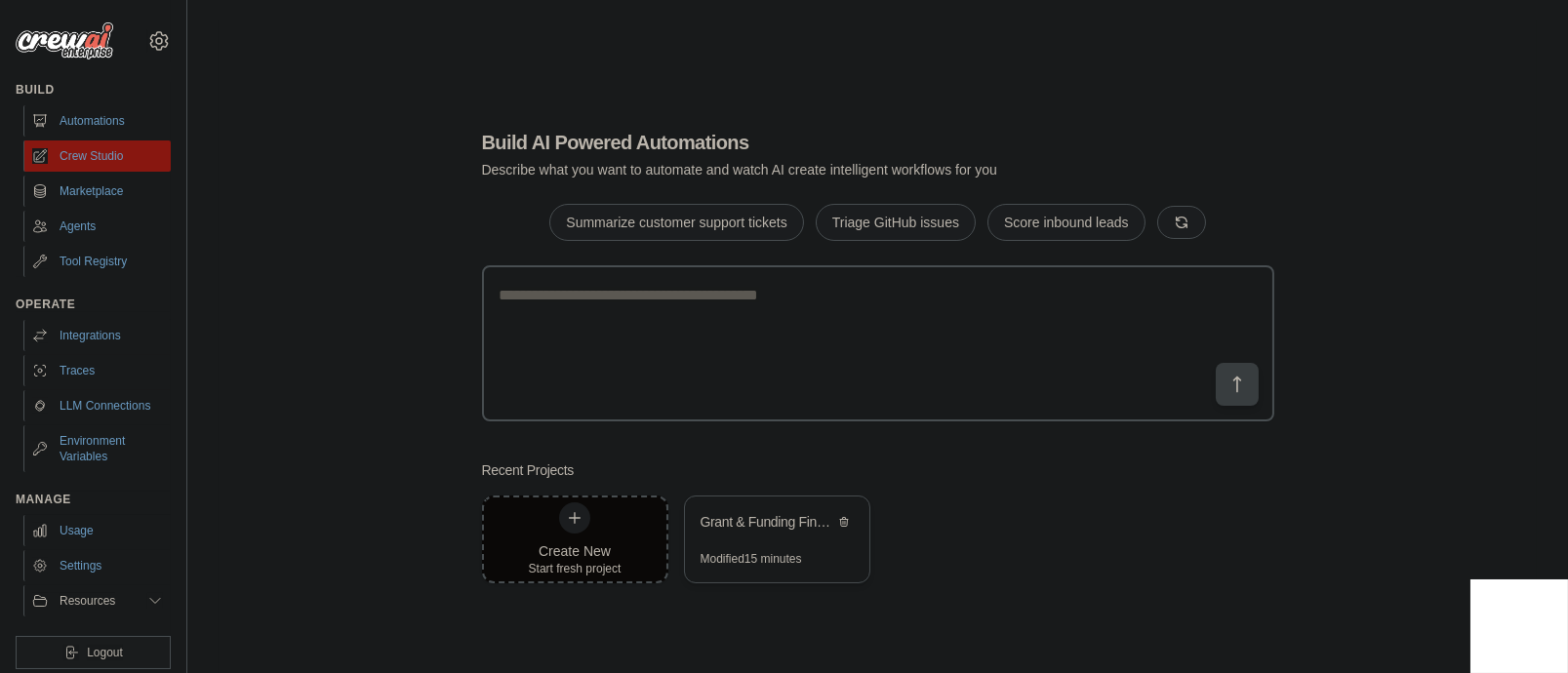 click on "Grant & Funding Finder" at bounding box center [767, 522] 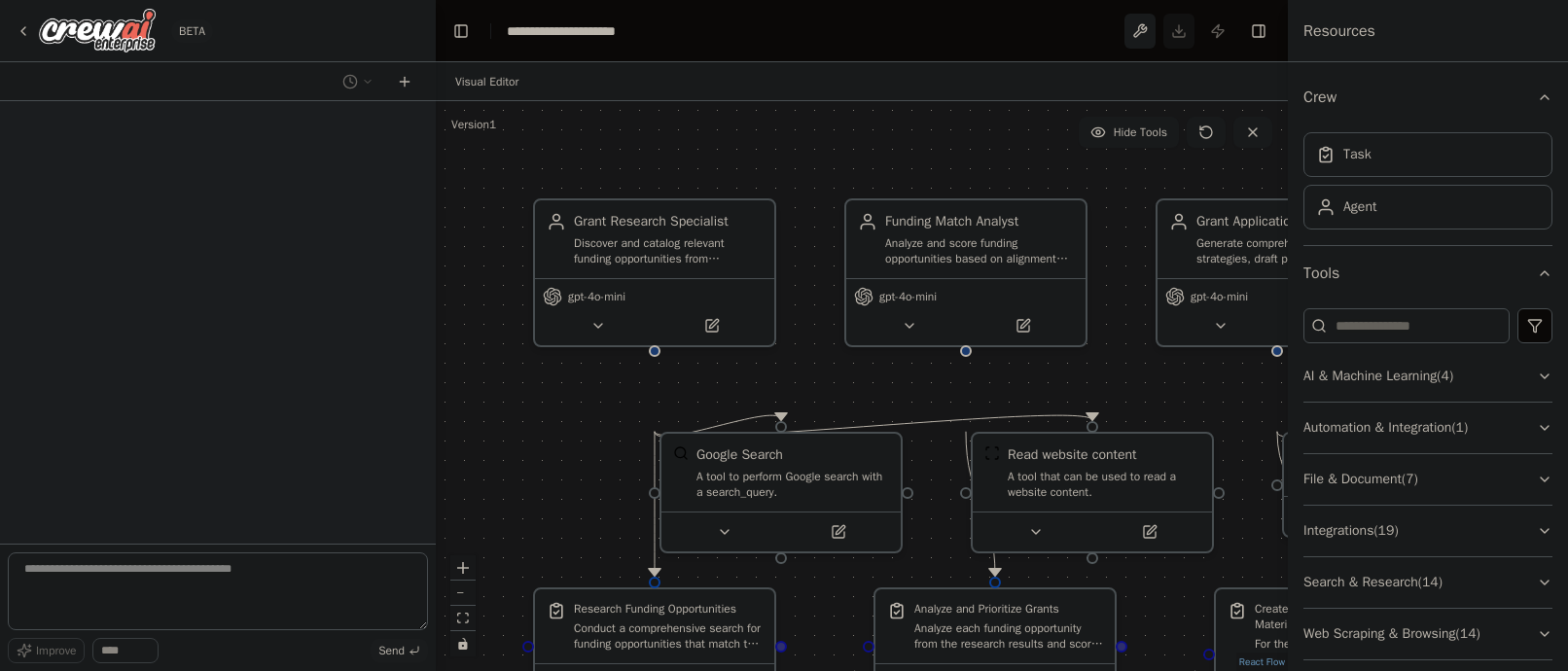 scroll, scrollTop: 0, scrollLeft: 0, axis: both 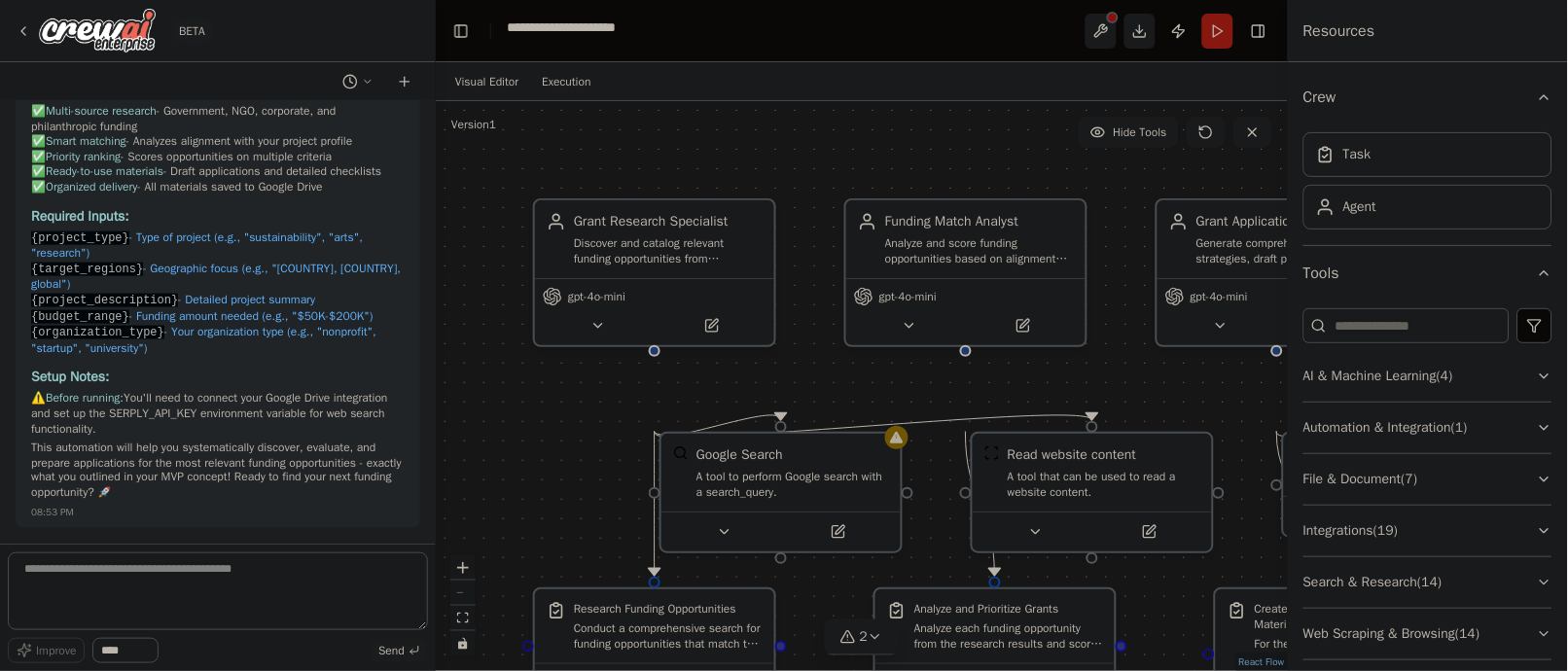 click 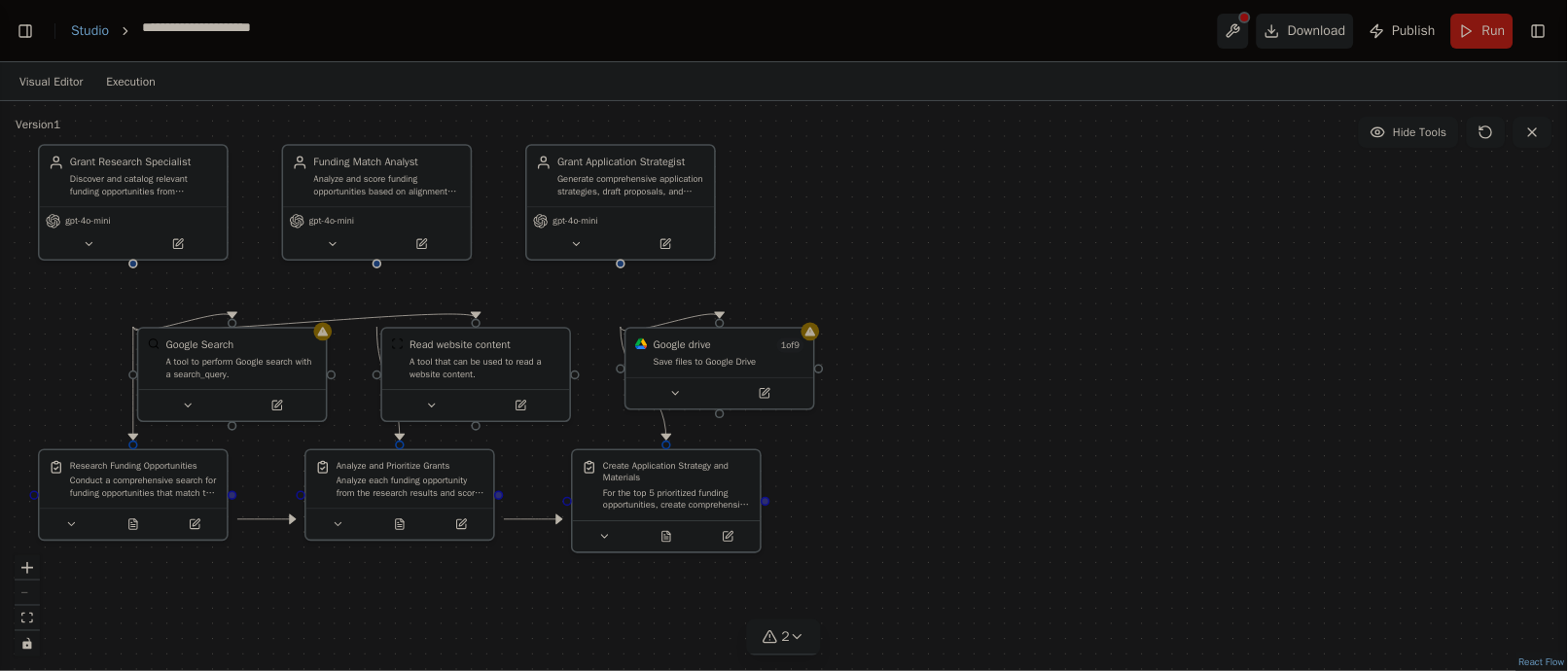 scroll, scrollTop: 3722, scrollLeft: 0, axis: vertical 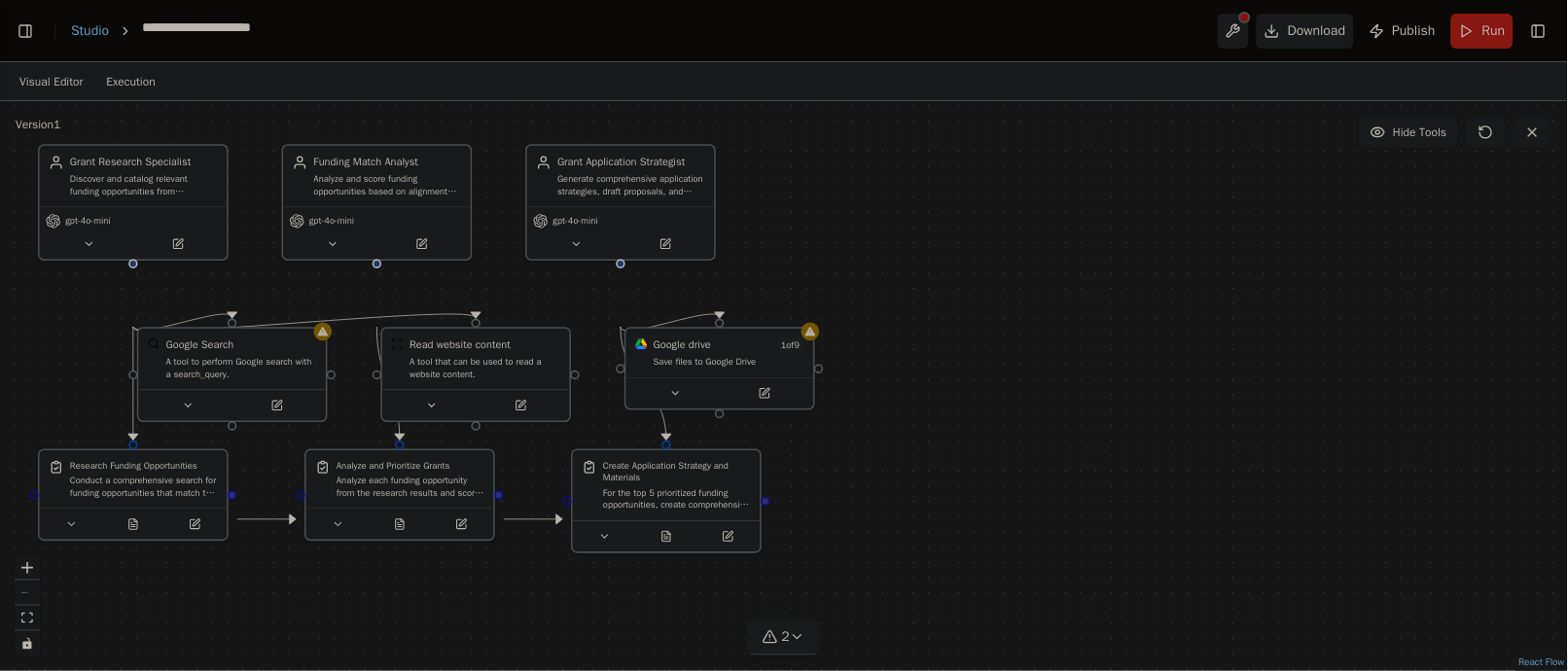 select on "****" 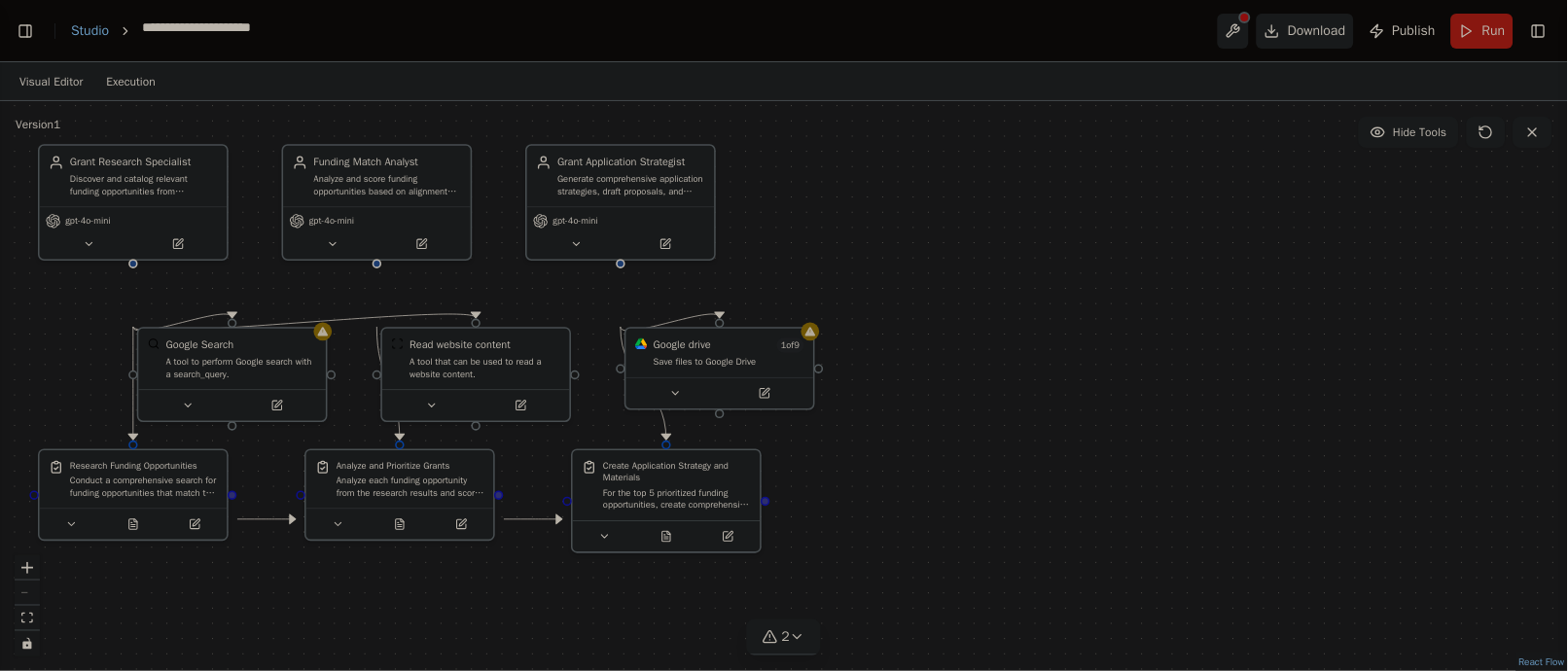 scroll, scrollTop: 3722, scrollLeft: 0, axis: vertical 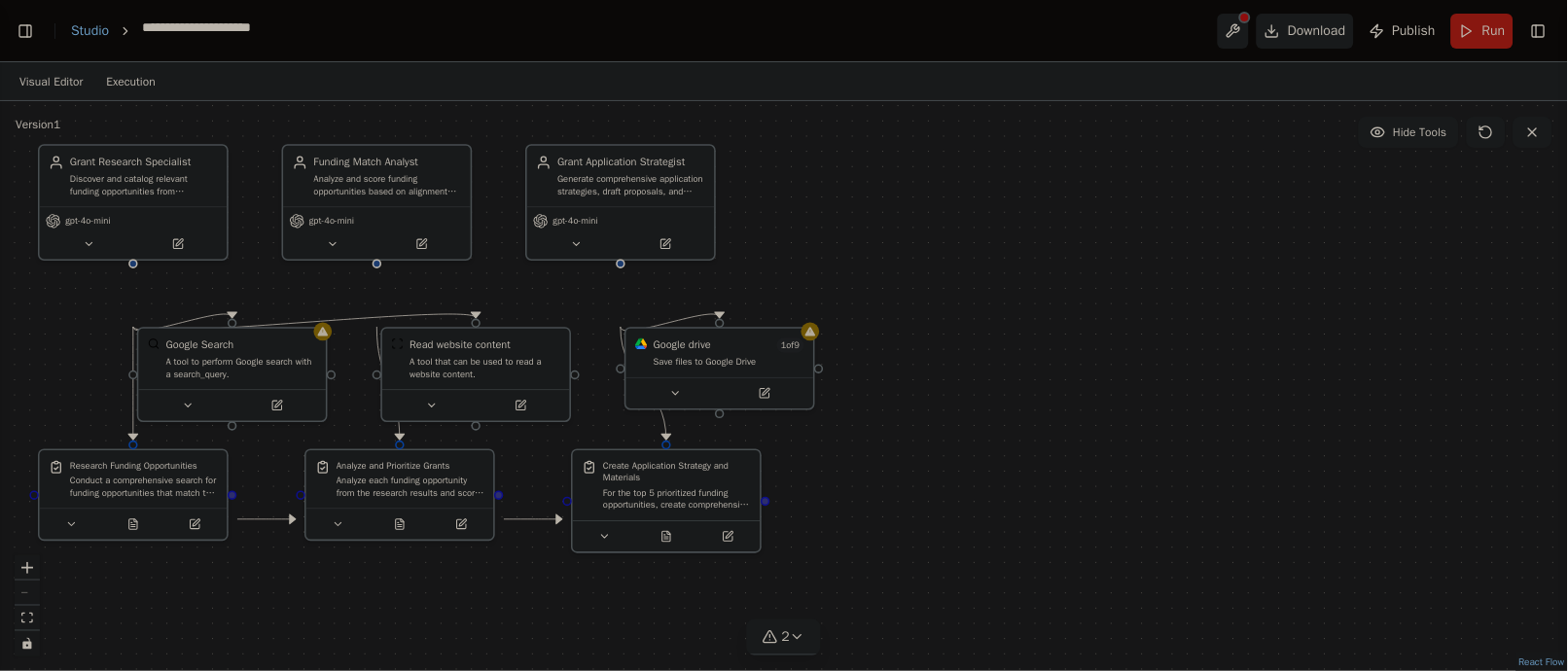 select on "****" 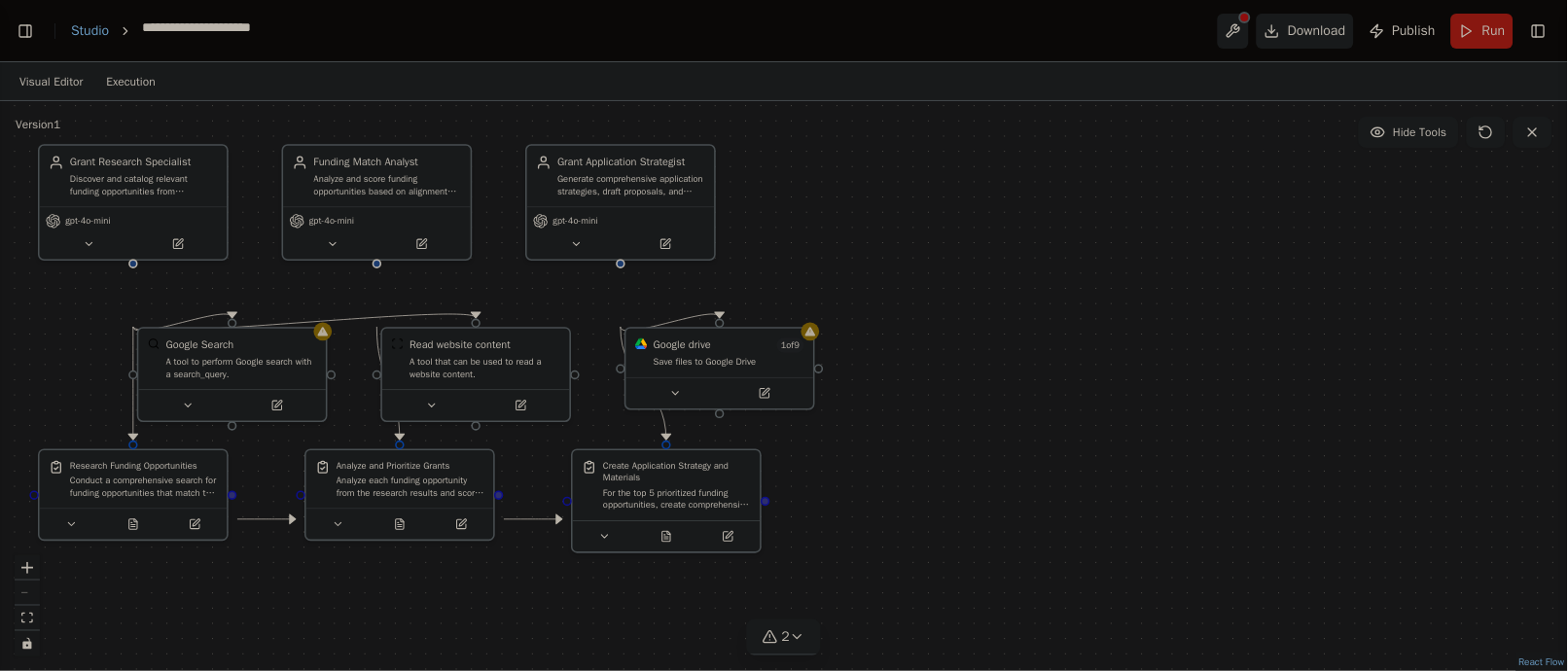 click 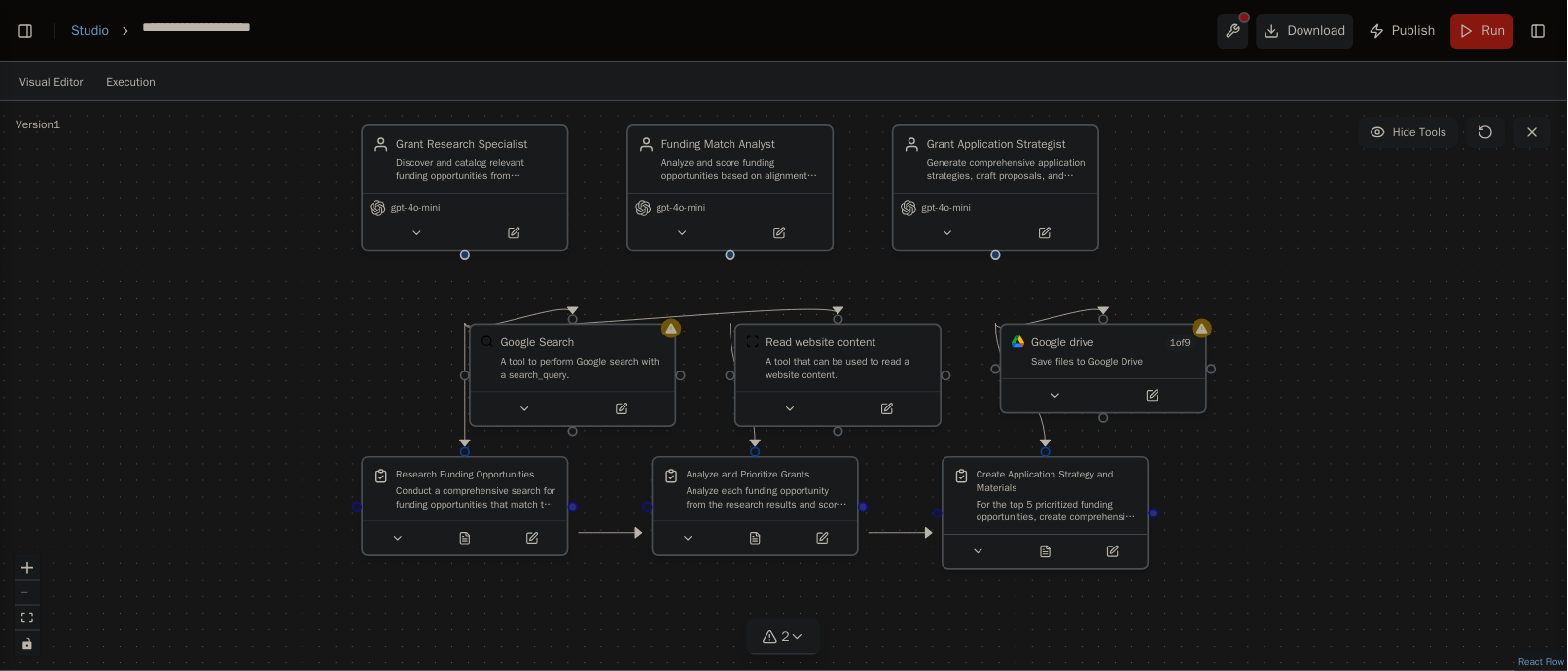 click 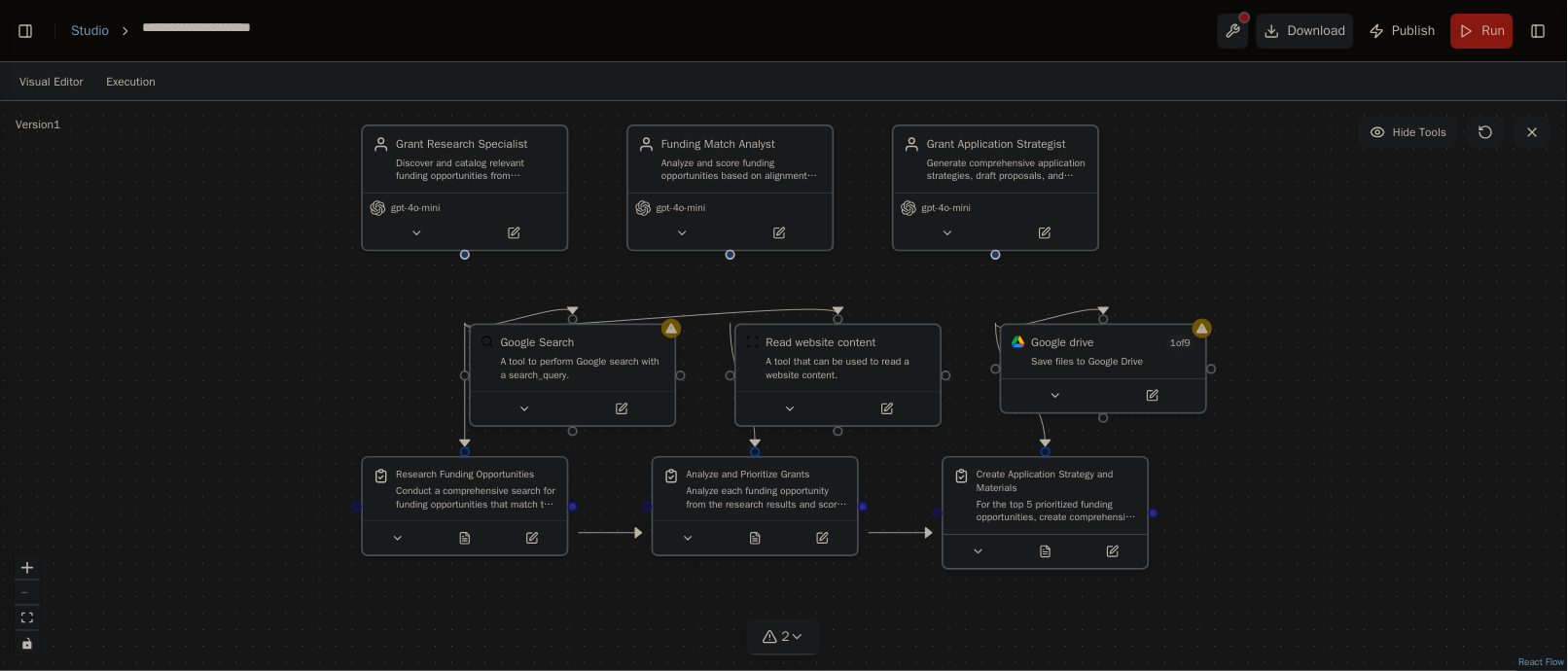 click 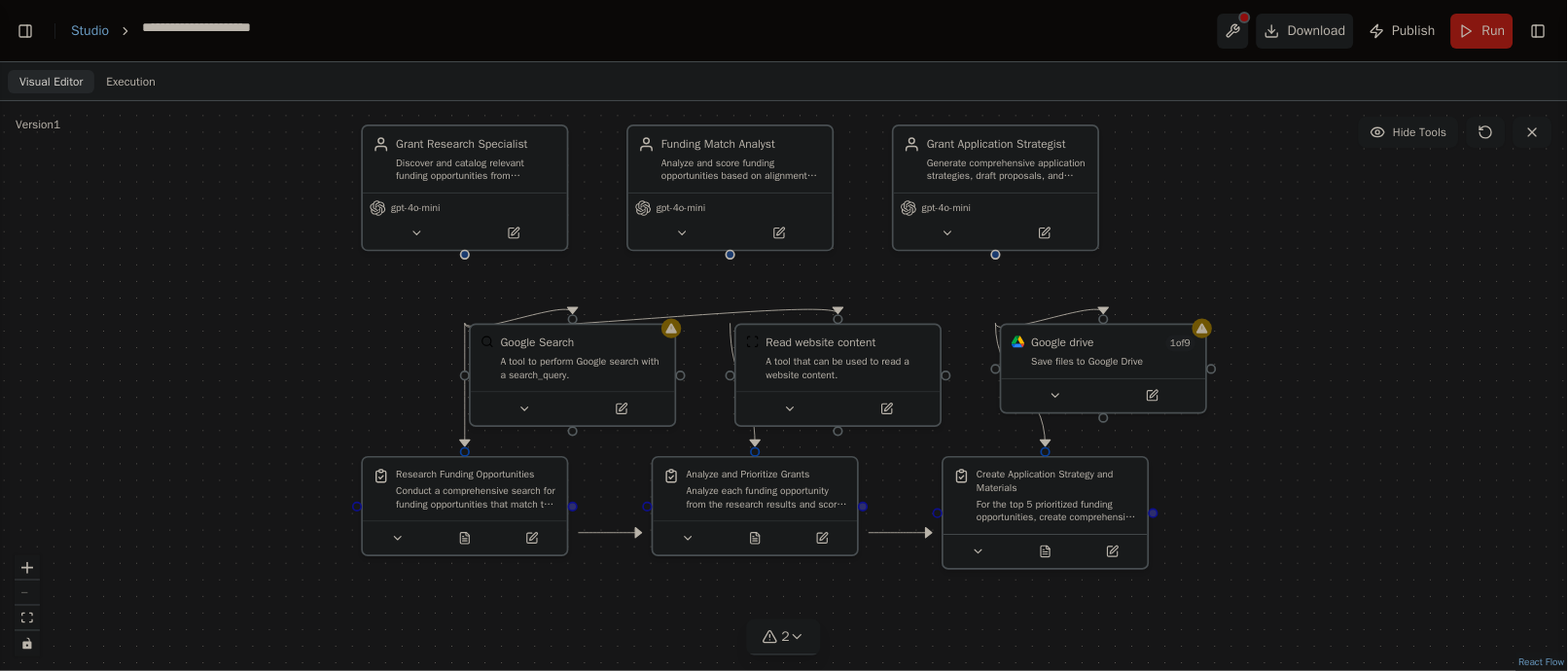 click on "Visual Editor" at bounding box center (51, 82) 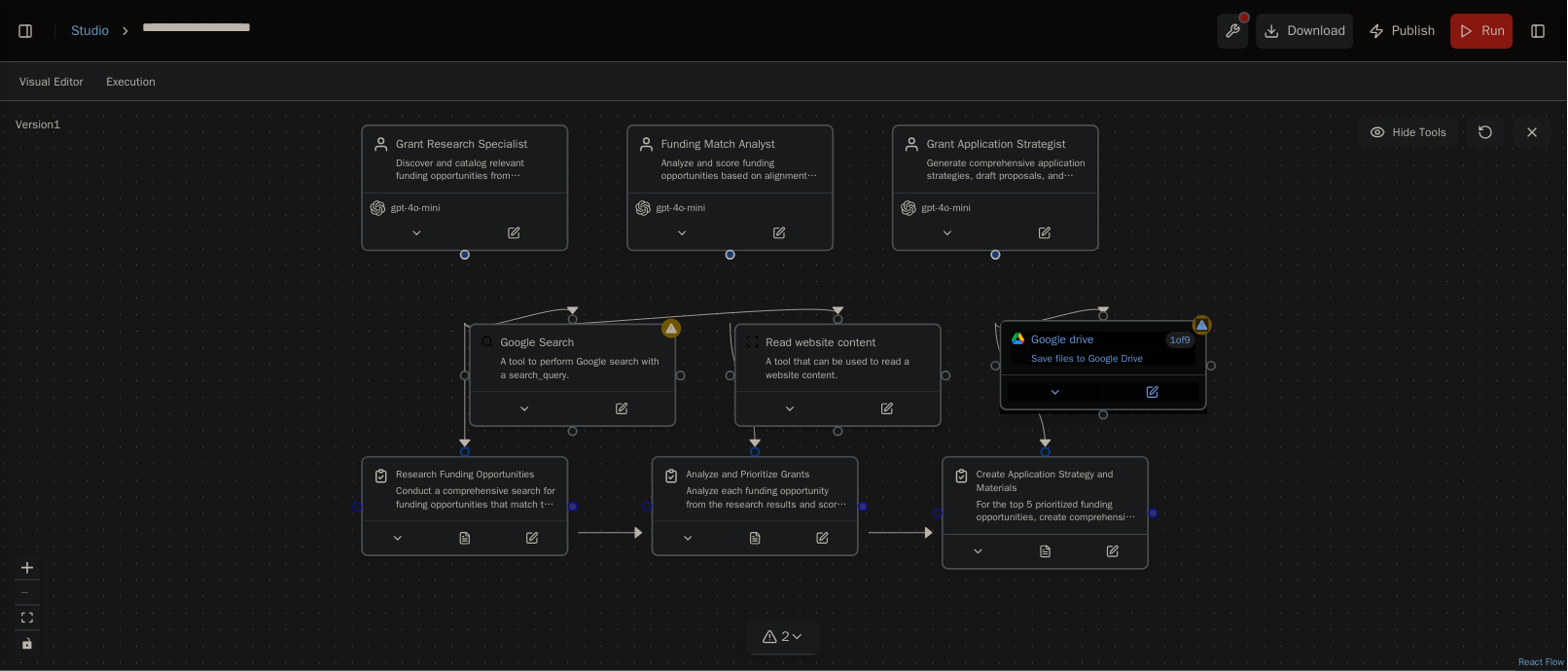 click at bounding box center [1104, 392] 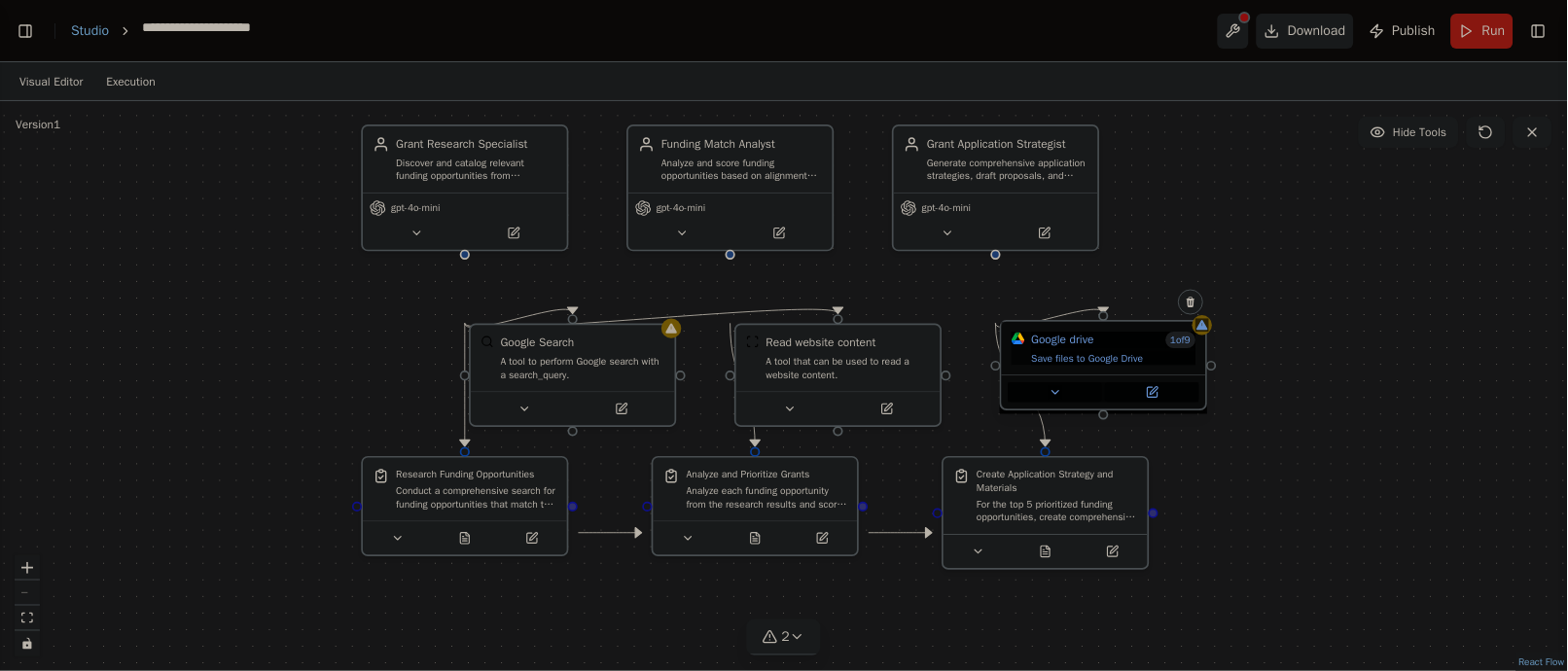 click 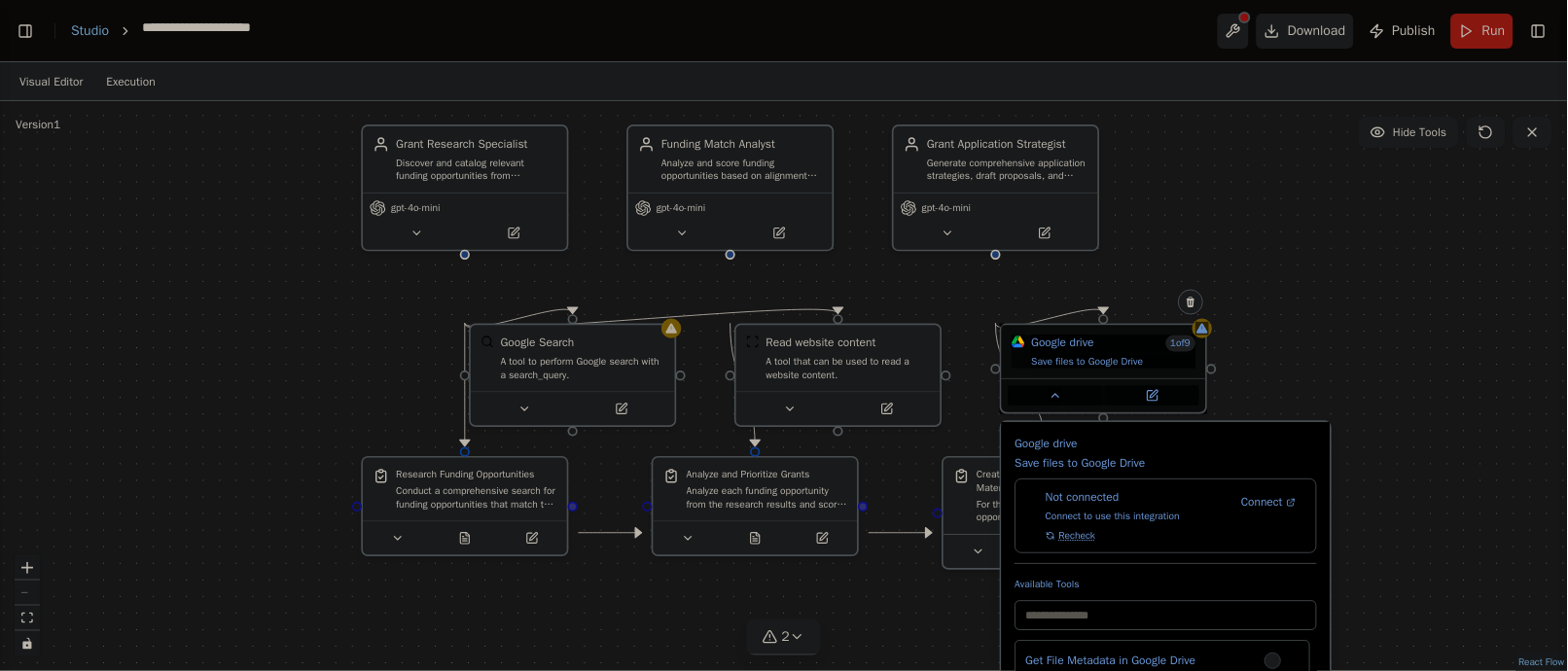 click on "Connect" at bounding box center (1268, 502) 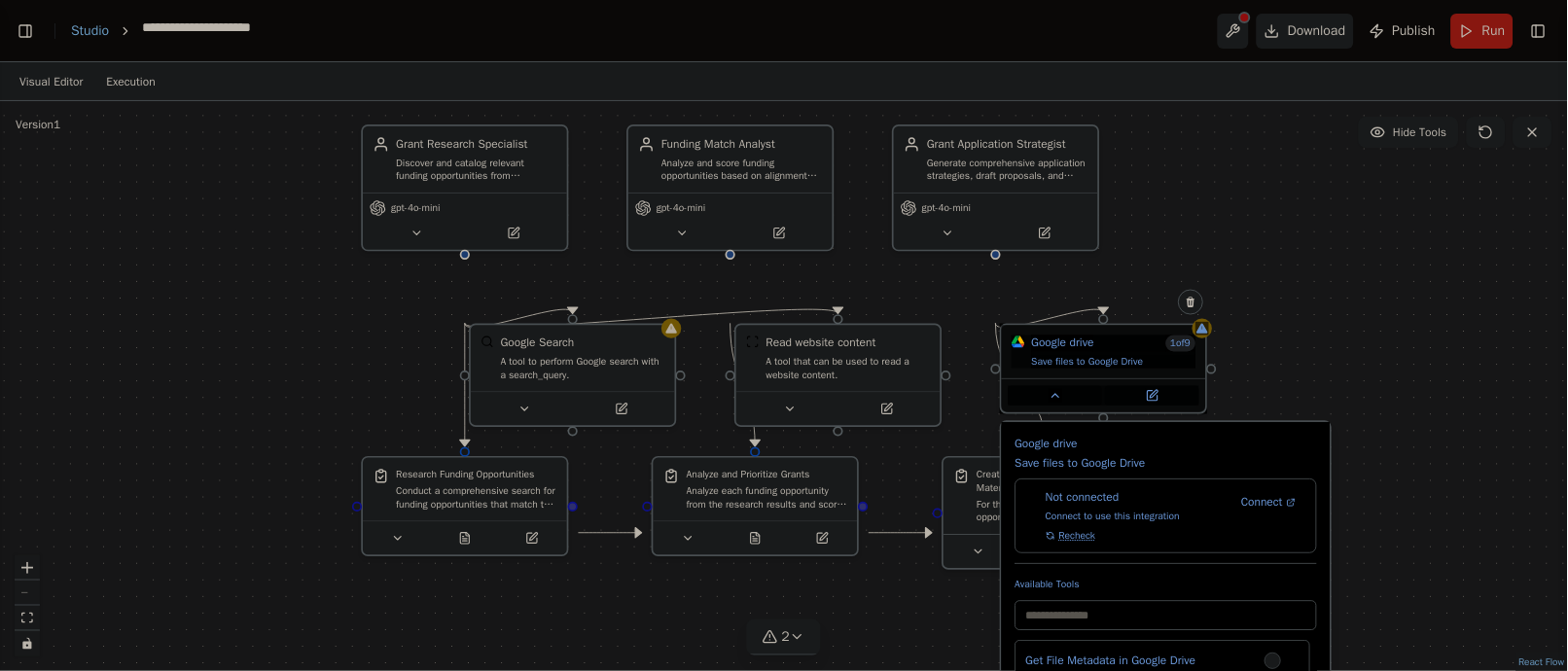 scroll, scrollTop: 3680, scrollLeft: 0, axis: vertical 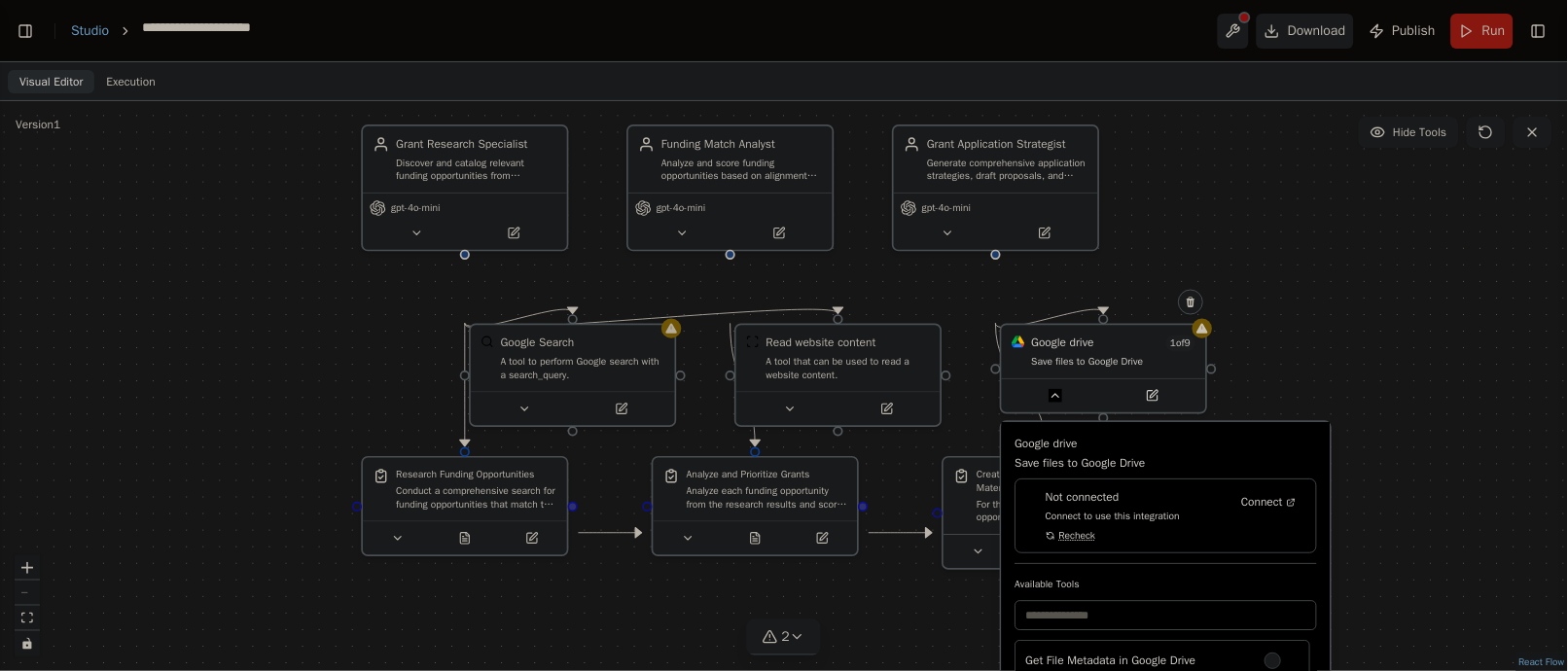 click on "Visual Editor" at bounding box center (51, 82) 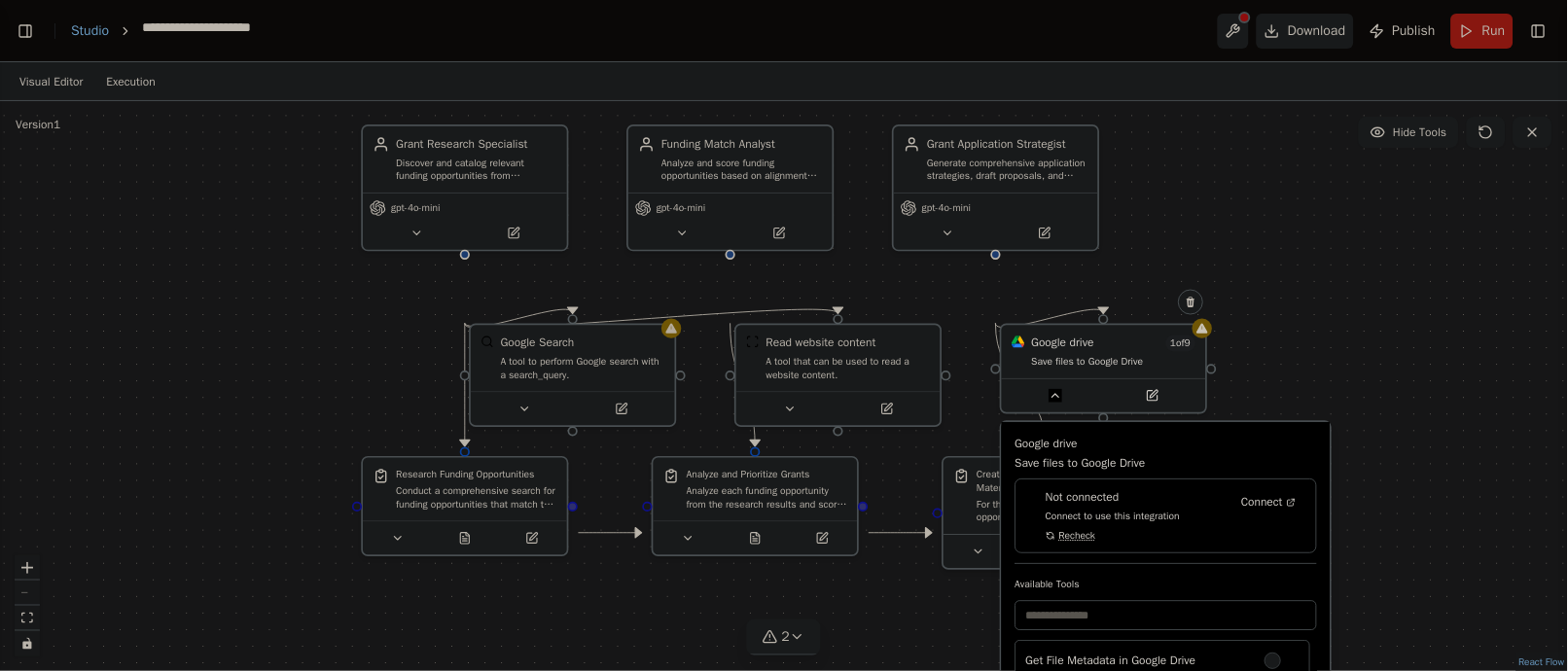 click at bounding box center (1233, 31) 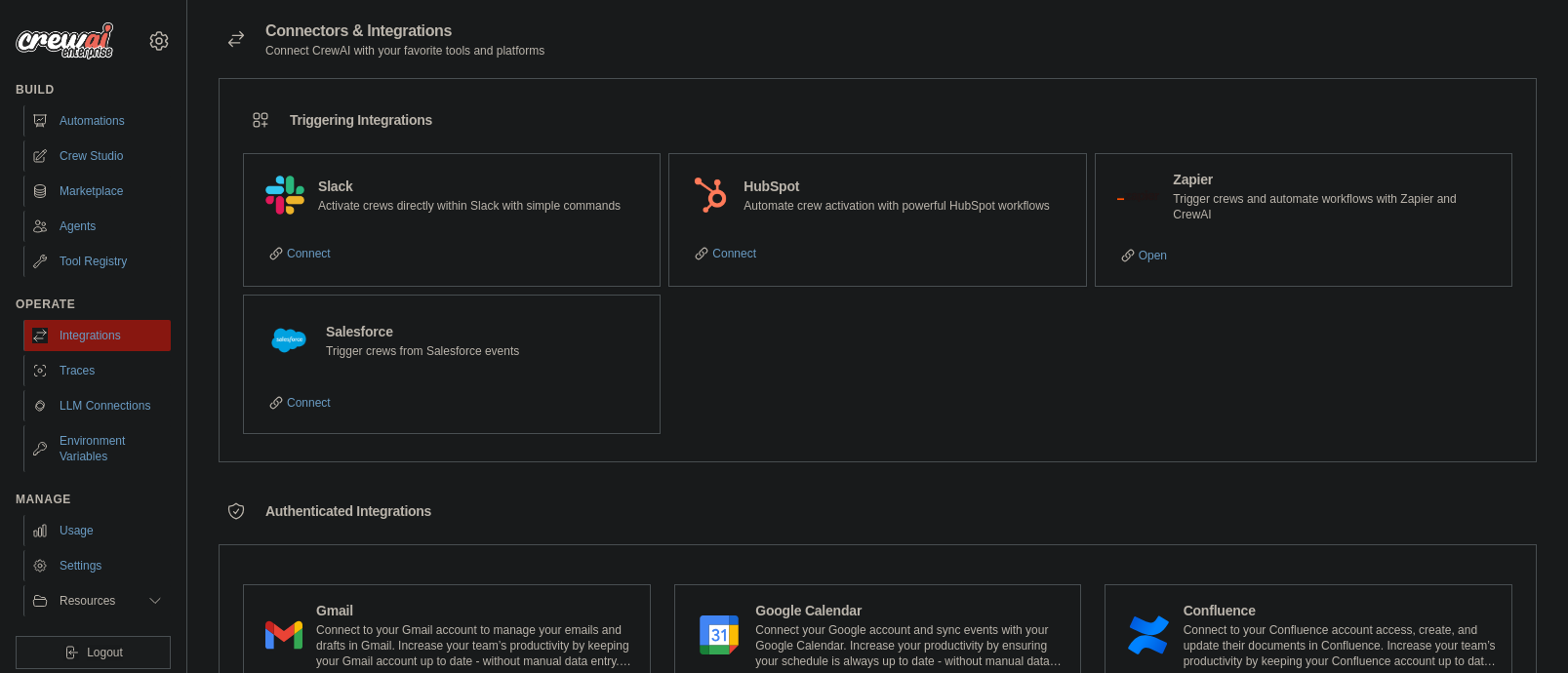 scroll, scrollTop: 0, scrollLeft: 0, axis: both 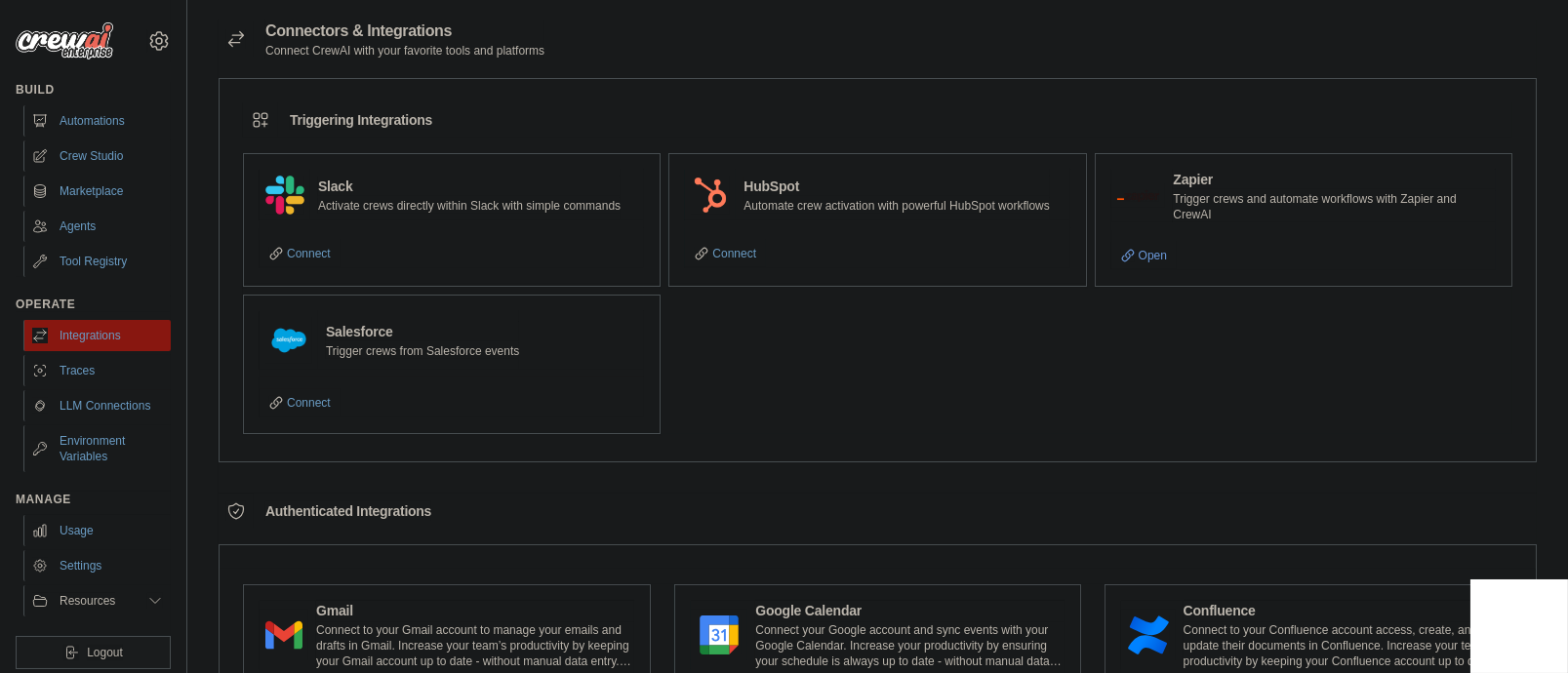 click on "Open" at bounding box center [1144, 256] 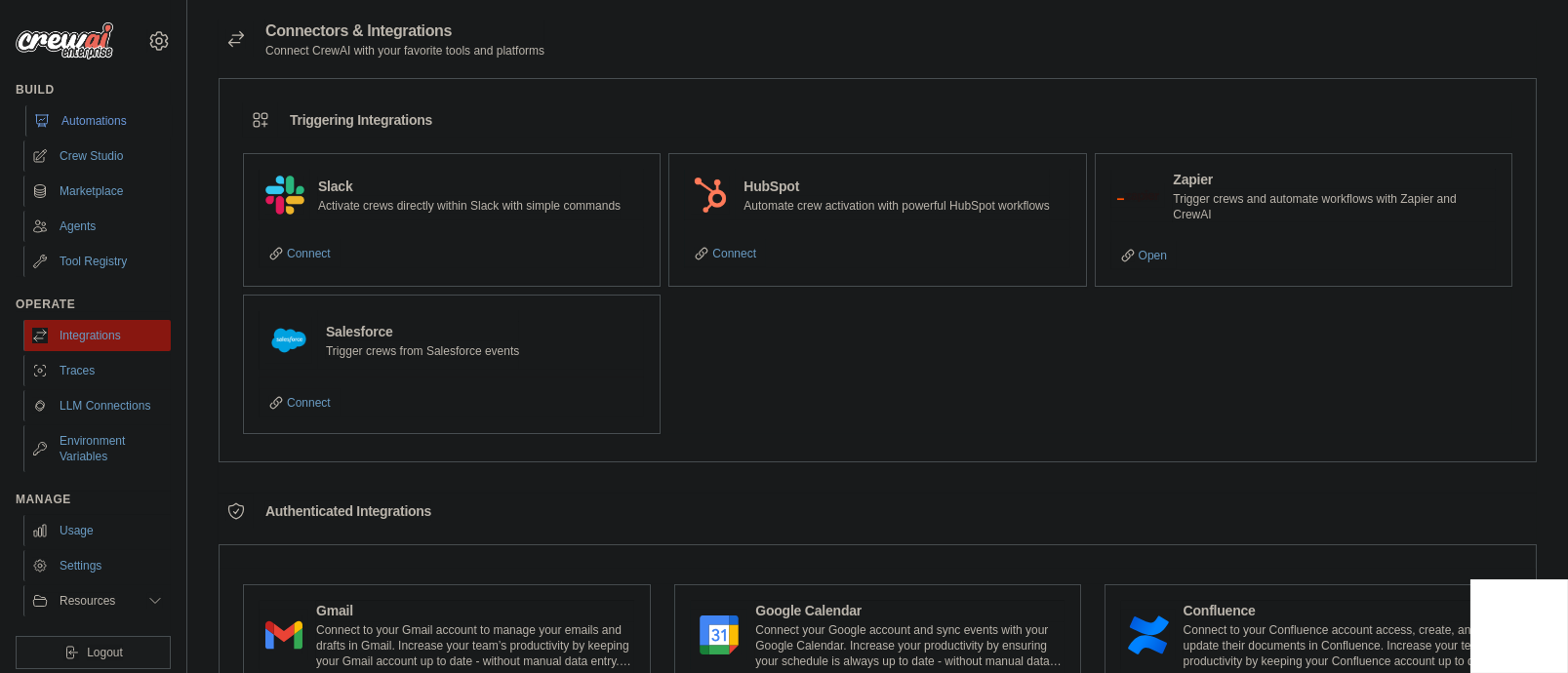 click on "Automations" at bounding box center (99, 121) 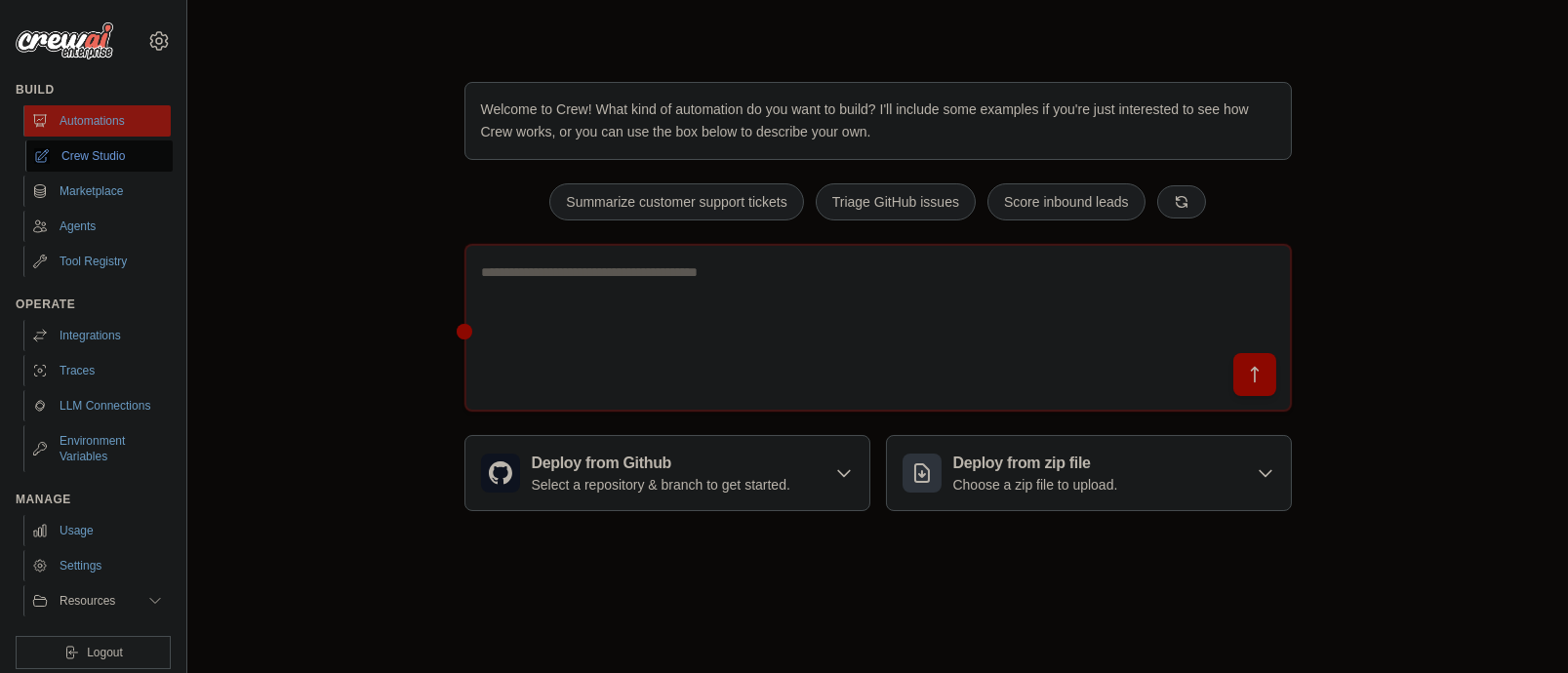 click on "Crew Studio" at bounding box center (99, 156) 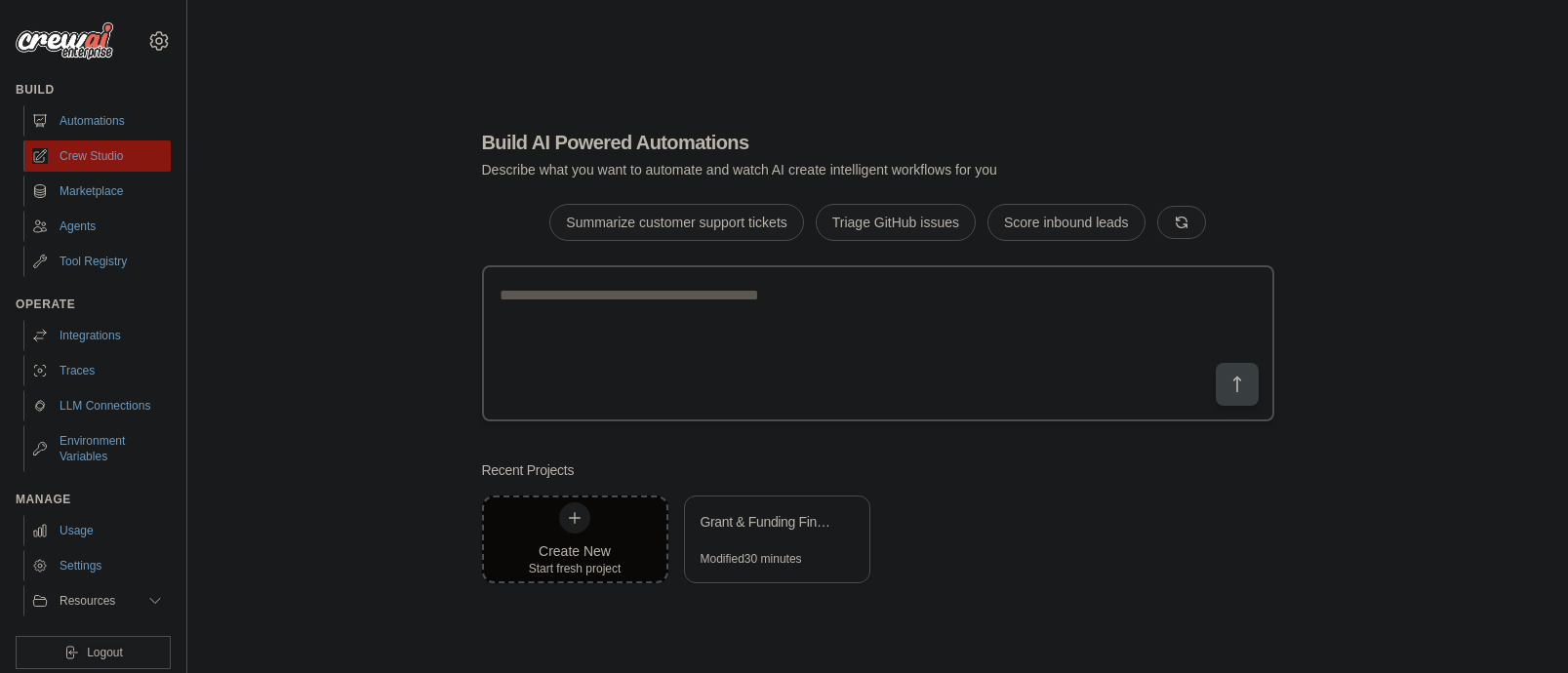 scroll, scrollTop: 0, scrollLeft: 0, axis: both 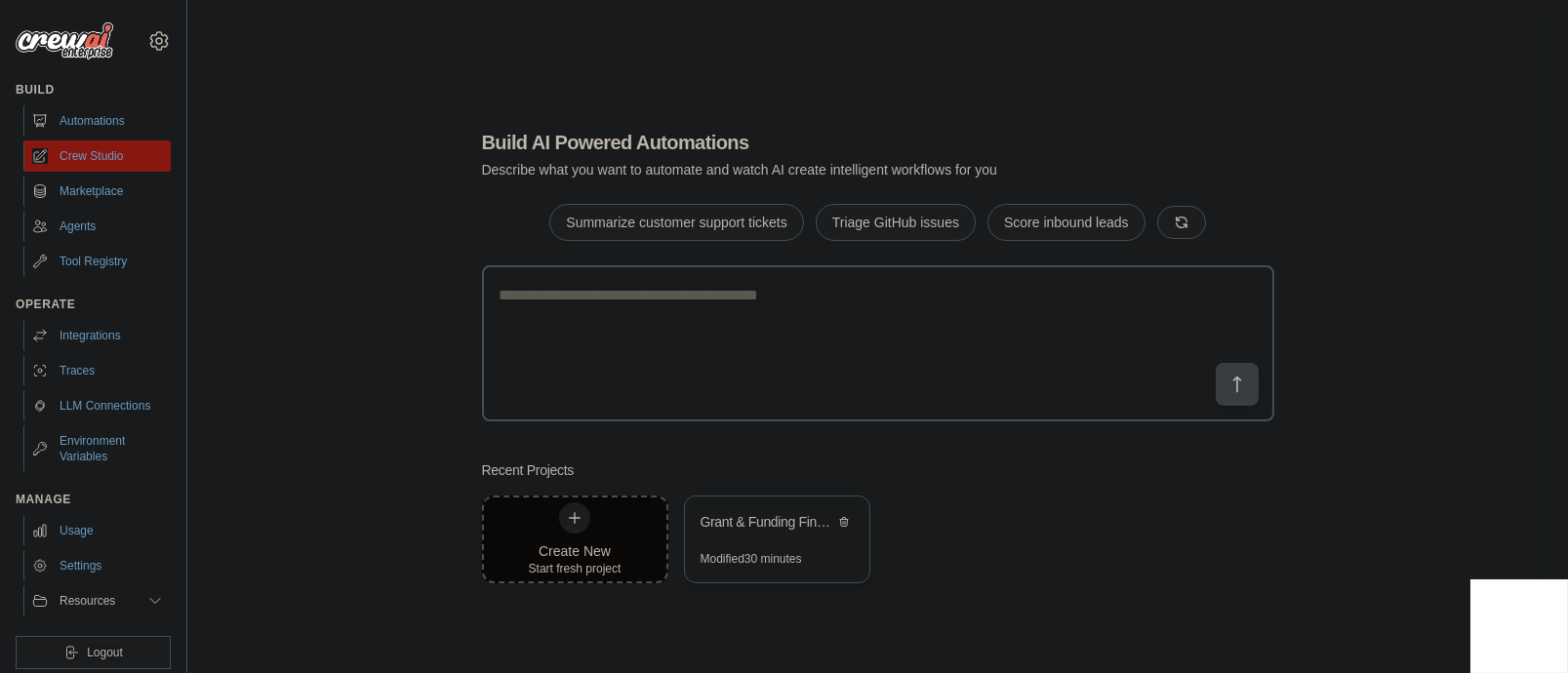 click on "Grant & Funding Finder" at bounding box center [777, 524] 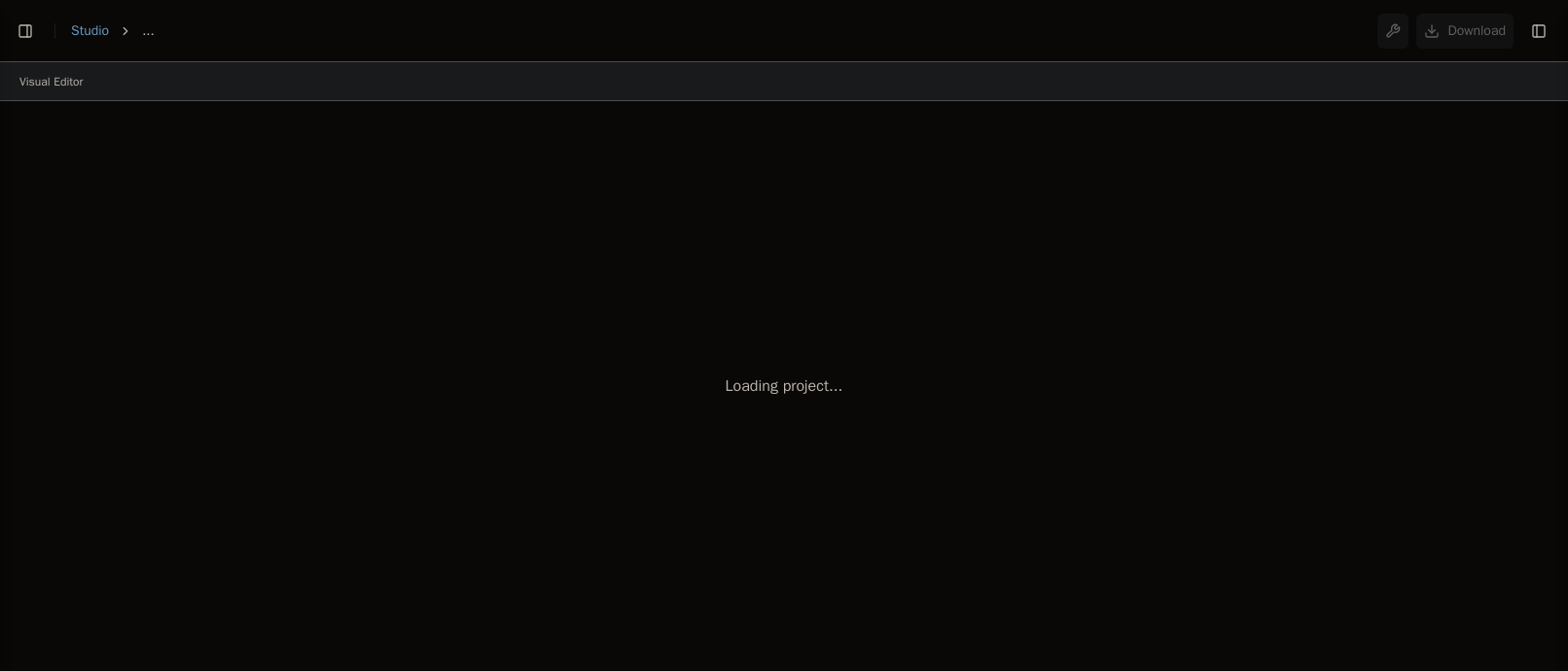 scroll, scrollTop: 0, scrollLeft: 0, axis: both 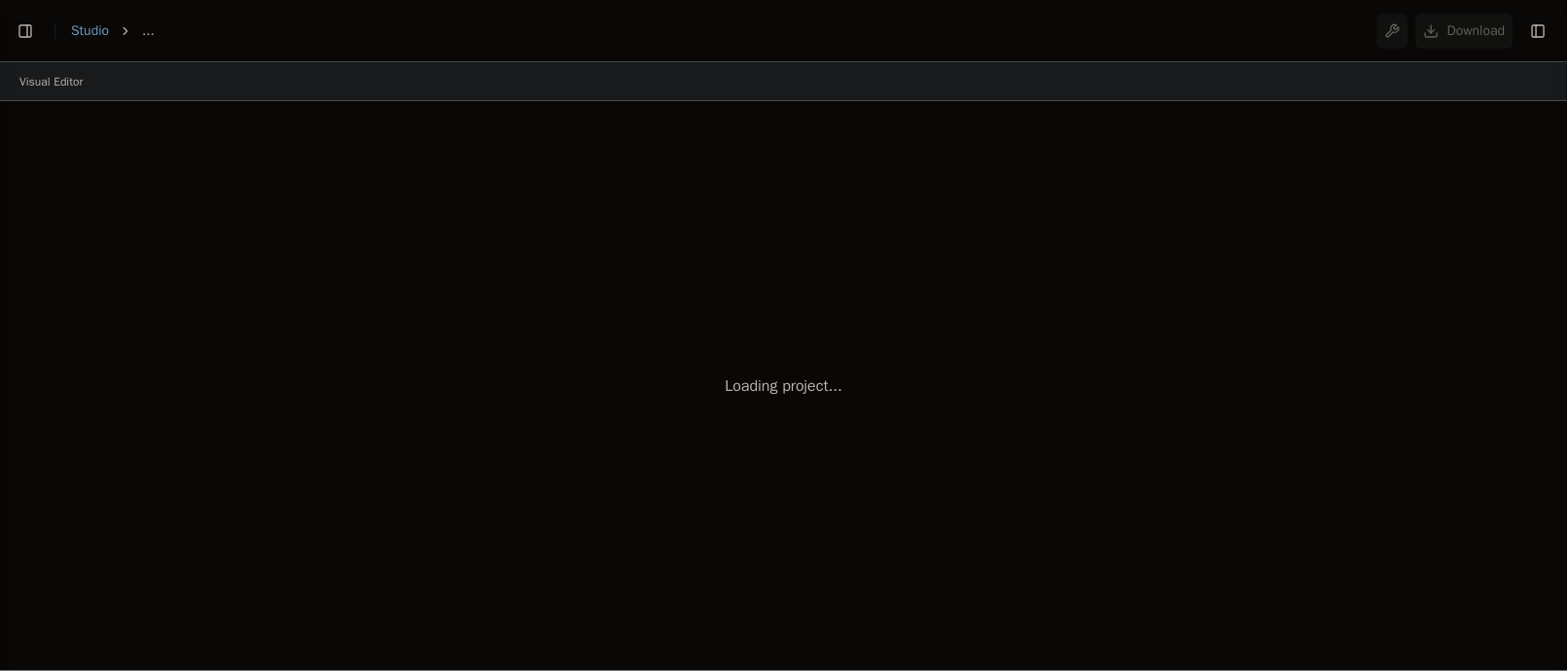 select on "****" 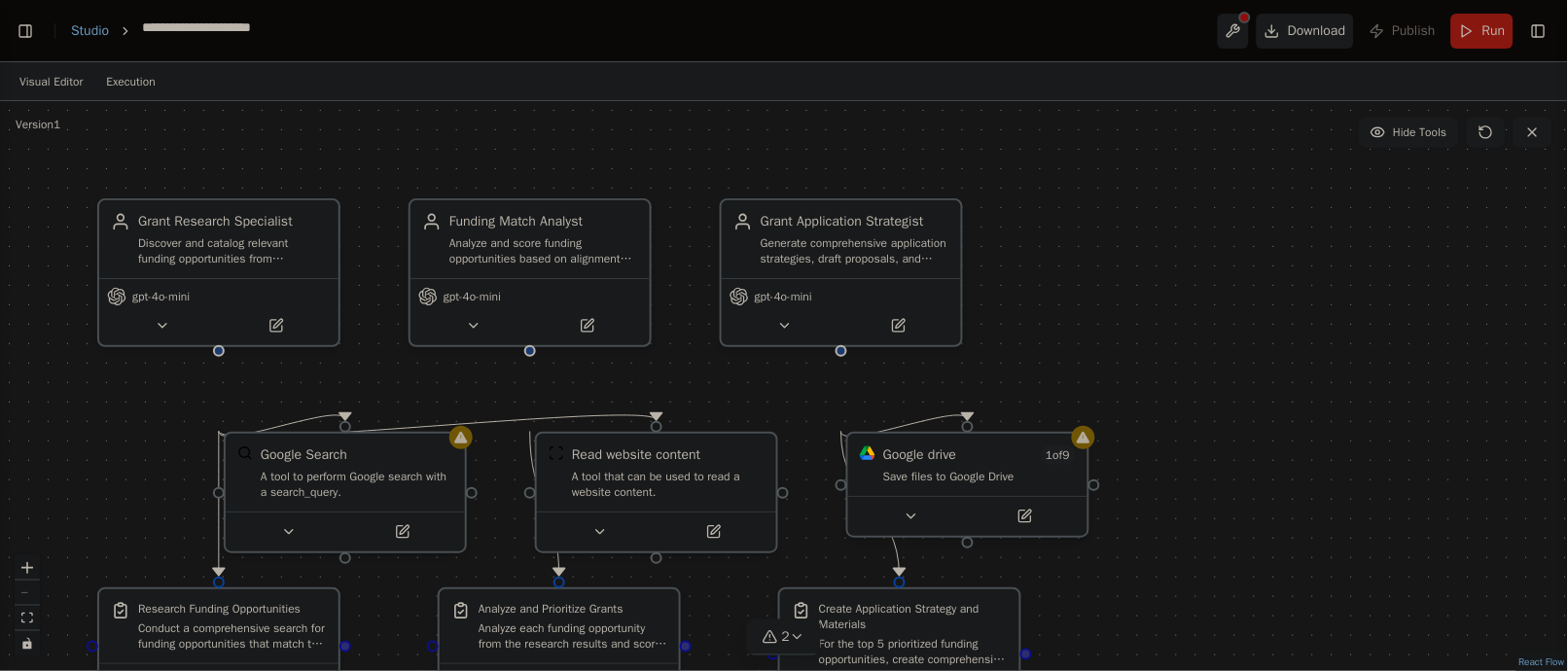 scroll, scrollTop: 0, scrollLeft: 0, axis: both 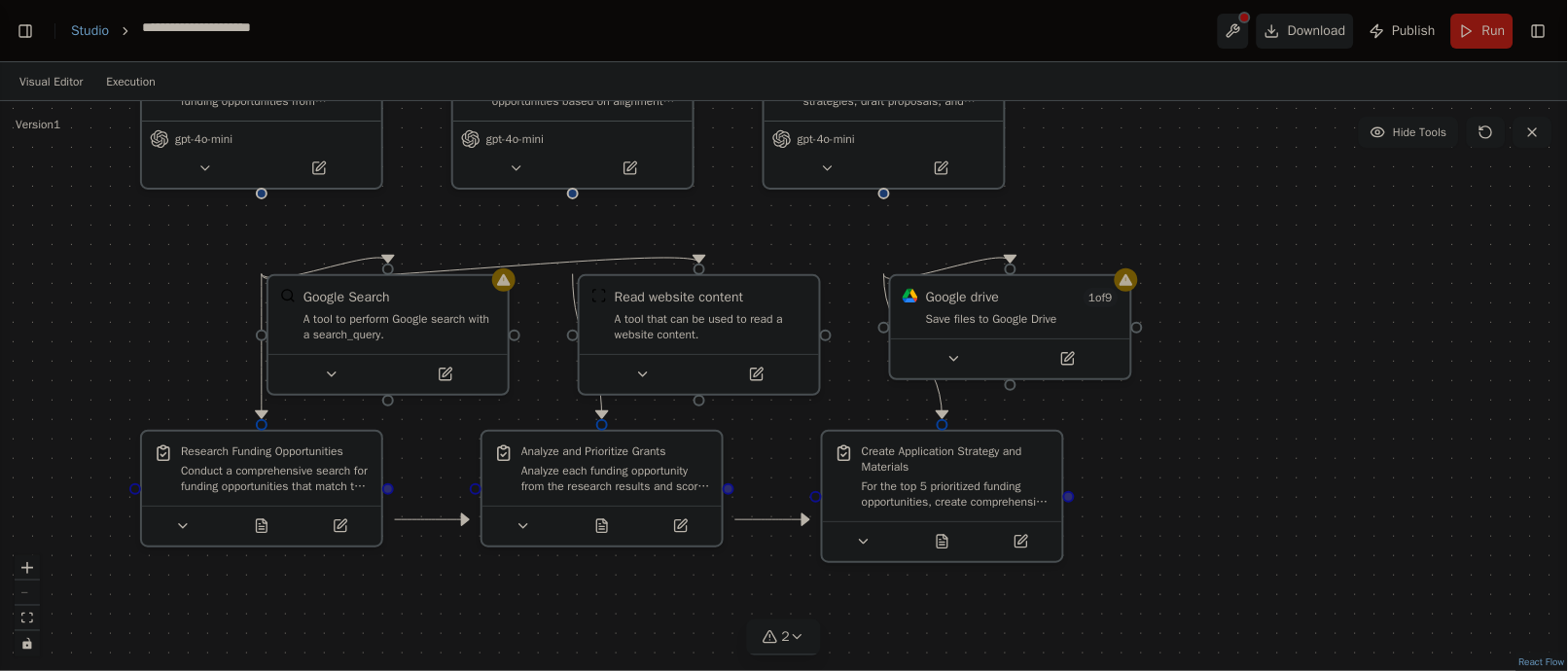 drag, startPoint x: 1202, startPoint y: 339, endPoint x: 1245, endPoint y: 182, distance: 162.782 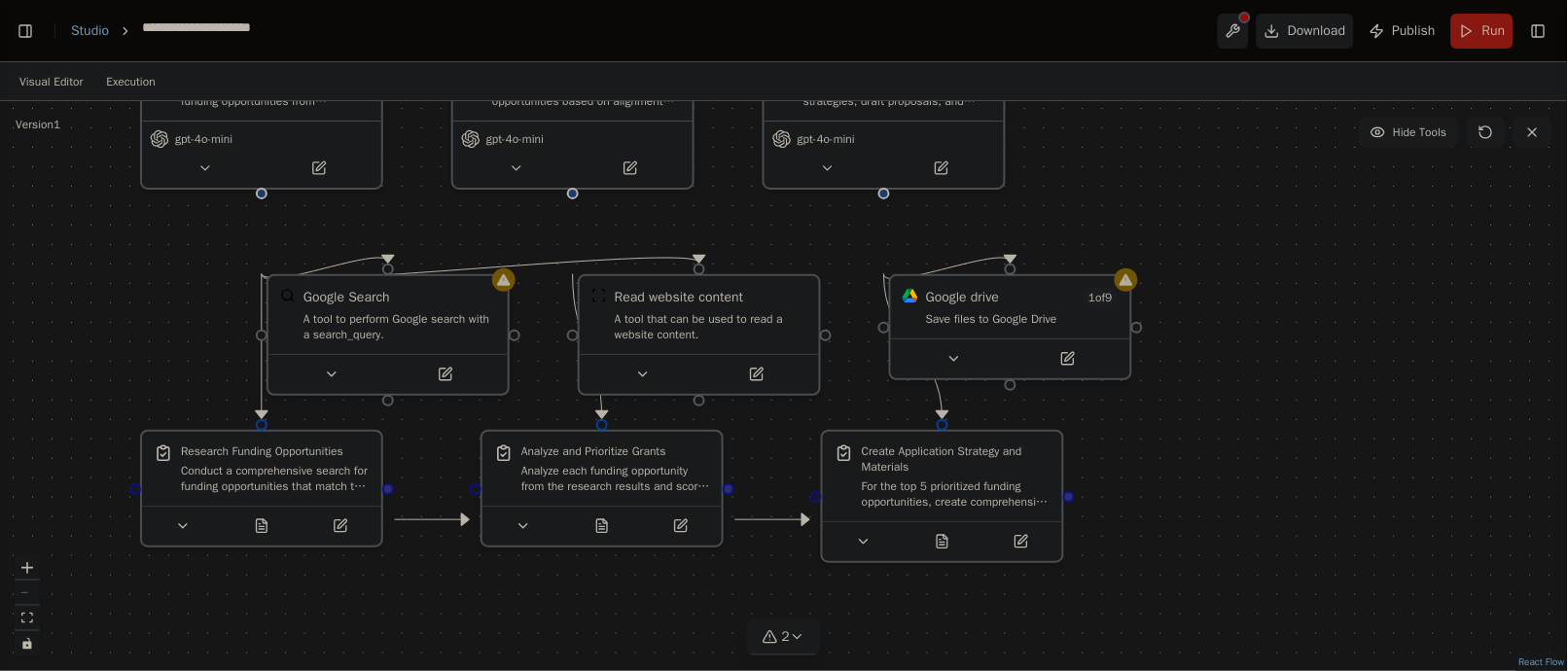 click on ".deletable-edge-delete-btn {
width: 20px;
height: 20px;
border: 0px solid #ffffff;
color: #6b7280;
background-color: #f8fafc;
cursor: pointer;
border-radius: 50%;
font-size: 12px;
padding: 3px;
display: flex;
align-items: center;
justify-content: center;
transition: all 0.2s cubic-bezier(0.4, 0, 0.2, 1);
box-shadow: 0 2px 4px rgba(0, 0, 0, 0.1);
}
.deletable-edge-delete-btn:hover {
background-color: #ef4444;
color: #ffffff;
border-color: #dc2626;
transform: scale(1.1);
box-shadow: 0 4px 12px rgba(239, 68, 68, 0.4);
}
.deletable-edge-delete-btn:active {
transform: scale(0.95);
box-shadow: 0 2px 4px rgba(239, 68, 68, 0.3);
}
Grant Research Specialist gpt-4o-mini Google Search gpt-4o-mini 1 9" at bounding box center [784, 386] 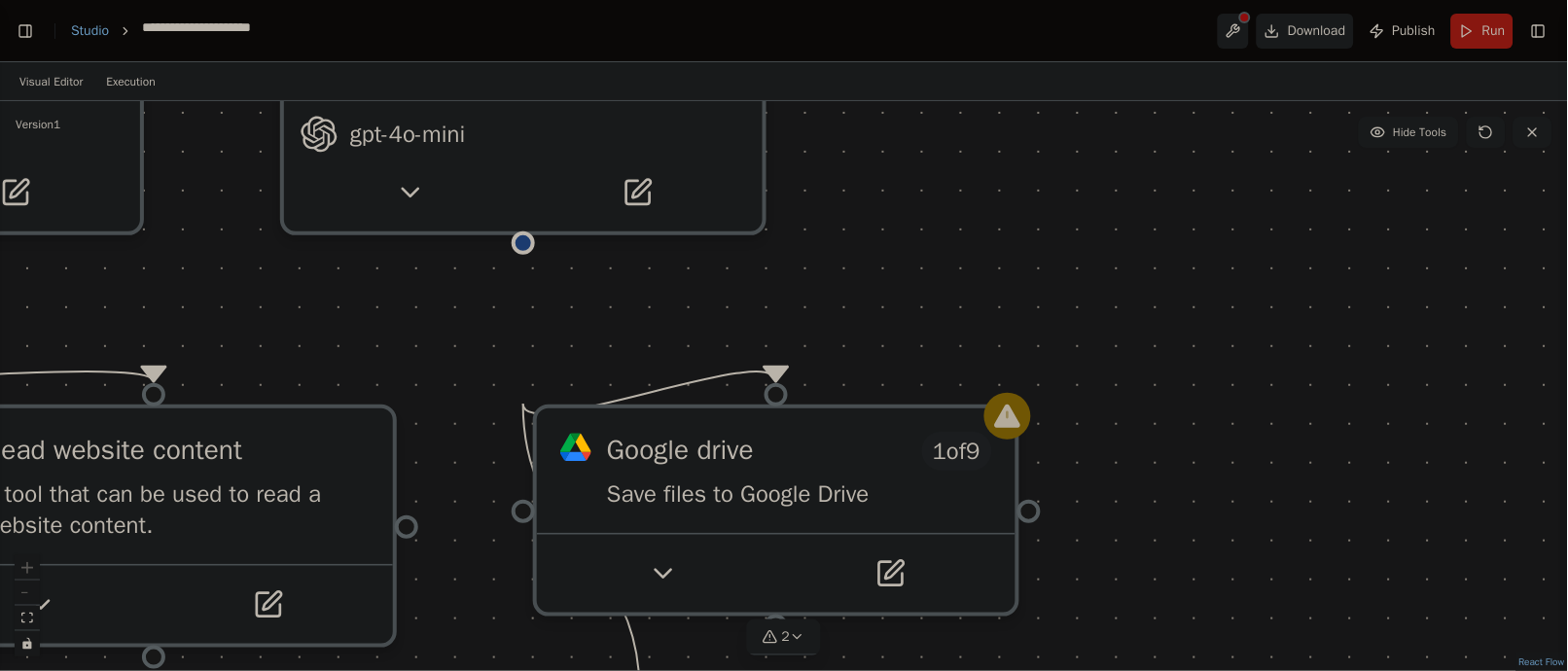 click on ".deletable-edge-delete-btn {
width: 20px;
height: 20px;
border: 0px solid #ffffff;
color: #6b7280;
background-color: #f8fafc;
cursor: pointer;
border-radius: 50%;
font-size: 12px;
padding: 3px;
display: flex;
align-items: center;
justify-content: center;
transition: all 0.2s cubic-bezier(0.4, 0, 0.2, 1);
box-shadow: 0 2px 4px rgba(0, 0, 0, 0.1);
}
.deletable-edge-delete-btn:hover {
background-color: #ef4444;
color: #ffffff;
border-color: #dc2626;
transform: scale(1.1);
box-shadow: 0 4px 12px rgba(239, 68, 68, 0.4);
}
.deletable-edge-delete-btn:active {
transform: scale(0.95);
box-shadow: 0 2px 4px rgba(239, 68, 68, 0.3);
}
Grant Research Specialist gpt-4o-mini Google Search gpt-4o-mini 1 9" at bounding box center (784, 386) 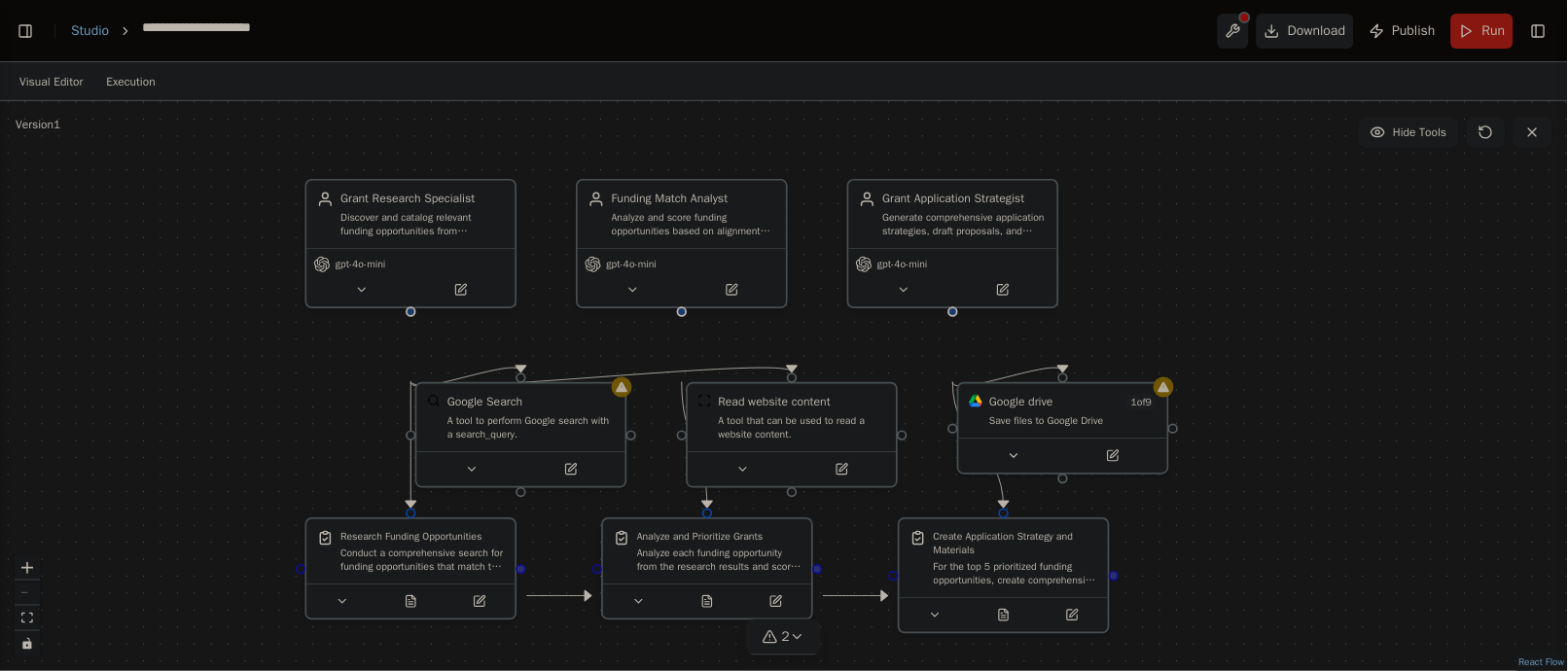 click on ".deletable-edge-delete-btn {
width: 20px;
height: 20px;
border: 0px solid #ffffff;
color: #6b7280;
background-color: #f8fafc;
cursor: pointer;
border-radius: 50%;
font-size: 12px;
padding: 3px;
display: flex;
align-items: center;
justify-content: center;
transition: all 0.2s cubic-bezier(0.4, 0, 0.2, 1);
box-shadow: 0 2px 4px rgba(0, 0, 0, 0.1);
}
.deletable-edge-delete-btn:hover {
background-color: #ef4444;
color: #ffffff;
border-color: #dc2626;
transform: scale(1.1);
box-shadow: 0 4px 12px rgba(239, 68, 68, 0.4);
}
.deletable-edge-delete-btn:active {
transform: scale(0.95);
box-shadow: 0 2px 4px rgba(239, 68, 68, 0.3);
}
Grant Research Specialist gpt-4o-mini Google Search gpt-4o-mini 1 9" at bounding box center [784, 386] 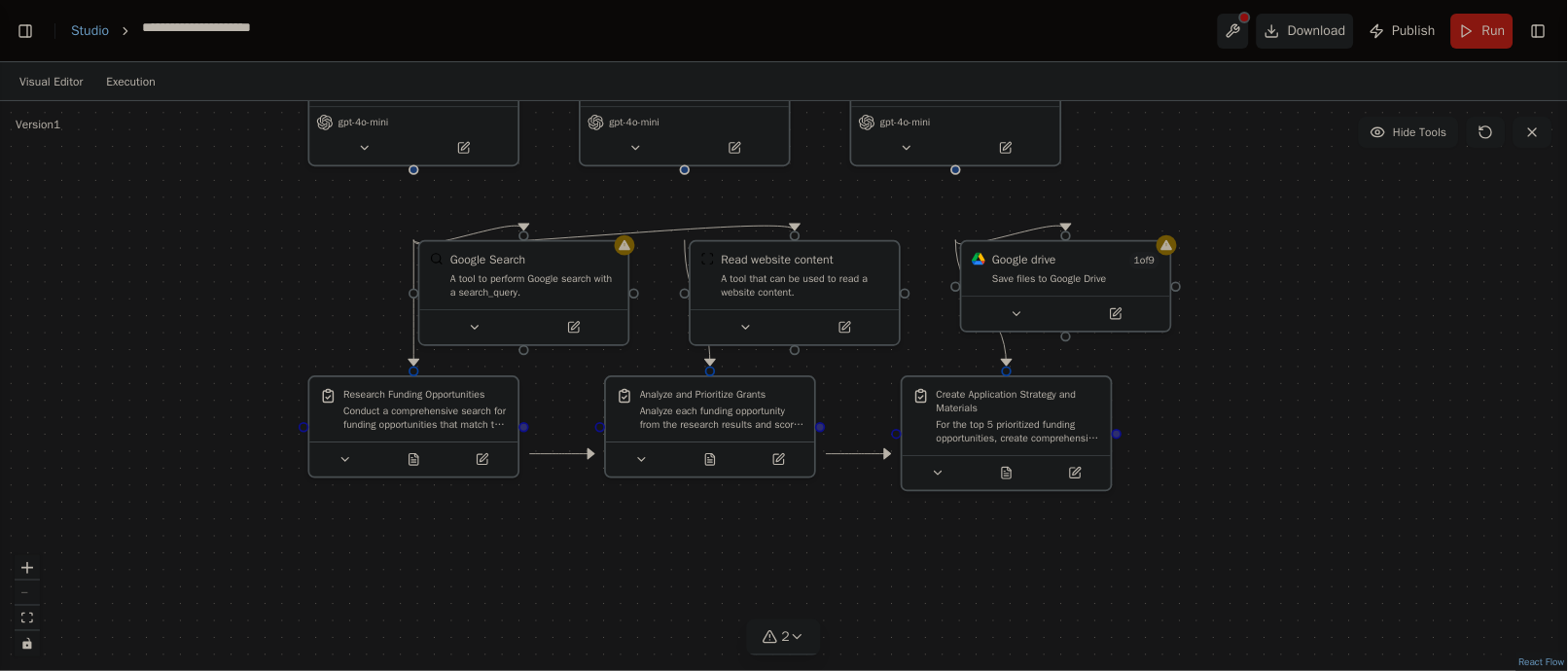 drag, startPoint x: 1257, startPoint y: 590, endPoint x: 1265, endPoint y: 417, distance: 173.18487 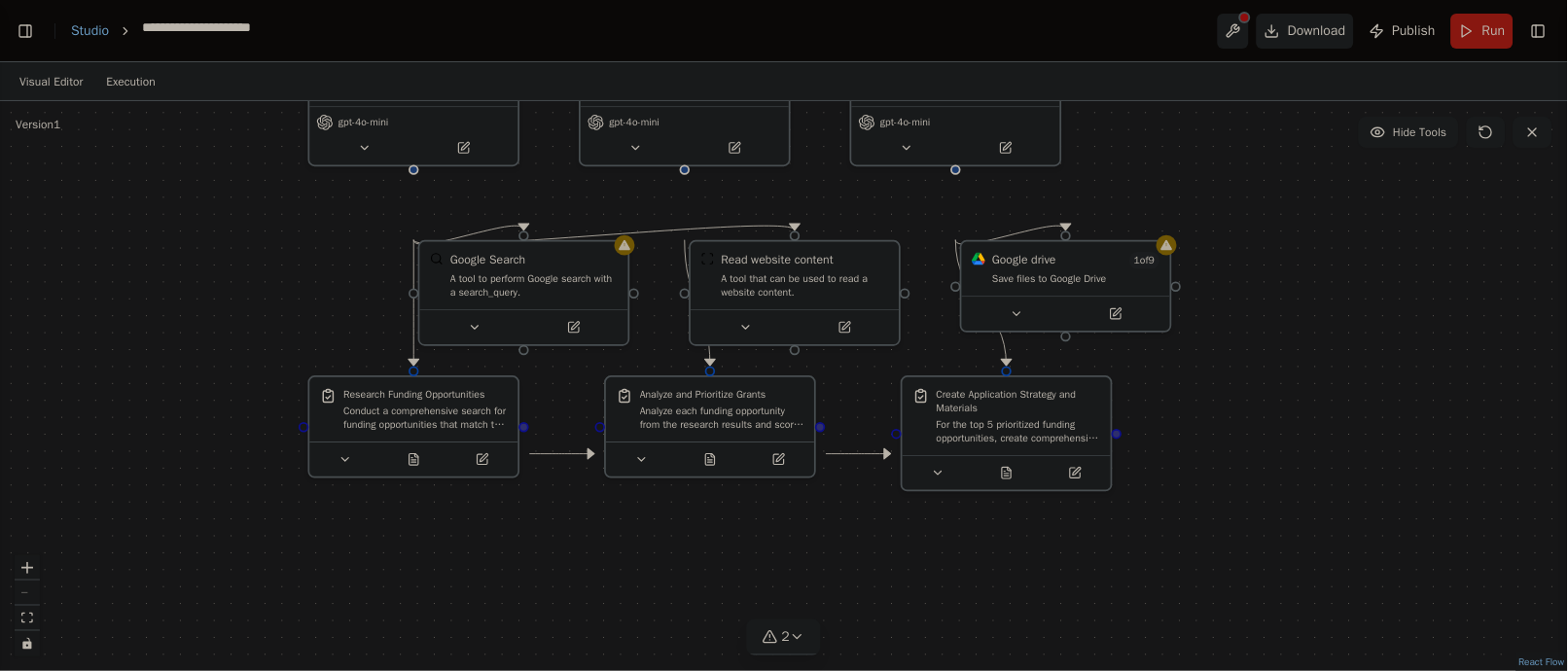 click on ".deletable-edge-delete-btn {
width: 20px;
height: 20px;
border: 0px solid #ffffff;
color: #6b7280;
background-color: #f8fafc;
cursor: pointer;
border-radius: 50%;
font-size: 12px;
padding: 3px;
display: flex;
align-items: center;
justify-content: center;
transition: all 0.2s cubic-bezier(0.4, 0, 0.2, 1);
box-shadow: 0 2px 4px rgba(0, 0, 0, 0.1);
}
.deletable-edge-delete-btn:hover {
background-color: #ef4444;
color: #ffffff;
border-color: #dc2626;
transform: scale(1.1);
box-shadow: 0 4px 12px rgba(239, 68, 68, 0.4);
}
.deletable-edge-delete-btn:active {
transform: scale(0.95);
box-shadow: 0 2px 4px rgba(239, 68, 68, 0.3);
}
Grant Research Specialist gpt-4o-mini Google Search gpt-4o-mini 1 9" at bounding box center [784, 386] 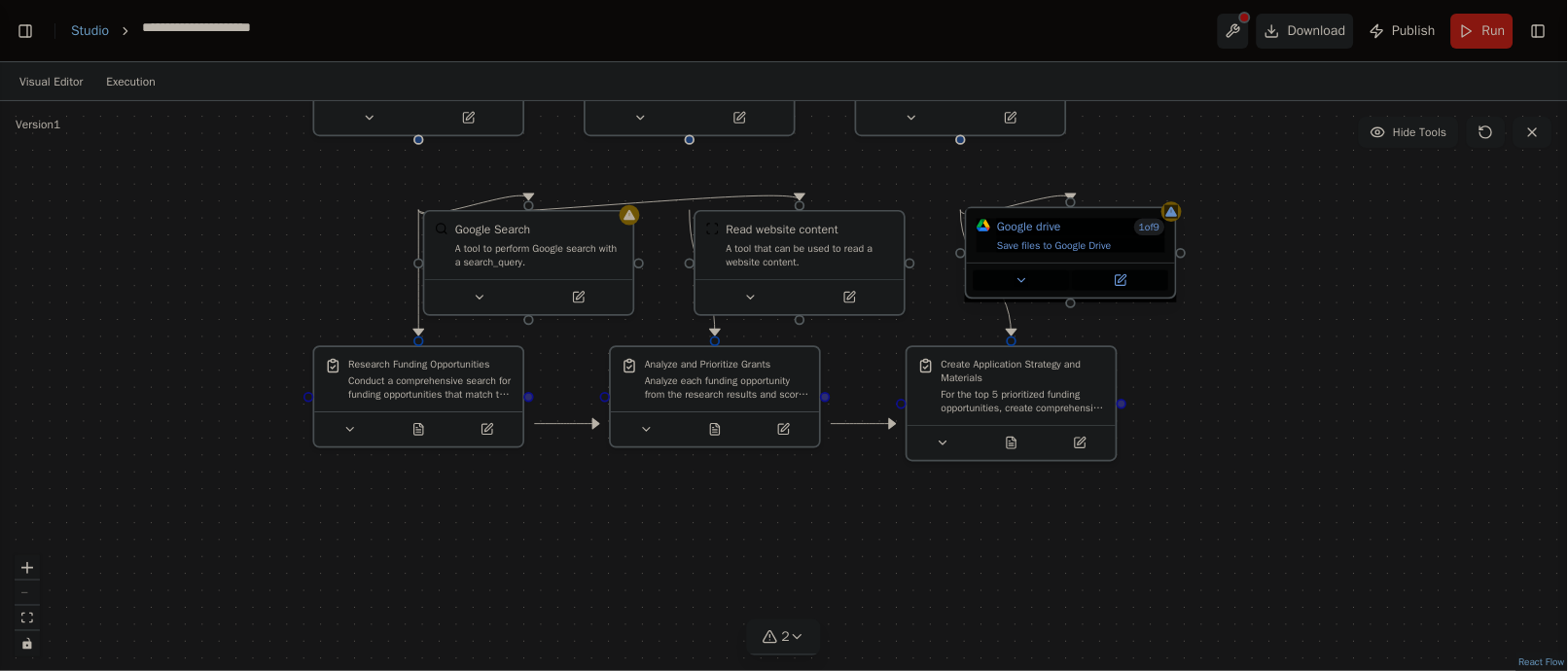 click at bounding box center [1021, 280] 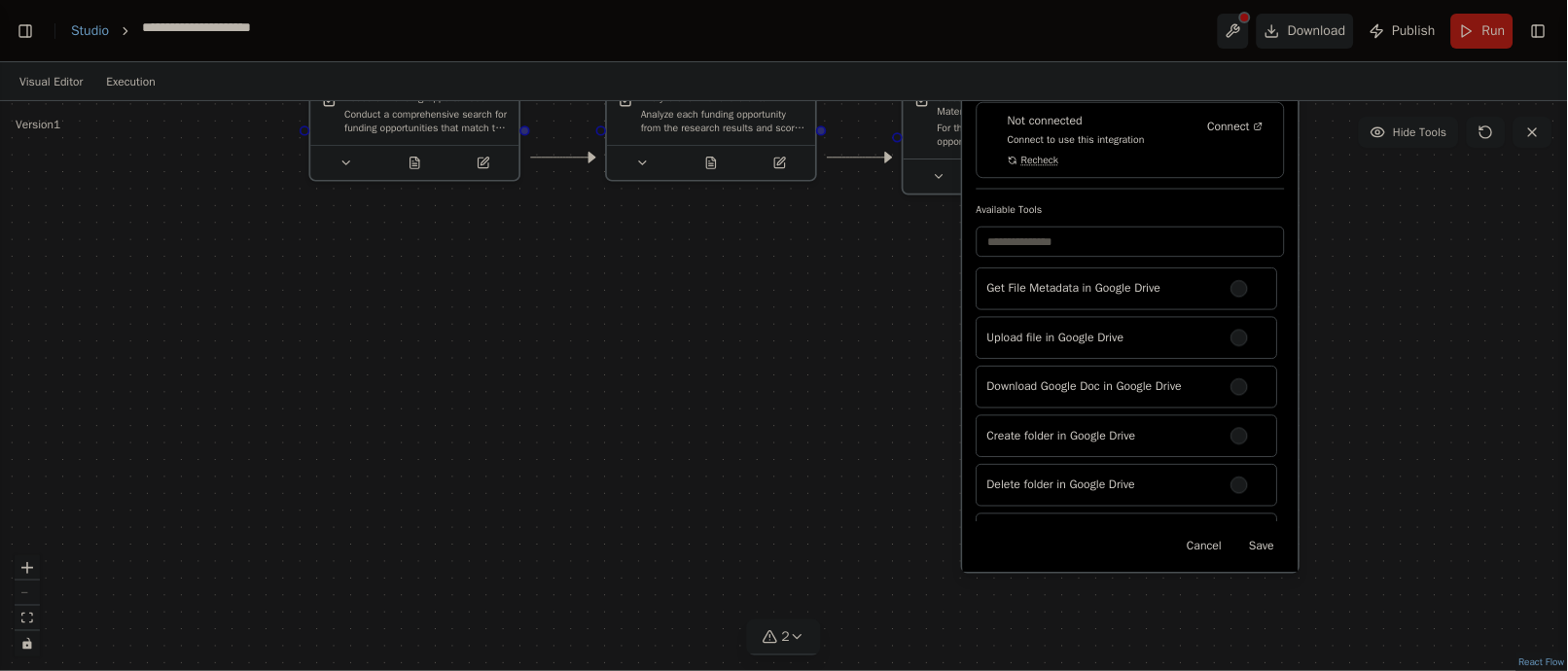 drag, startPoint x: 1402, startPoint y: 574, endPoint x: 1398, endPoint y: 307, distance: 267.03 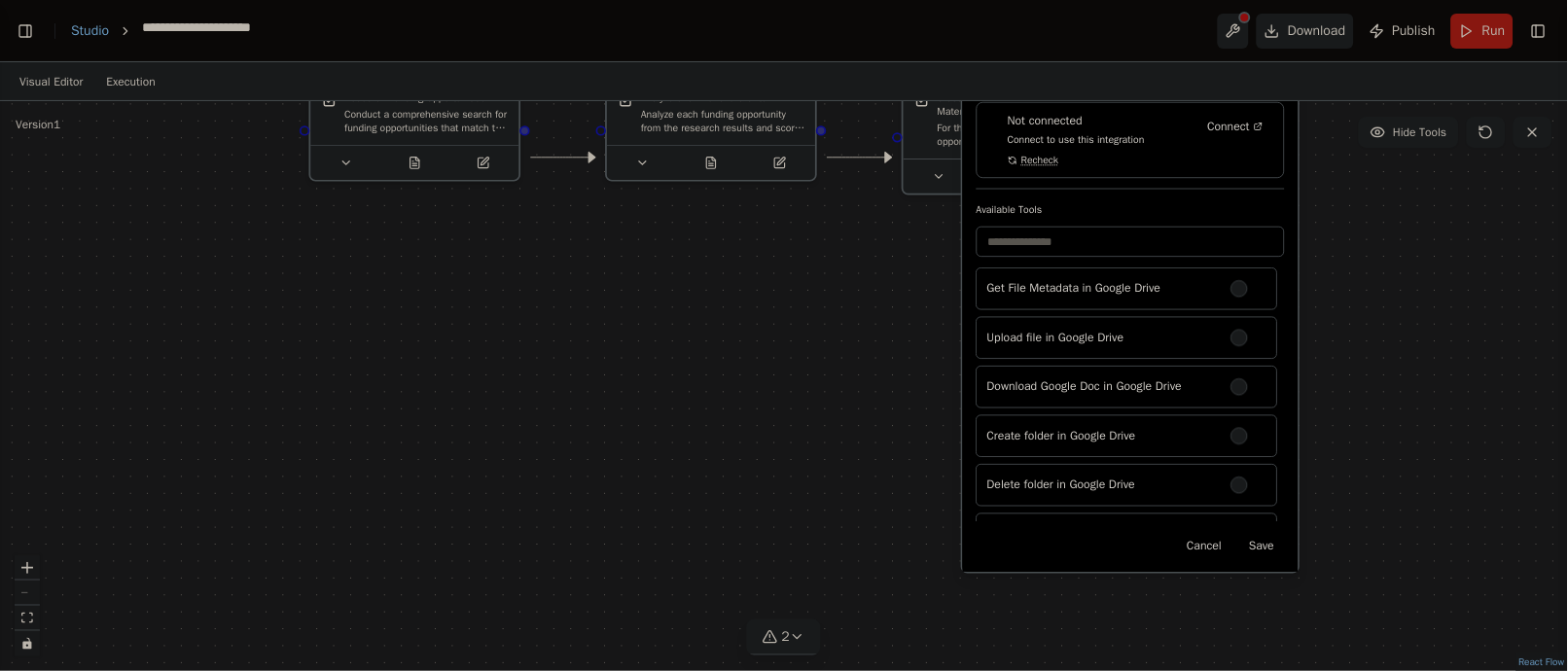 click on ".deletable-edge-delete-btn {
width: 20px;
height: 20px;
border: 0px solid #ffffff;
color: #6b7280;
background-color: #f8fafc;
cursor: pointer;
border-radius: 50%;
font-size: 12px;
padding: 3px;
display: flex;
align-items: center;
justify-content: center;
transition: all 0.2s cubic-bezier(0.4, 0, 0.2, 1);
box-shadow: 0 2px 4px rgba(0, 0, 0, 0.1);
}
.deletable-edge-delete-btn:hover {
background-color: #ef4444;
color: #ffffff;
border-color: #dc2626;
transform: scale(1.1);
box-shadow: 0 4px 12px rgba(239, 68, 68, 0.4);
}
.deletable-edge-delete-btn:active {
transform: scale(0.95);
box-shadow: 0 2px 4px rgba(239, 68, 68, 0.3);
}
Grant Research Specialist gpt-4o-mini Google Search gpt-4o-mini 1 9" at bounding box center [784, 386] 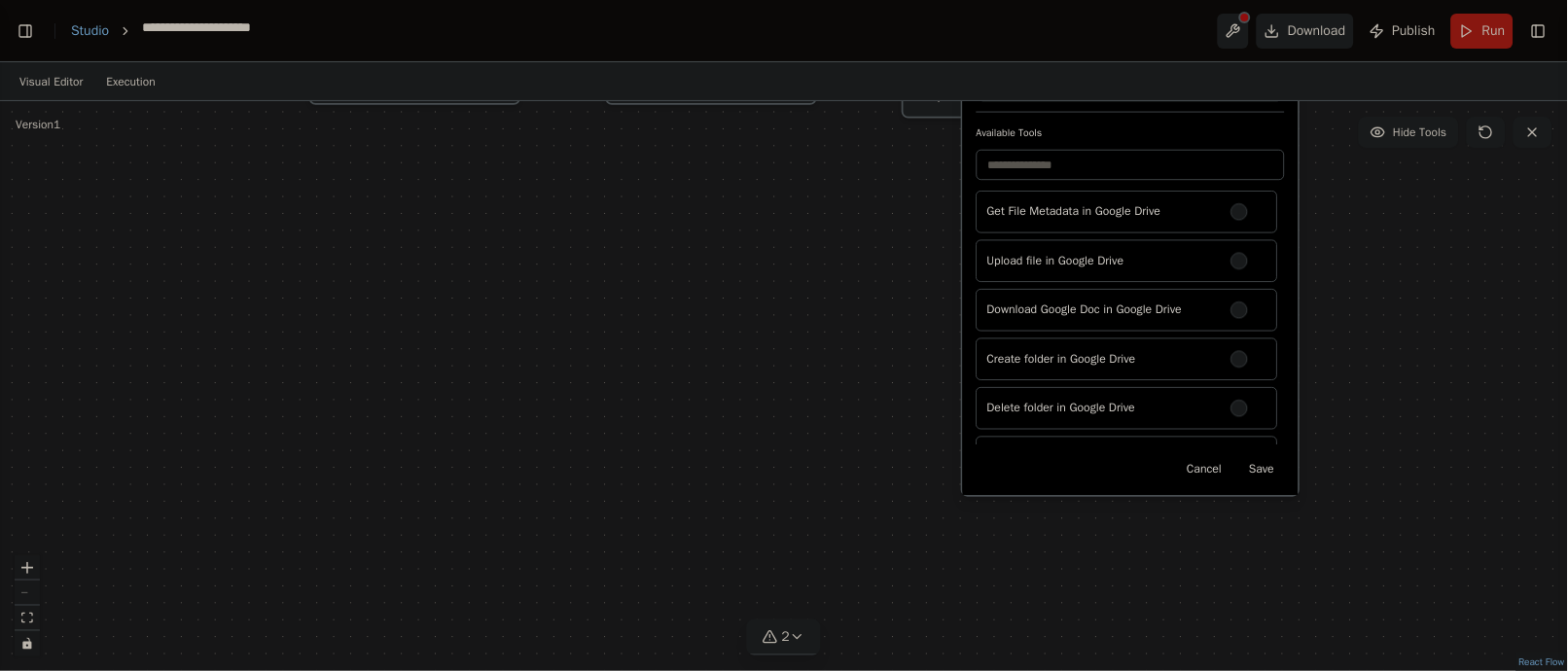 drag, startPoint x: 1443, startPoint y: 468, endPoint x: 1443, endPoint y: 391, distance: 77 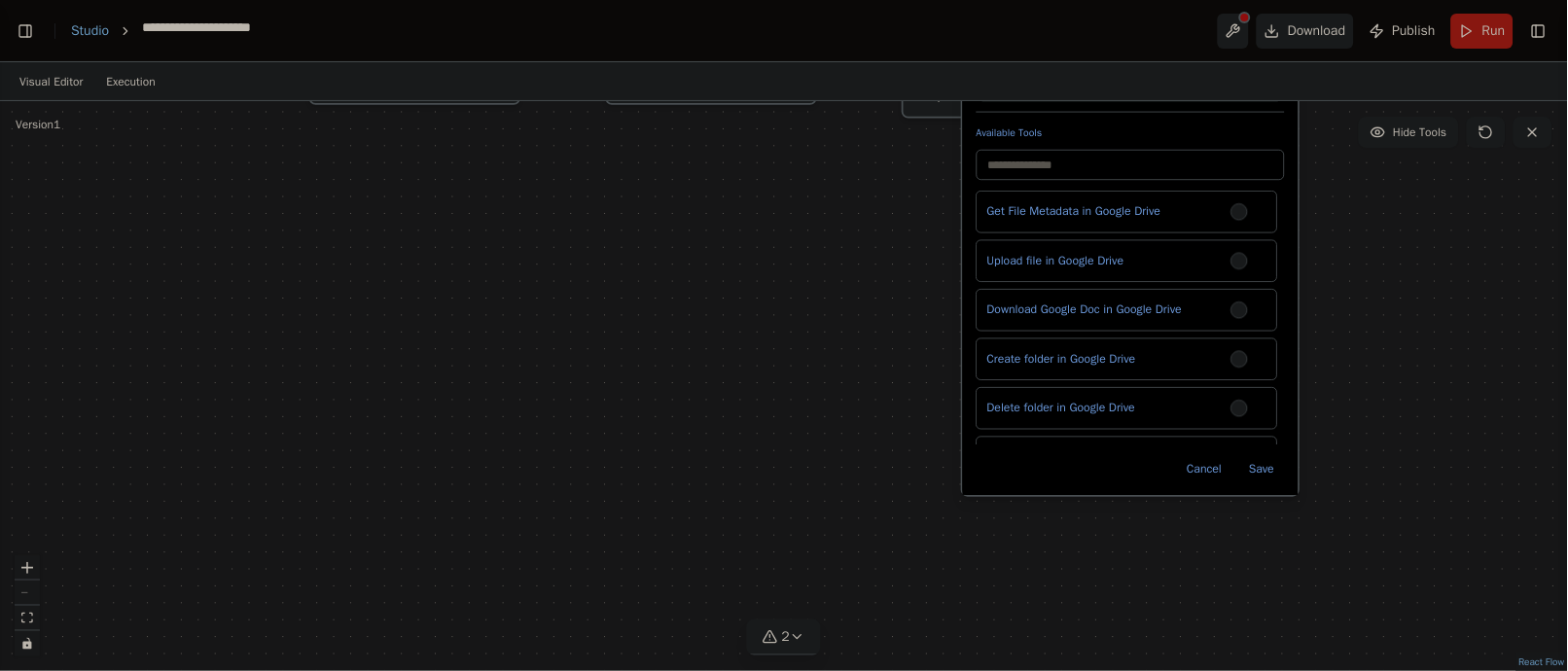 click on "Upload file in Google Drive" at bounding box center (1127, 261) 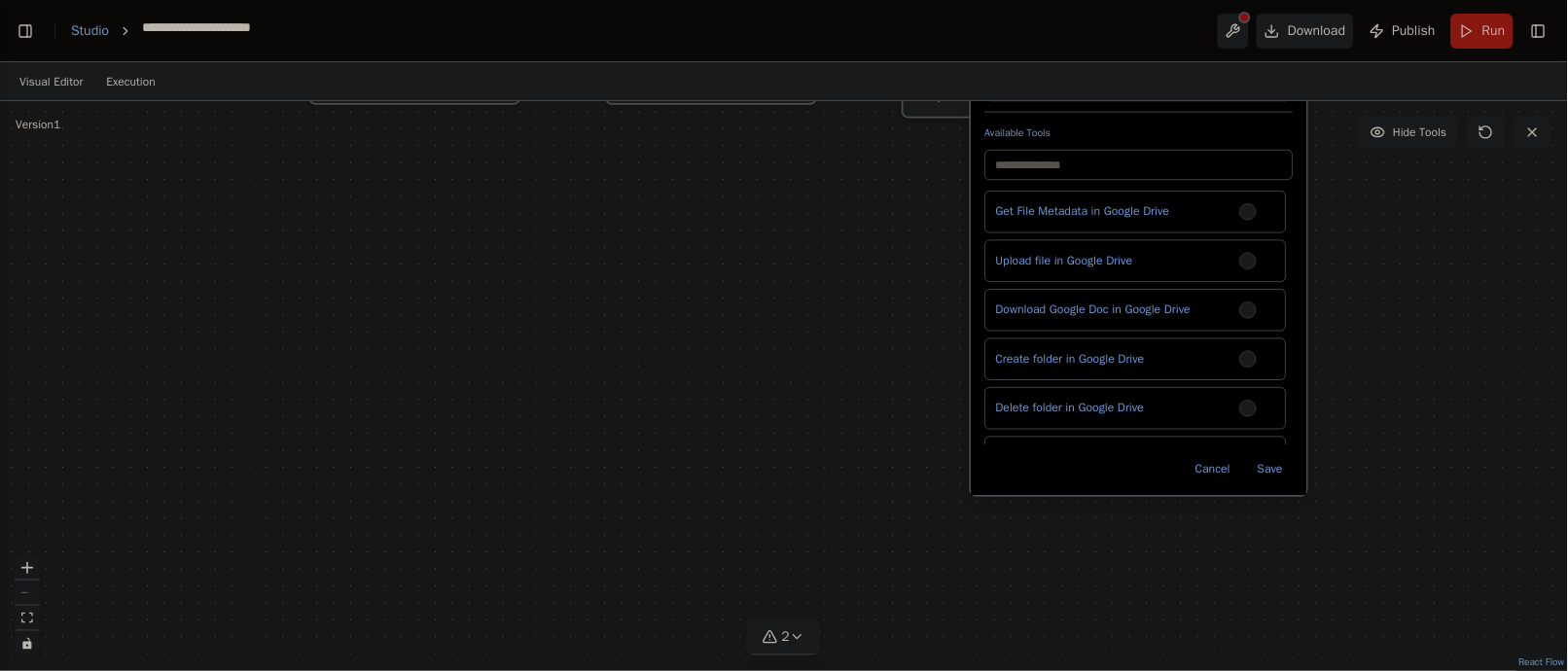 click on "Google drive Save files to Google Drive Not connected Connect to use this integration Recheck Connect Available Tools Get File Metadata in Google Drive Upload file in Google Drive Download Google Doc in Google Drive Create folder in Google Drive Delete folder in Google Drive Get folder by Id in Google Drive Move folder in Google Drive List files in Google Drive Search folders in Google Drive Cancel Save" at bounding box center [1139, 231] 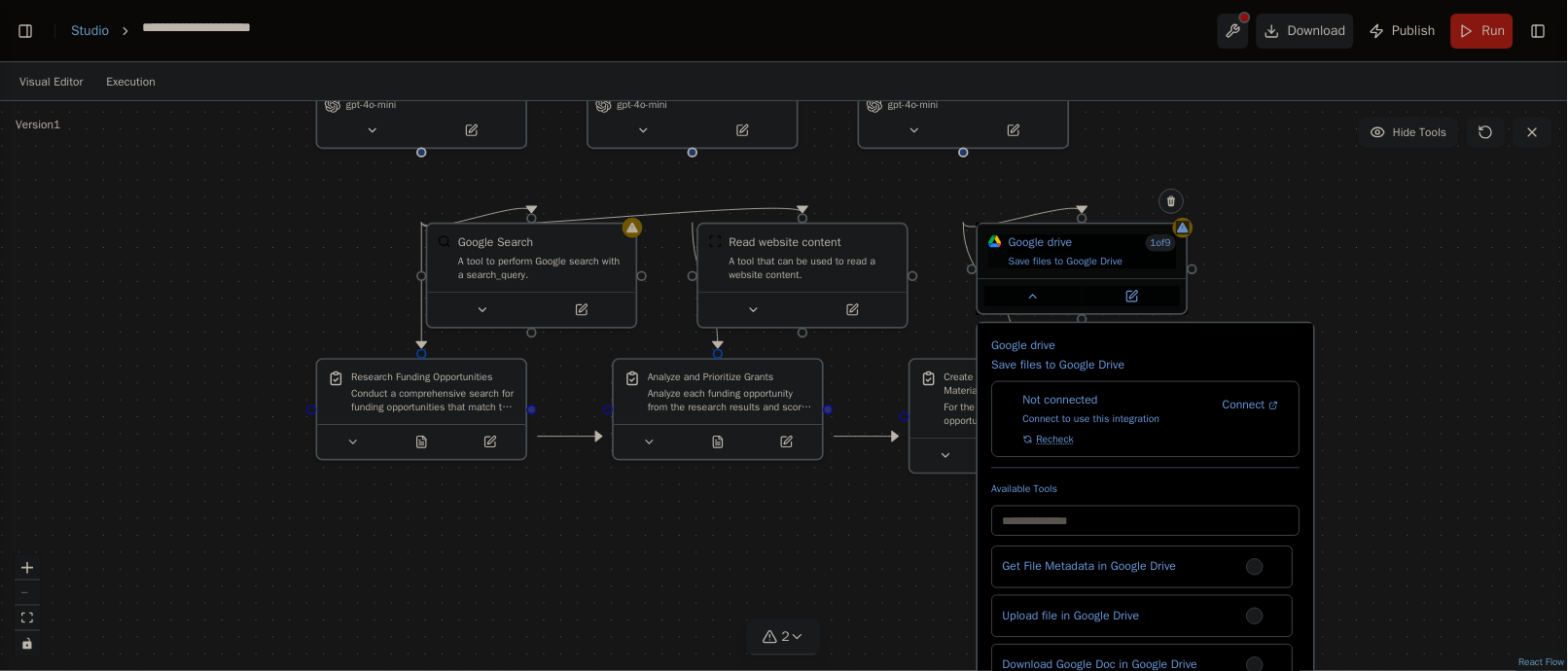 drag, startPoint x: 1455, startPoint y: 367, endPoint x: 1462, endPoint y: 723, distance: 356.06881 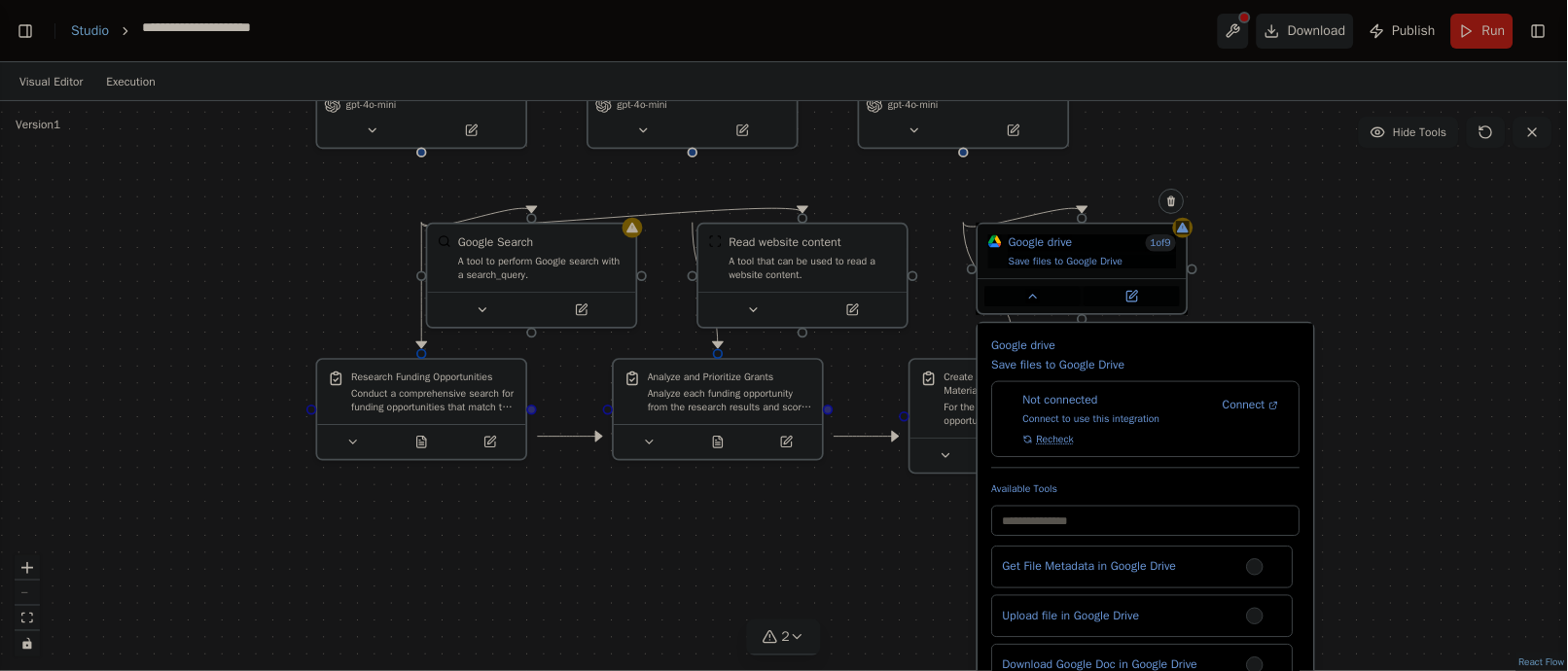 click on "BETA Grant & Funding Finder Agent
What it does:
Searches government, NGO, corporate, and philanthropic funding databases.
Matches opportunities to the user’s project profile.
Generates a draft application or checklist for applying.
Alerts users when new relevant funding becomes available.
How to build it:
MVP: Scrape/ingest public grant listings (start with NZ + AU + a few global sources). Use embeddings for semantic matching. Generate summaries and eligibility checklists with GPT.
Advanced: Add auto-submission tools, team collaboration spaces, and deadline tracking. Integrate with CRM for ongoing funding pipeline management.
Revenue models:
% of successful funding secured (e.g., 5–10% success fee).
Subscription for unlimited grant searches & alerts.
Premium “done-for-you” application service with AI + human review.
Complexity & Risks:
Keeping databases up-to-date (mitigated with web scraping + API feeds).
Avoiding false matches (needs good filtering logic)." at bounding box center [784, 336] 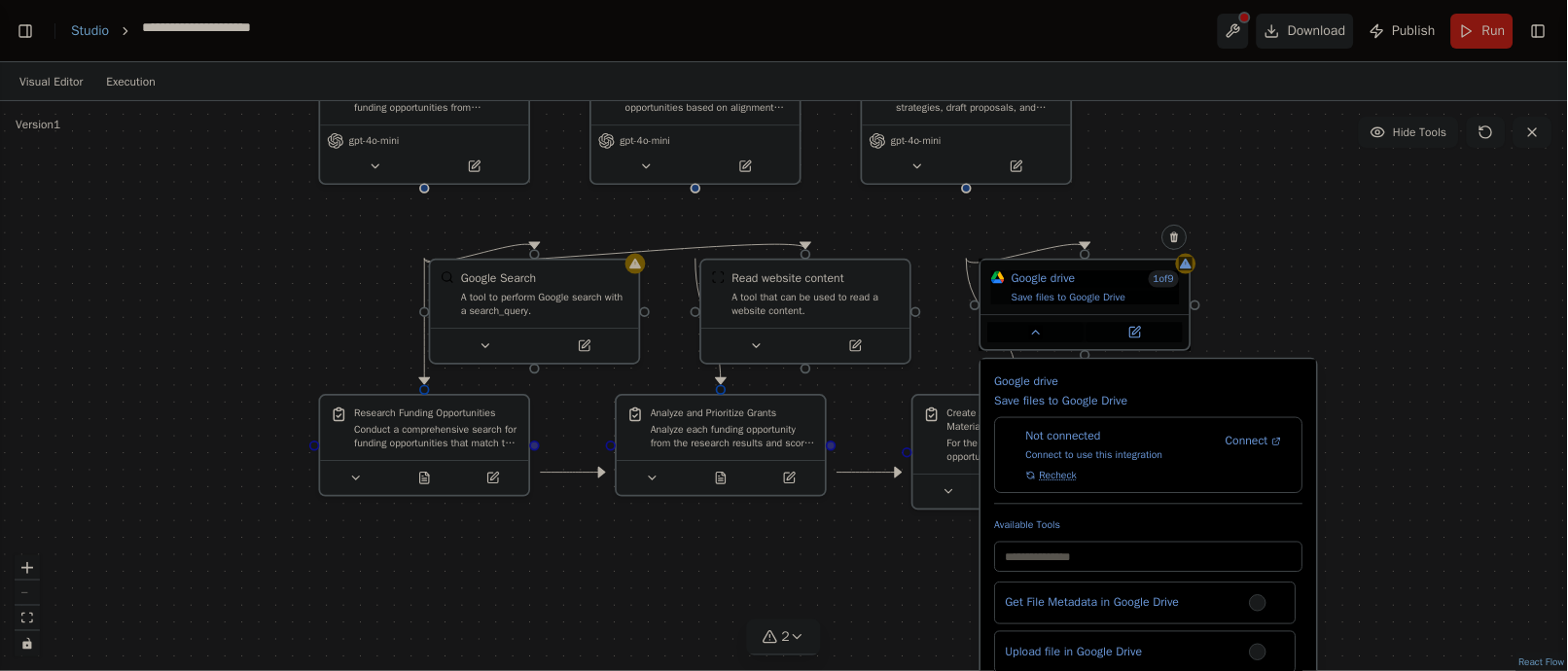 drag, startPoint x: 1388, startPoint y: 431, endPoint x: 1391, endPoint y: 467, distance: 36.12478 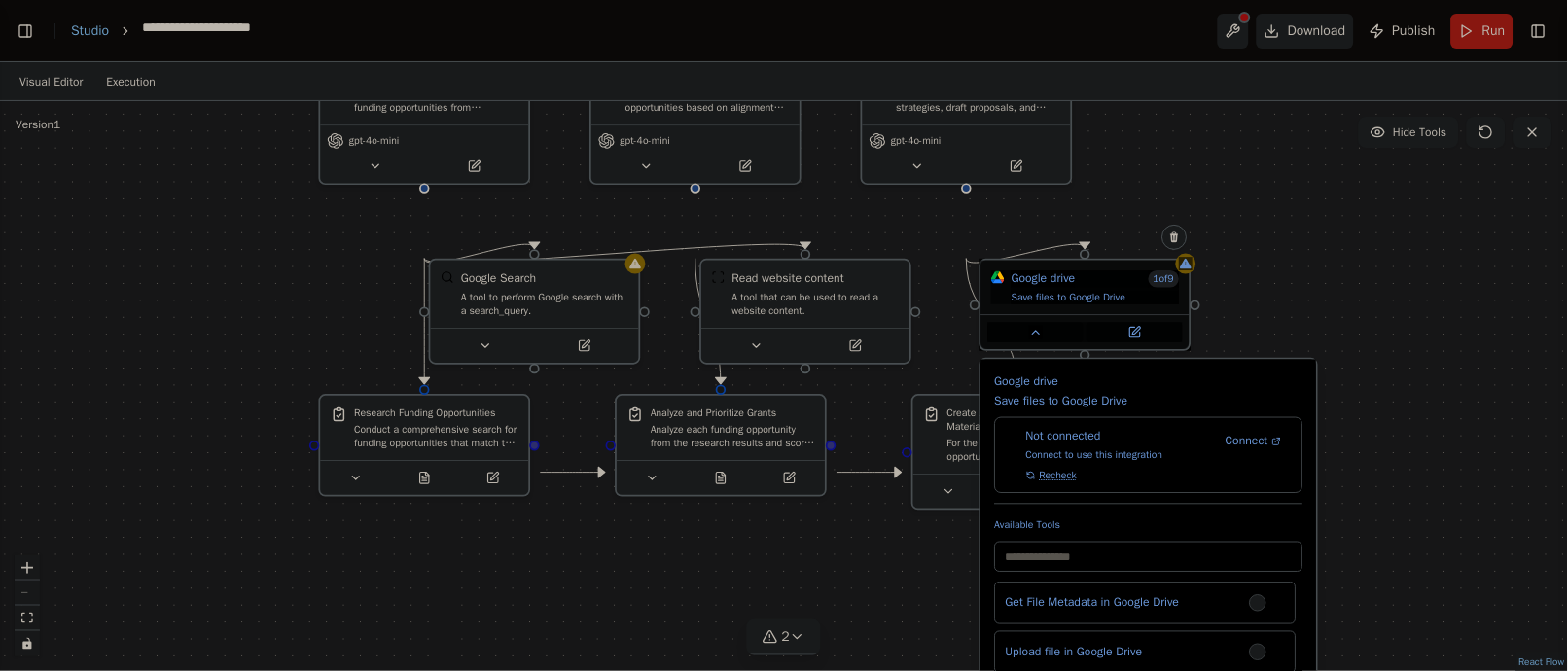 click on ".deletable-edge-delete-btn {
width: 20px;
height: 20px;
border: 0px solid #ffffff;
color: #6b7280;
background-color: #f8fafc;
cursor: pointer;
border-radius: 50%;
font-size: 12px;
padding: 3px;
display: flex;
align-items: center;
justify-content: center;
transition: all 0.2s cubic-bezier(0.4, 0, 0.2, 1);
box-shadow: 0 2px 4px rgba(0, 0, 0, 0.1);
}
.deletable-edge-delete-btn:hover {
background-color: #ef4444;
color: #ffffff;
border-color: #dc2626;
transform: scale(1.1);
box-shadow: 0 4px 12px rgba(239, 68, 68, 0.4);
}
.deletable-edge-delete-btn:active {
transform: scale(0.95);
box-shadow: 0 2px 4px rgba(239, 68, 68, 0.3);
}
Grant Research Specialist gpt-4o-mini Google Search gpt-4o-mini 1 9" at bounding box center (784, 386) 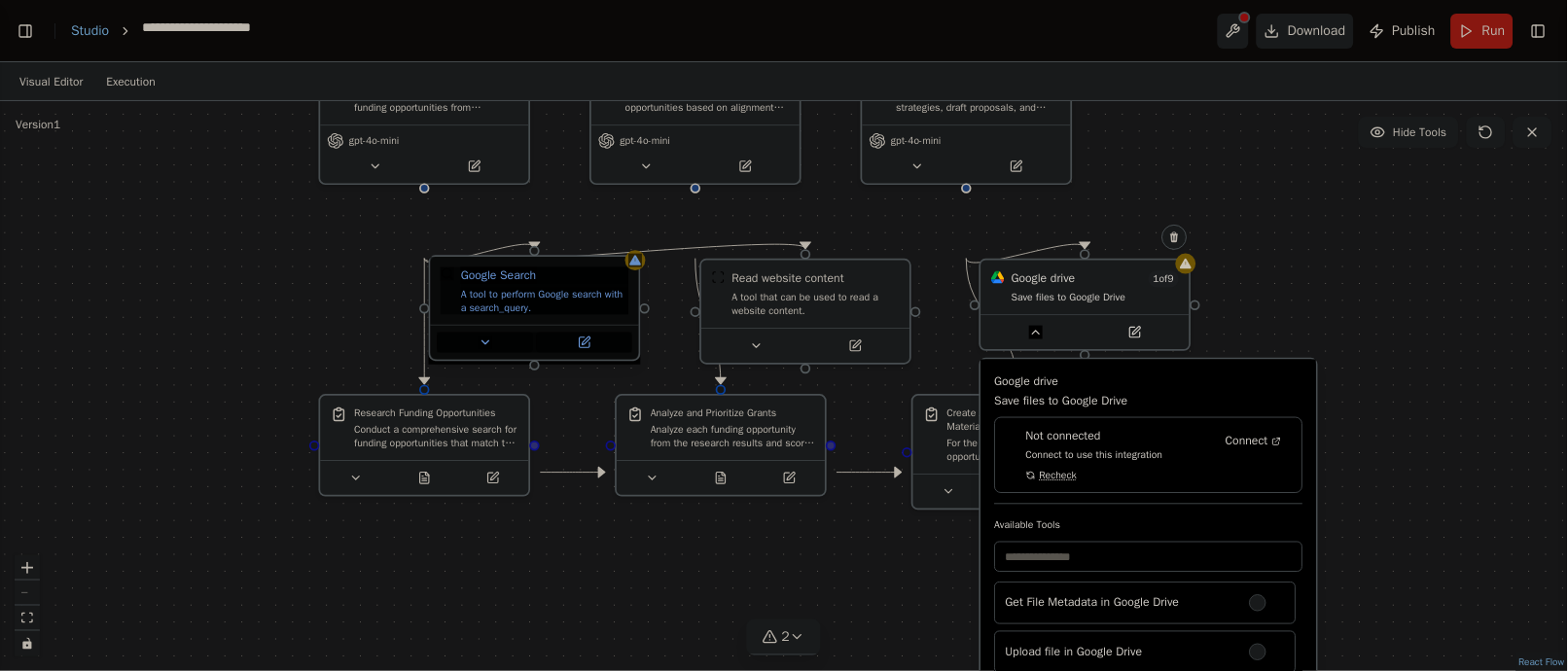 click 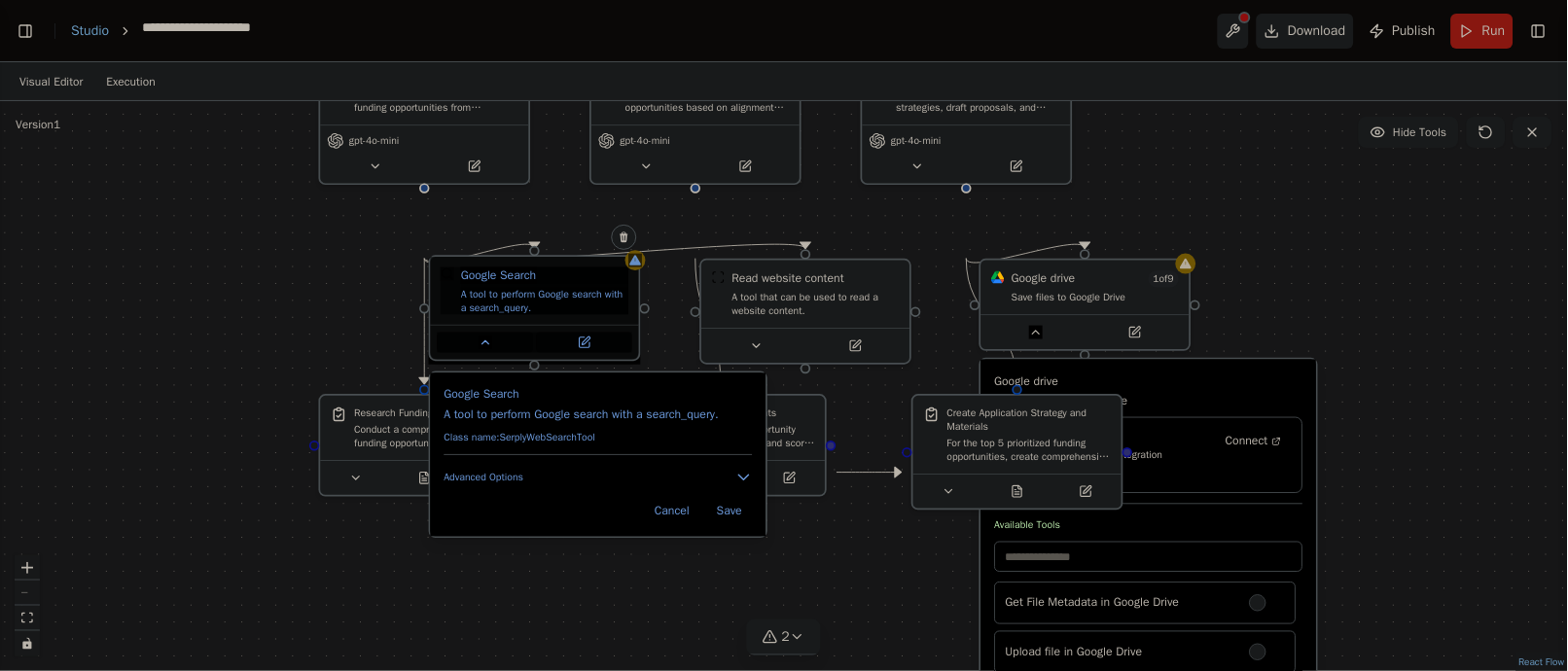type 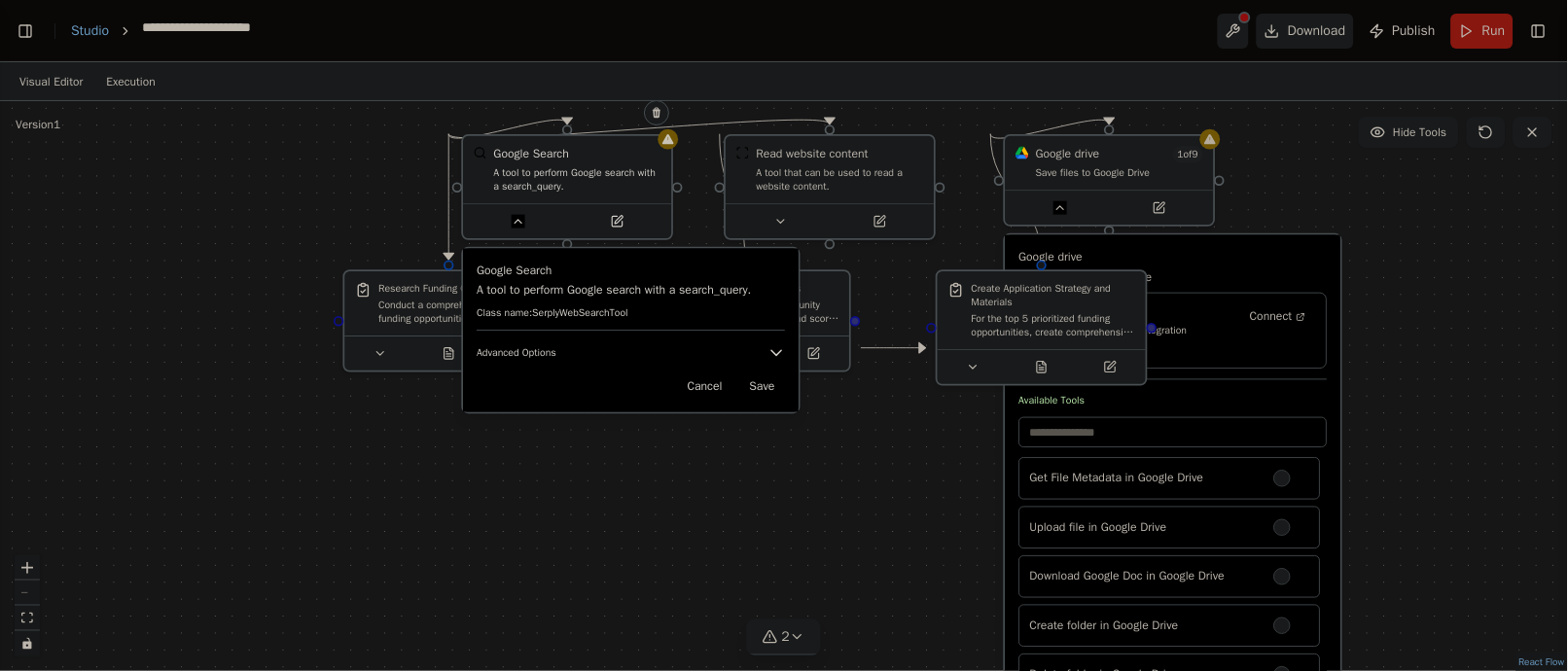 drag, startPoint x: 181, startPoint y: 399, endPoint x: 205, endPoint y: 274, distance: 127.28315 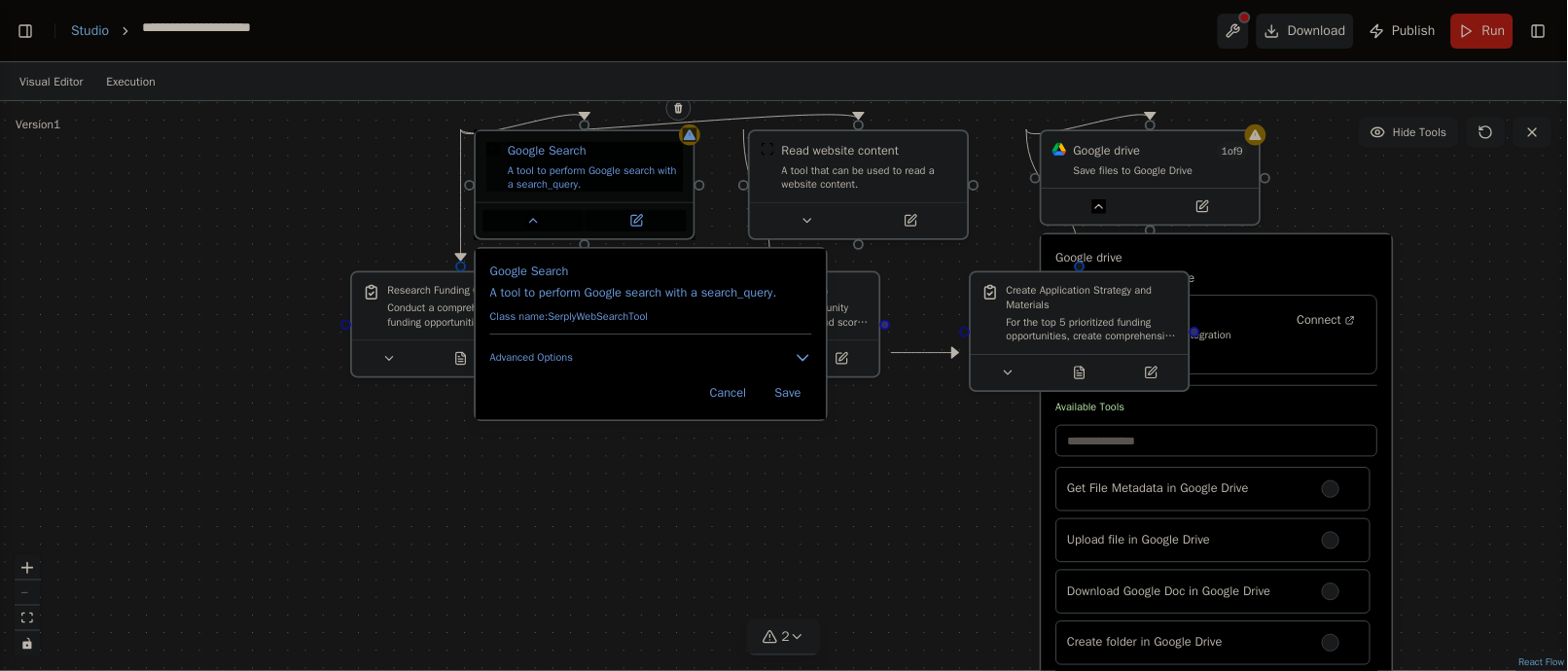 click on "Save" at bounding box center (788, 392) 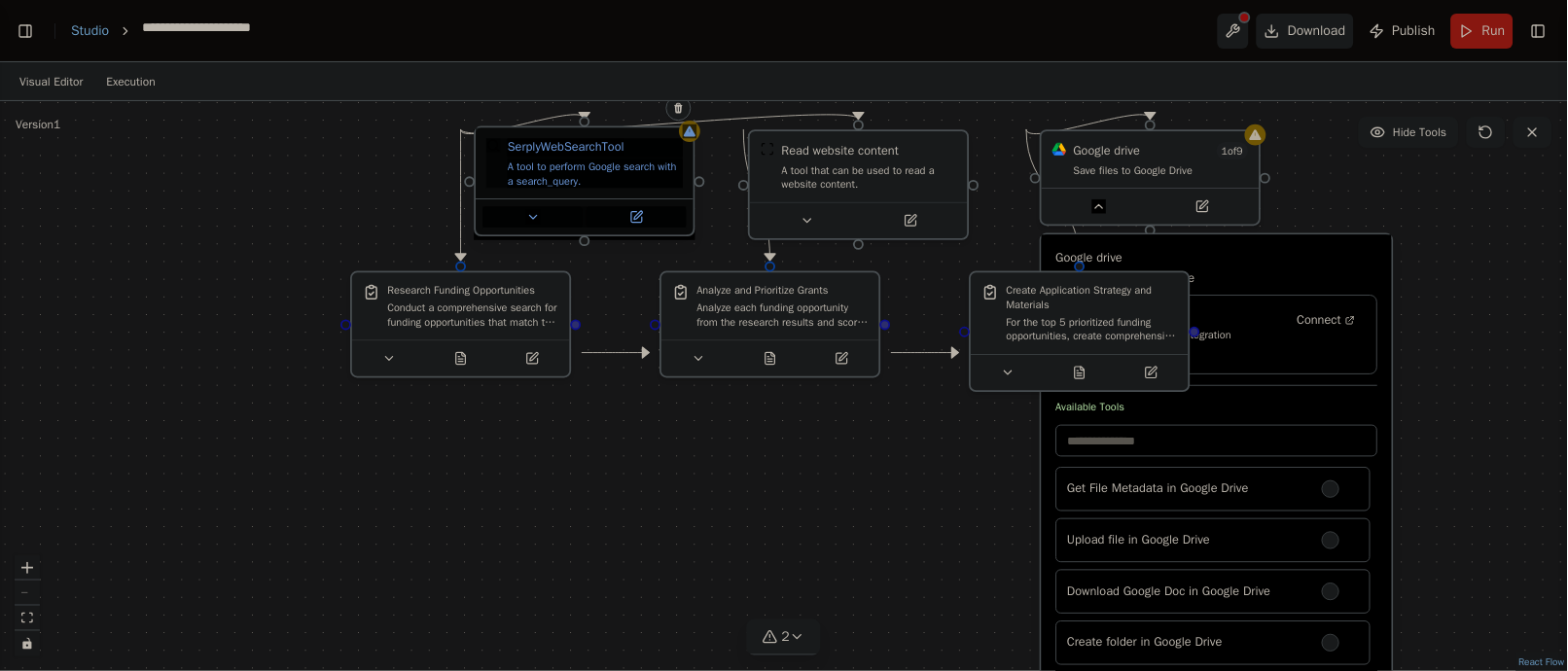 click 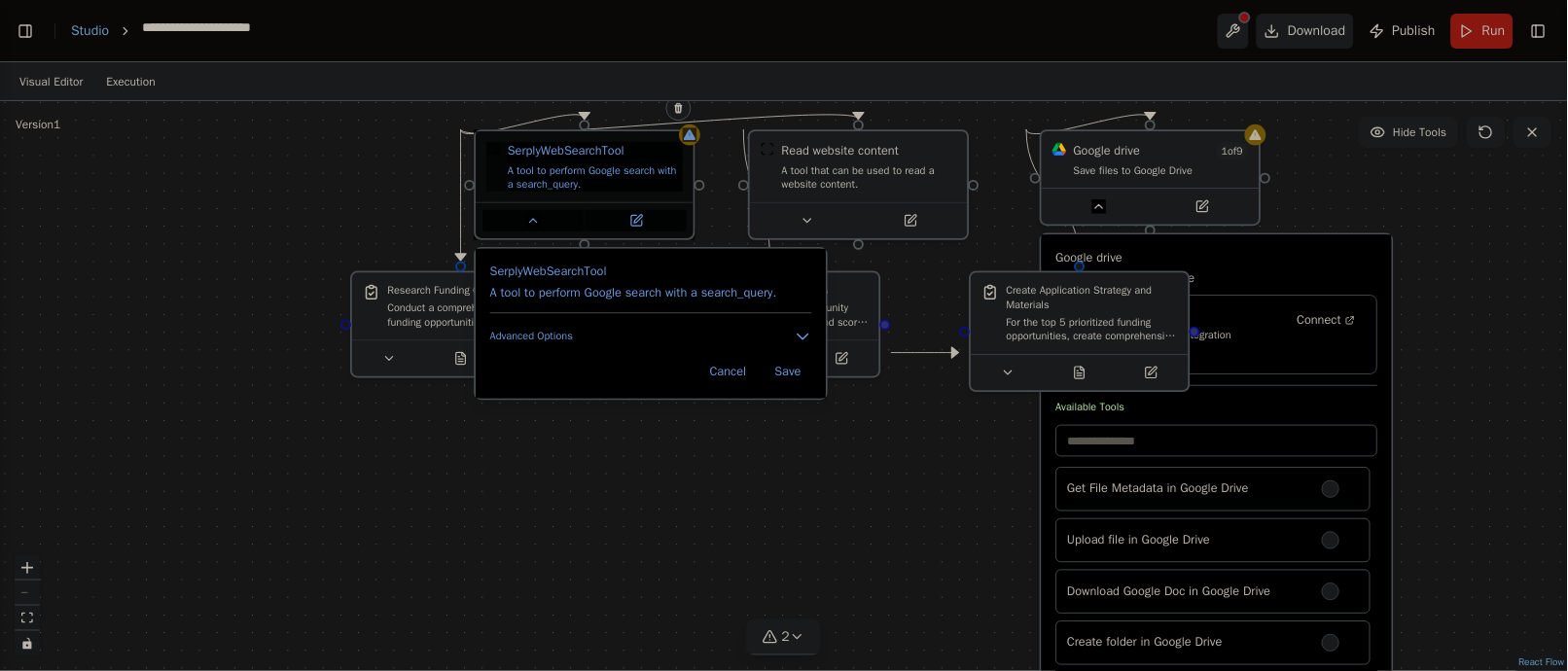click on "SerplyWebSearchTool A tool to perform Google search with a search_query. Advanced Options Cancel Save" at bounding box center [651, 324] 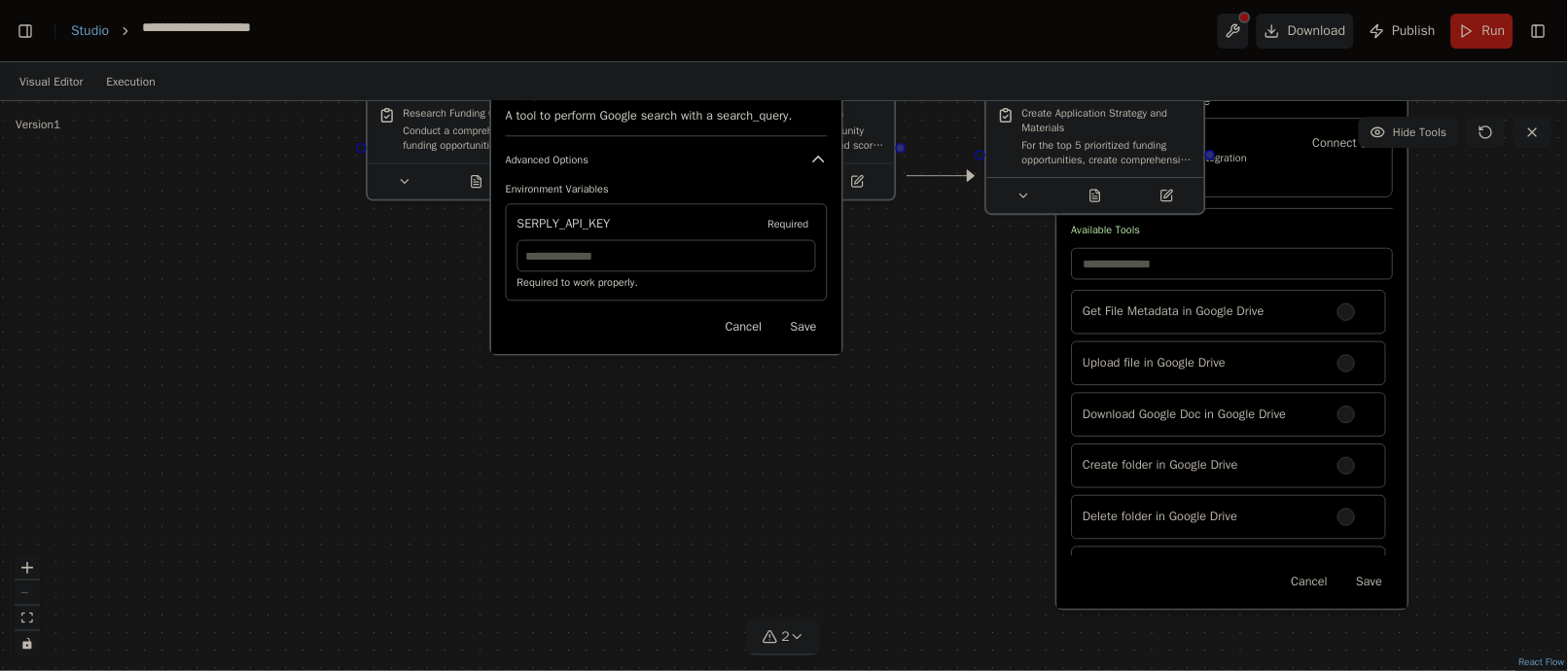 drag, startPoint x: 246, startPoint y: 573, endPoint x: 262, endPoint y: 396, distance: 177.72169 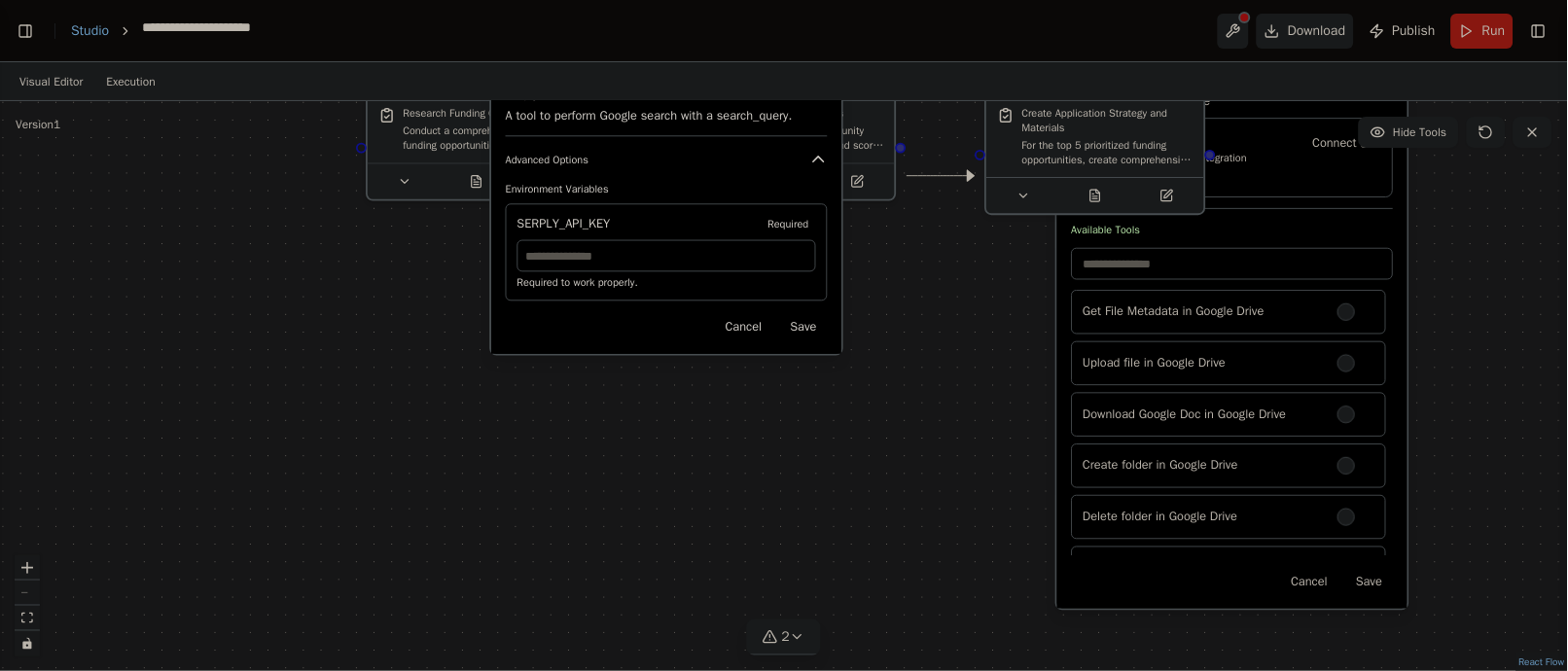 click on ".deletable-edge-delete-btn {
width: 20px;
height: 20px;
border: 0px solid #ffffff;
color: #6b7280;
background-color: #f8fafc;
cursor: pointer;
border-radius: 50%;
font-size: 12px;
padding: 3px;
display: flex;
align-items: center;
justify-content: center;
transition: all 0.2s cubic-bezier(0.4, 0, 0.2, 1);
box-shadow: 0 2px 4px rgba(0, 0, 0, 0.1);
}
.deletable-edge-delete-btn:hover {
background-color: #ef4444;
color: #ffffff;
border-color: #dc2626;
transform: scale(1.1);
box-shadow: 0 4px 12px rgba(239, 68, 68, 0.4);
}
.deletable-edge-delete-btn:active {
transform: scale(0.95);
box-shadow: 0 2px 4px rgba(239, 68, 68, 0.3);
}
Grant Research Specialist gpt-4o-mini SerplyWebSearchTool Required 1" at bounding box center [784, 386] 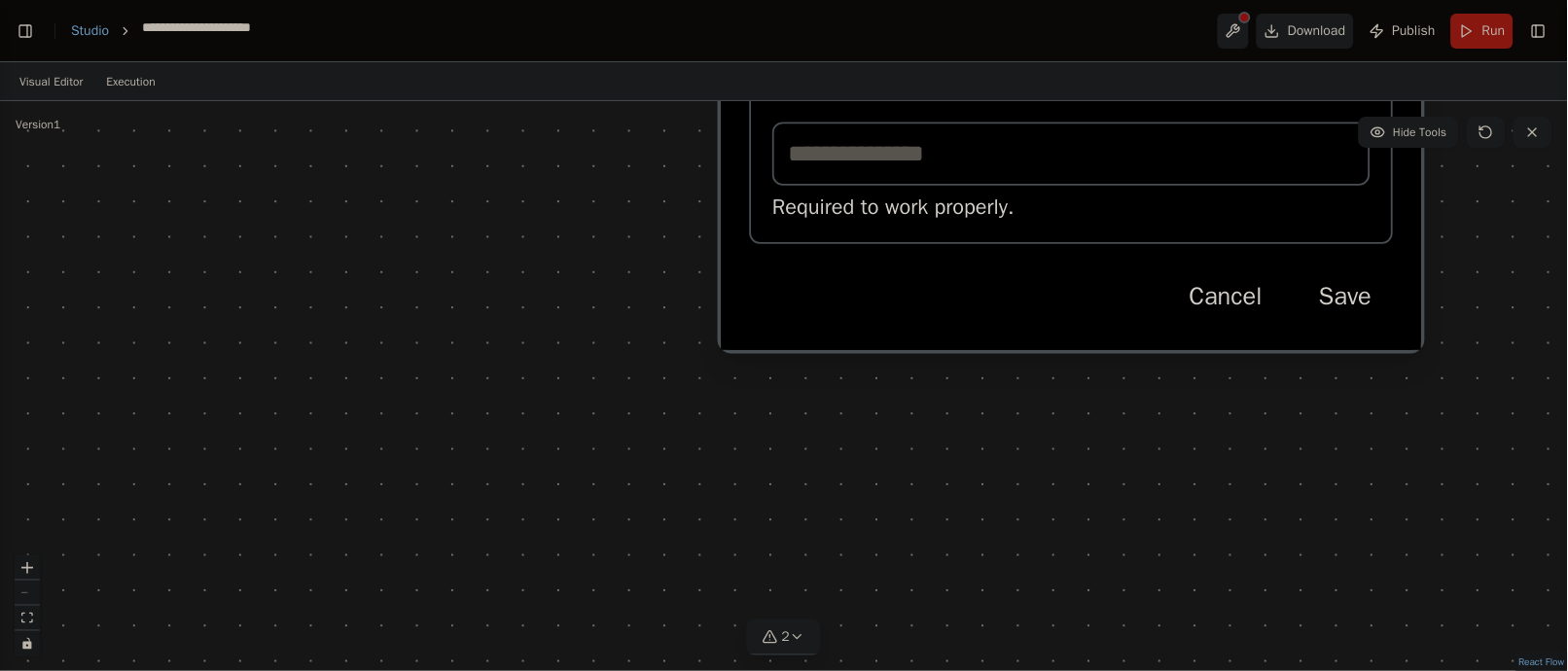 click on ".deletable-edge-delete-btn {
width: 20px;
height: 20px;
border: 0px solid #ffffff;
color: #6b7280;
background-color: #f8fafc;
cursor: pointer;
border-radius: 50%;
font-size: 12px;
padding: 3px;
display: flex;
align-items: center;
justify-content: center;
transition: all 0.2s cubic-bezier(0.4, 0, 0.2, 1);
box-shadow: 0 2px 4px rgba(0, 0, 0, 0.1);
}
.deletable-edge-delete-btn:hover {
background-color: #ef4444;
color: #ffffff;
border-color: #dc2626;
transform: scale(1.1);
box-shadow: 0 4px 12px rgba(239, 68, 68, 0.4);
}
.deletable-edge-delete-btn:active {
transform: scale(0.95);
box-shadow: 0 2px 4px rgba(239, 68, 68, 0.3);
}
Grant Research Specialist gpt-4o-mini SerplyWebSearchTool Required 1" at bounding box center [784, 386] 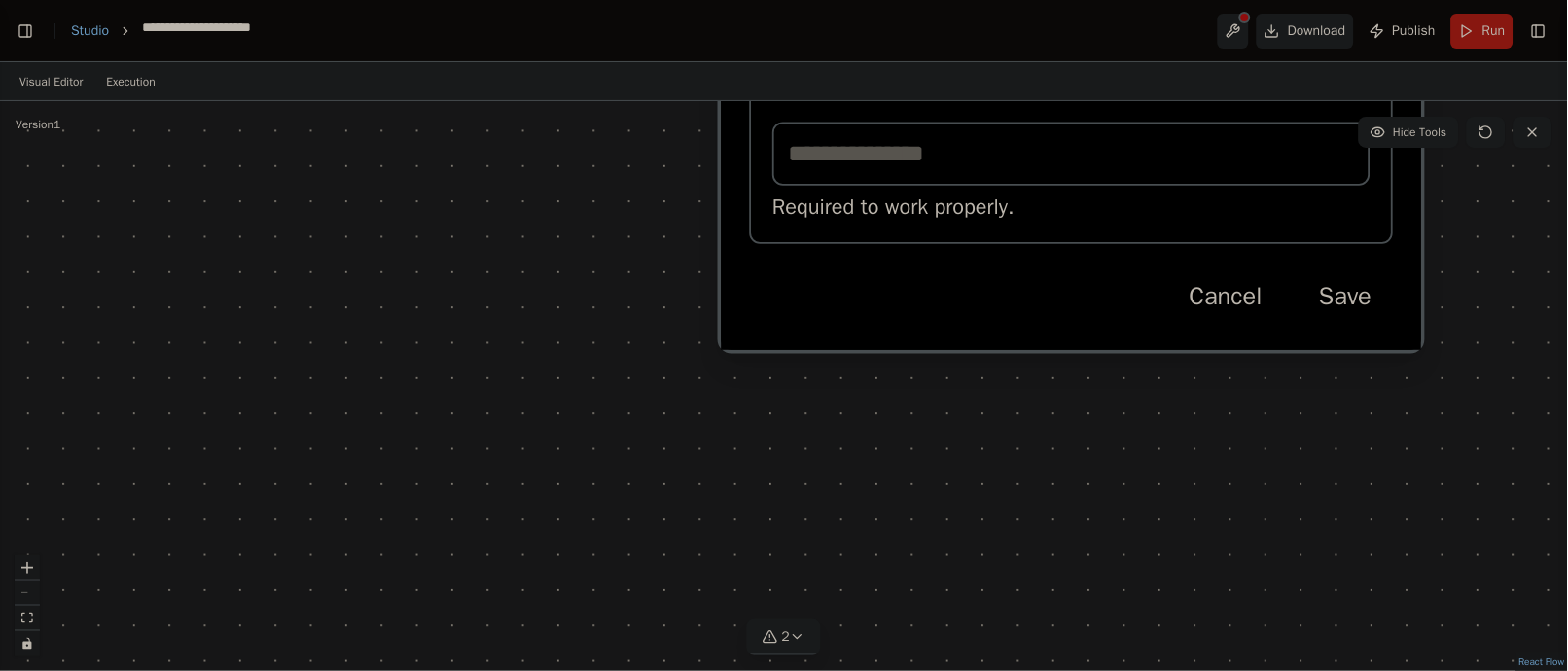 click on ".deletable-edge-delete-btn {
width: 20px;
height: 20px;
border: 0px solid #ffffff;
color: #6b7280;
background-color: #f8fafc;
cursor: pointer;
border-radius: 50%;
font-size: 12px;
padding: 3px;
display: flex;
align-items: center;
justify-content: center;
transition: all 0.2s cubic-bezier(0.4, 0, 0.2, 1);
box-shadow: 0 2px 4px rgba(0, 0, 0, 0.1);
}
.deletable-edge-delete-btn:hover {
background-color: #ef4444;
color: #ffffff;
border-color: #dc2626;
transform: scale(1.1);
box-shadow: 0 4px 12px rgba(239, 68, 68, 0.4);
}
.deletable-edge-delete-btn:active {
transform: scale(0.95);
box-shadow: 0 2px 4px rgba(239, 68, 68, 0.3);
}
Grant Research Specialist gpt-4o-mini SerplyWebSearchTool Required 1" at bounding box center (784, 386) 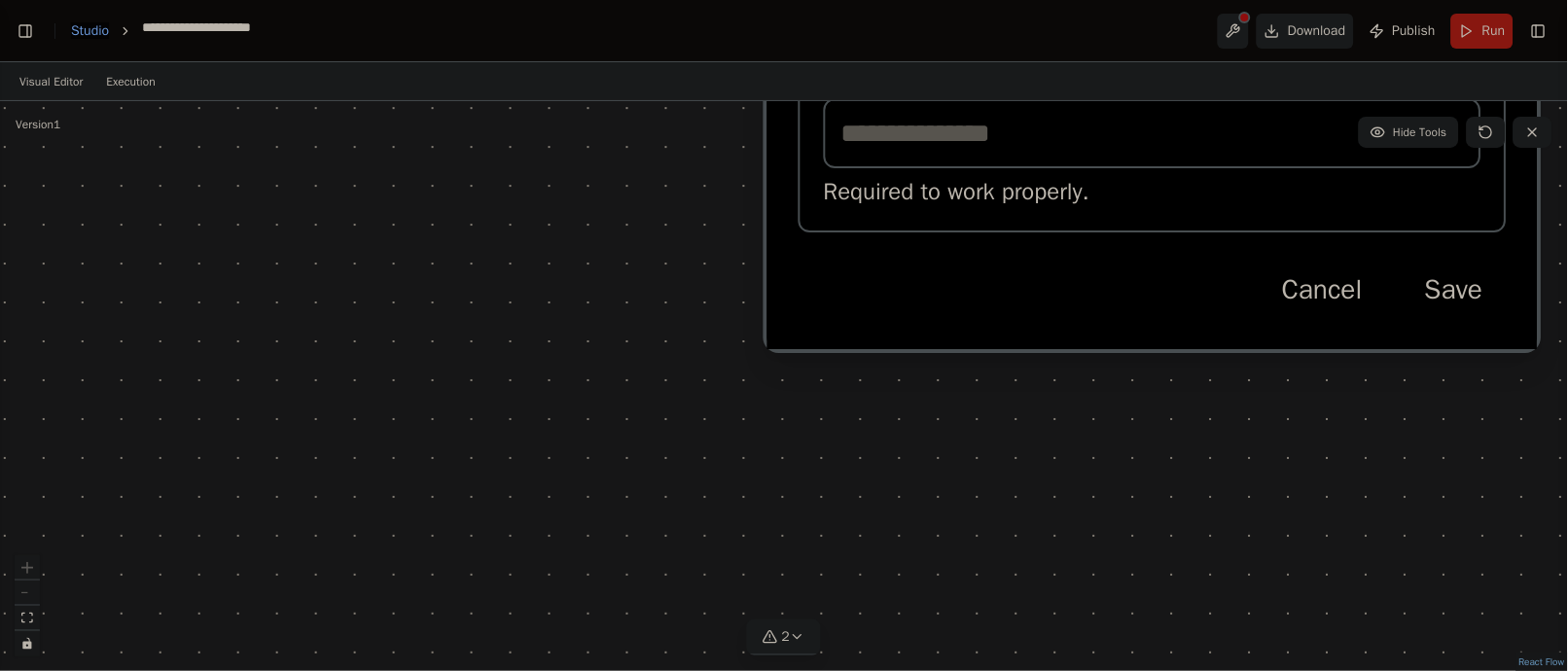 click on "Studio" at bounding box center [89, 30] 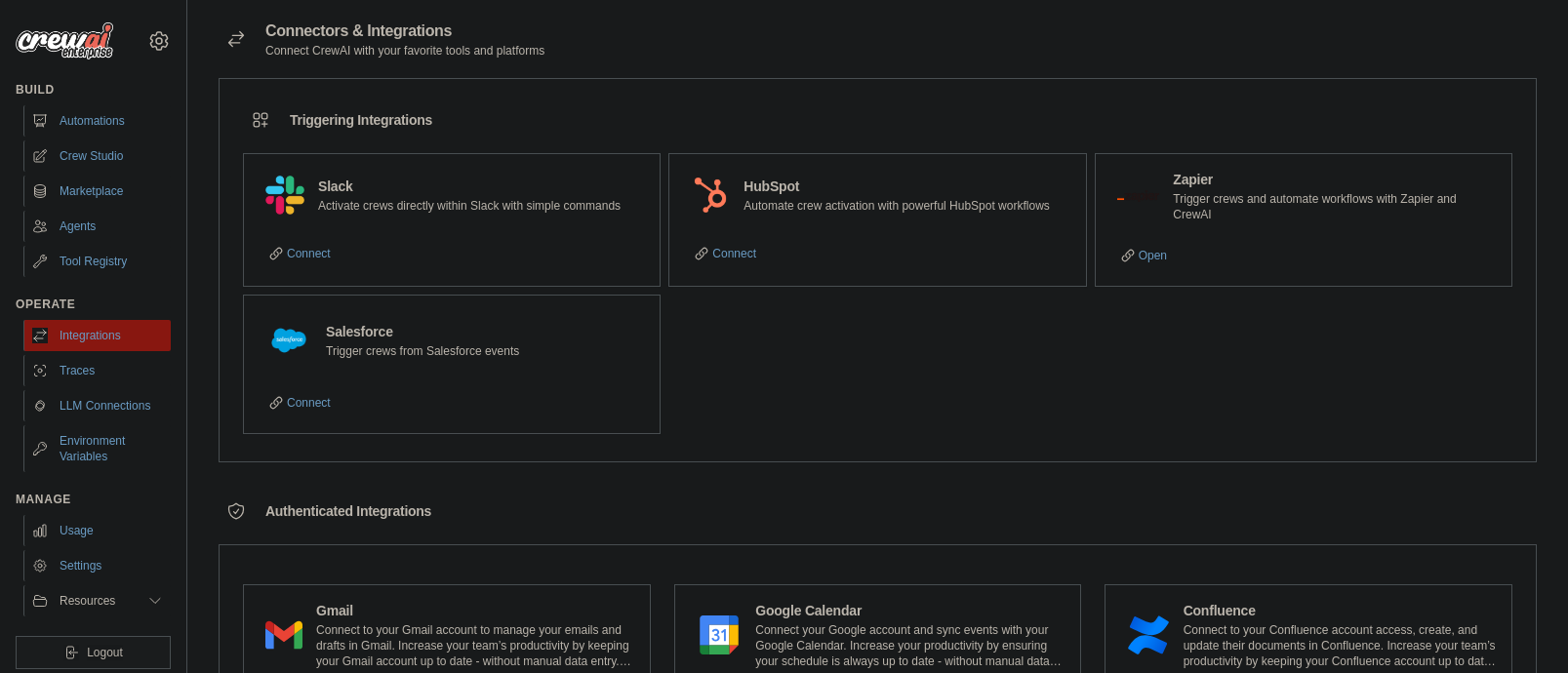 scroll, scrollTop: 0, scrollLeft: 0, axis: both 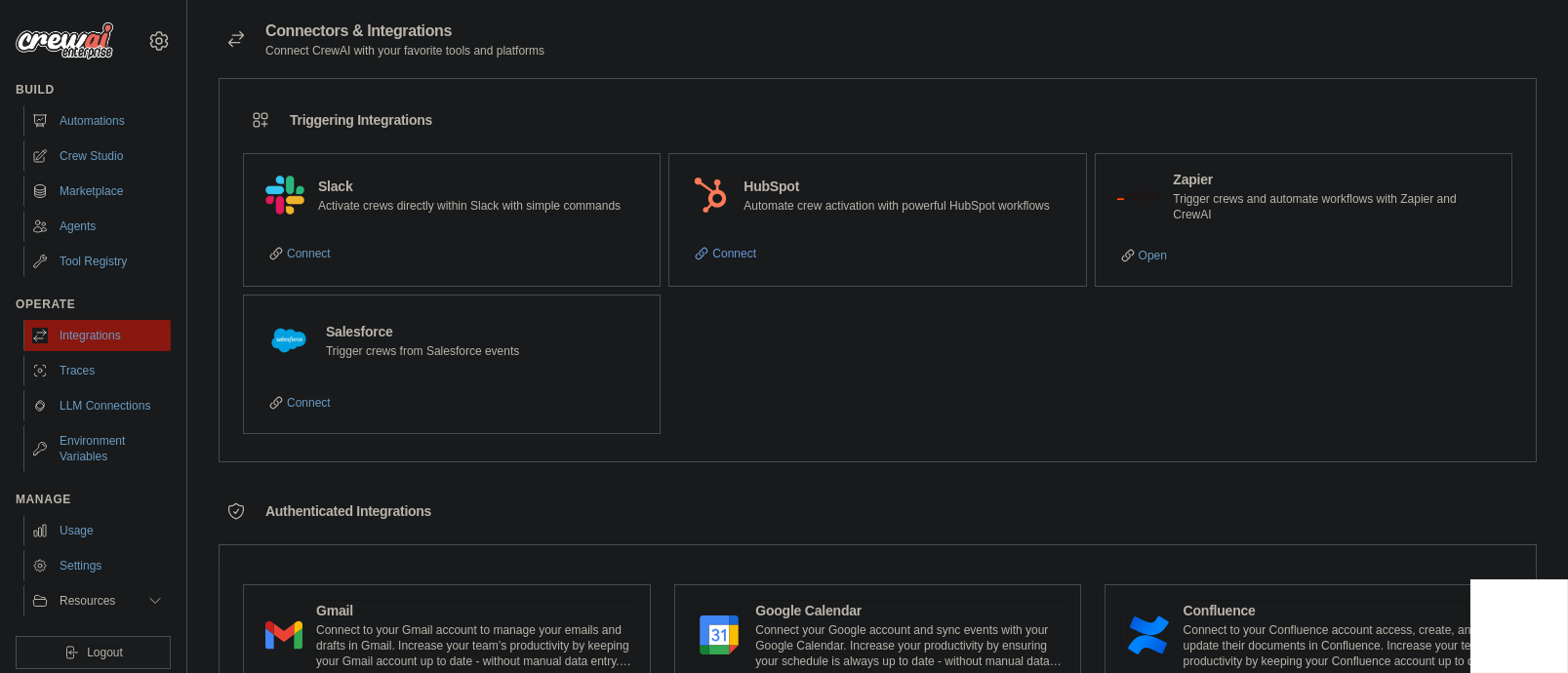 click on "Connect" at bounding box center [725, 254] 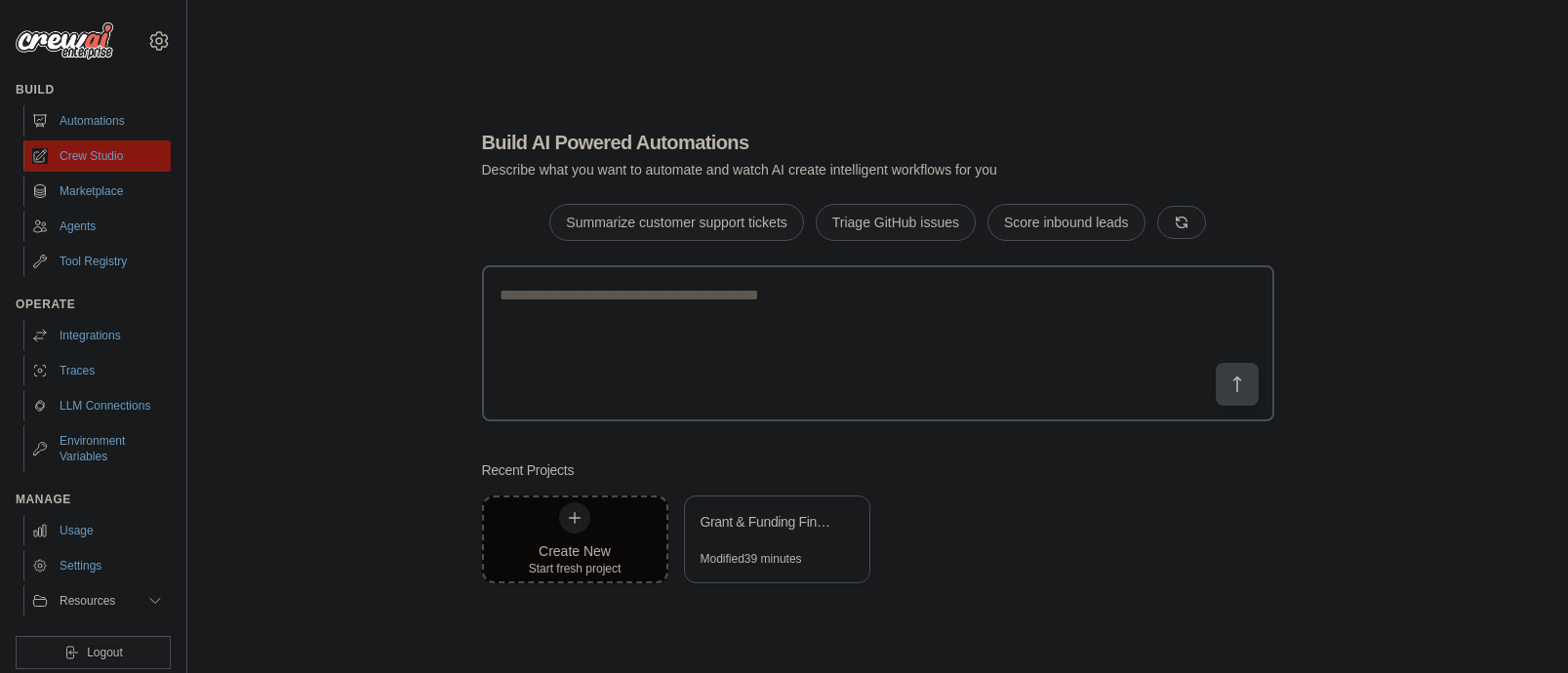 scroll, scrollTop: 0, scrollLeft: 0, axis: both 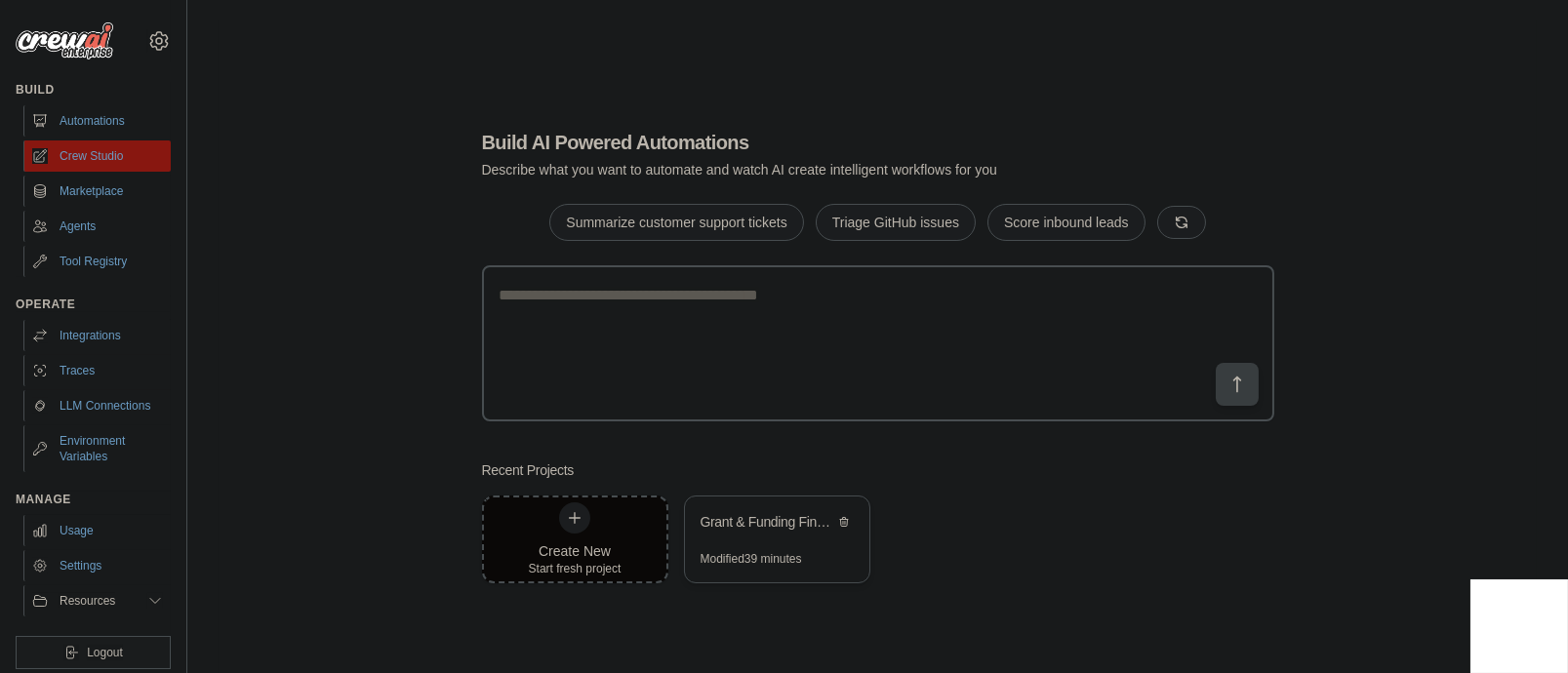 click on "Grant & Funding Finder" at bounding box center [777, 524] 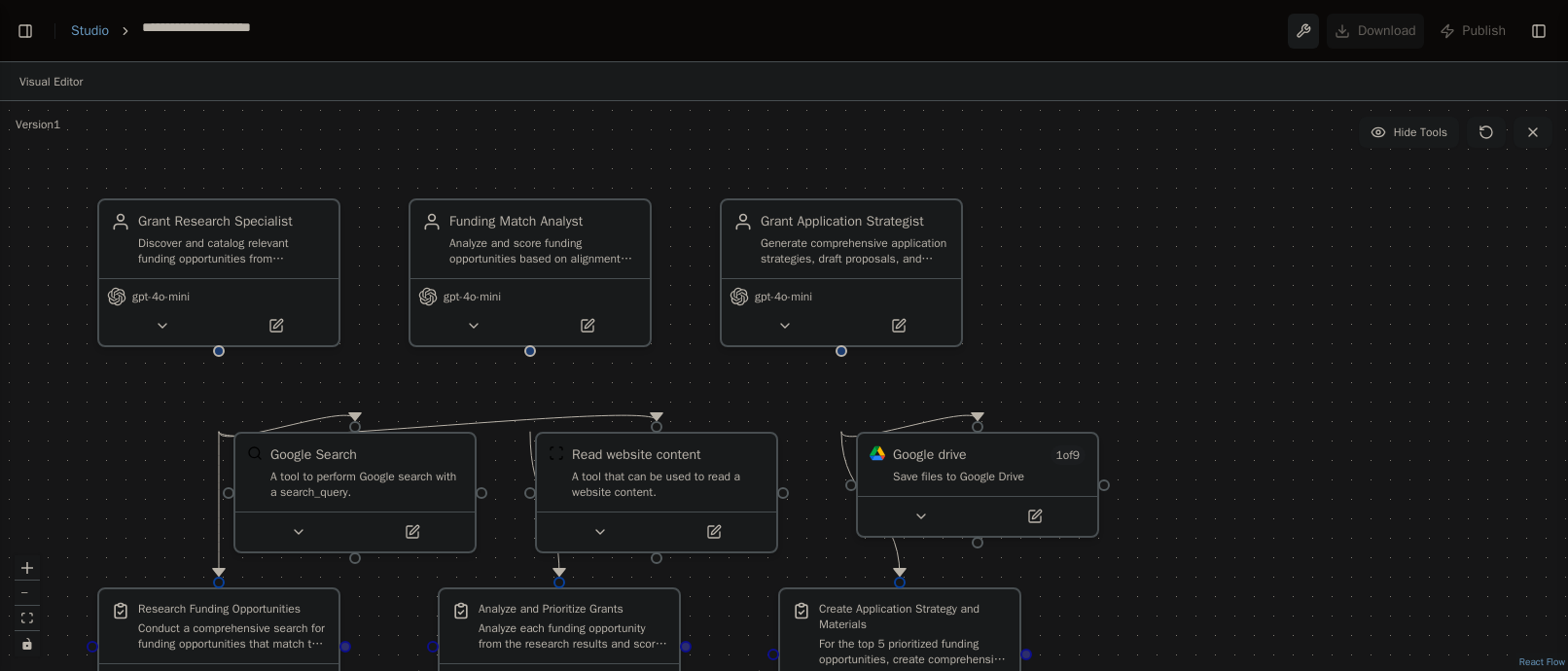 scroll, scrollTop: 0, scrollLeft: 0, axis: both 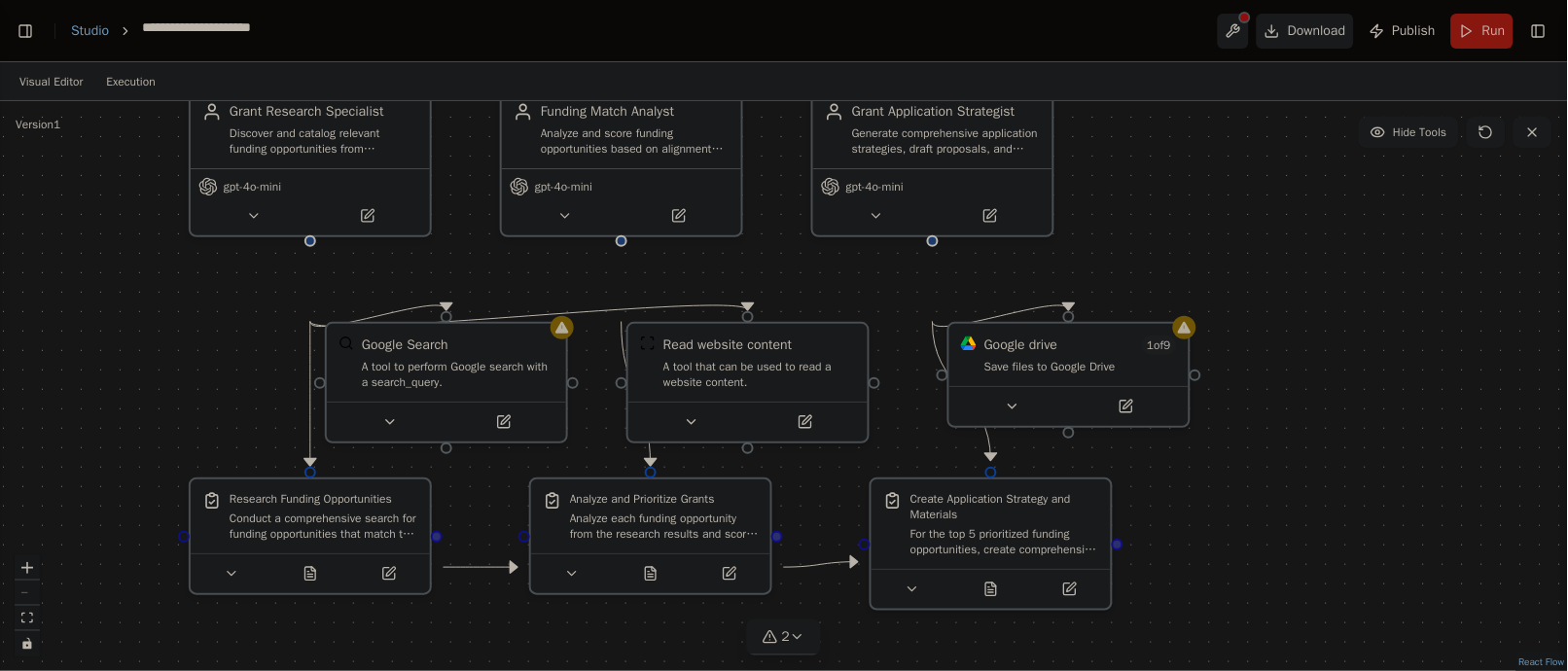 drag, startPoint x: 1174, startPoint y: 290, endPoint x: 1265, endPoint y: 180, distance: 142.76204 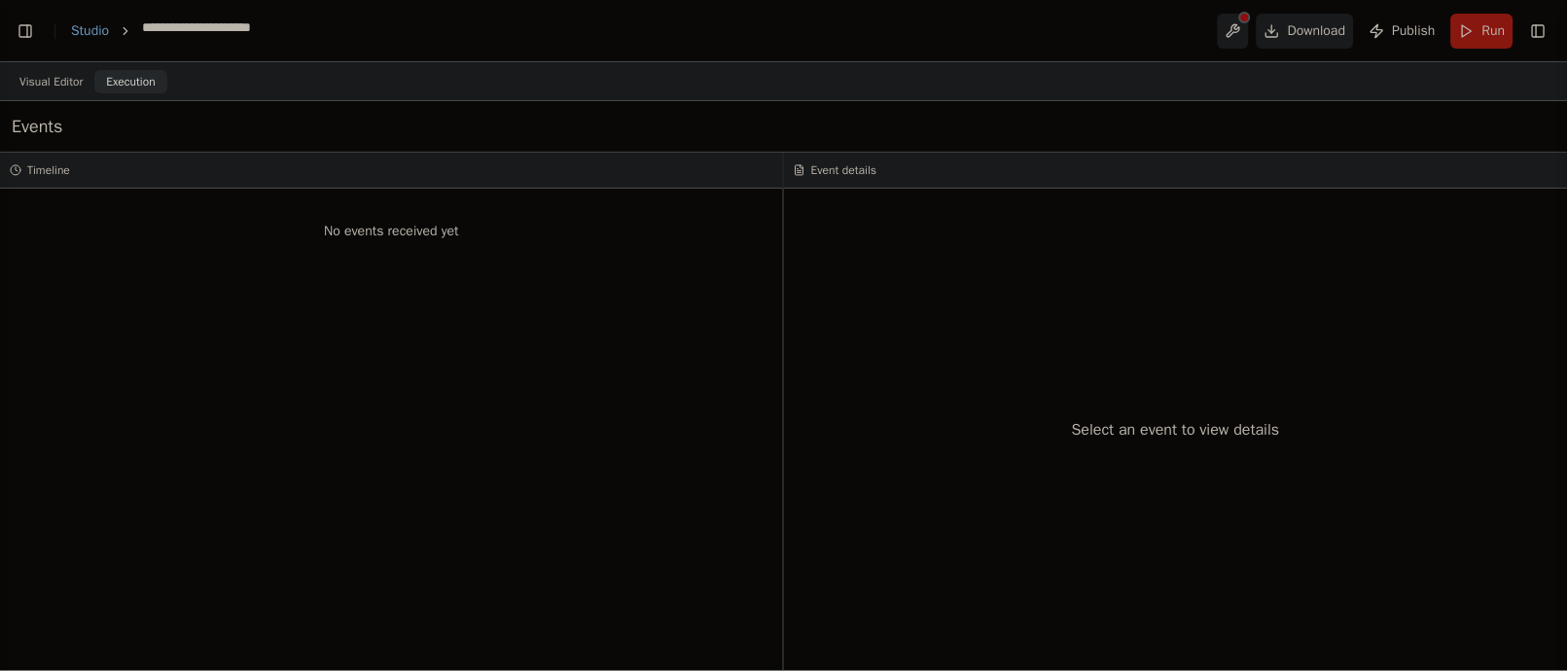 click on "Execution" at bounding box center [130, 82] 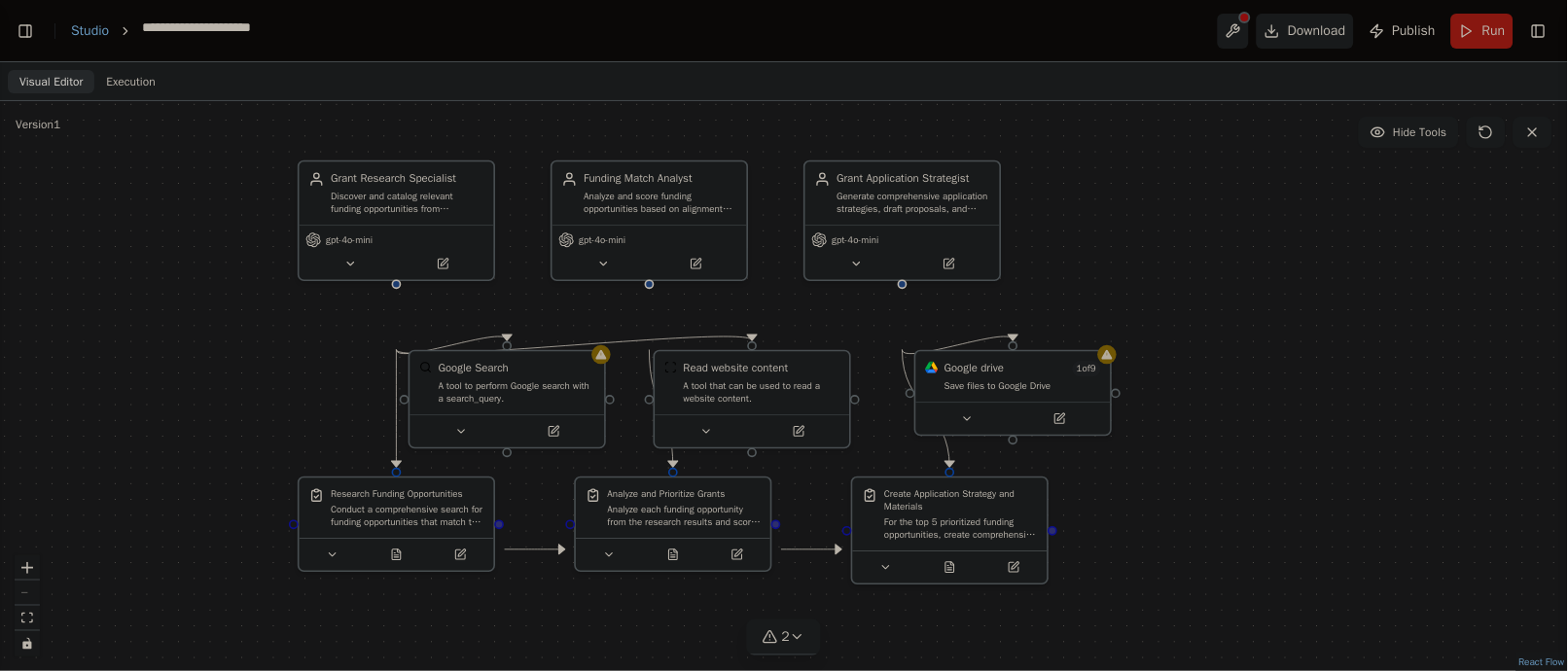 click on "Visual Editor" at bounding box center [51, 82] 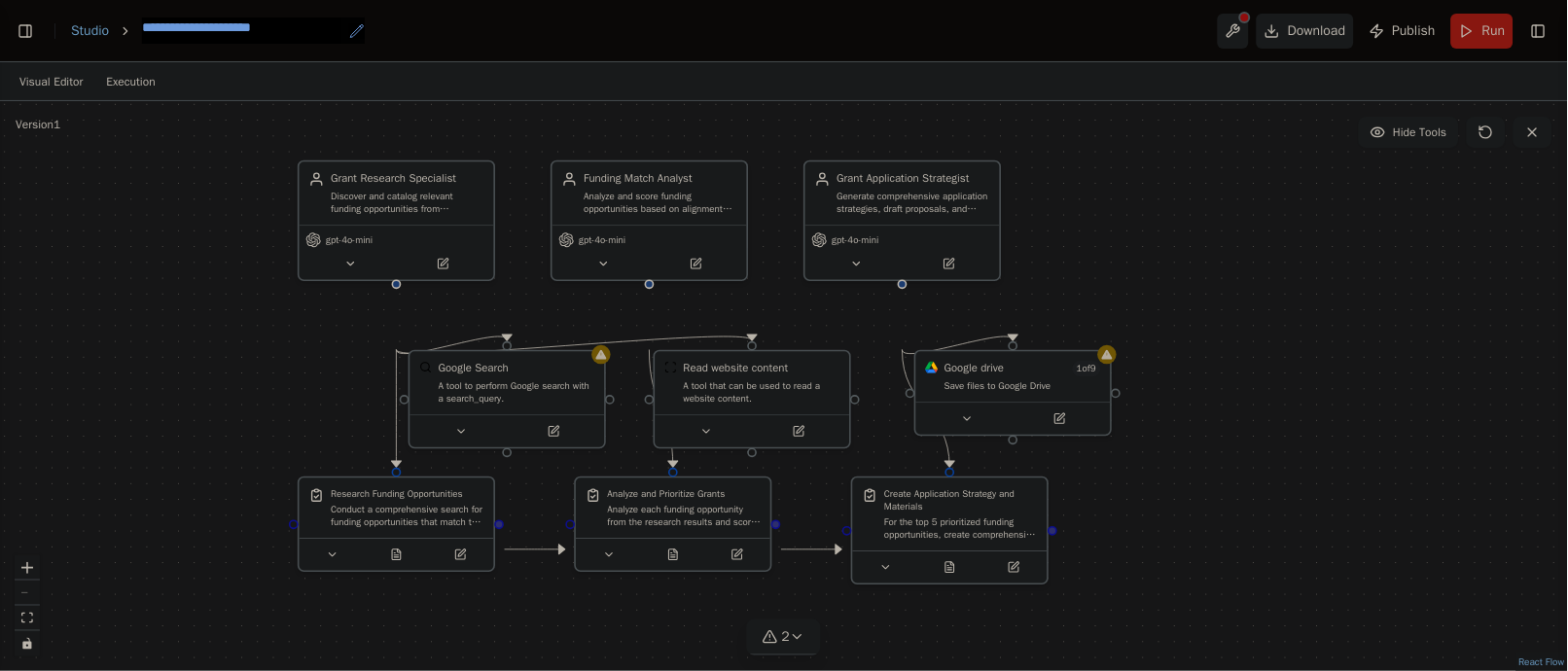 click on "**********" at bounding box center (241, 31) 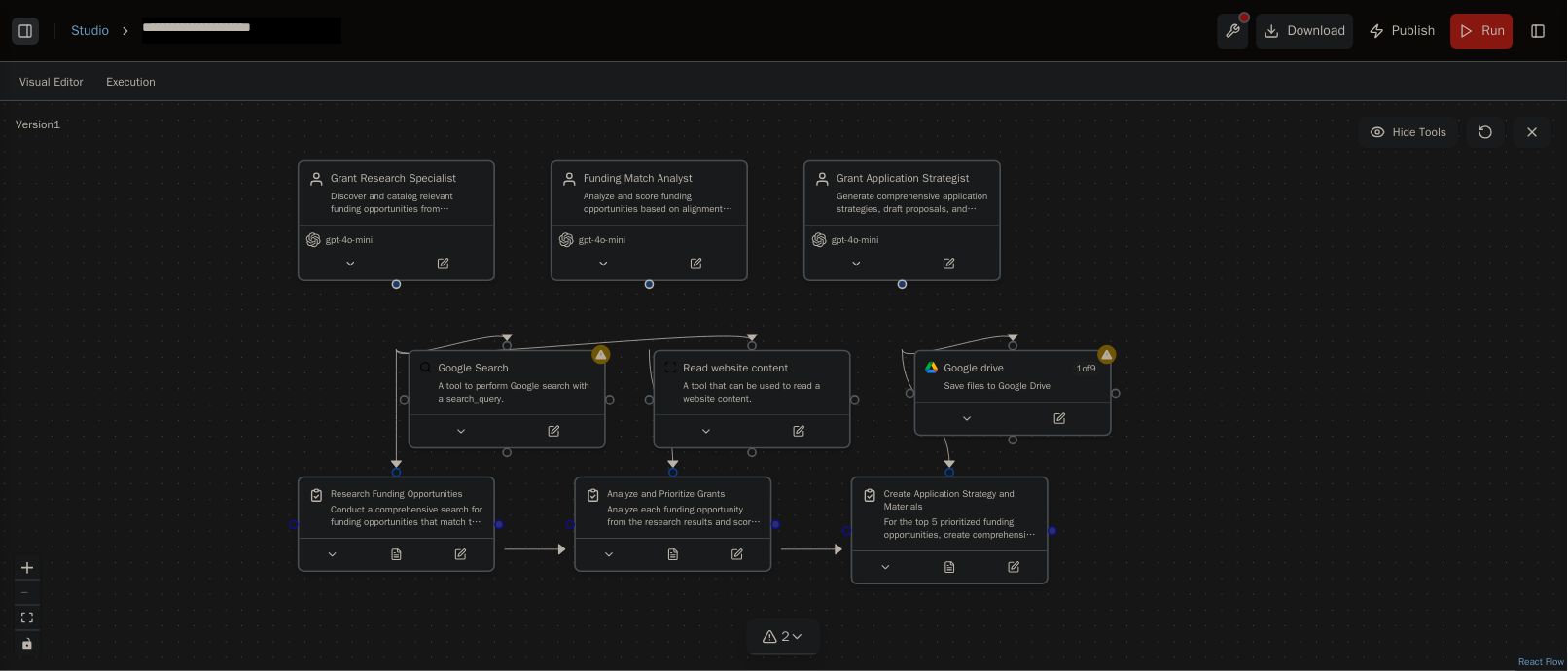 click on "Toggle Left Sidebar" at bounding box center [25, 31] 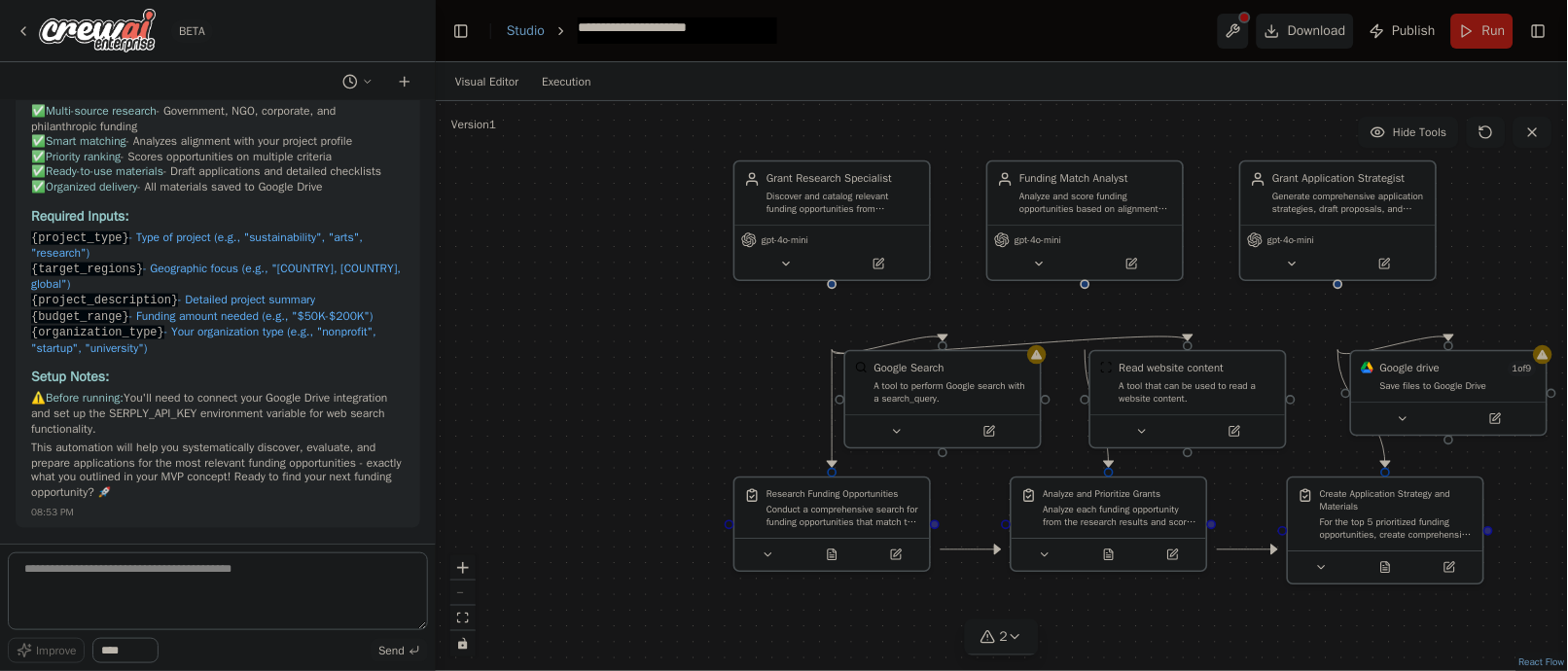 click on "⚠️  Before running:  You'll need to connect your Google Drive integration and set up the SERPLY_API_KEY environment variable for web search functionality." at bounding box center [218, 413] 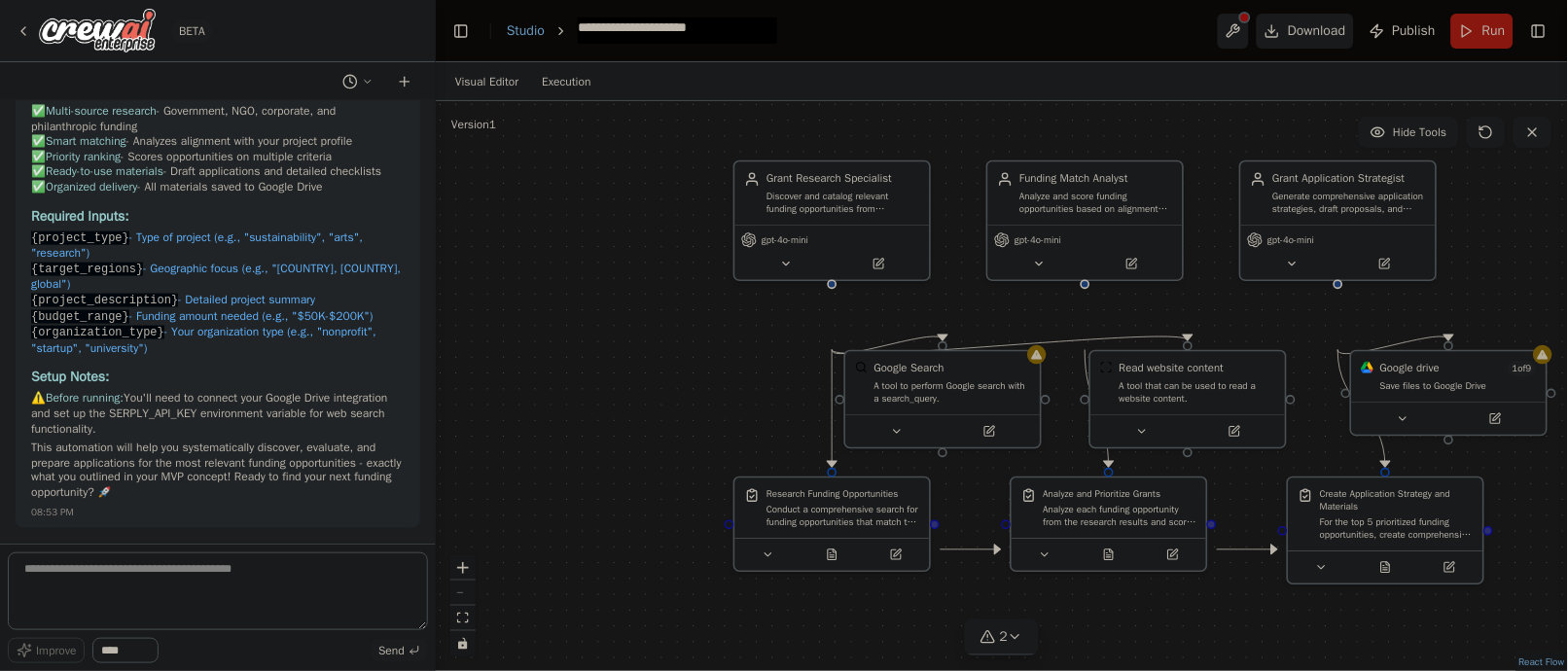 scroll, scrollTop: 2647, scrollLeft: 0, axis: vertical 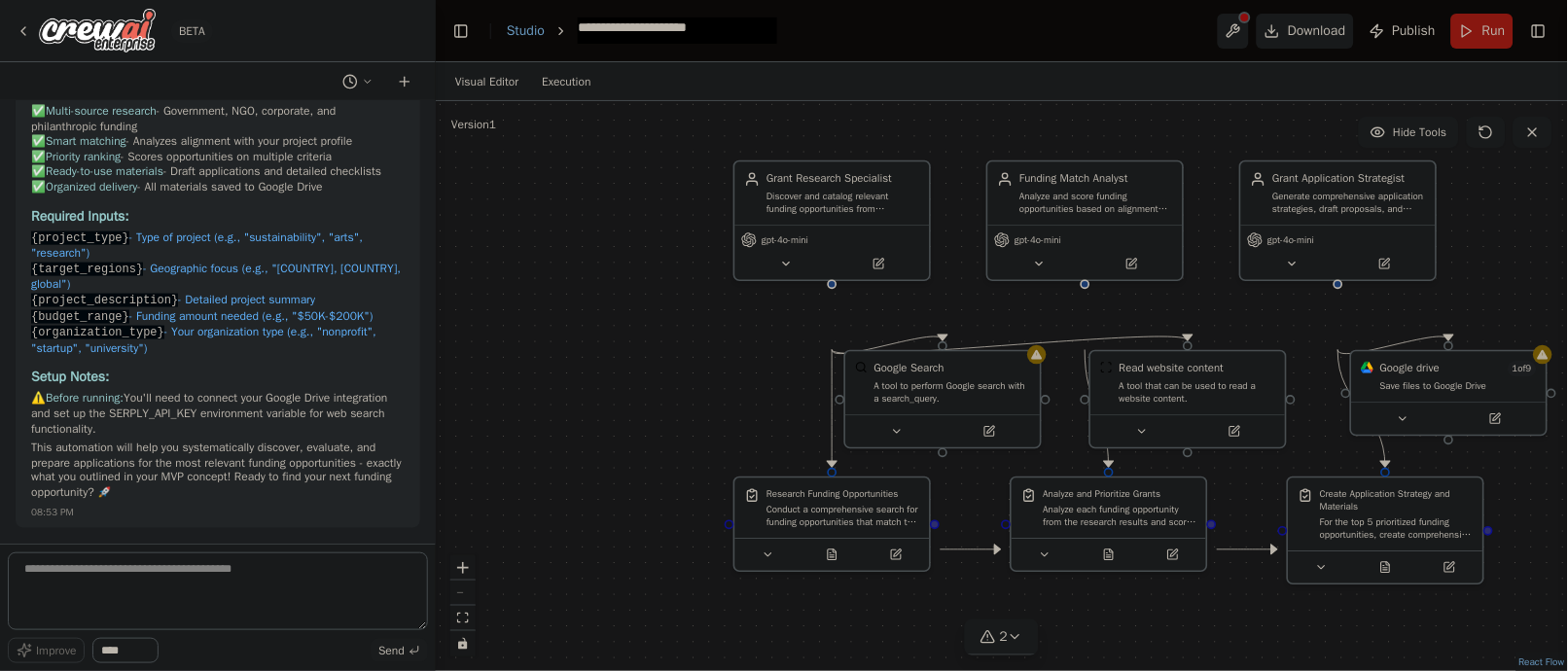 click on "Grant & Funding Finder Automation Complete! 🎯" at bounding box center [218, -208] 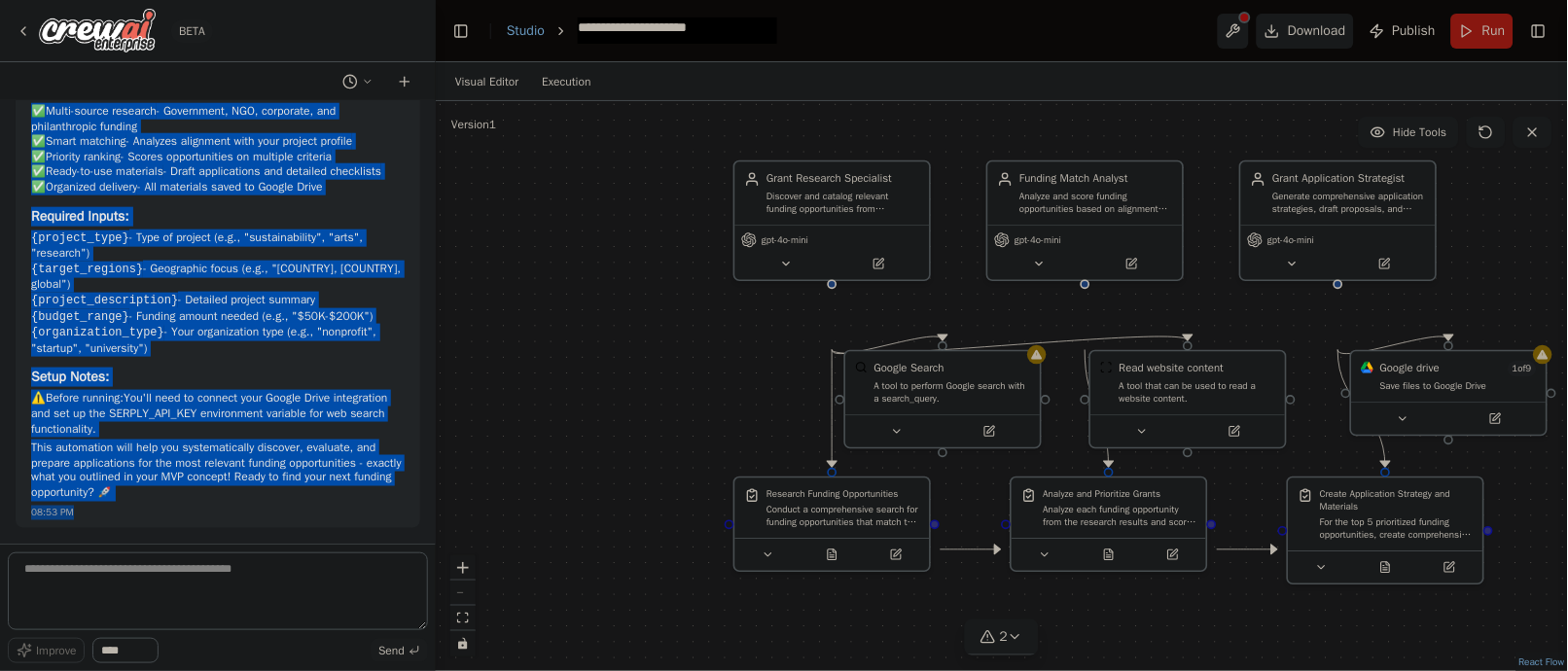 scroll, scrollTop: 3680, scrollLeft: 0, axis: vertical 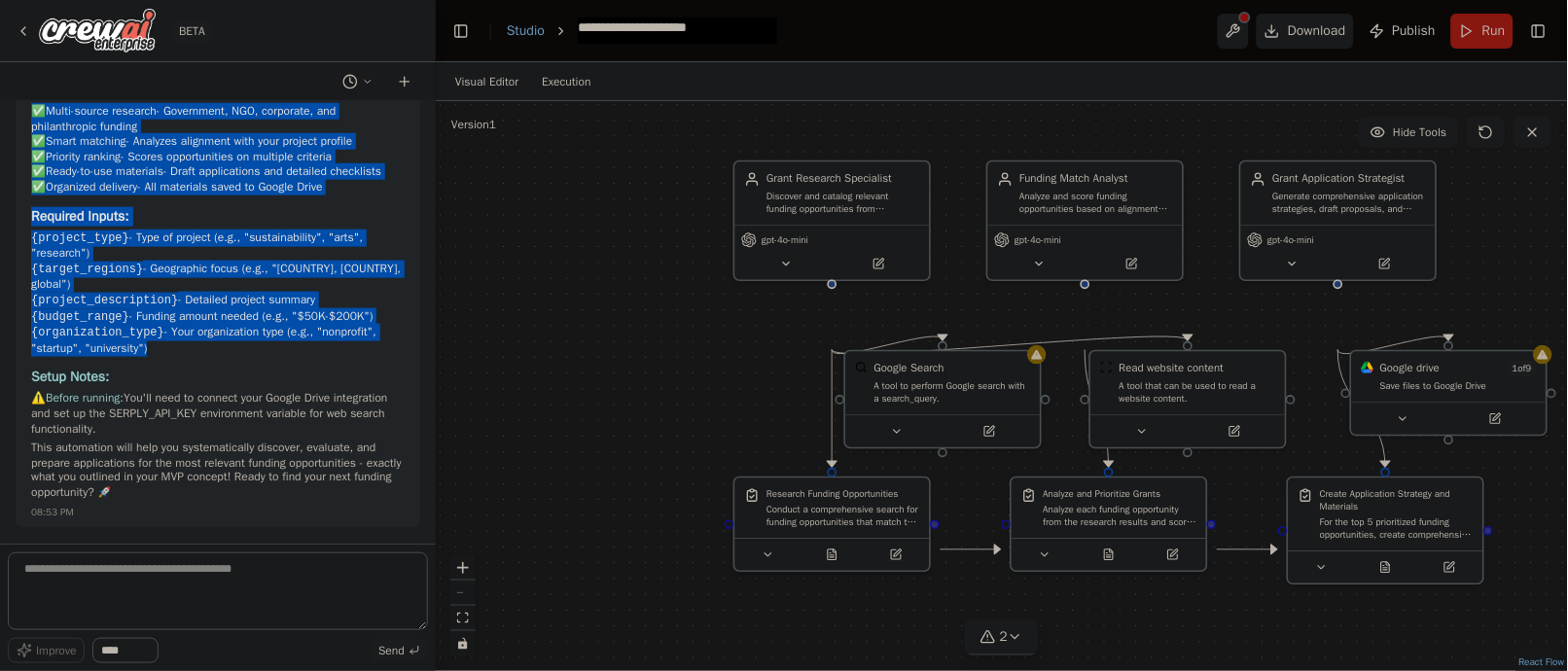 drag, startPoint x: 48, startPoint y: 217, endPoint x: 345, endPoint y: 201, distance: 297.43066 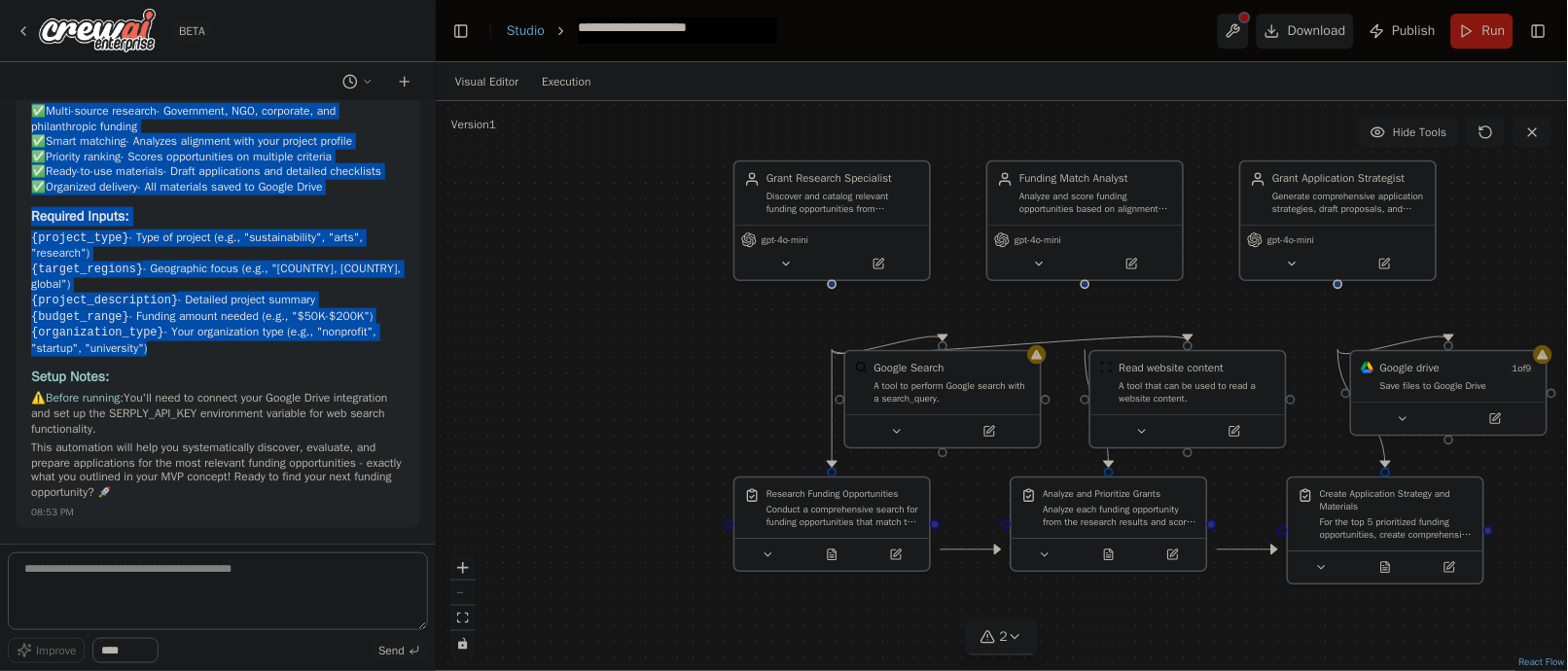 click on "Grant & Funding Finder Automation Complete! 🎯
I've built your comprehensive Grant & Funding Finder automation with three specialized agents working together:
Your Agents:
Grant Research Specialist  - Discovers funding opportunities across government, NGO, corporate, and philanthropic sources
Funding Match Analyst  - Analyzes and prioritizes opportunities based on project fit and success probability
Grant Application Strategist  - Creates tailored application strategies and draft materials
Your Workflow:
Research Phase  - Comprehensive search across multiple funding databases and sources
Analysis Phase  - Smart scoring and prioritization of opportunities
Strategy Phase  - Creation of actionable application materials and checklists
Key Features:
✅  Multi-source research  - Government, NGO, corporate, and philanthropic funding
✅  Smart matching  - Analyzes alignment with your project profile
✅  Priority ranking  - Scores opportunities on multiple criteria
✅
✅" at bounding box center (218, 143) 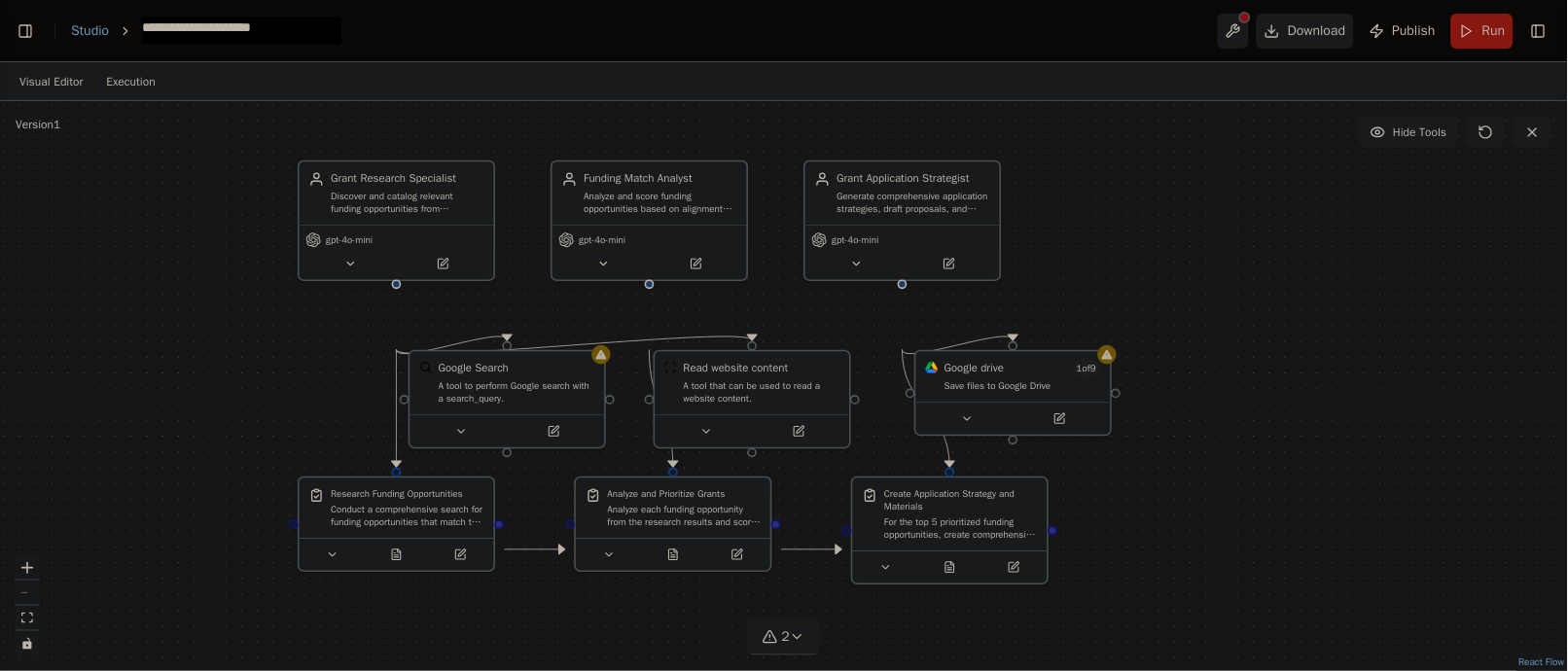 scroll, scrollTop: 3722, scrollLeft: 0, axis: vertical 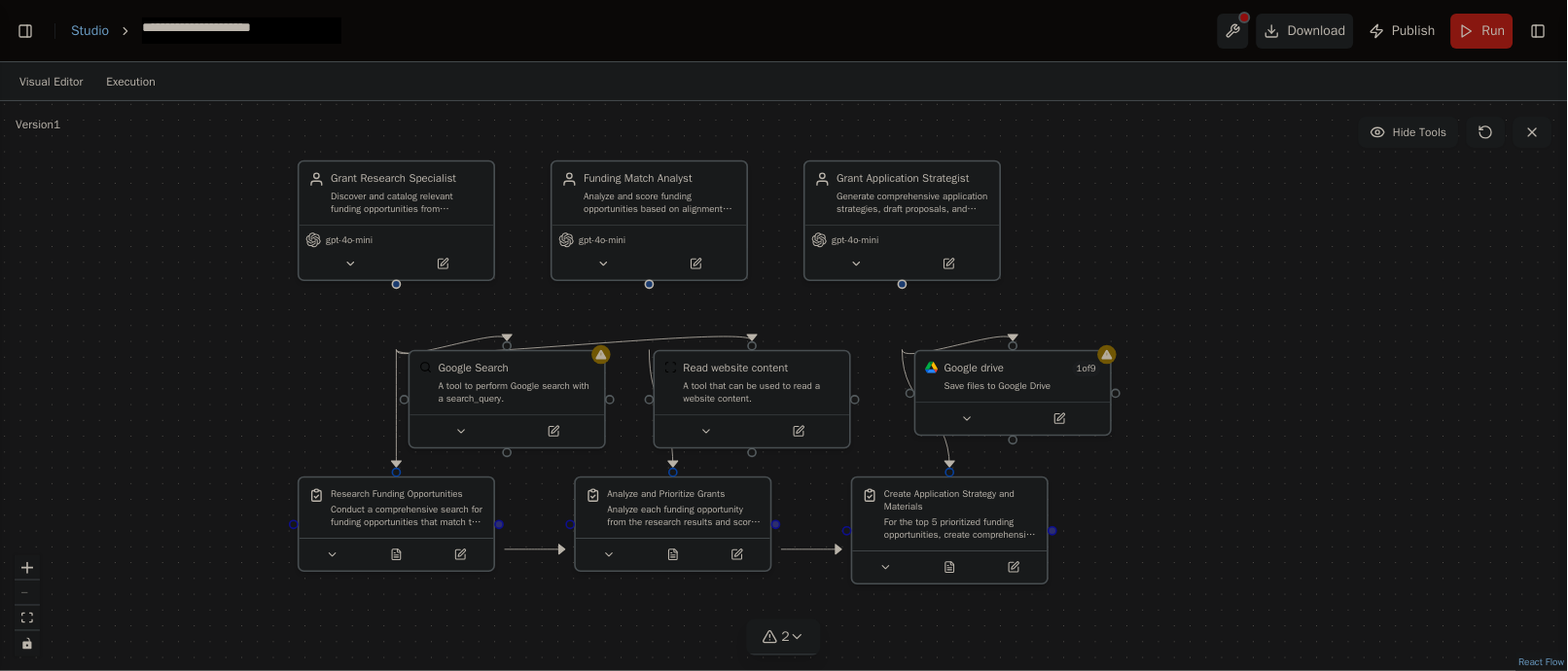 select on "****" 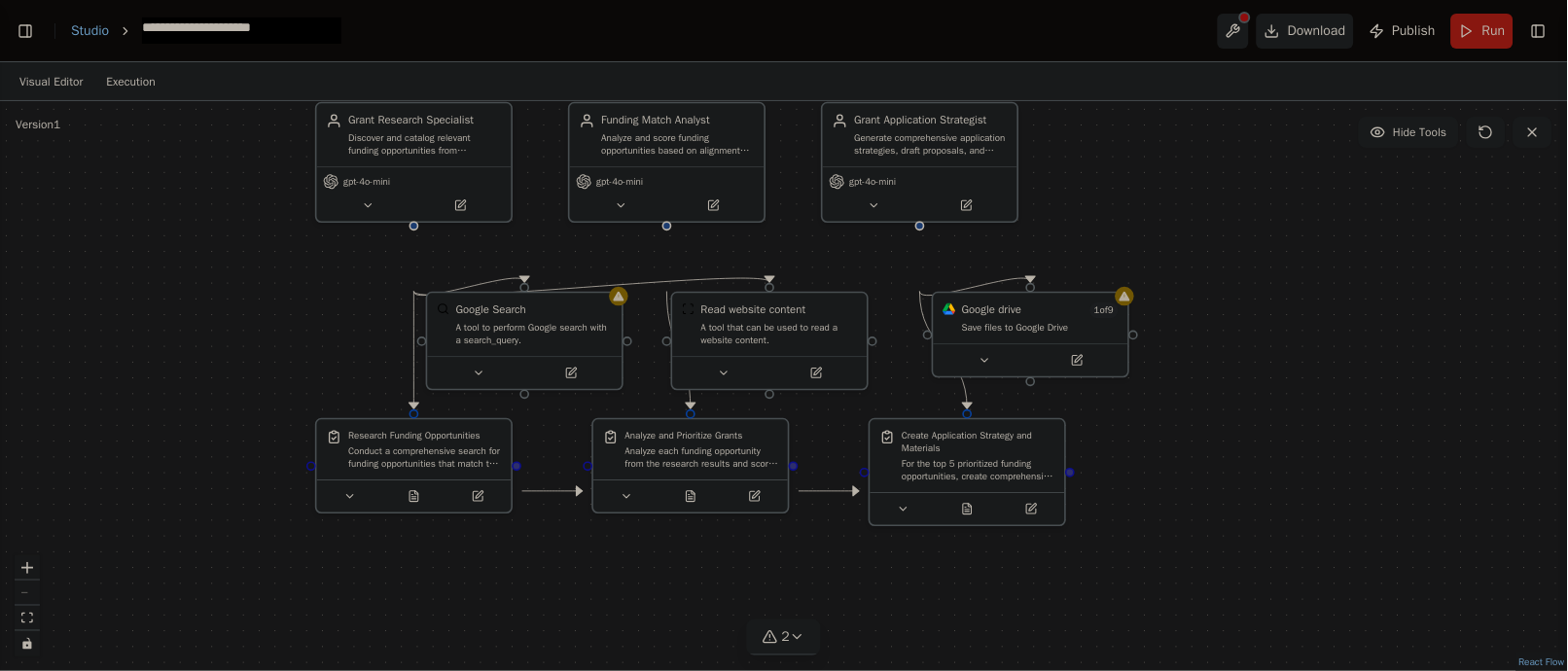 drag, startPoint x: 1113, startPoint y: 296, endPoint x: 1130, endPoint y: 237, distance: 61.400326 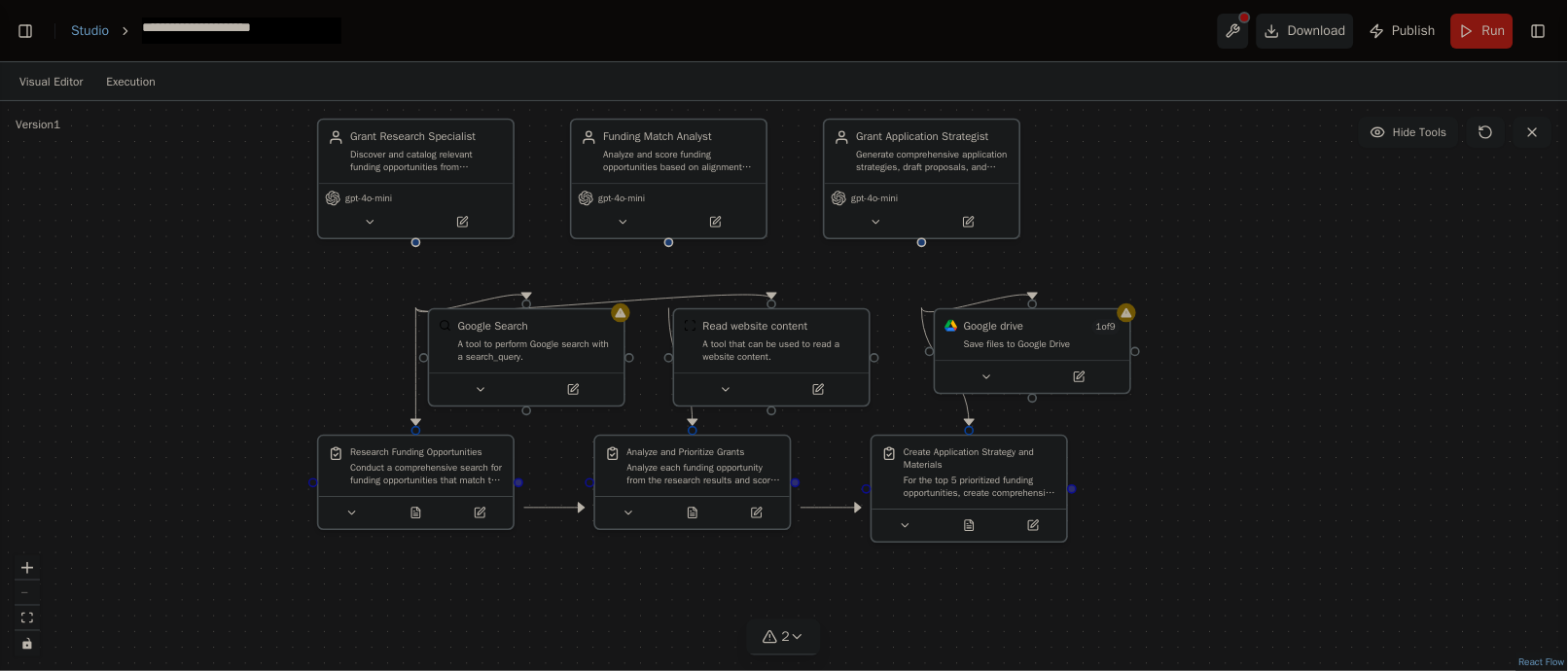 drag, startPoint x: 1133, startPoint y: 283, endPoint x: 1133, endPoint y: 300, distance: 17 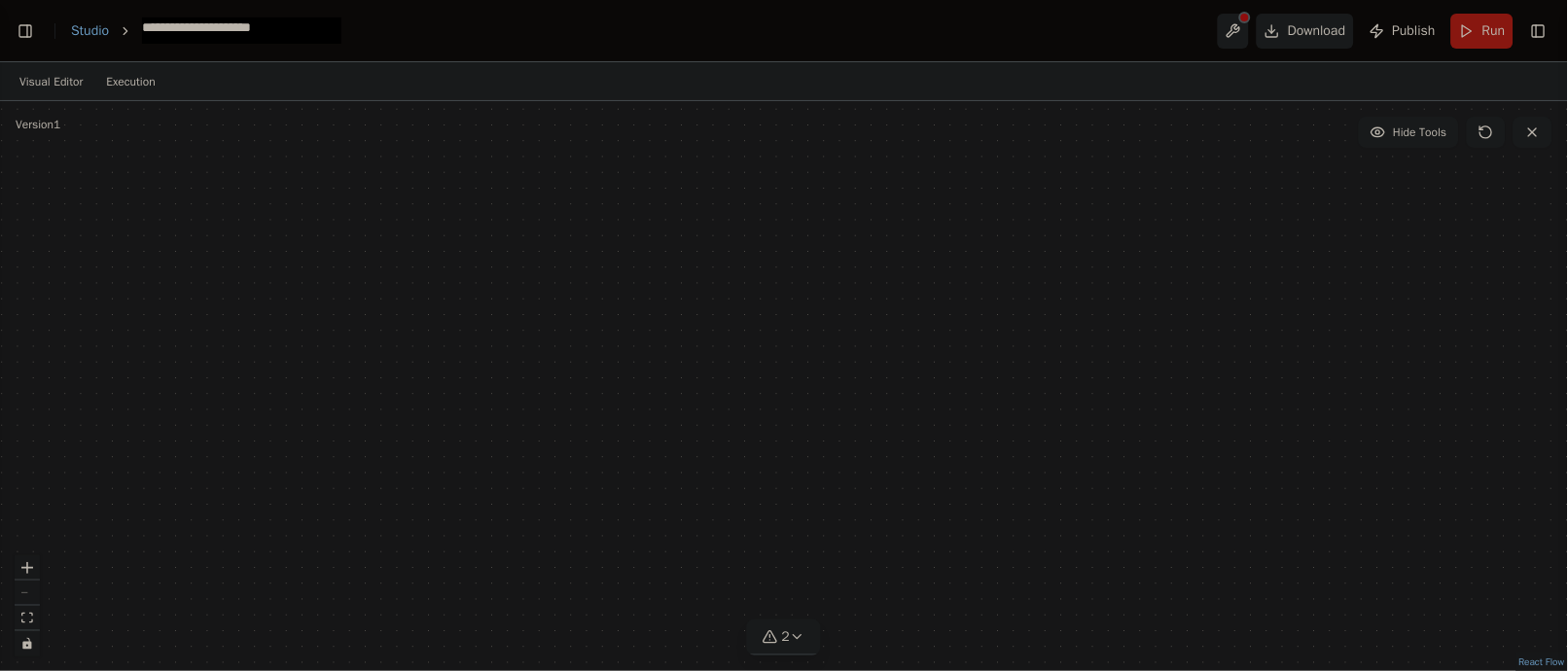 drag, startPoint x: 205, startPoint y: 397, endPoint x: 183, endPoint y: -158, distance: 555.43586 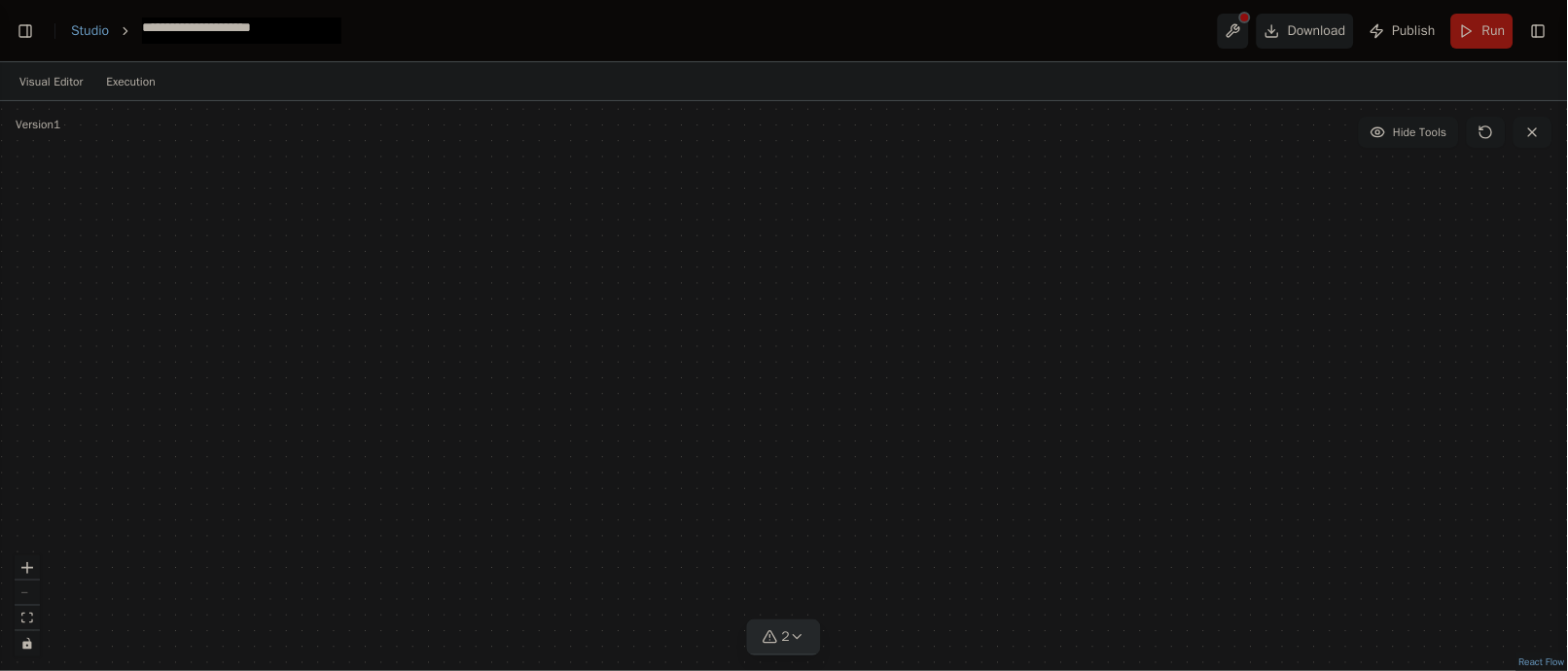click 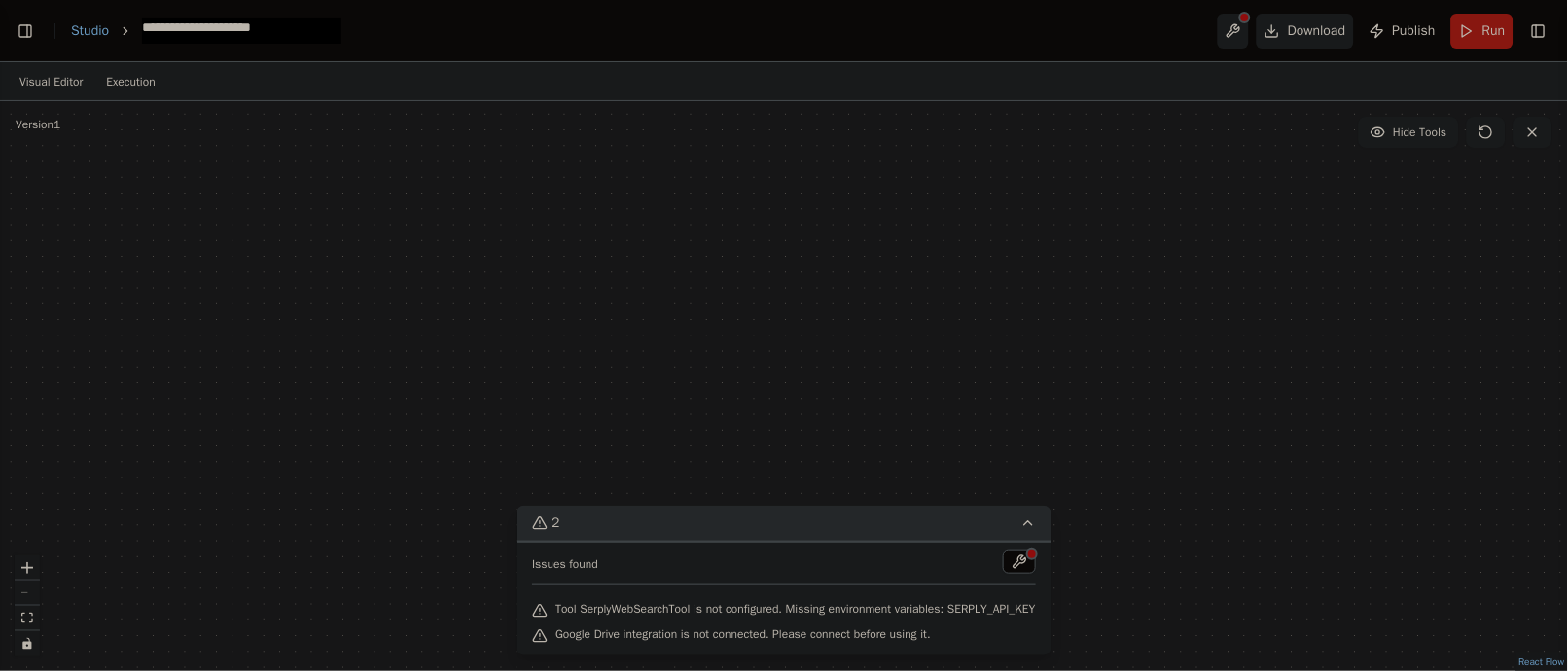 drag, startPoint x: 984, startPoint y: 369, endPoint x: 1131, endPoint y: 544, distance: 228.54759 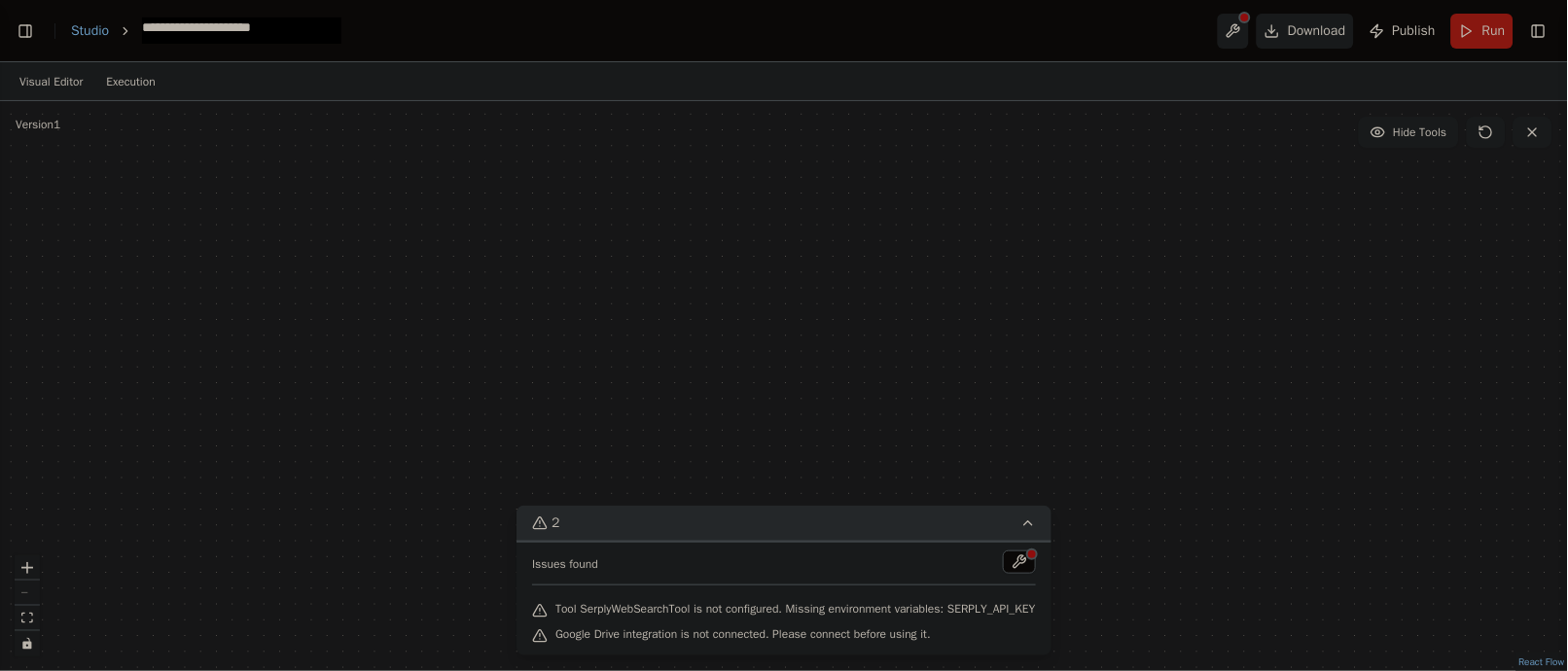 click on ".deletable-edge-delete-btn {
width: 20px;
height: 20px;
border: 0px solid #ffffff;
color: #6b7280;
background-color: #f8fafc;
cursor: pointer;
border-radius: 50%;
font-size: 12px;
padding: 3px;
display: flex;
align-items: center;
justify-content: center;
transition: all 0.2s cubic-bezier(0.4, 0, 0.2, 1);
box-shadow: 0 2px 4px rgba(0, 0, 0, 0.1);
}
.deletable-edge-delete-btn:hover {
background-color: #ef4444;
color: #ffffff;
border-color: #dc2626;
transform: scale(1.1);
box-shadow: 0 4px 12px rgba(239, 68, 68, 0.4);
}
.deletable-edge-delete-btn:active {
transform: scale(0.95);
box-shadow: 0 2px 4px rgba(239, 68, 68, 0.3);
}
Grant Research Specialist gpt-4o-mini Google Search gpt-4o-mini 1 9" at bounding box center [784, 386] 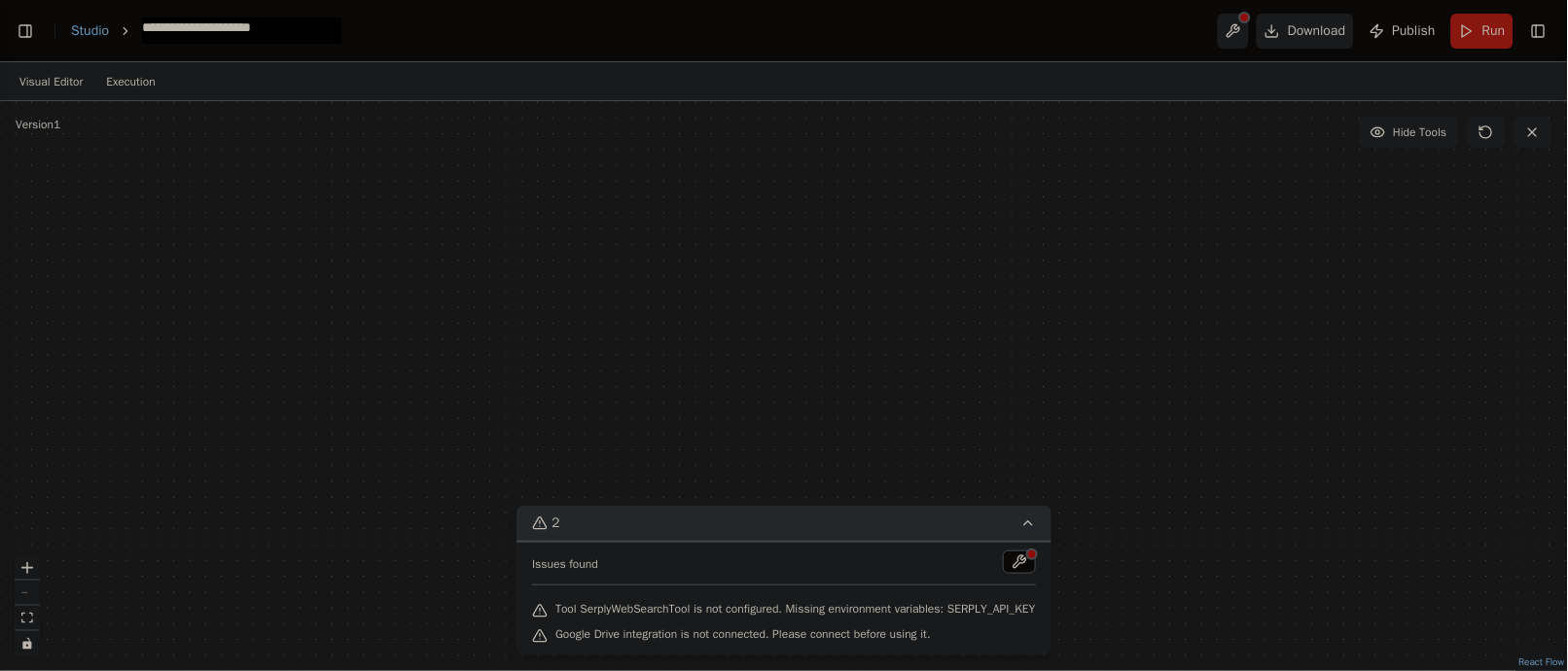 click at bounding box center (1019, 562) 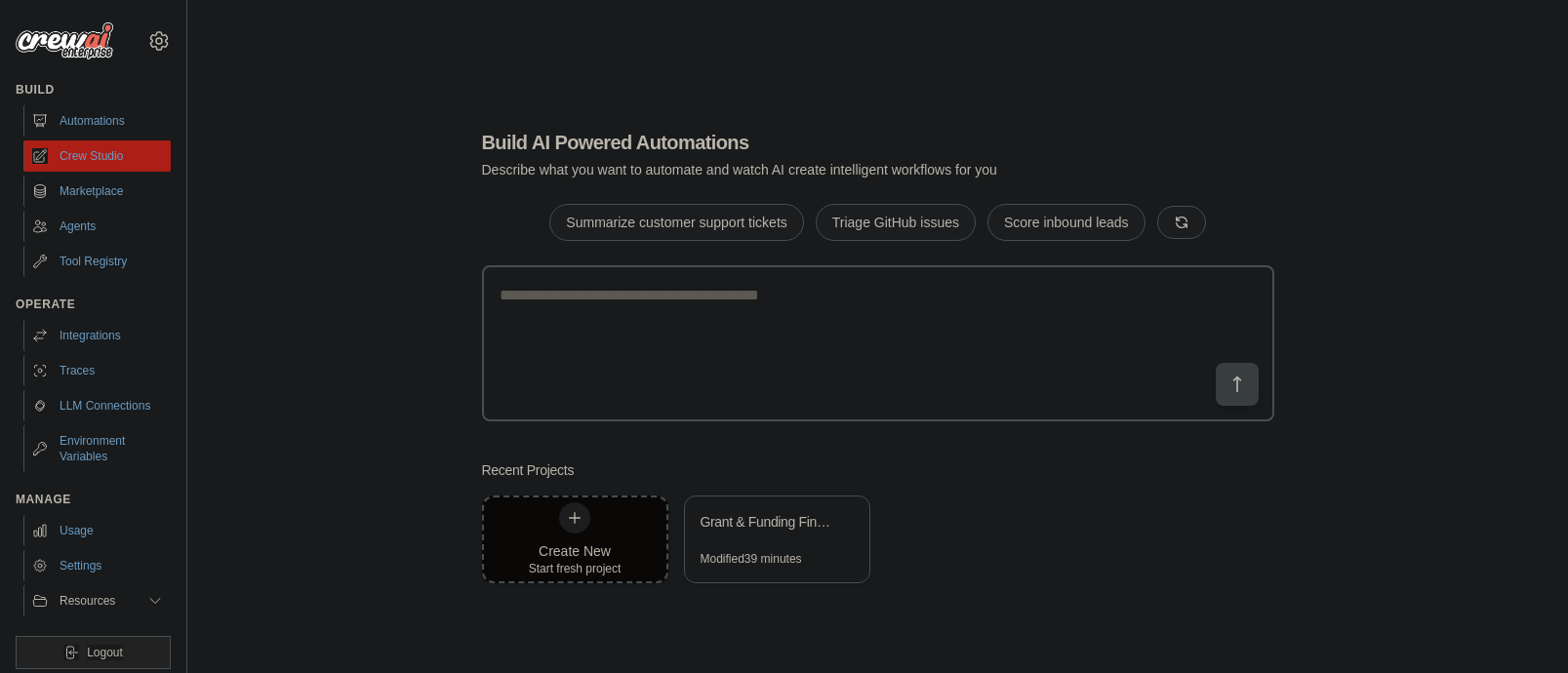 scroll, scrollTop: 0, scrollLeft: 0, axis: both 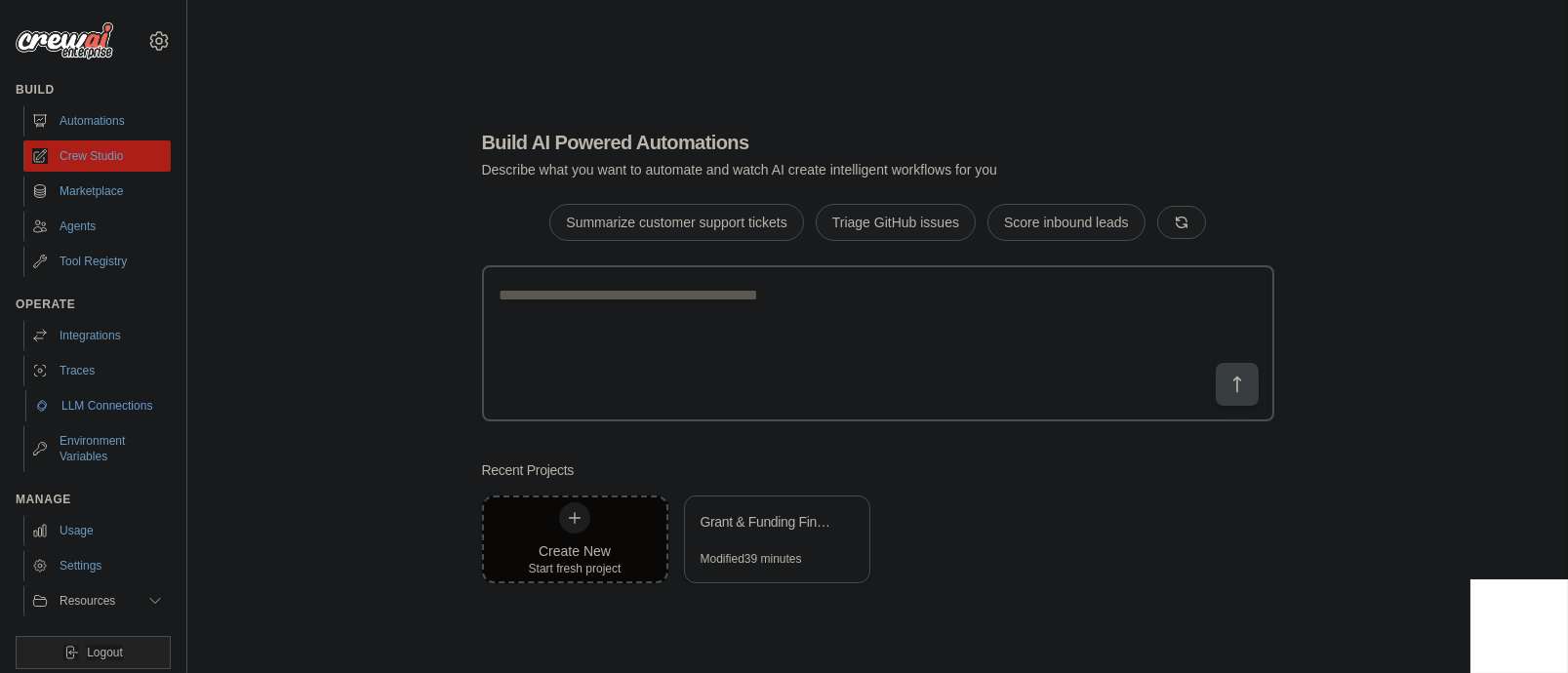 click on "LLM Connections" at bounding box center [99, 406] 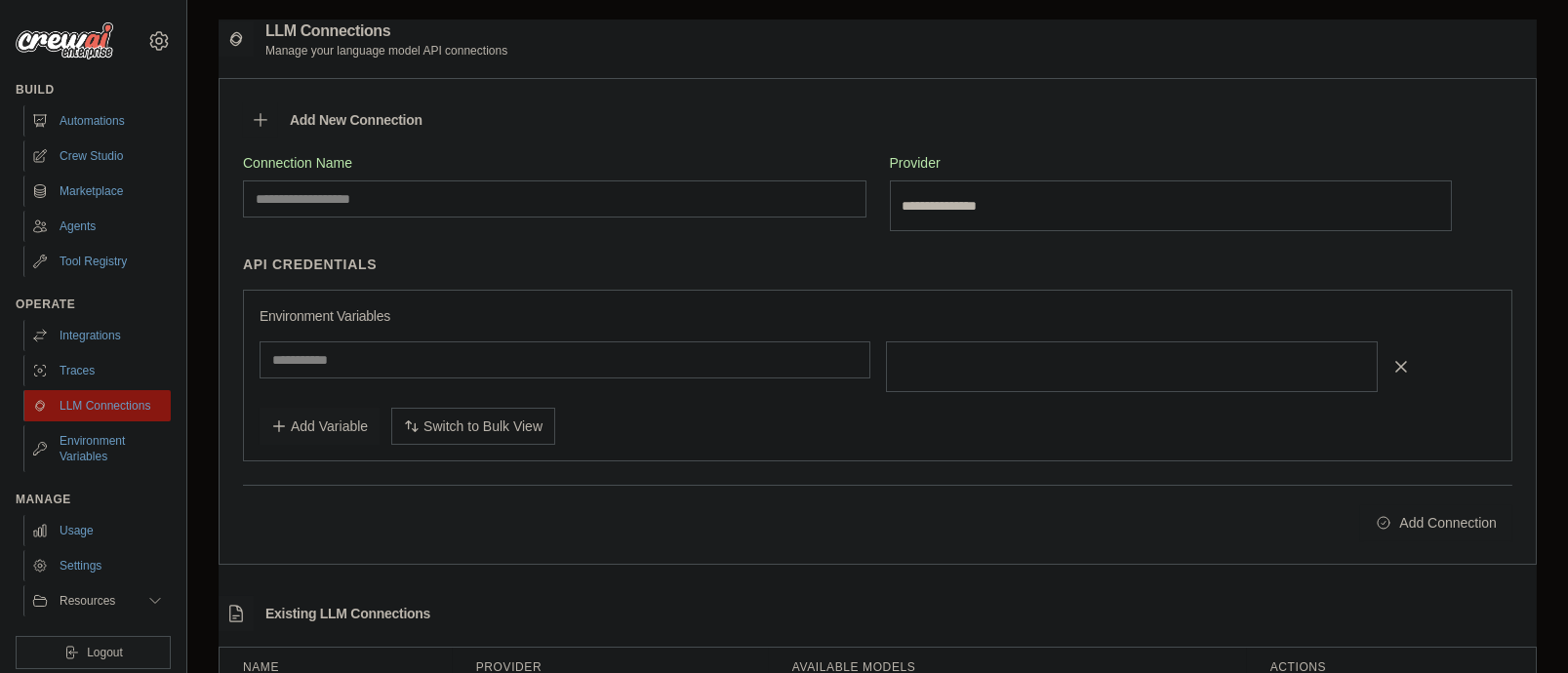 click on "Connection Name" at bounding box center [554, 199] 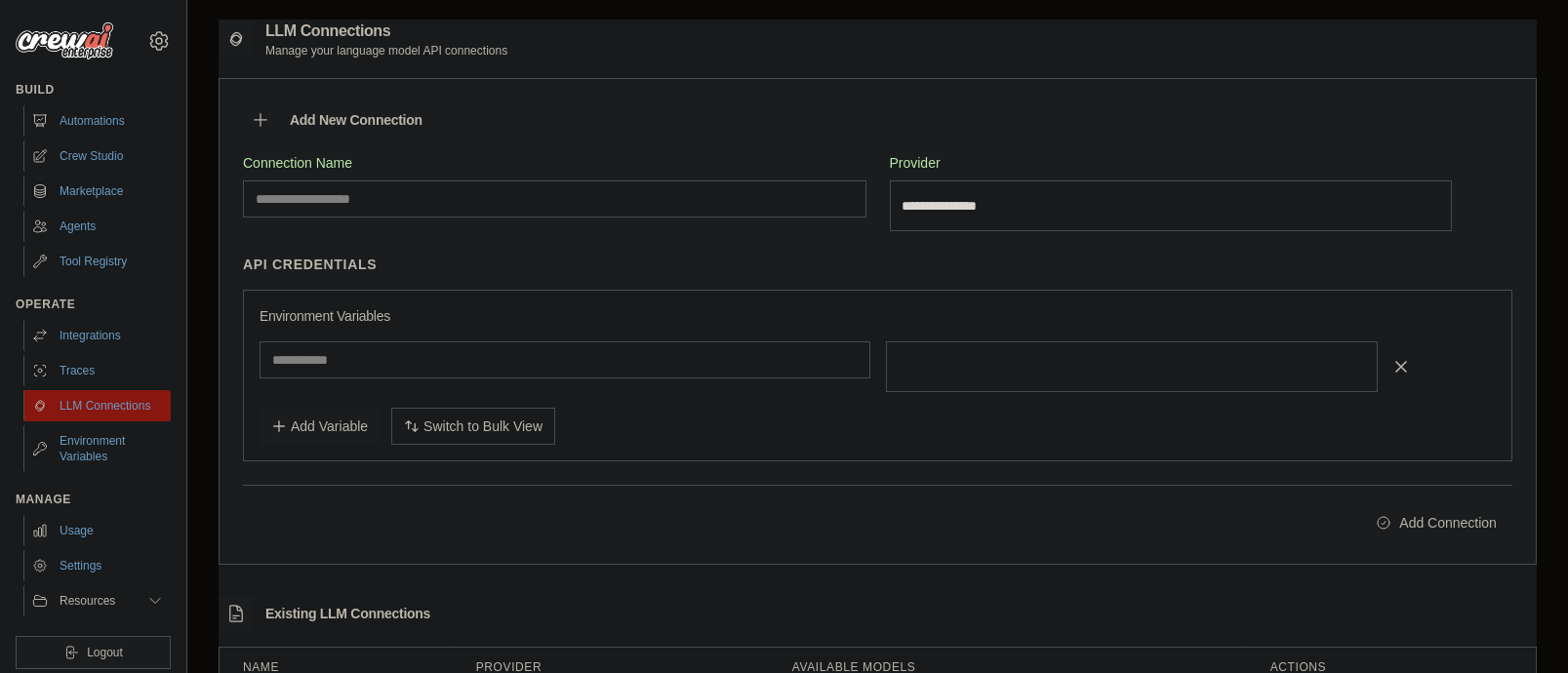 click on "**********" at bounding box center (1171, 206) 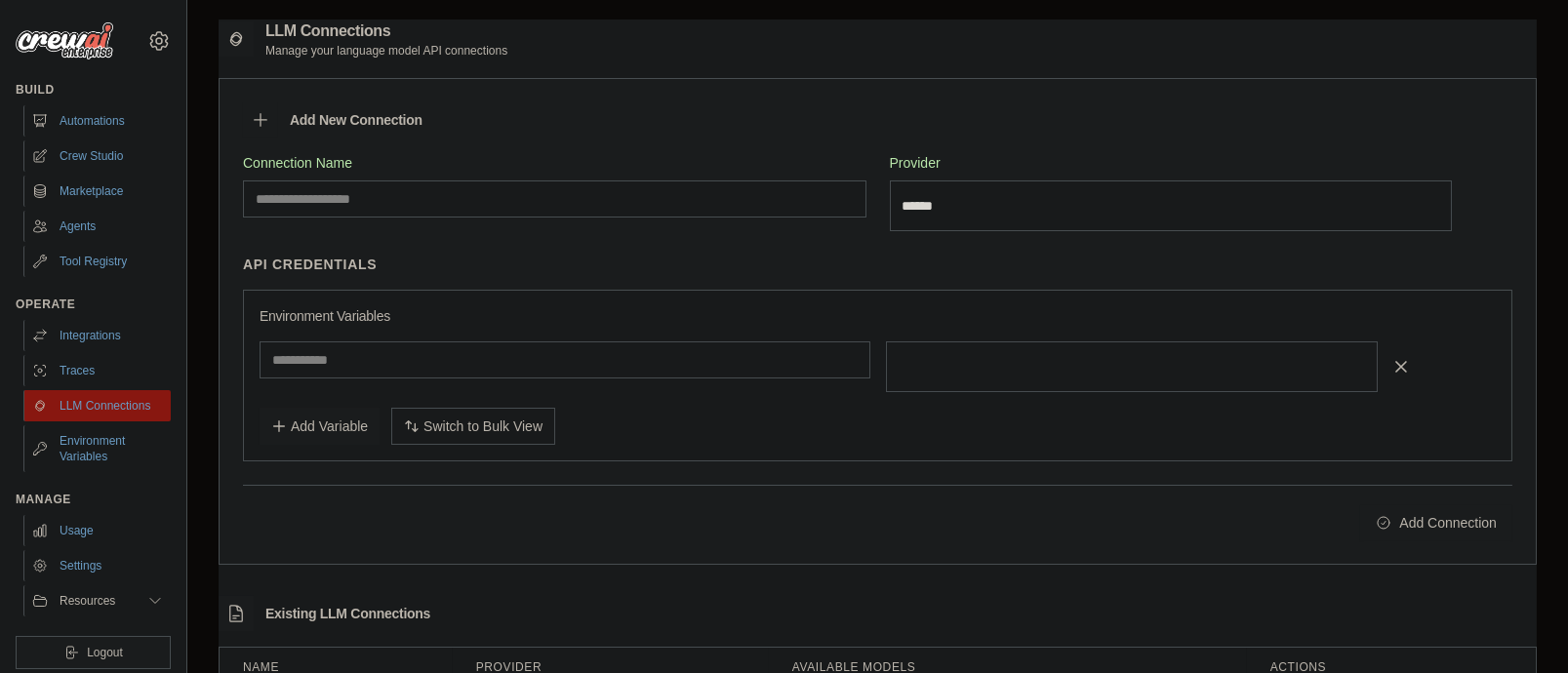 click on "**********" at bounding box center [1171, 206] 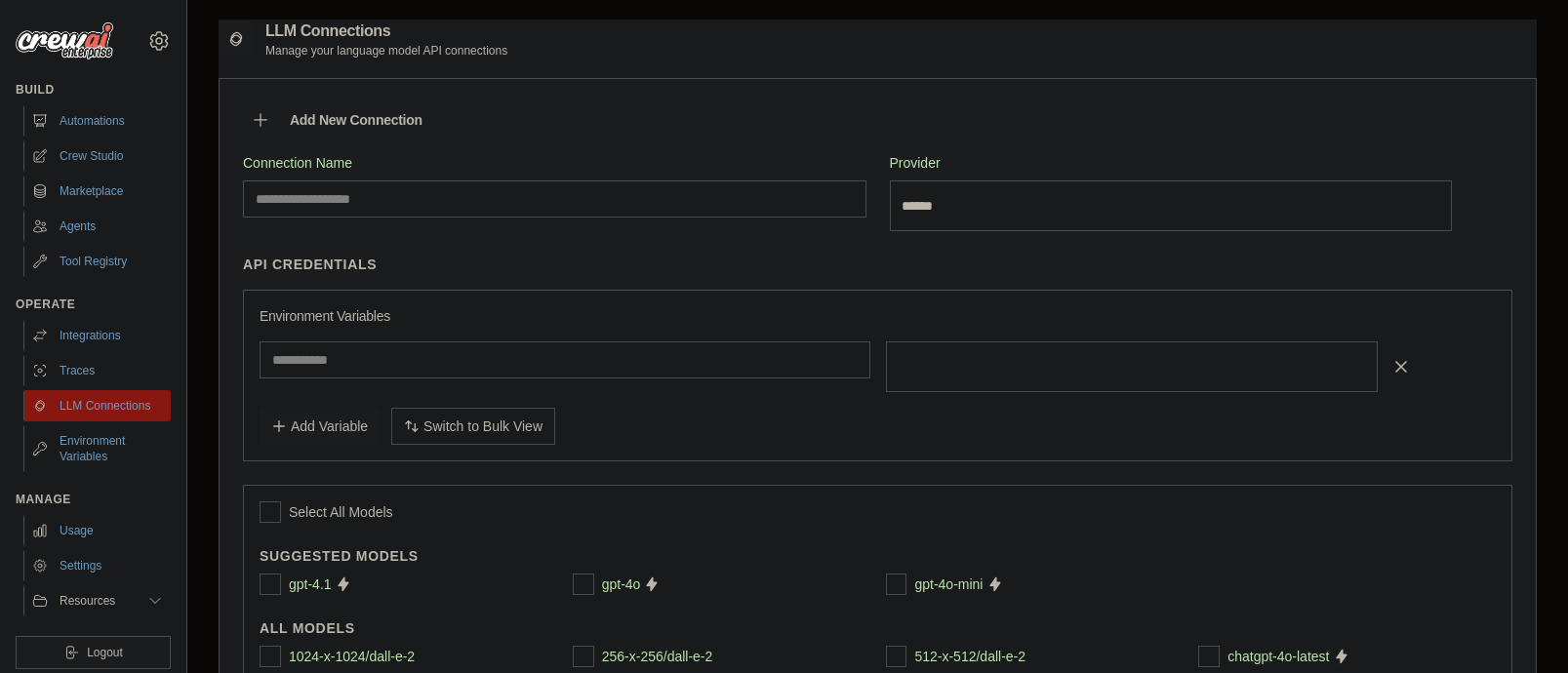 click on "Connection Name" at bounding box center (554, 199) 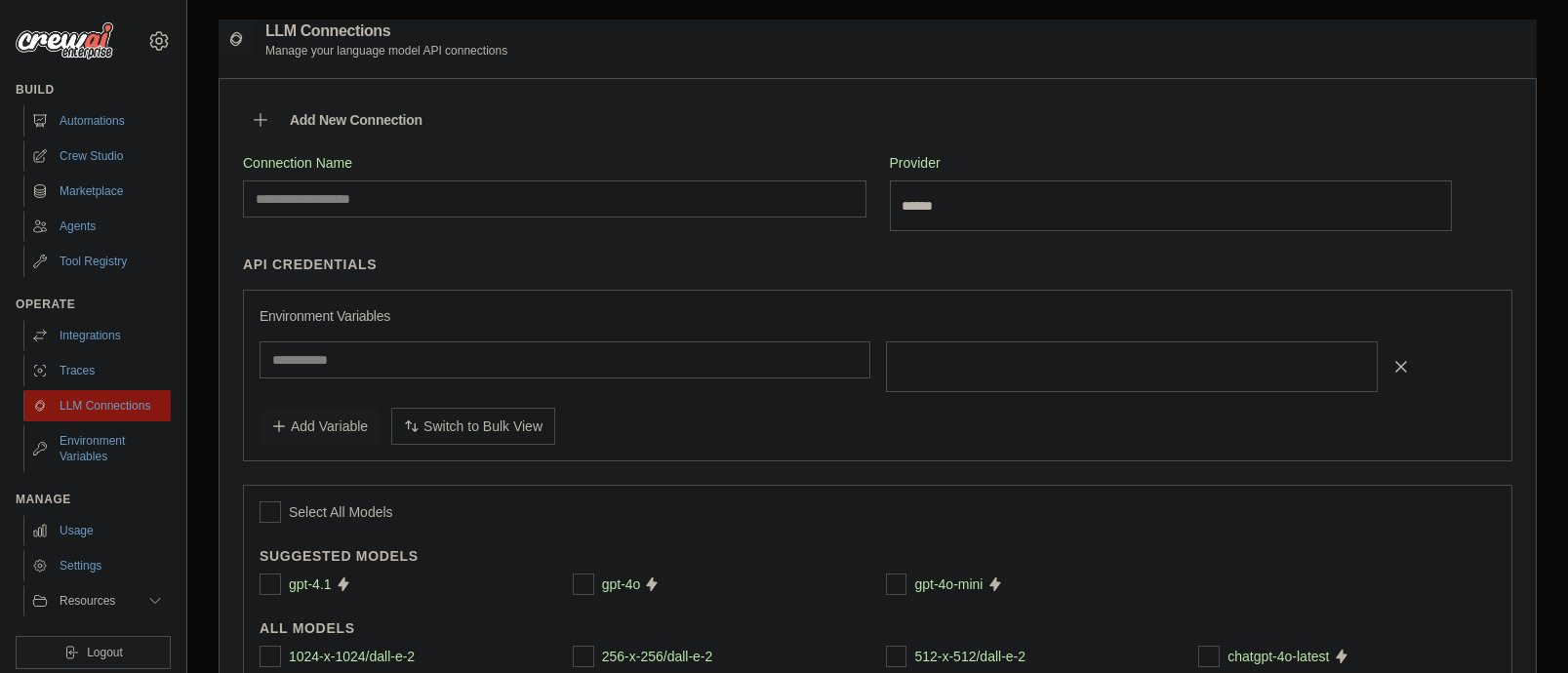 click on "API Credentials" at bounding box center [877, 264] 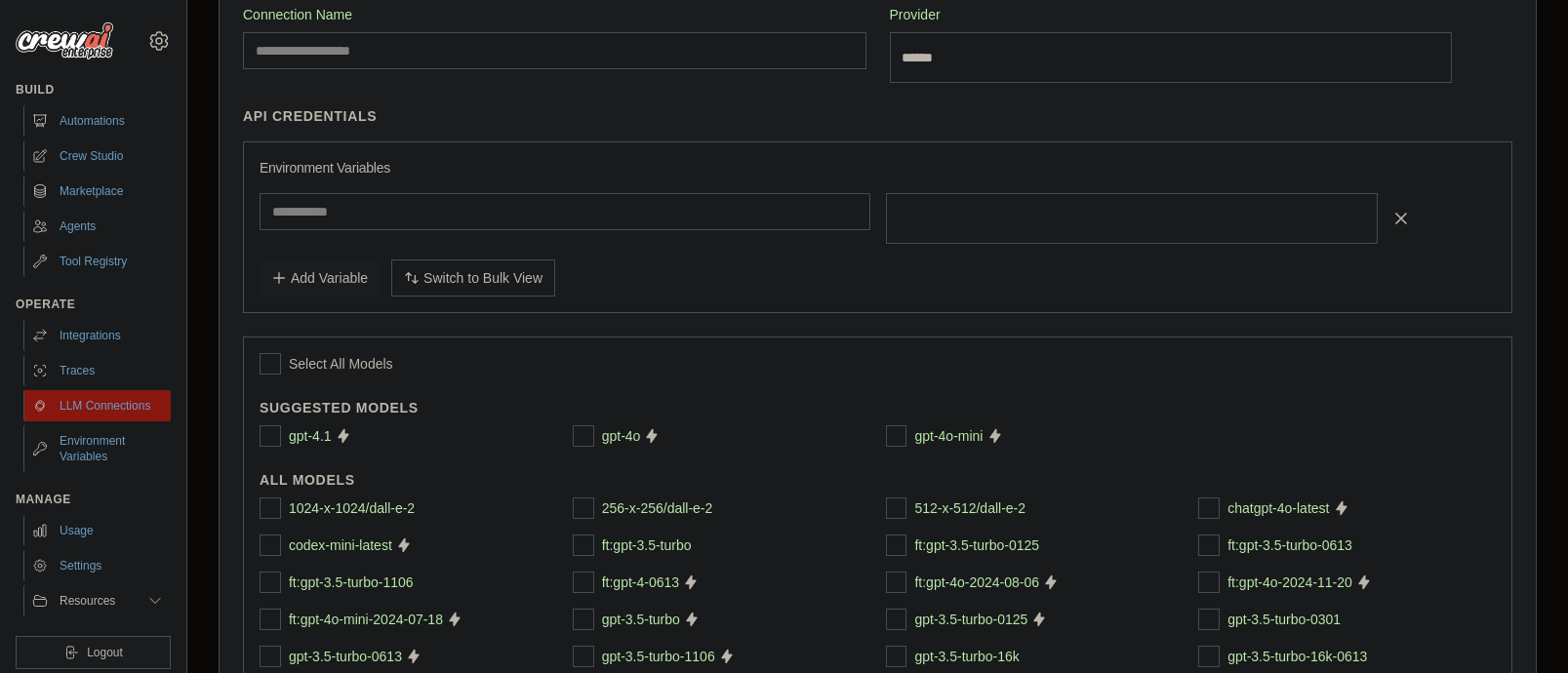 click on "API Credentials
Environment Variables
Add Variable
Switch to Bulk View
Switch to Table View" at bounding box center [877, 210] 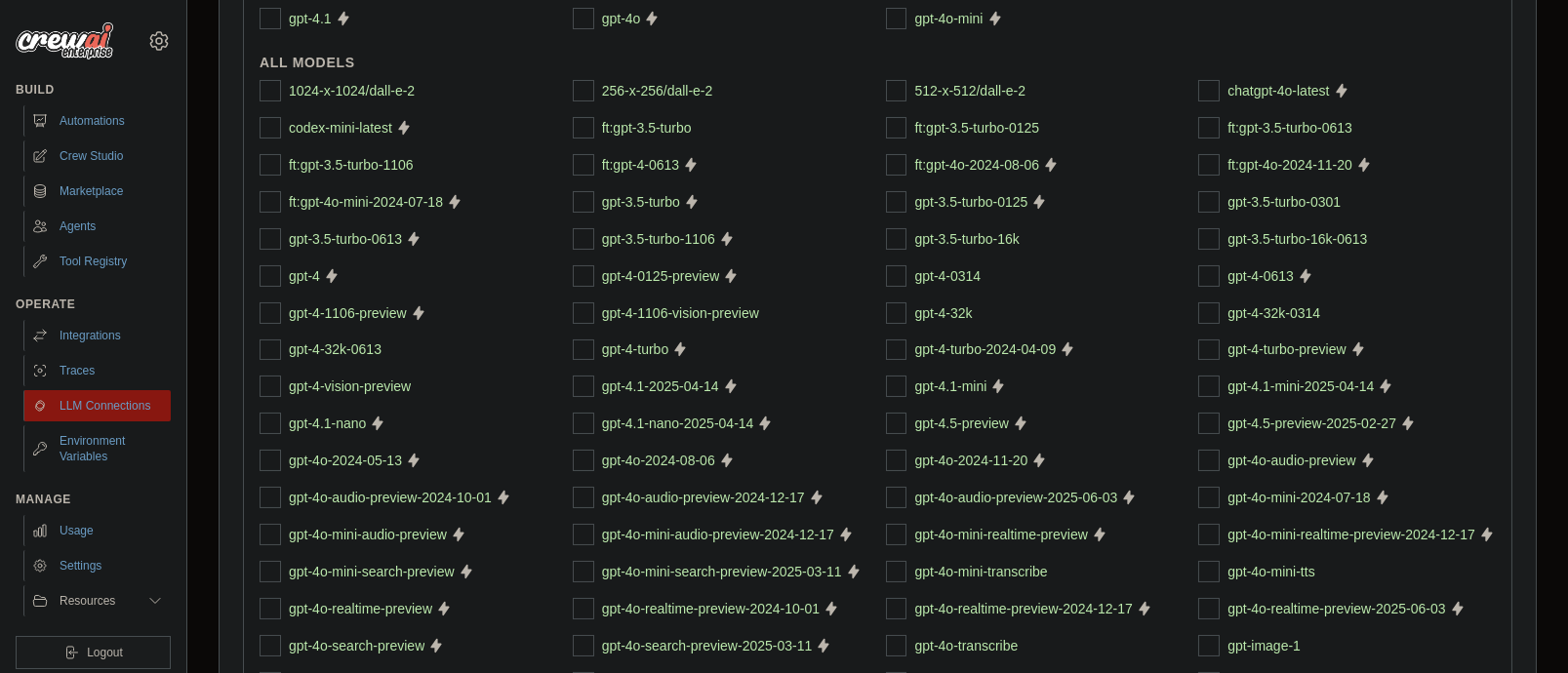 scroll, scrollTop: 570, scrollLeft: 0, axis: vertical 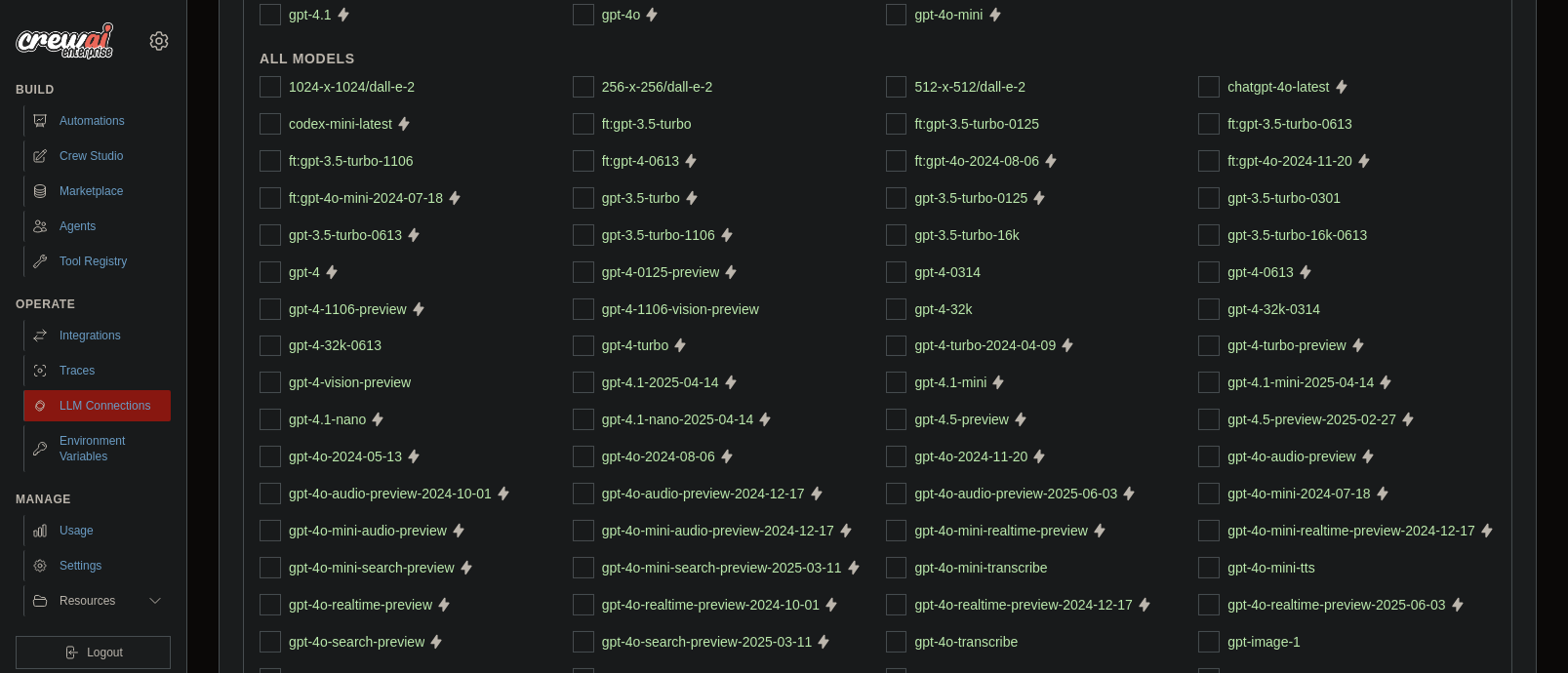 click on "gpt-4o" at bounding box center (607, 15) 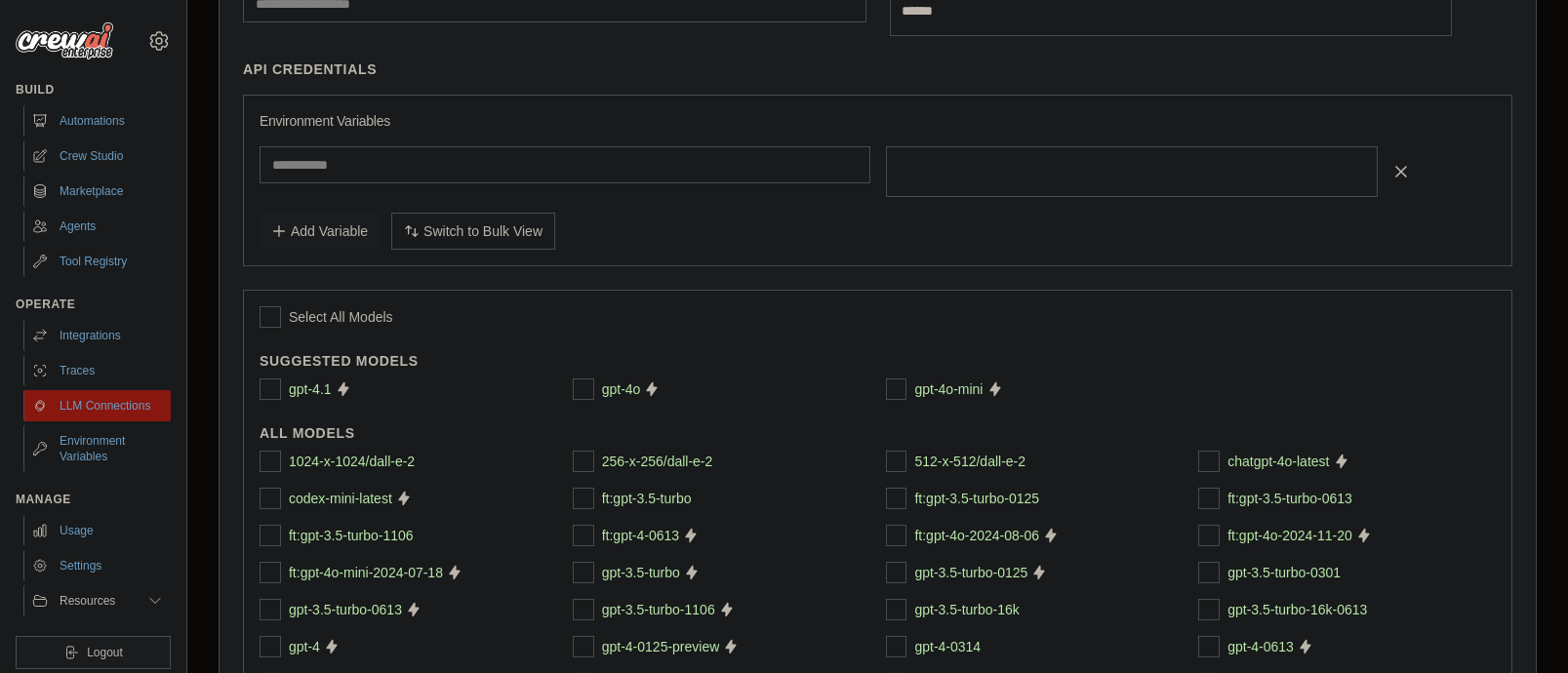 scroll, scrollTop: 192, scrollLeft: 0, axis: vertical 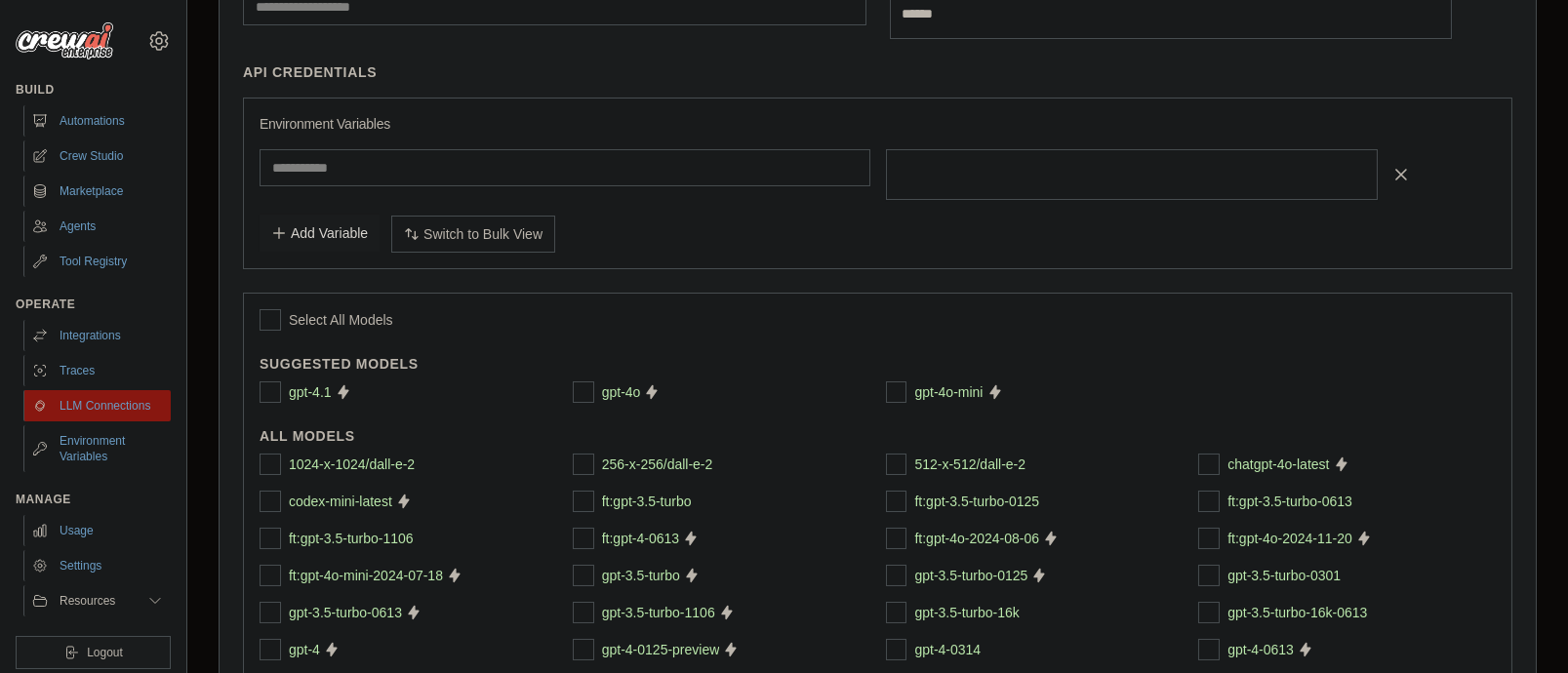 click on "Add Variable" at bounding box center (319, 233) 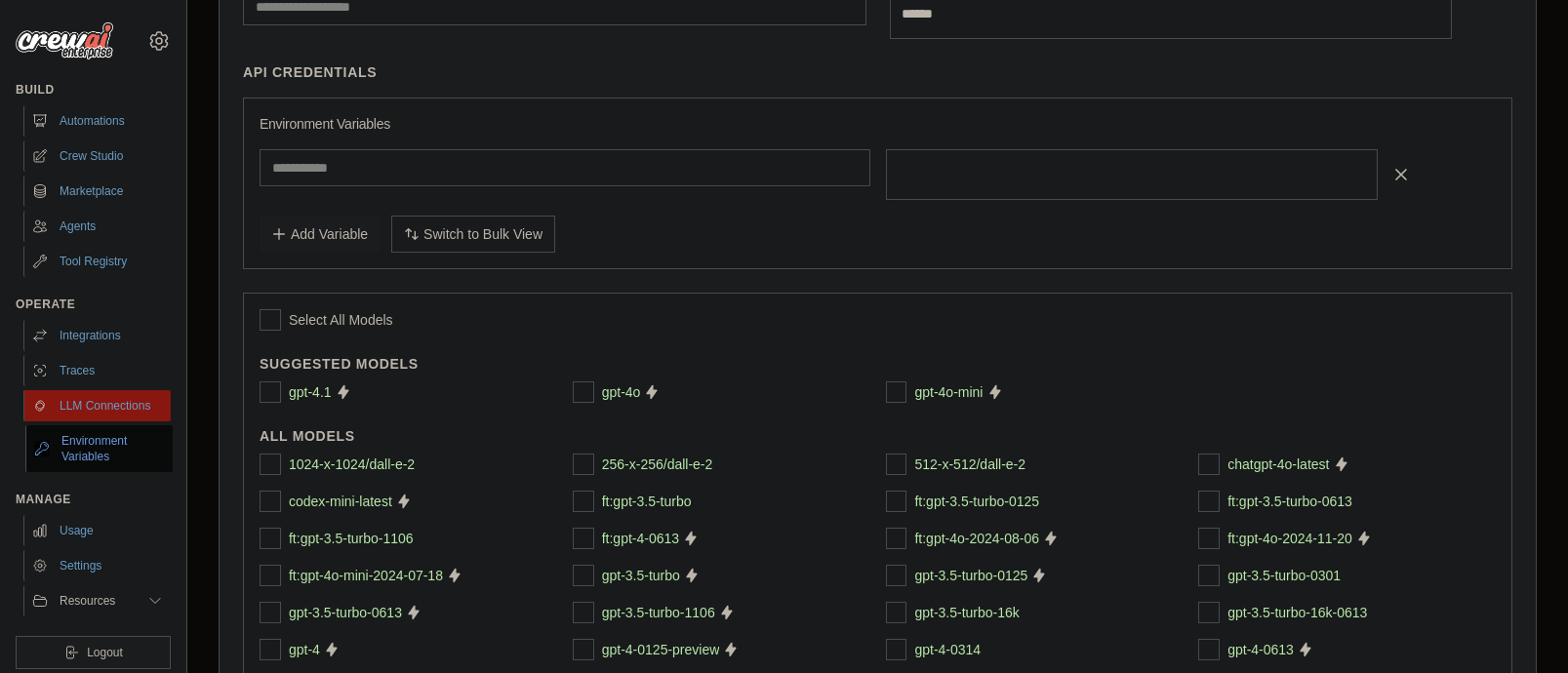 click on "Environment Variables" at bounding box center (99, 449) 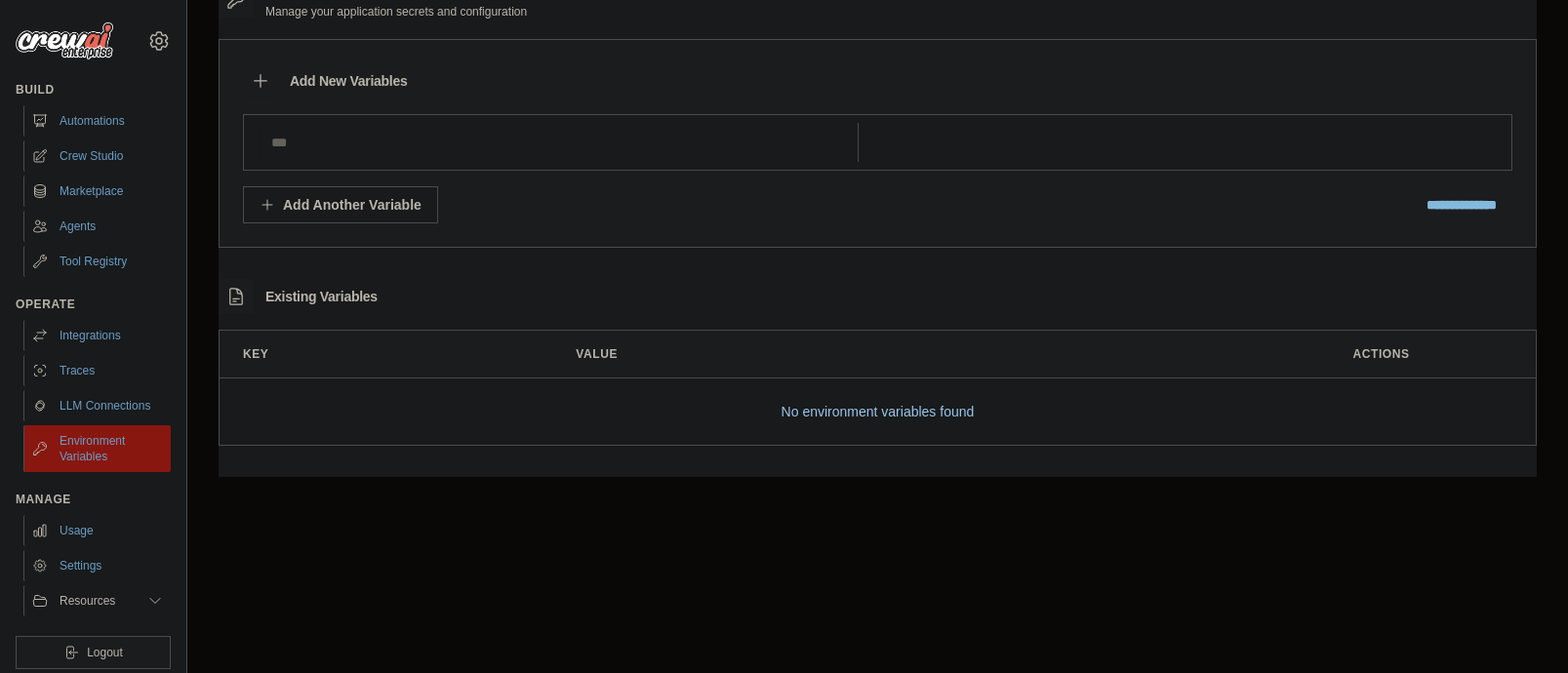 scroll, scrollTop: 0, scrollLeft: 0, axis: both 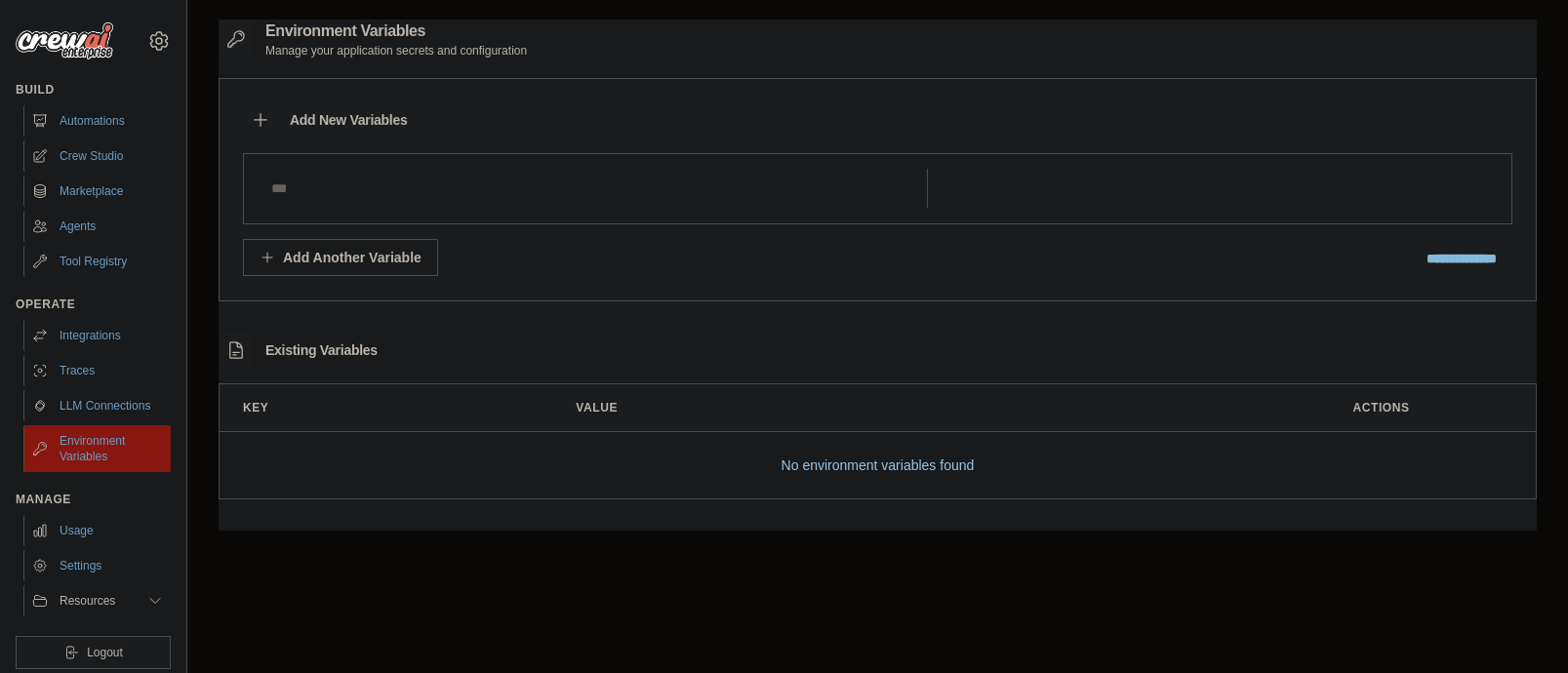 click on "Add Another Variable" at bounding box center [341, 257] 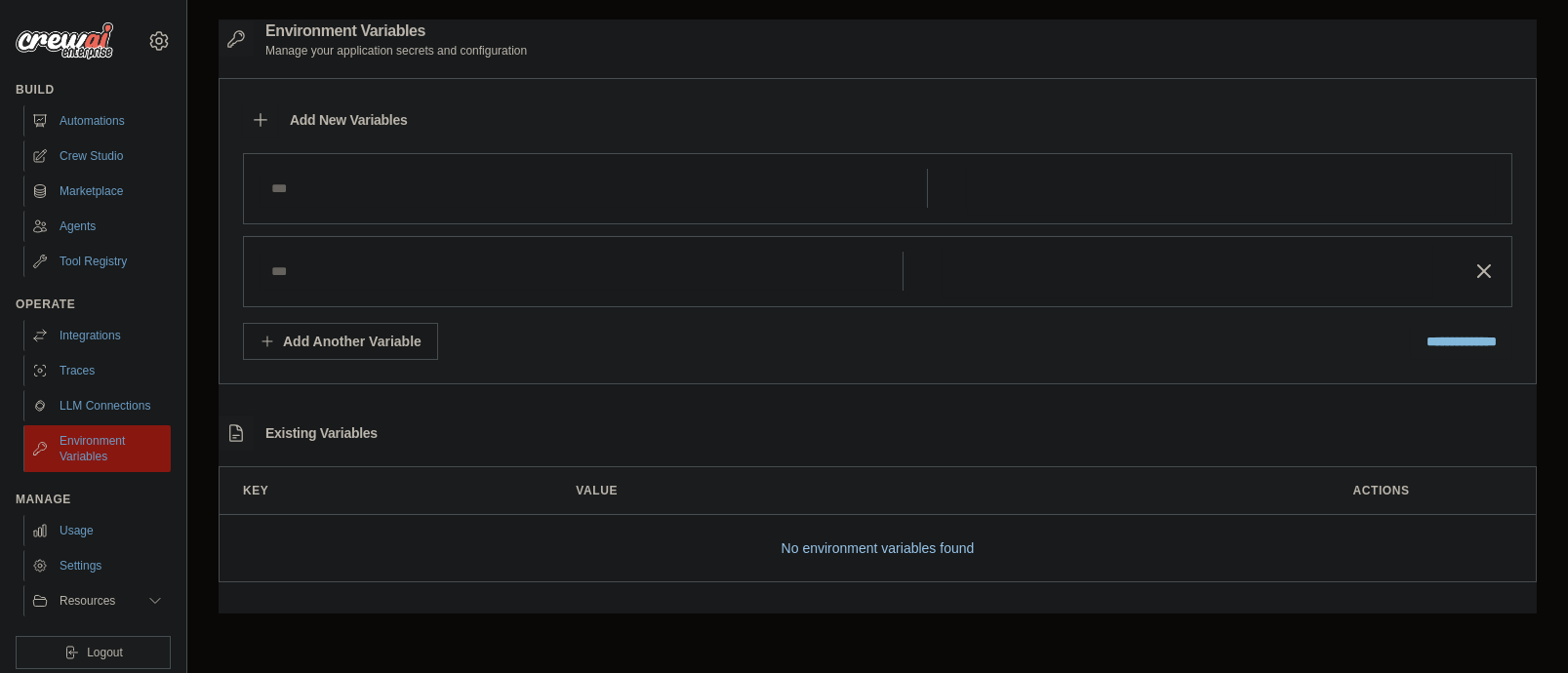 type 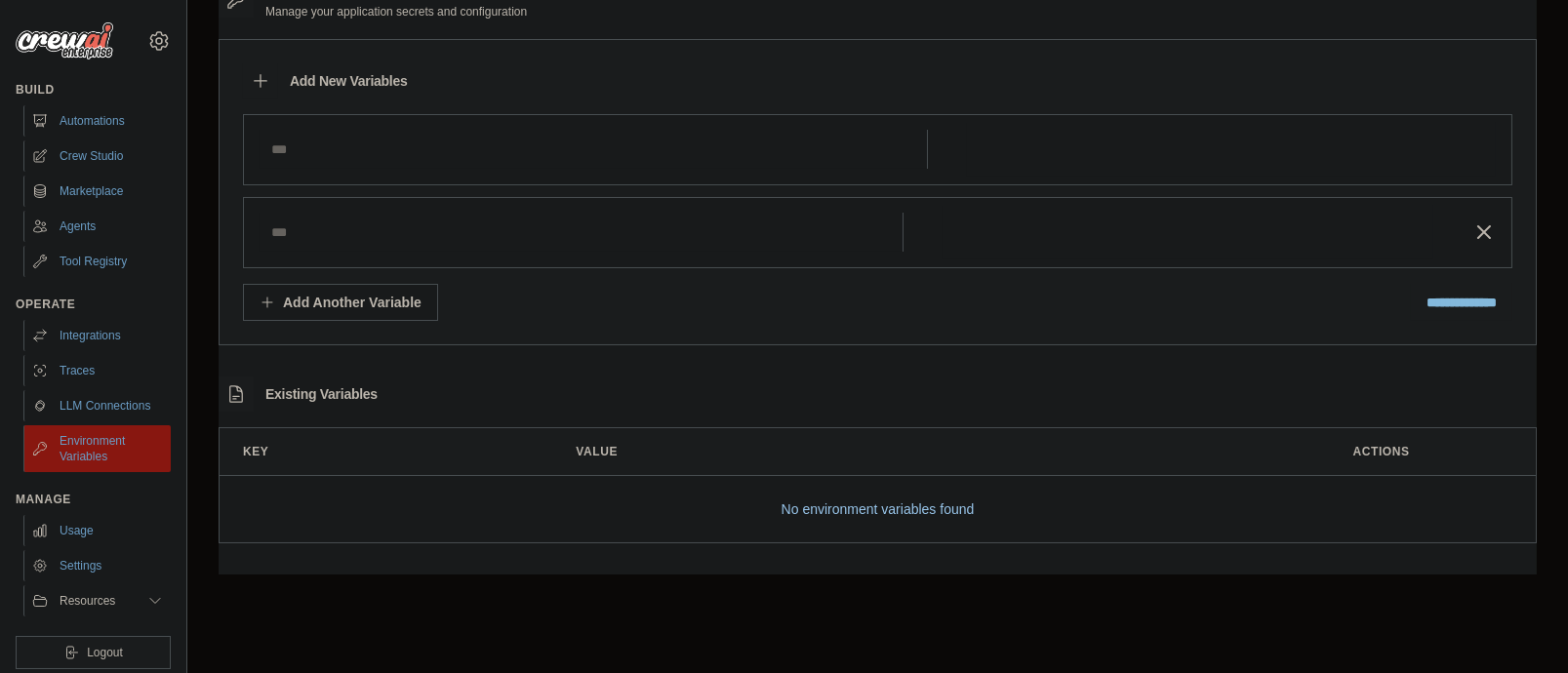 scroll, scrollTop: 154, scrollLeft: 0, axis: vertical 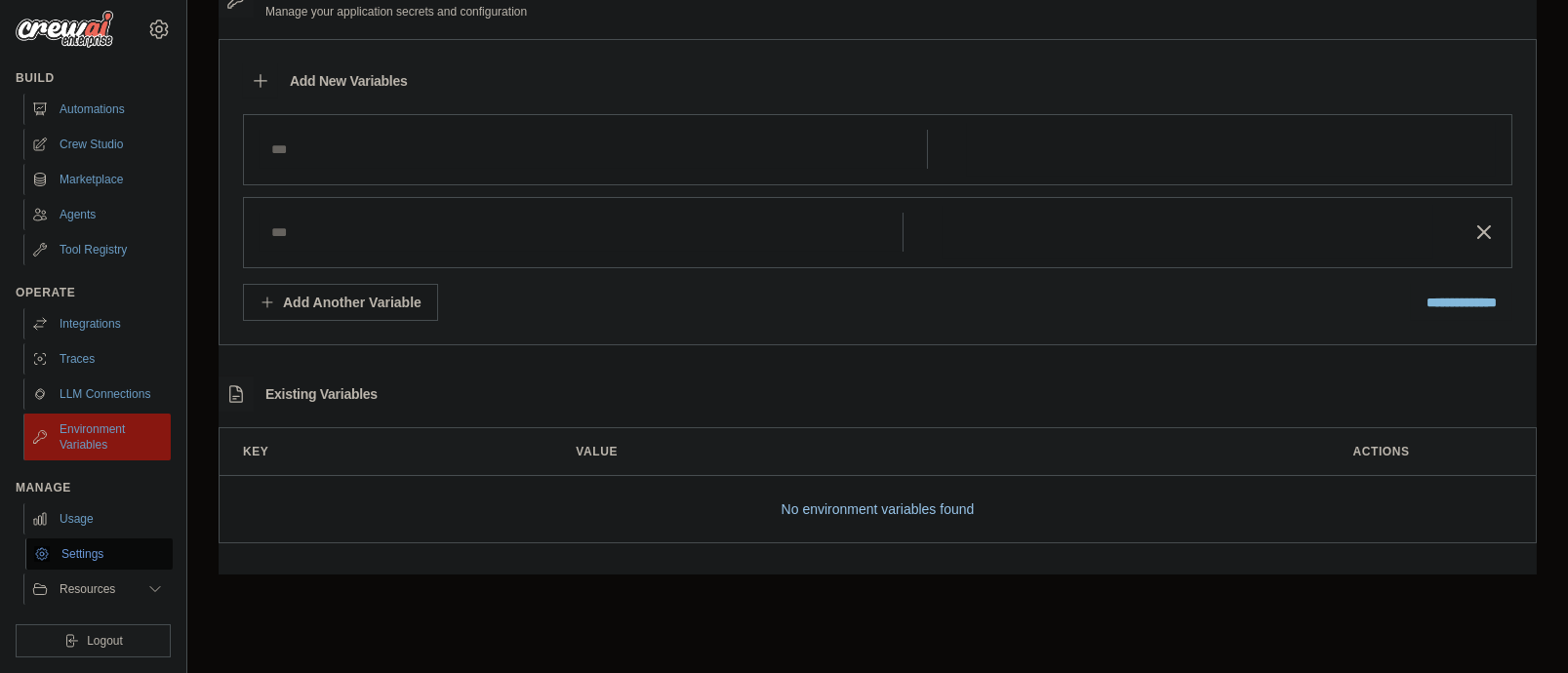 click on "Settings" at bounding box center [99, 554] 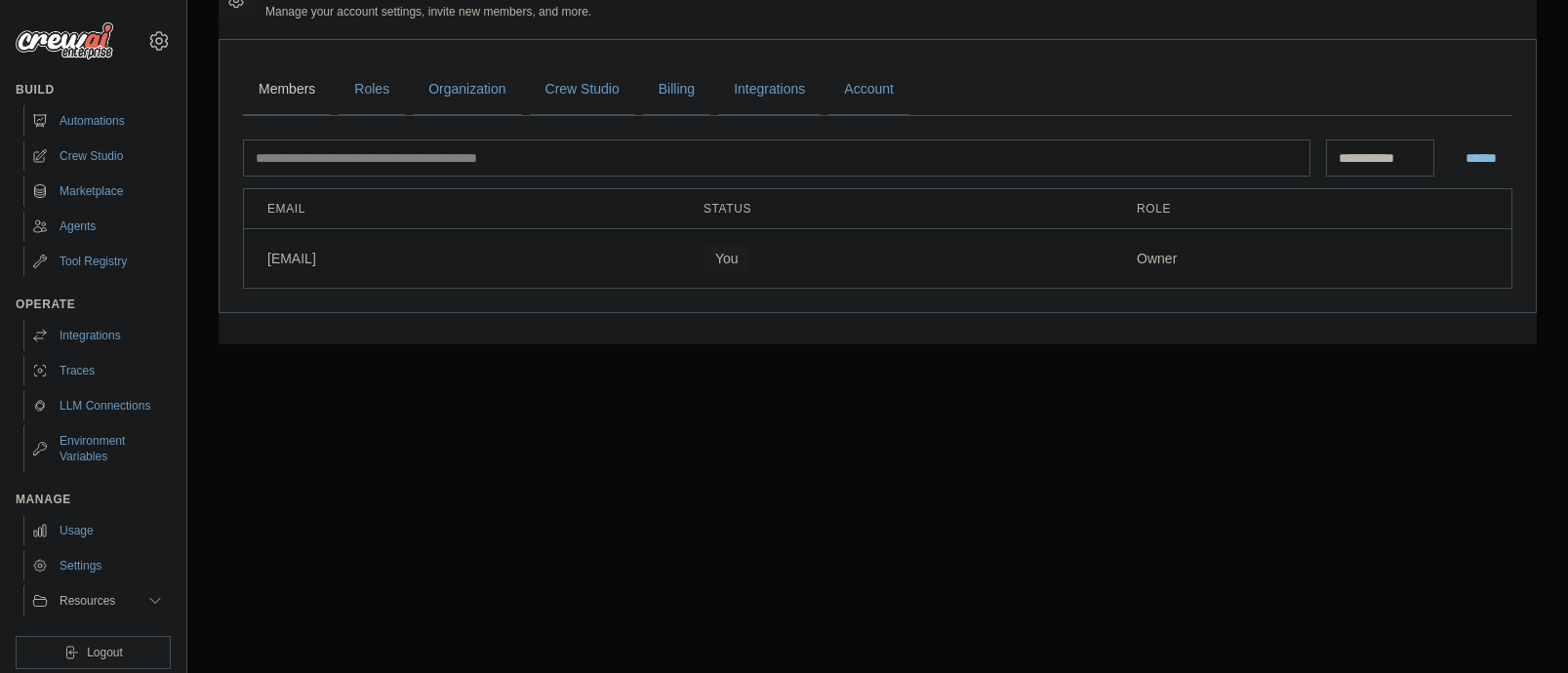 scroll, scrollTop: 0, scrollLeft: 0, axis: both 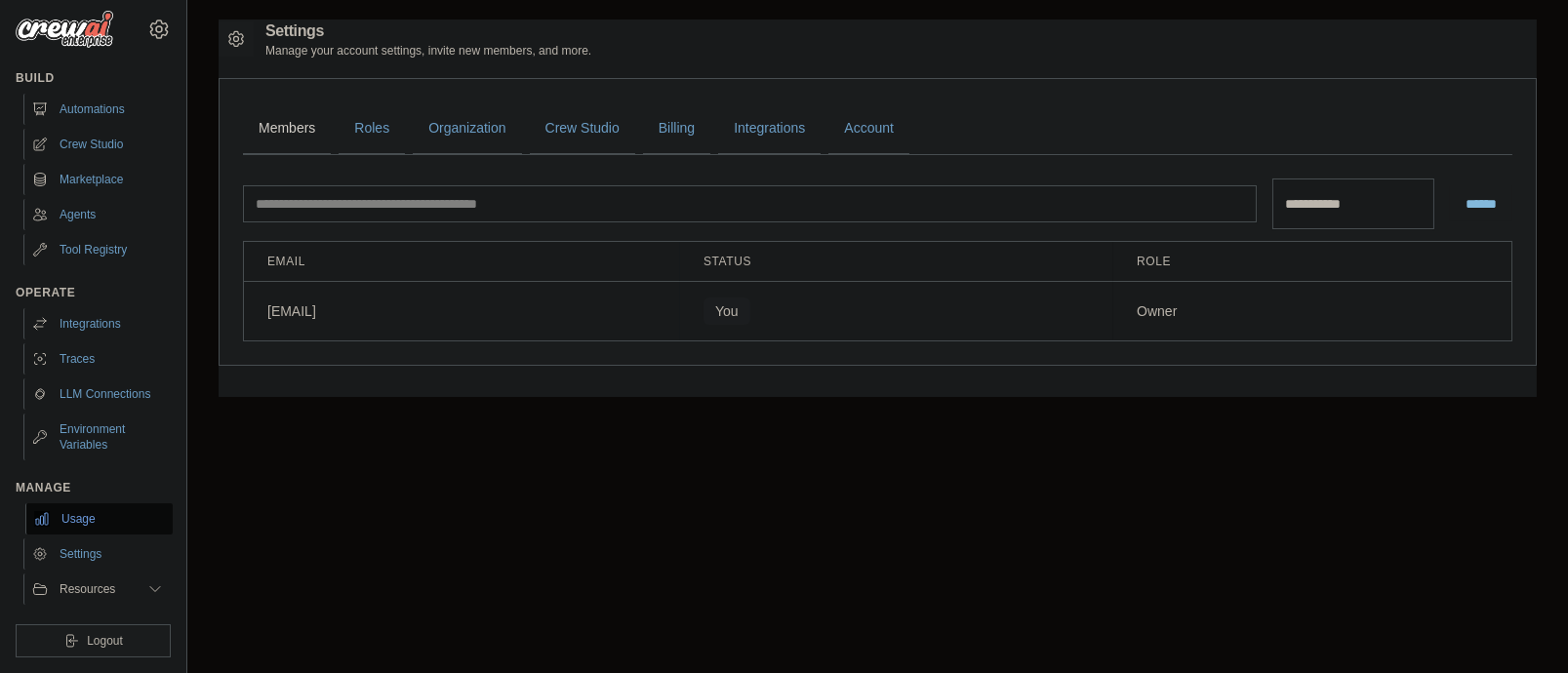 click on "Usage" at bounding box center [99, 519] 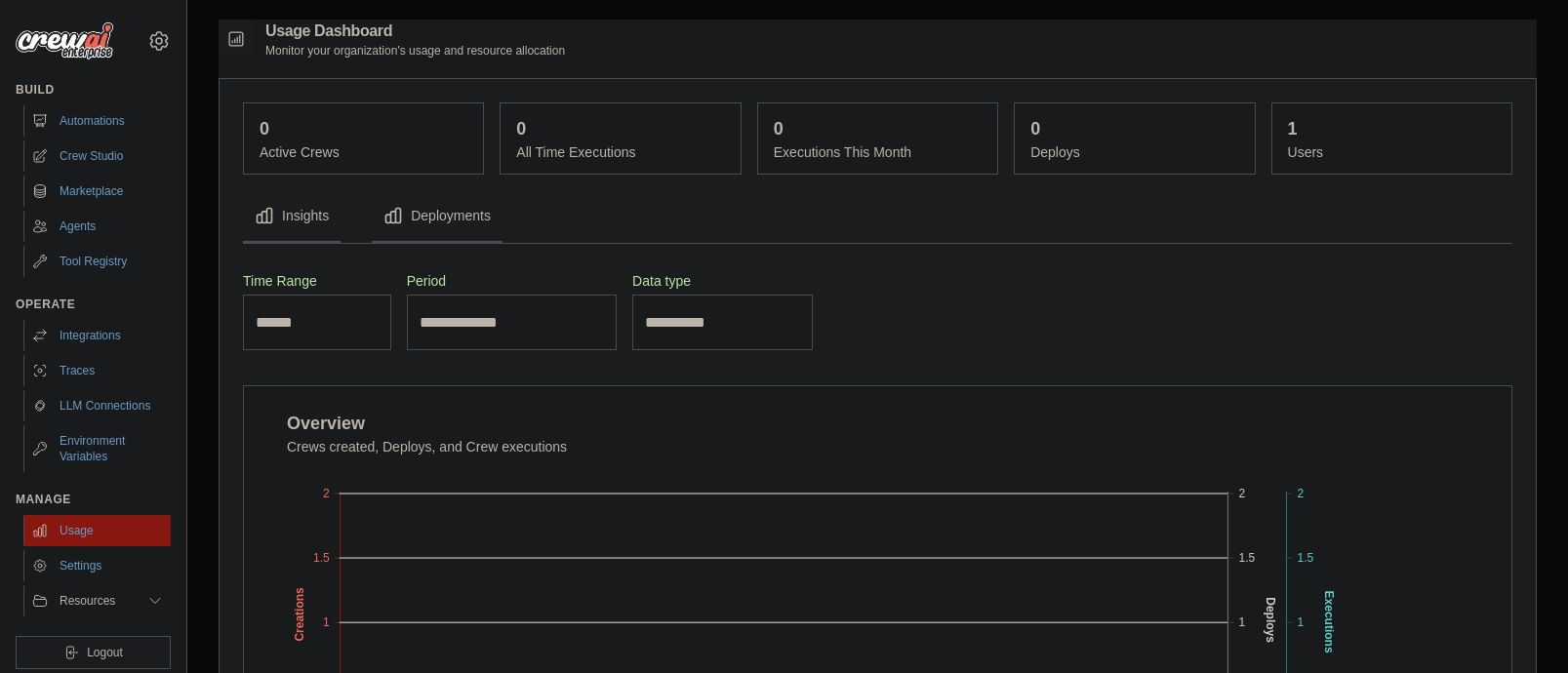 click on "Insights
Deployments" at bounding box center [877, 217] 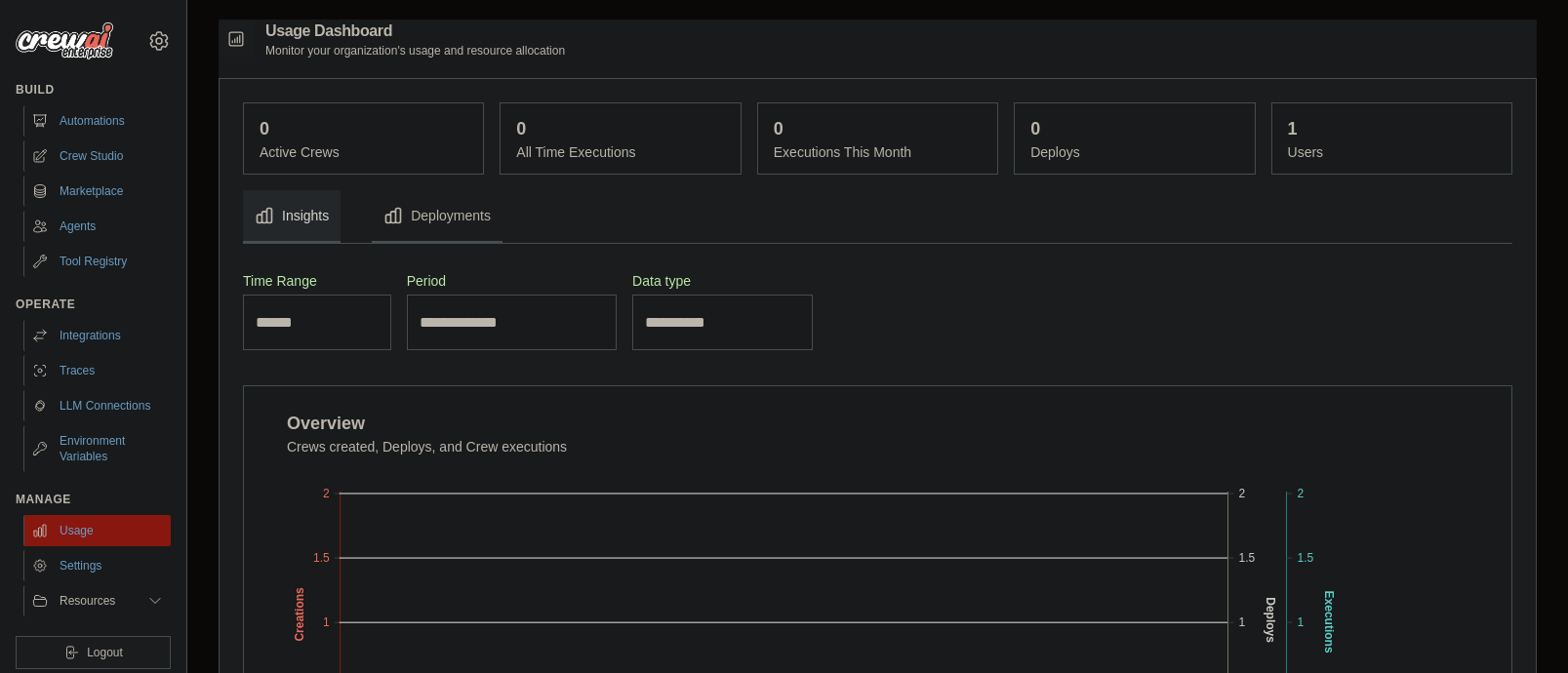 click on "Insights" at bounding box center [292, 217] 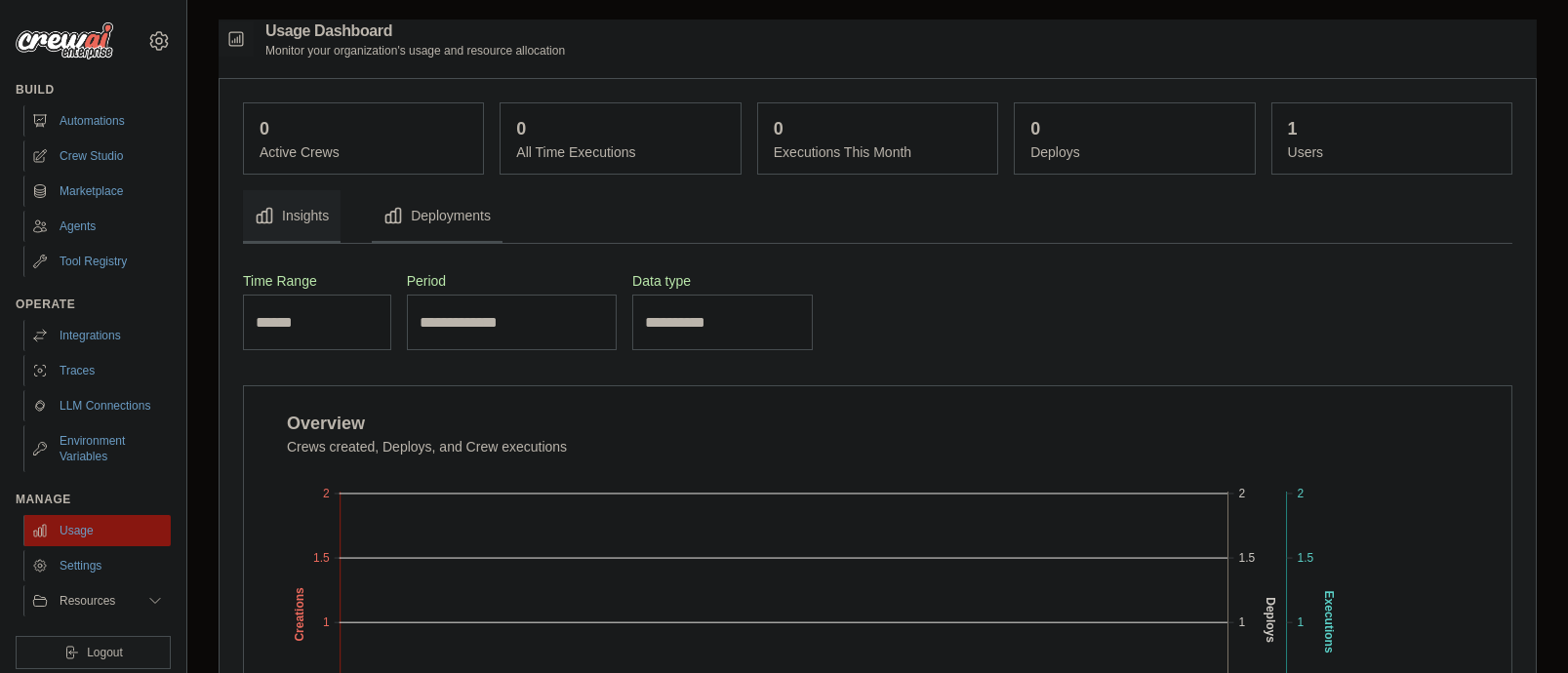 type 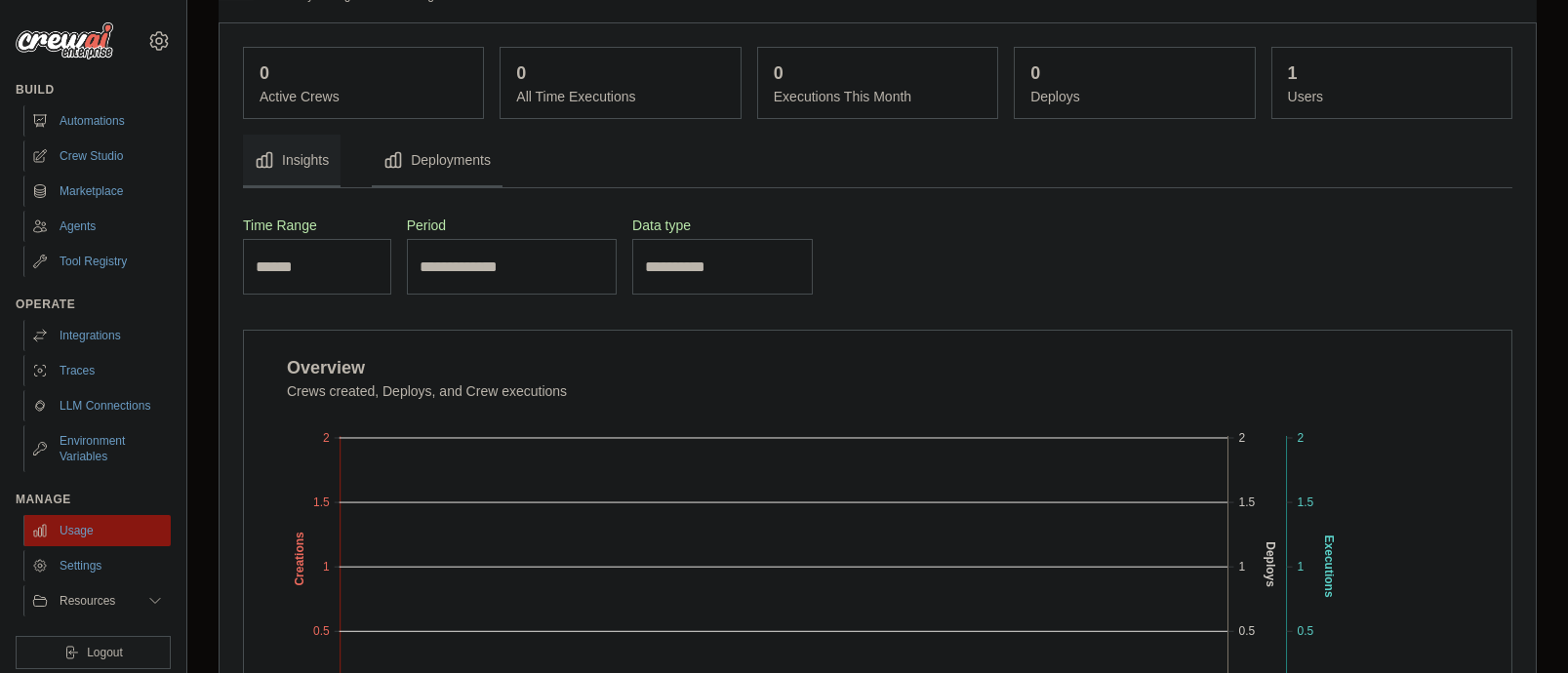 scroll, scrollTop: 0, scrollLeft: 0, axis: both 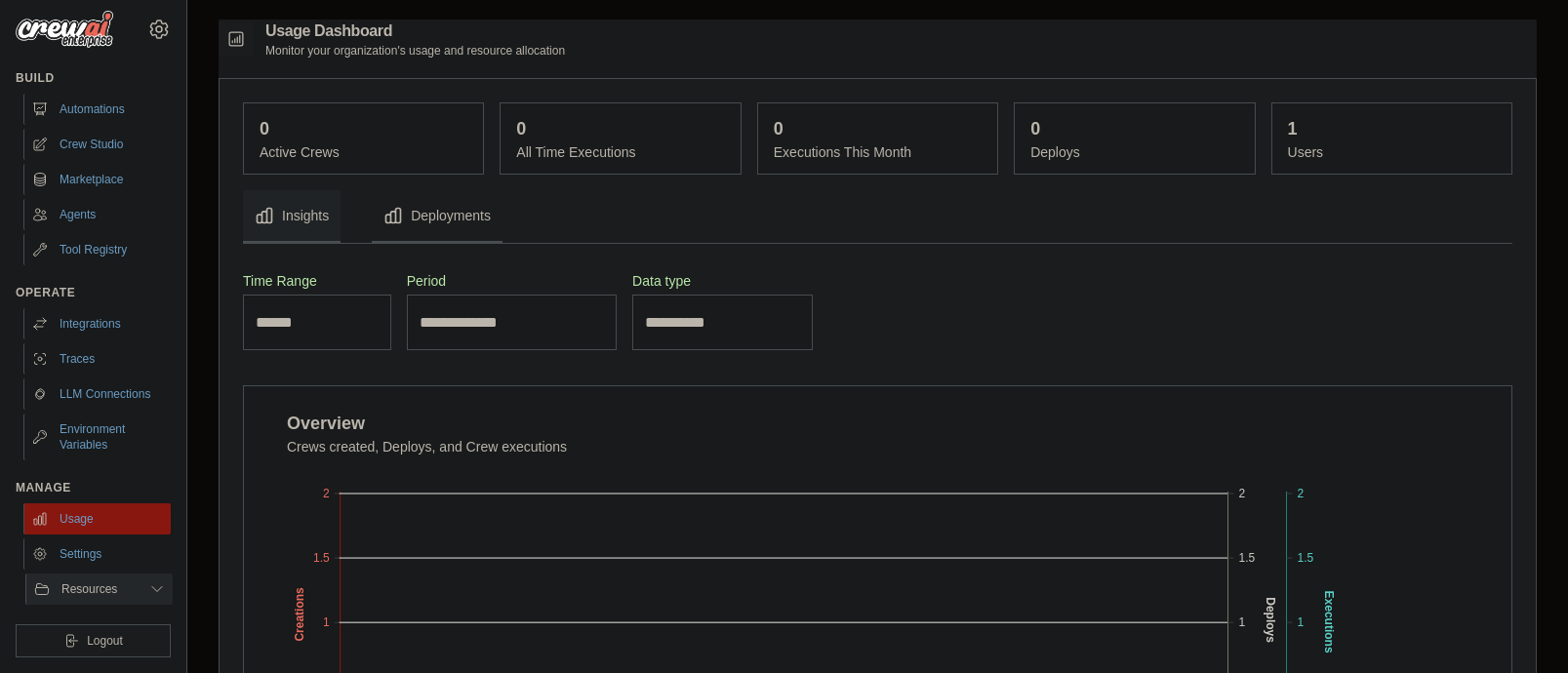 click on "Resources" at bounding box center (89, 589) 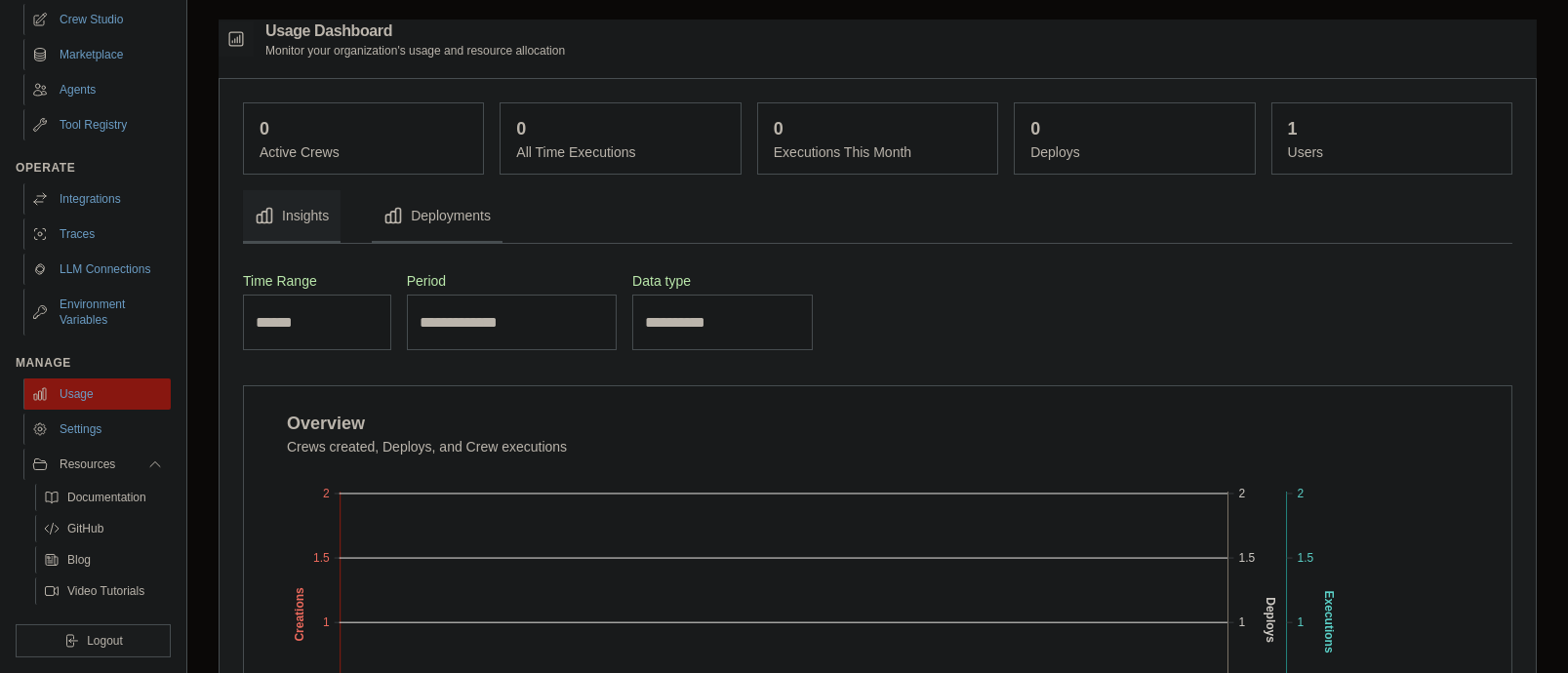 scroll, scrollTop: 438, scrollLeft: 0, axis: vertical 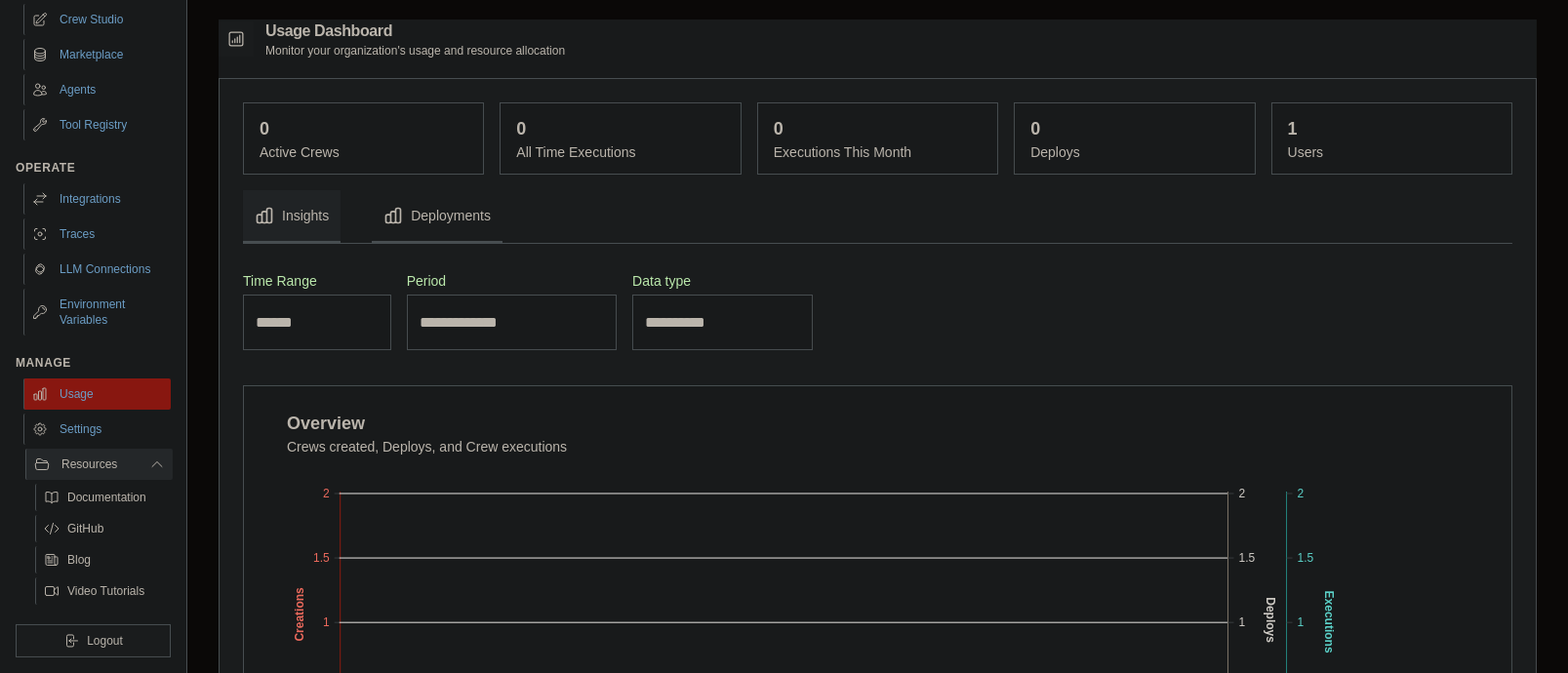 click 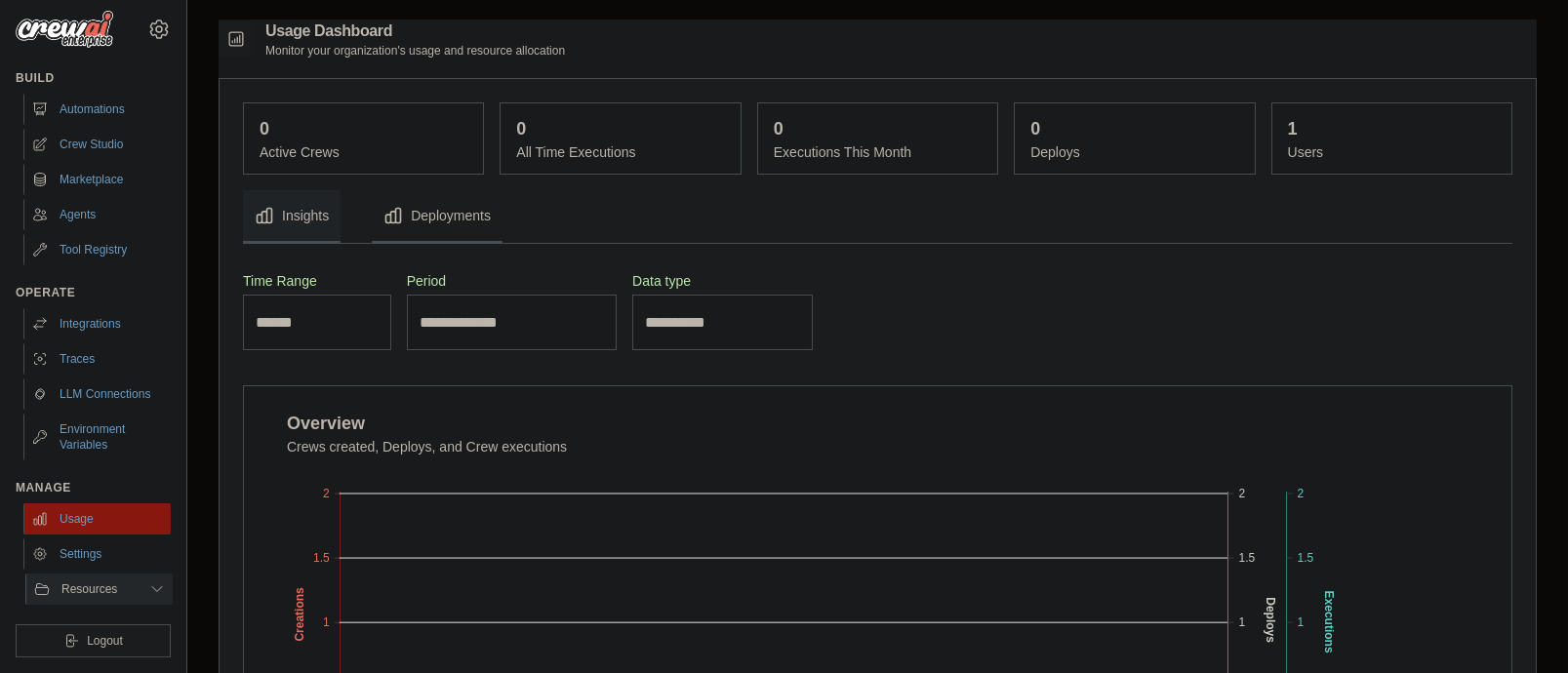 scroll, scrollTop: 266, scrollLeft: 0, axis: vertical 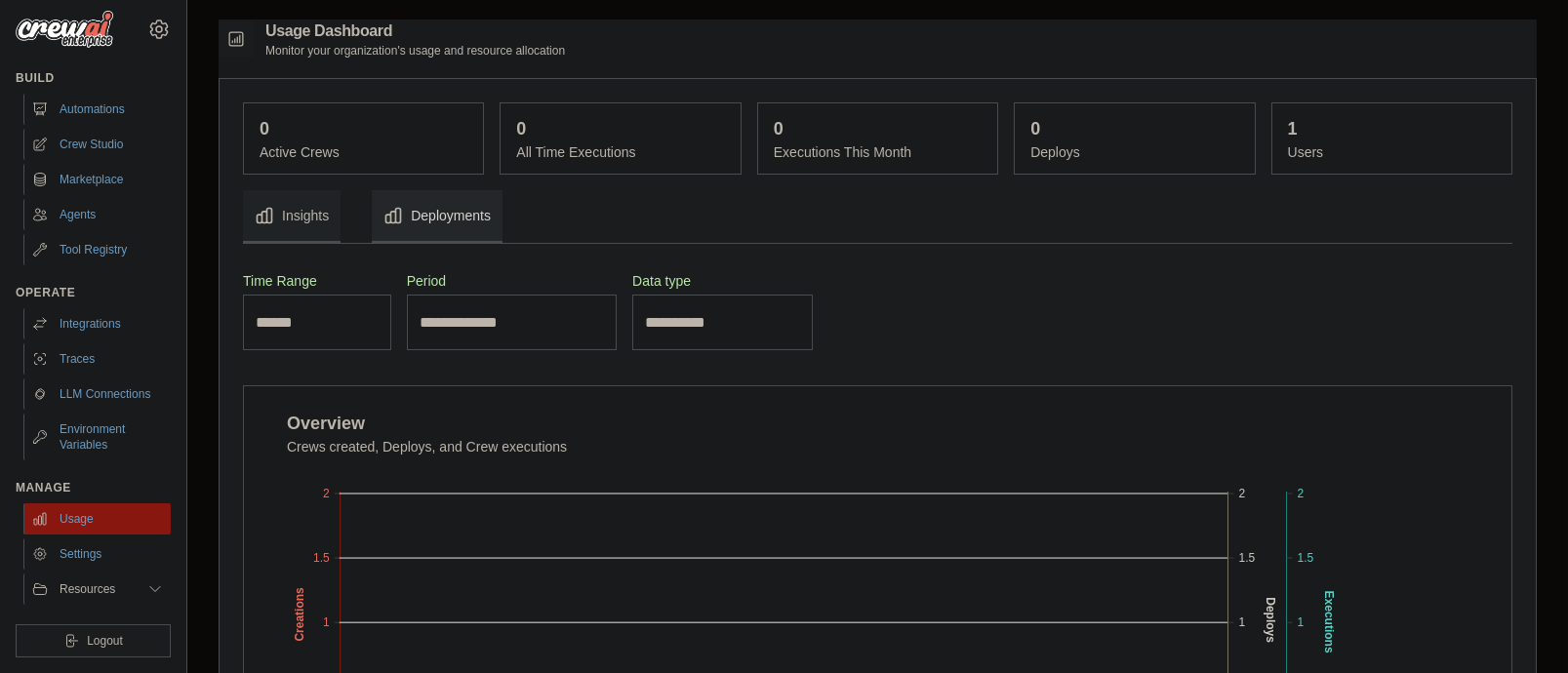 click on "Deployments" at bounding box center [437, 217] 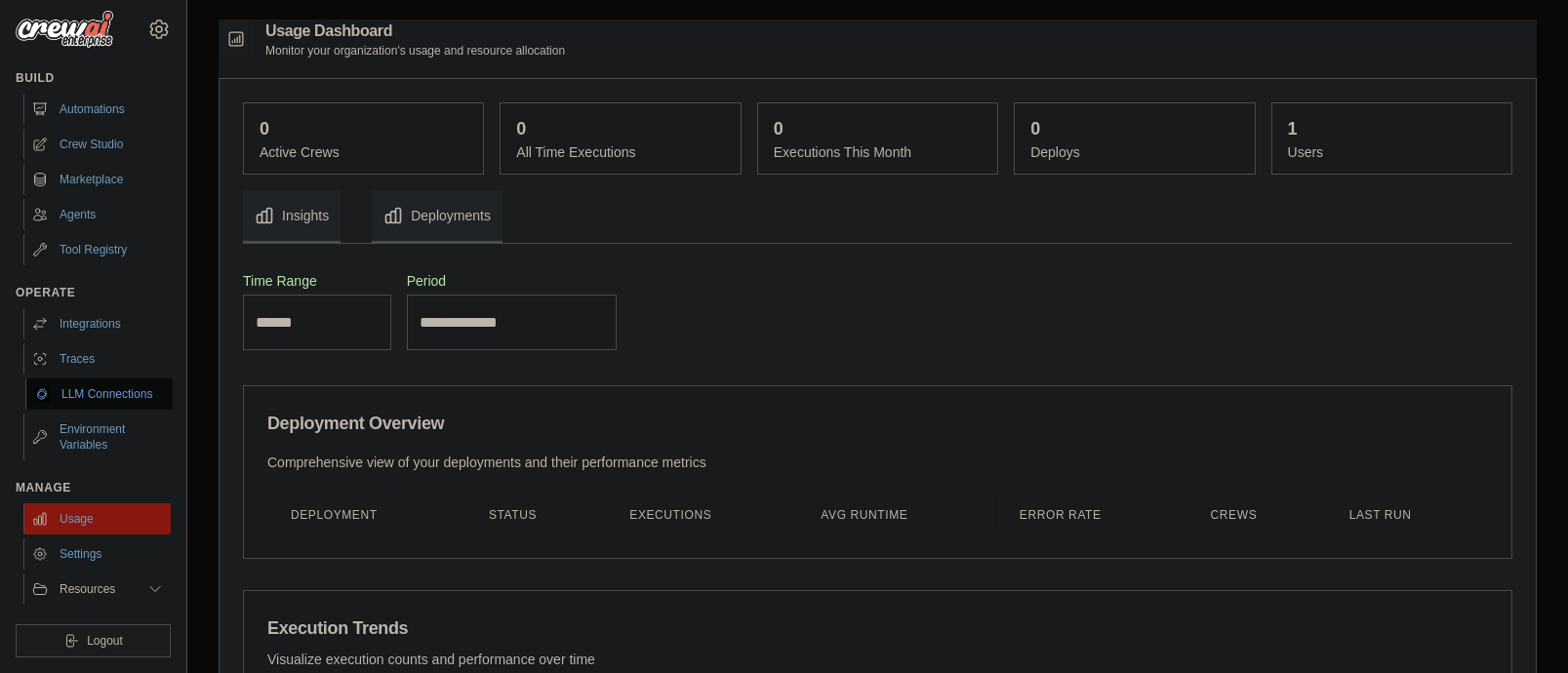 click on "LLM Connections" at bounding box center (99, 394) 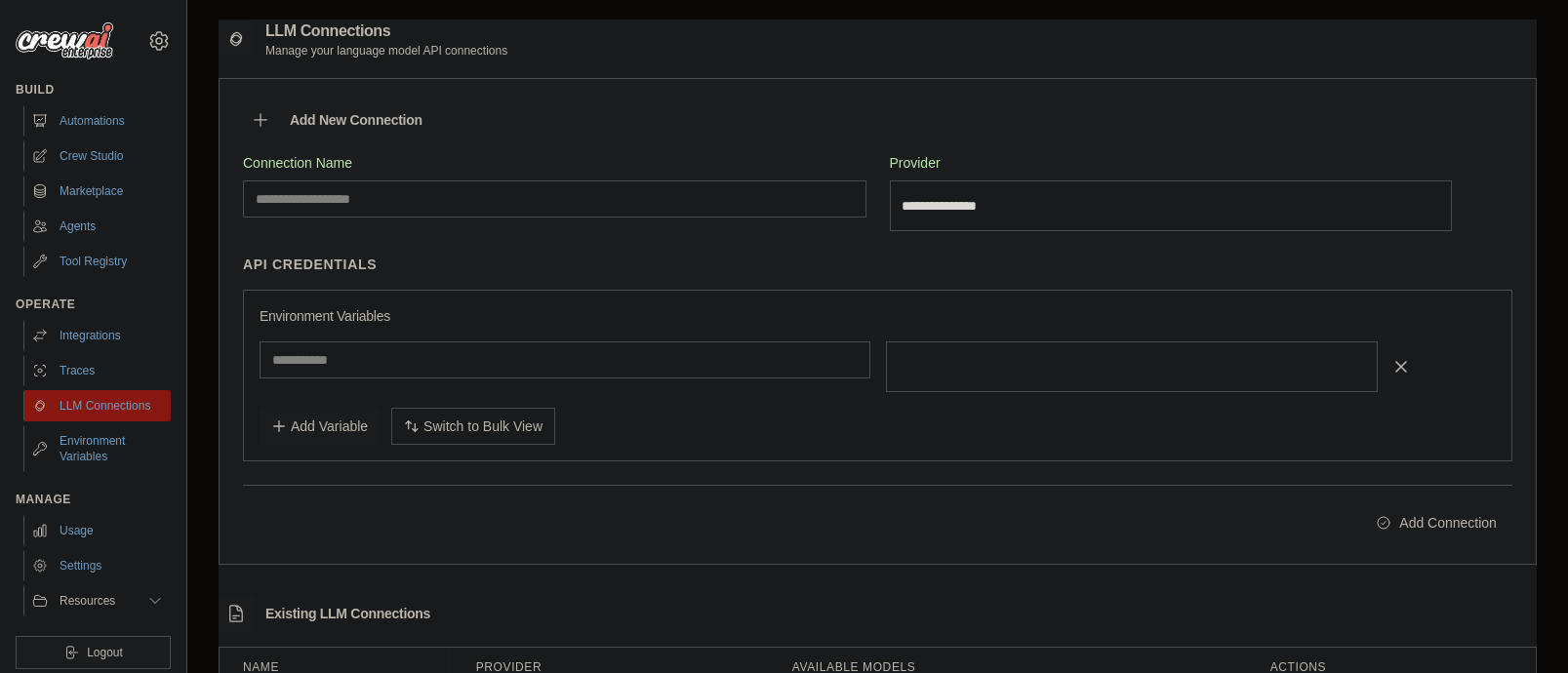 click on "**********" at bounding box center [1171, 206] 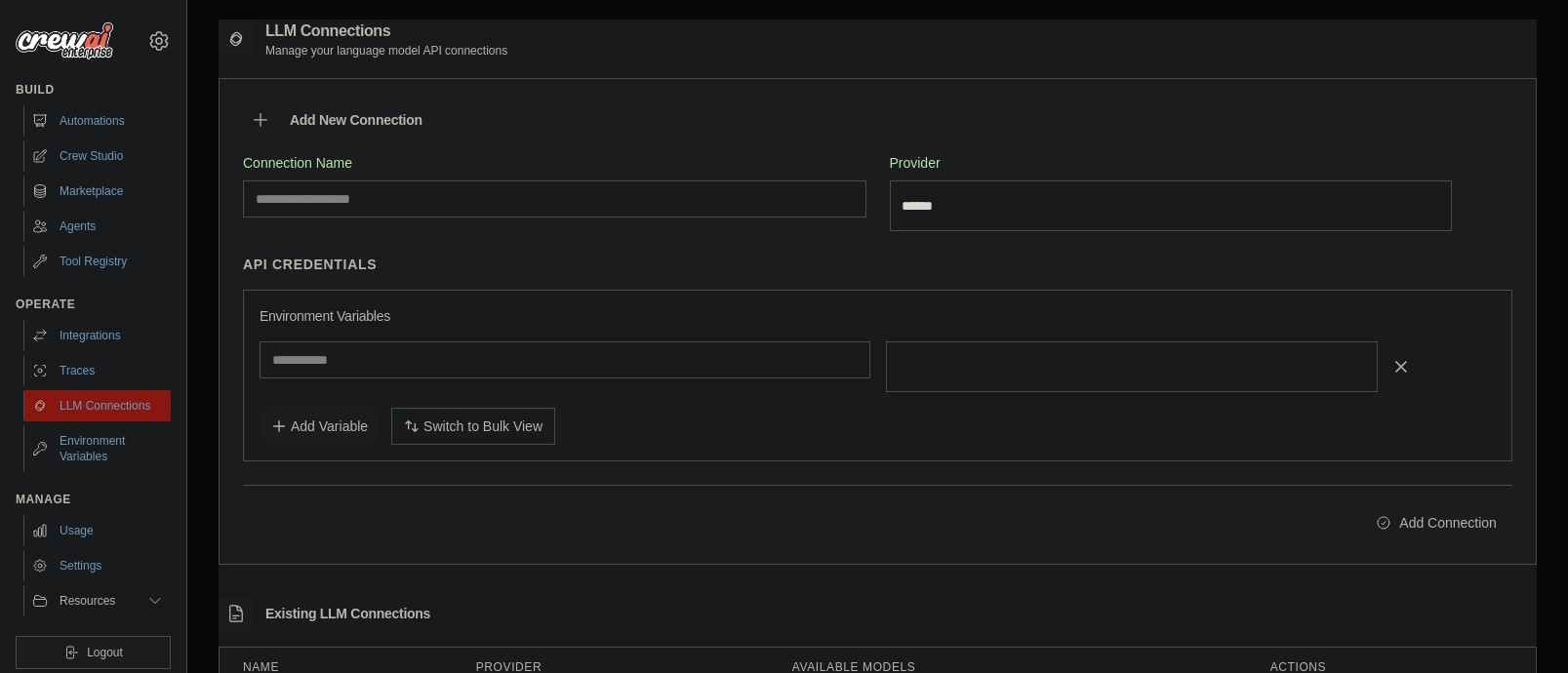 click on "**********" at bounding box center (1171, 206) 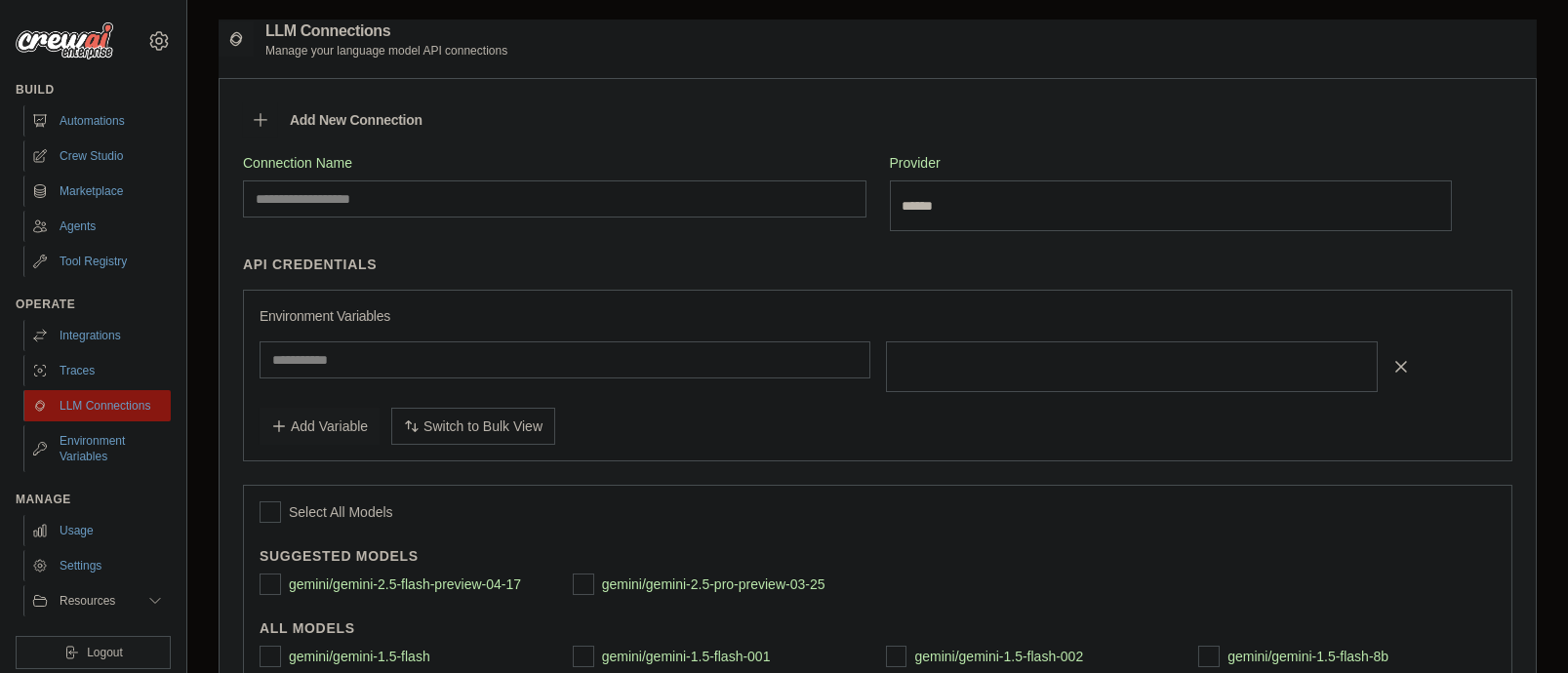 click on "Connection Name" at bounding box center [554, 199] 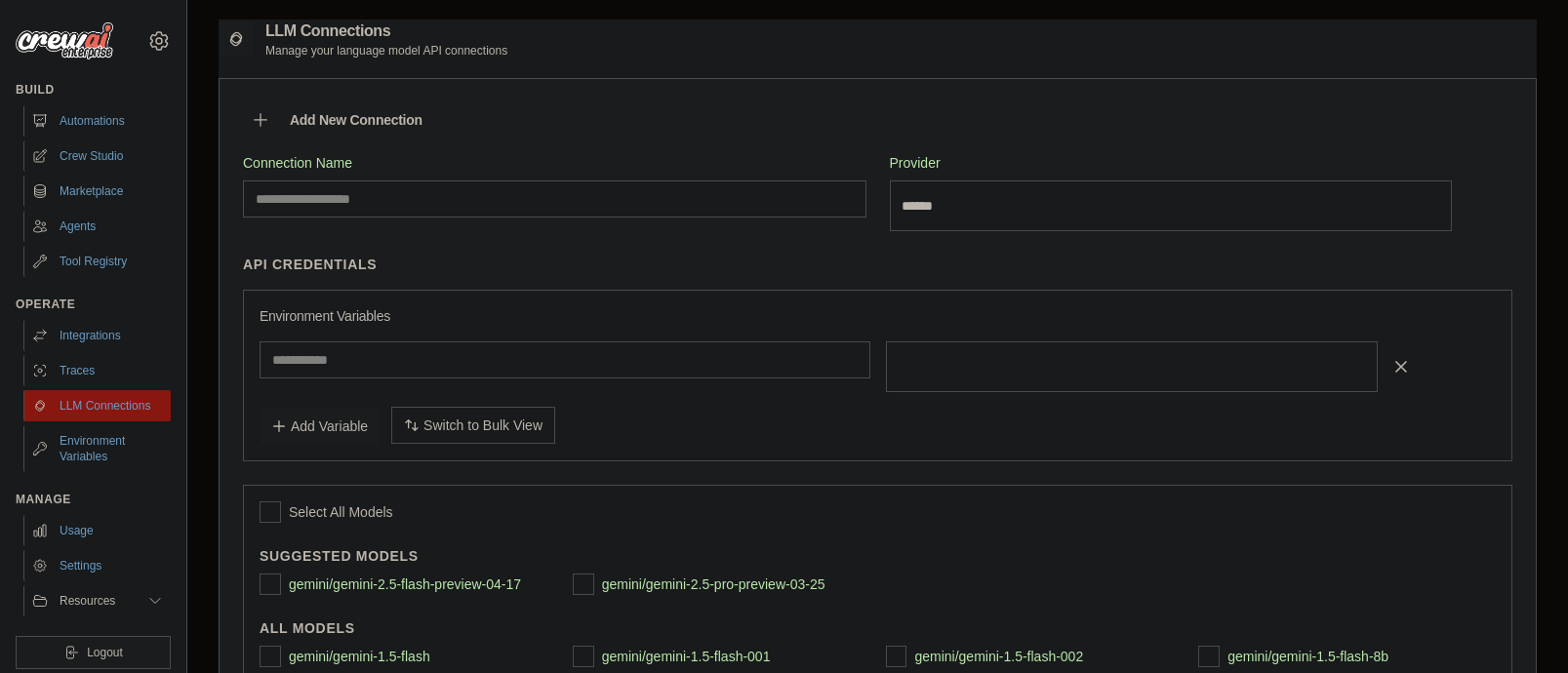 click on "Switch to Bulk View" at bounding box center [483, 425] 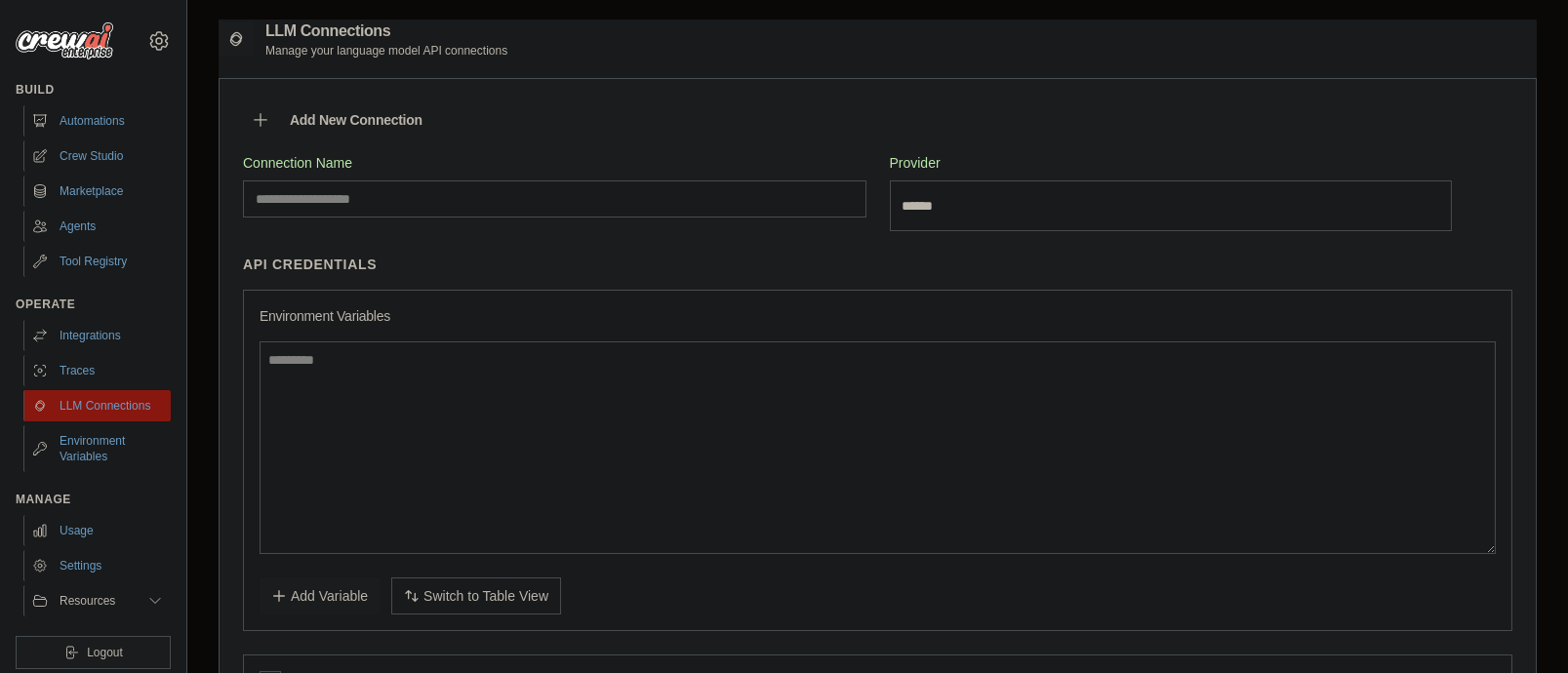 type 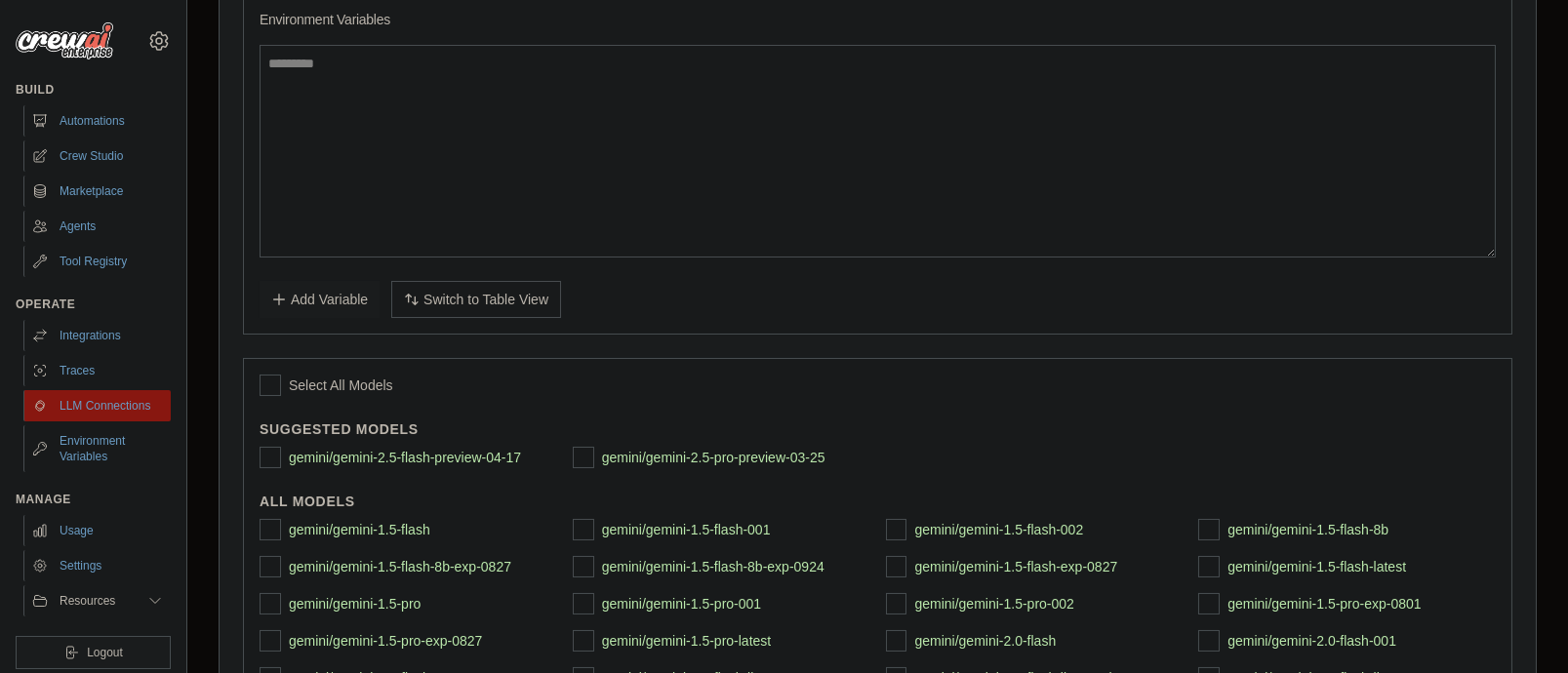 scroll, scrollTop: 414, scrollLeft: 0, axis: vertical 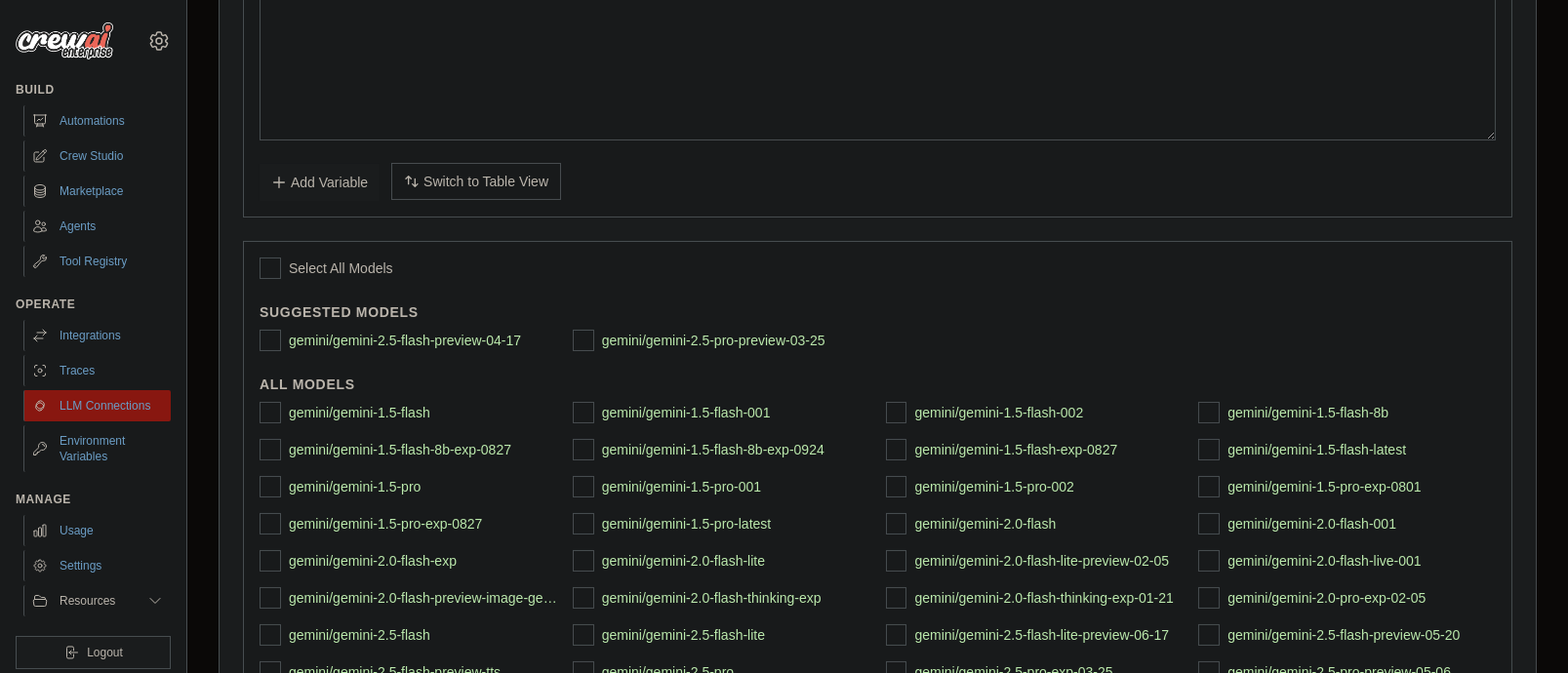 click on "Switch to Bulk View
Switch to Table View" at bounding box center [476, 181] 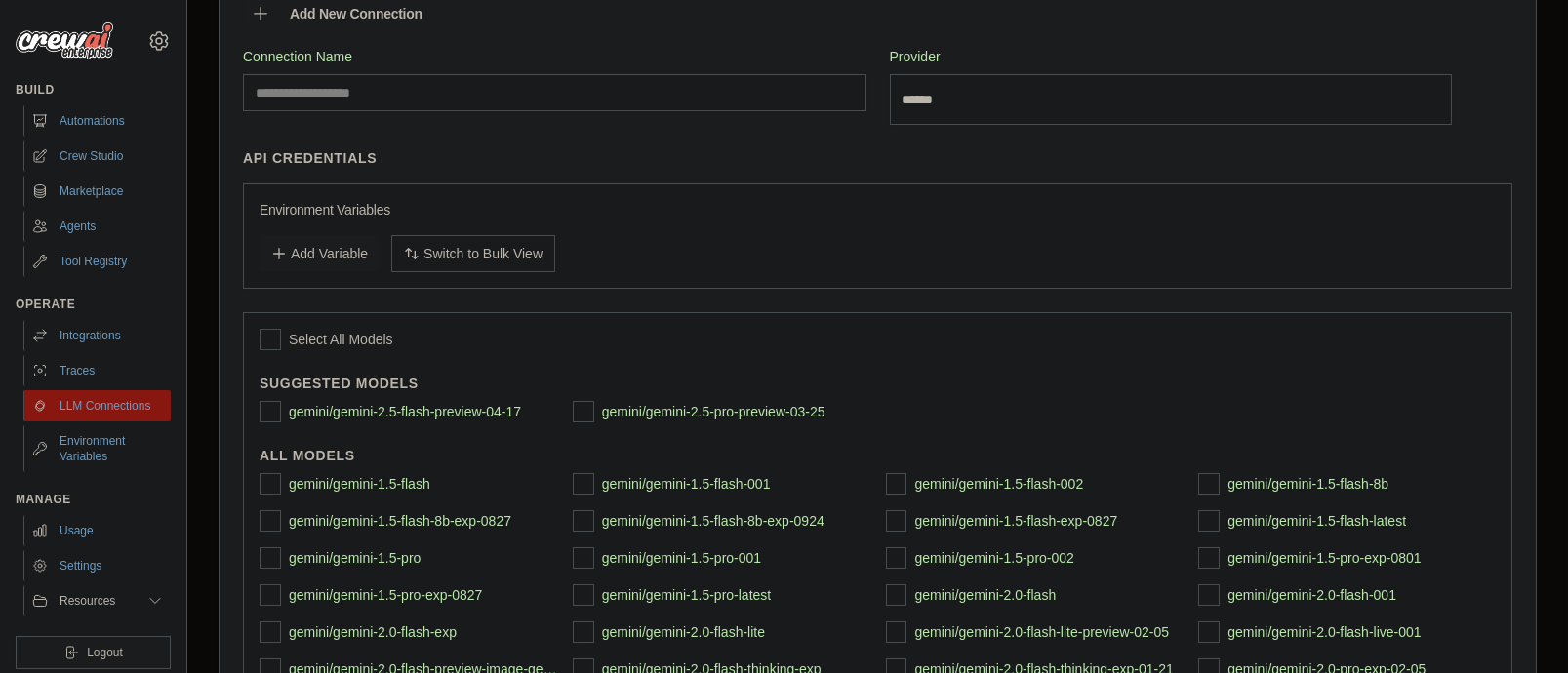 scroll, scrollTop: 103, scrollLeft: 0, axis: vertical 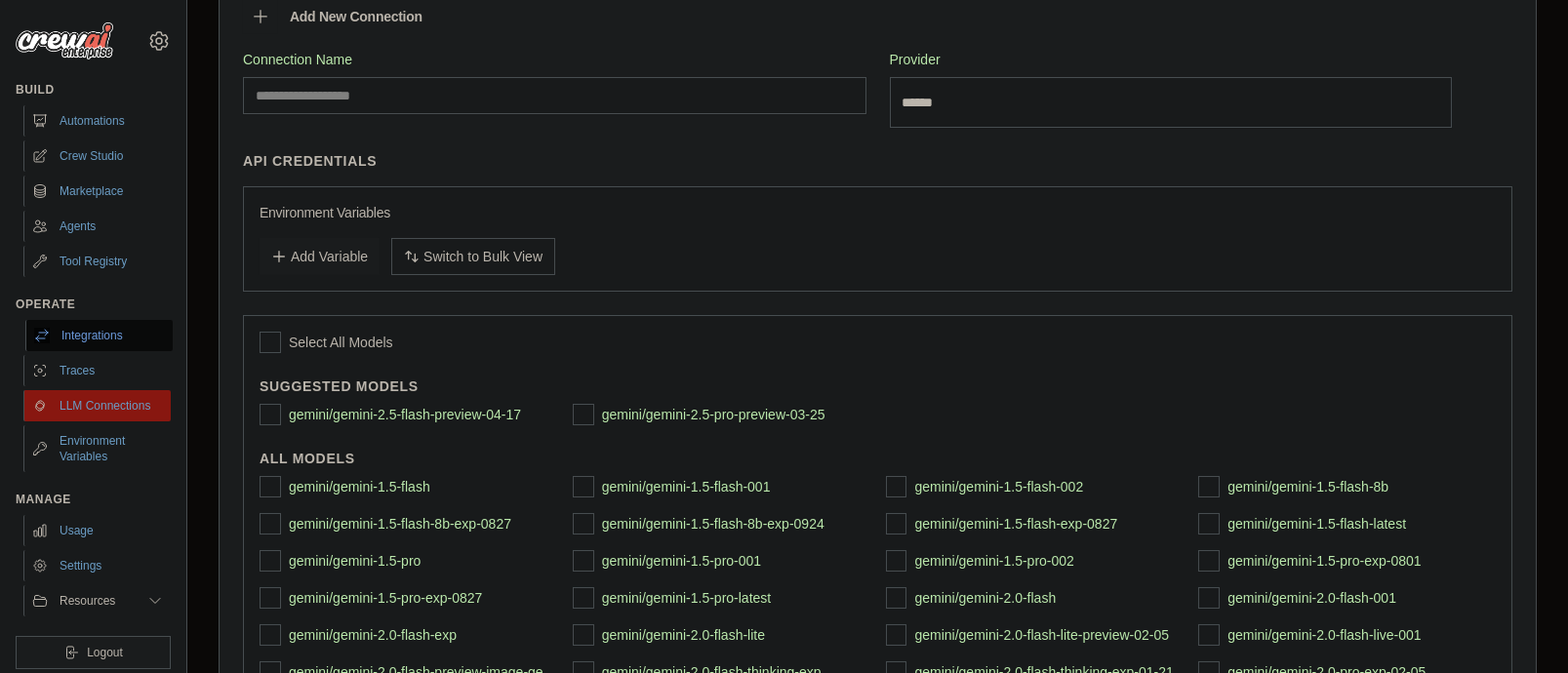 click on "Integrations" at bounding box center [99, 336] 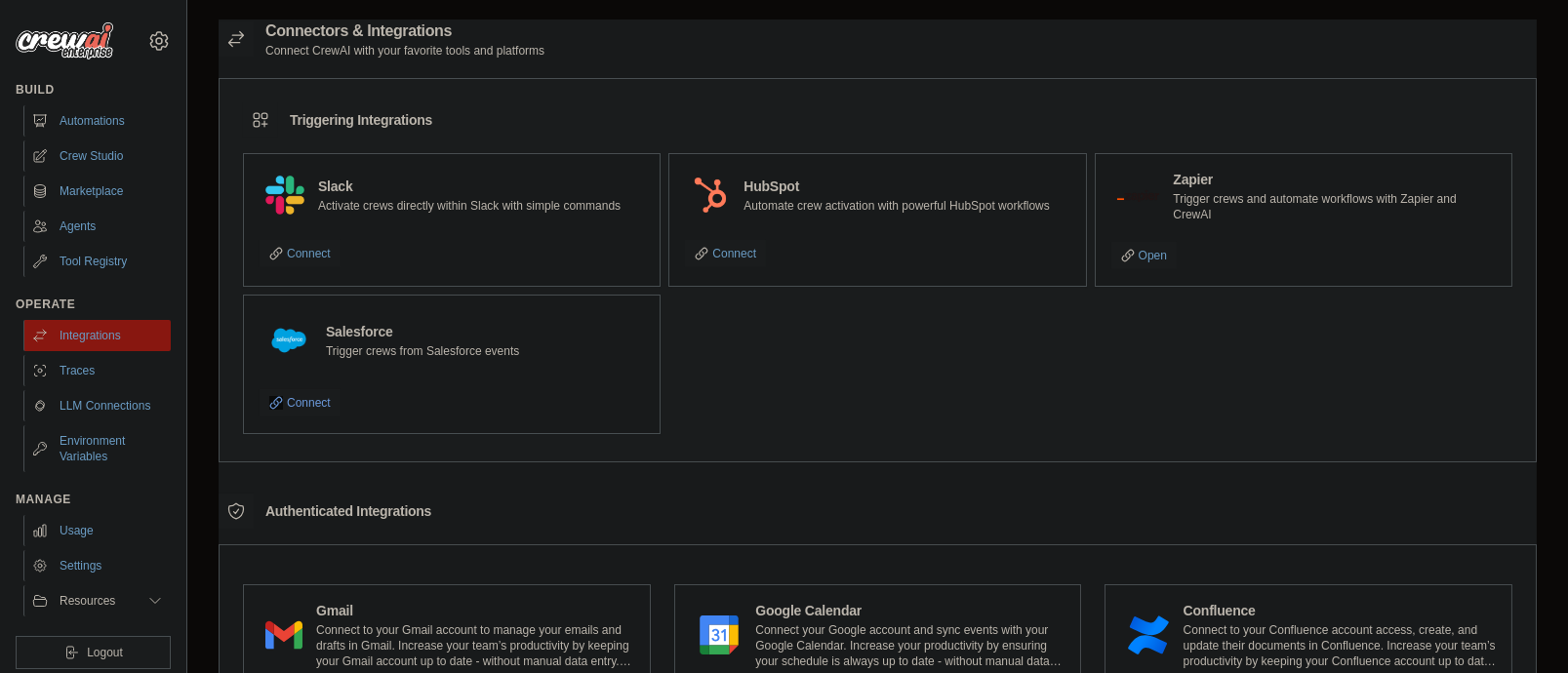 click on "Connect" at bounding box center [300, 403] 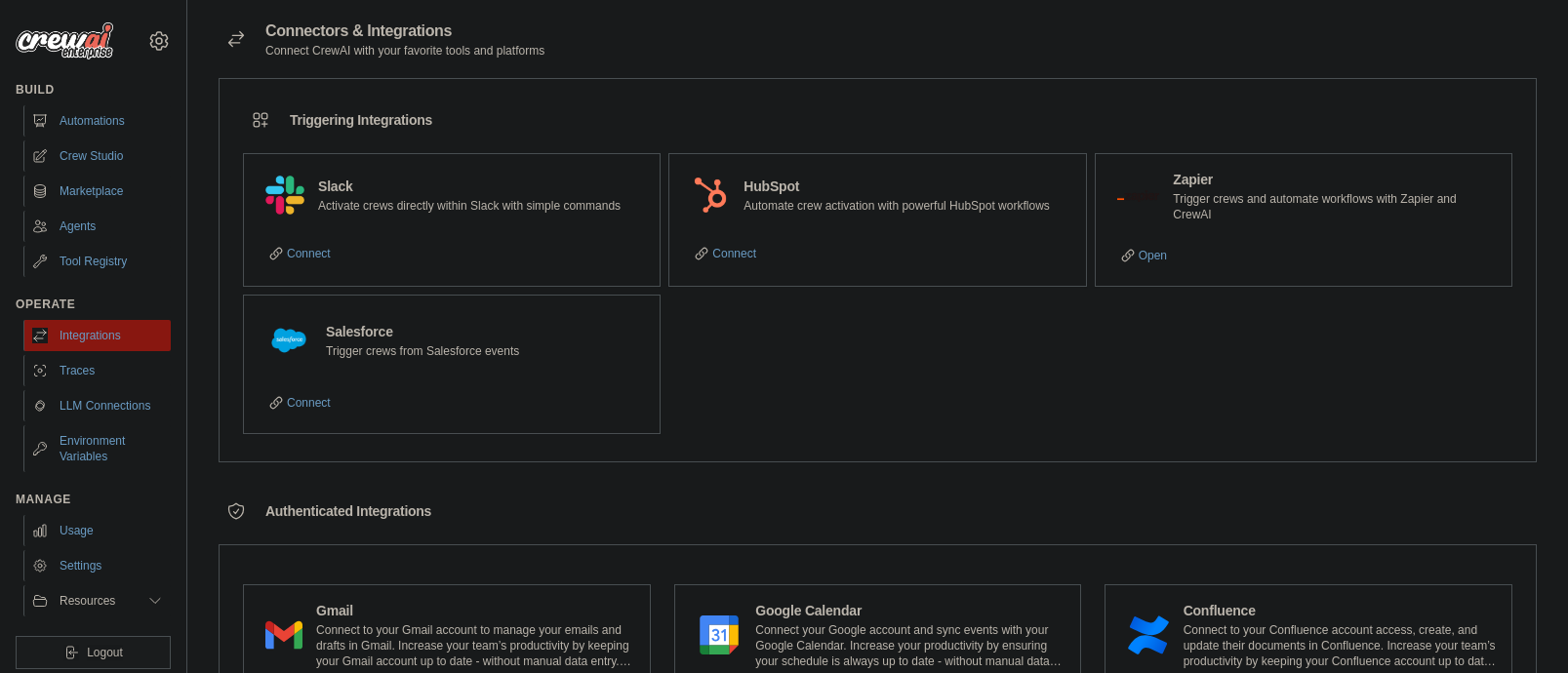 scroll, scrollTop: 0, scrollLeft: 0, axis: both 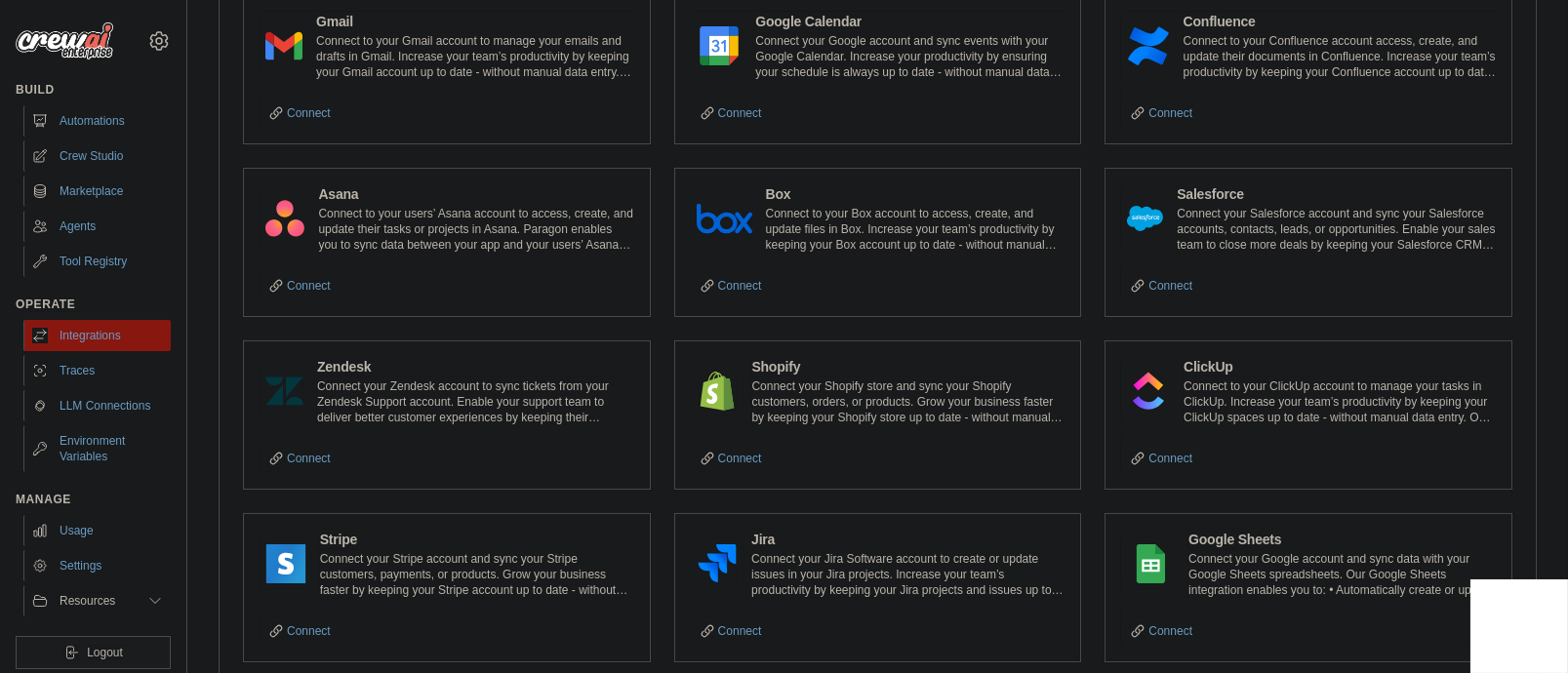 click on "Authenticated Integrations
Gmail
Connect to your Gmail account to manage your emails and drafts in Gmail. Increase your team’s productivity by keeping your Gmail account up to date - without manual data entry.
Our Gmail integration enables you to:
• Send email and drafts from your Gmail account
• Read and extract data from incoming emails in your Gmail account inbox
• Receive notifications upon receiving mail in your Gmail account inbox
Connect" at bounding box center (877, 550) 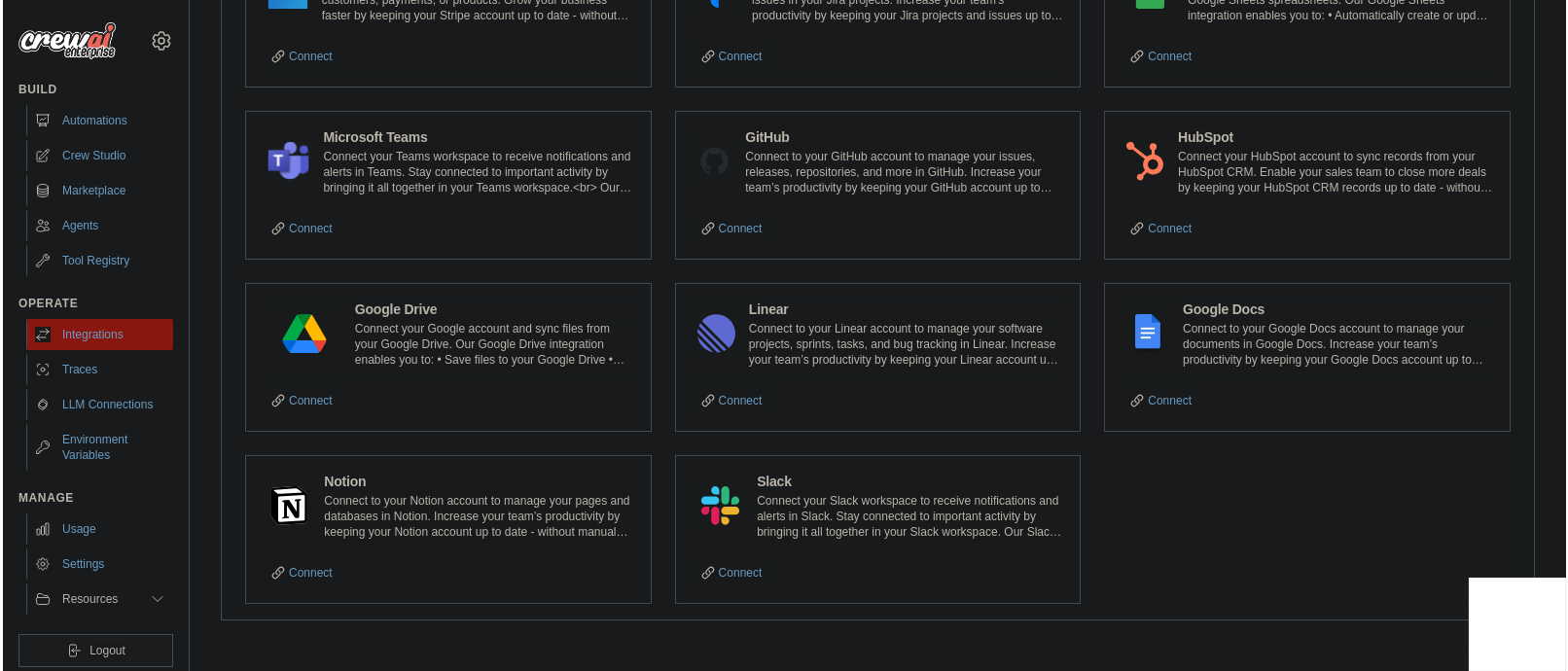 scroll, scrollTop: 1776, scrollLeft: 0, axis: vertical 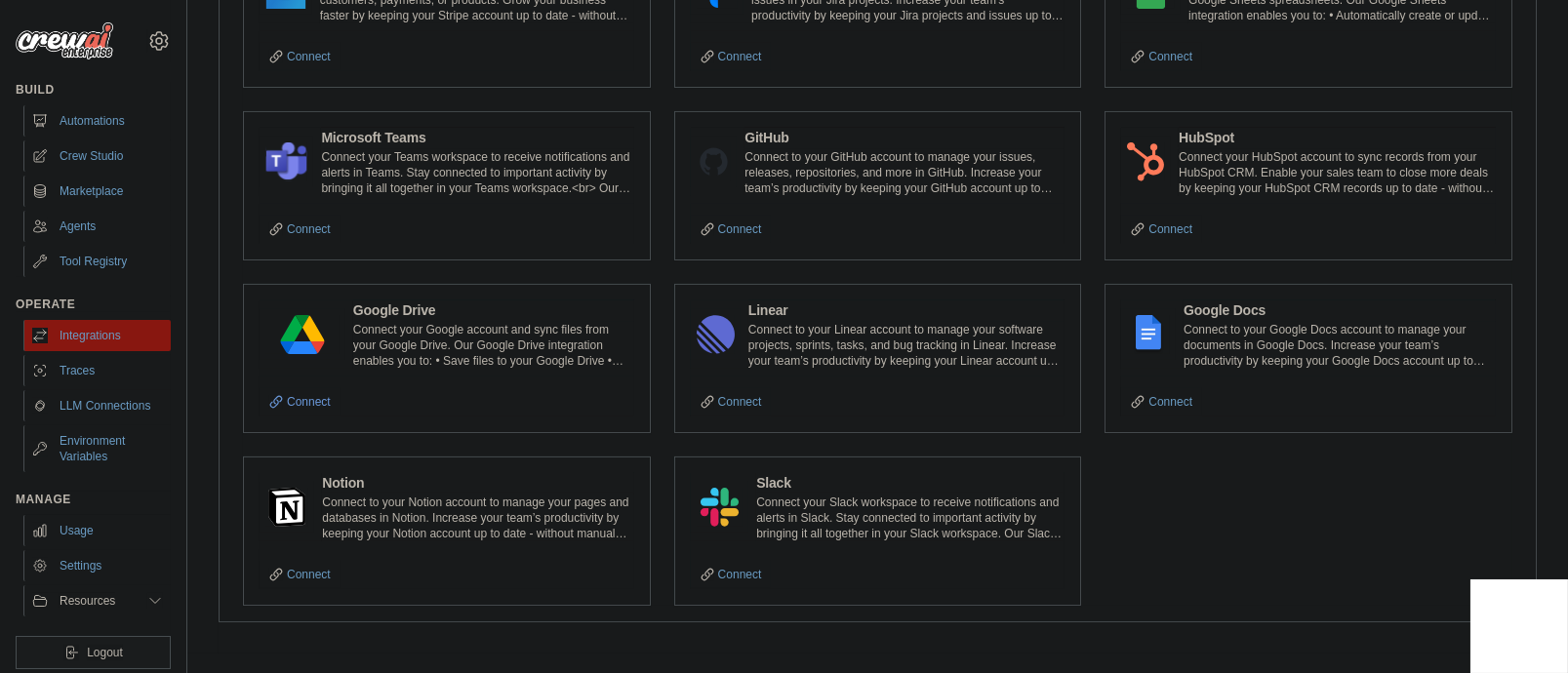 click on "Connect" at bounding box center (300, 402) 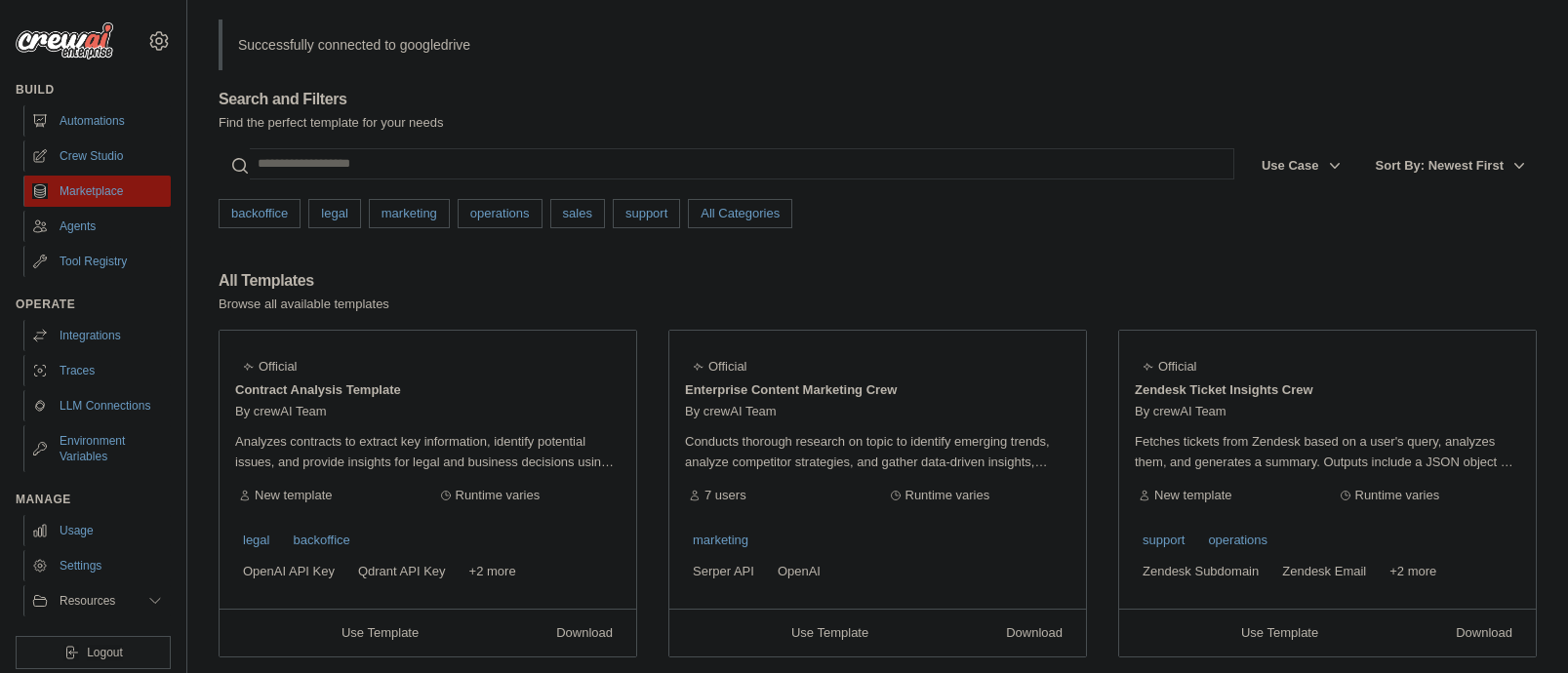 scroll, scrollTop: 0, scrollLeft: 0, axis: both 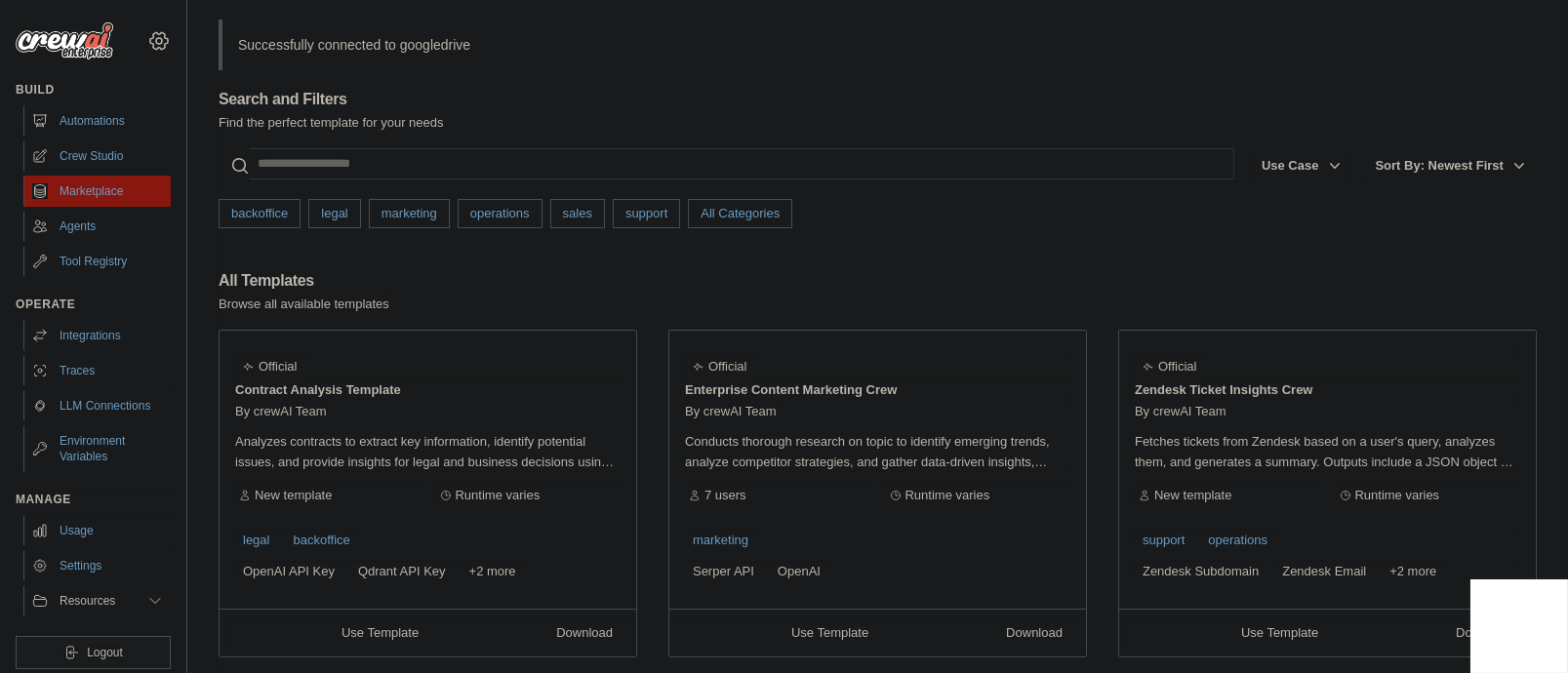 click 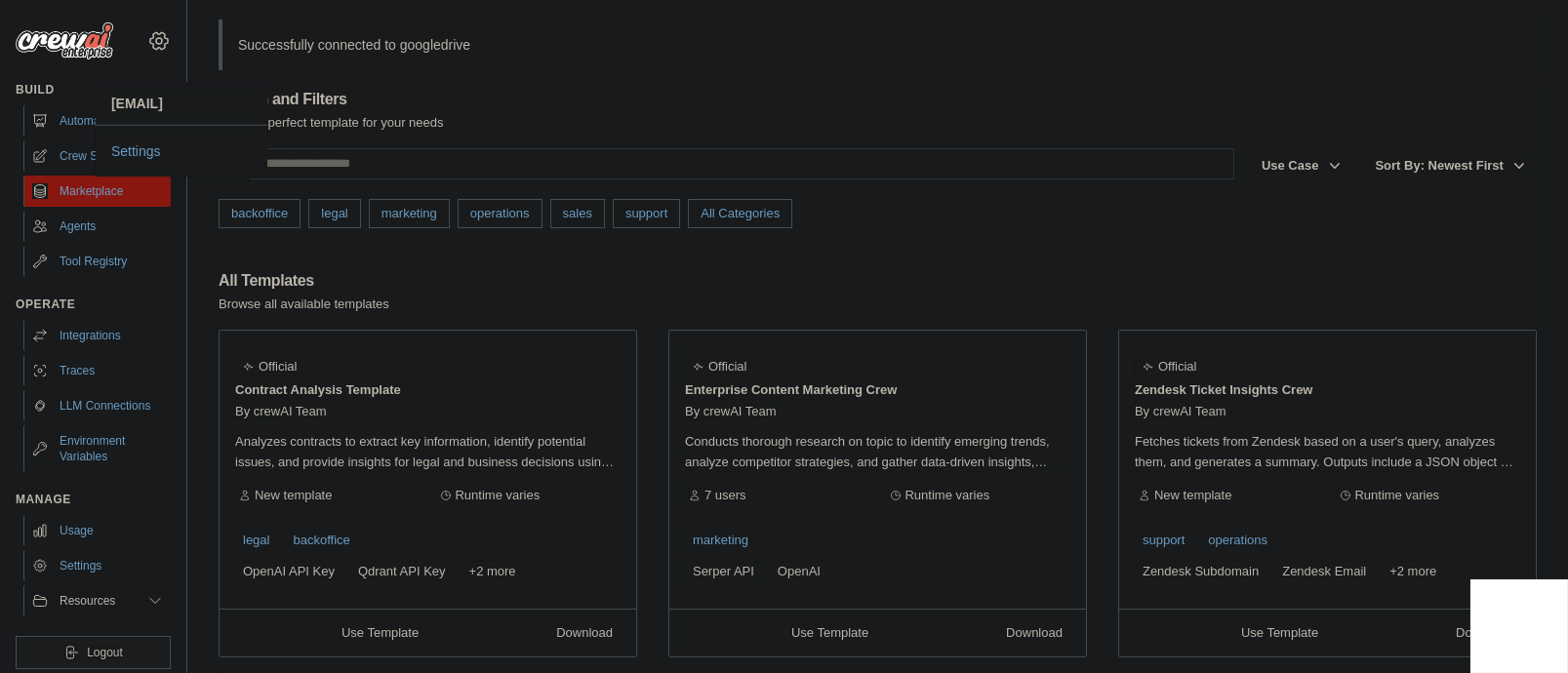 click 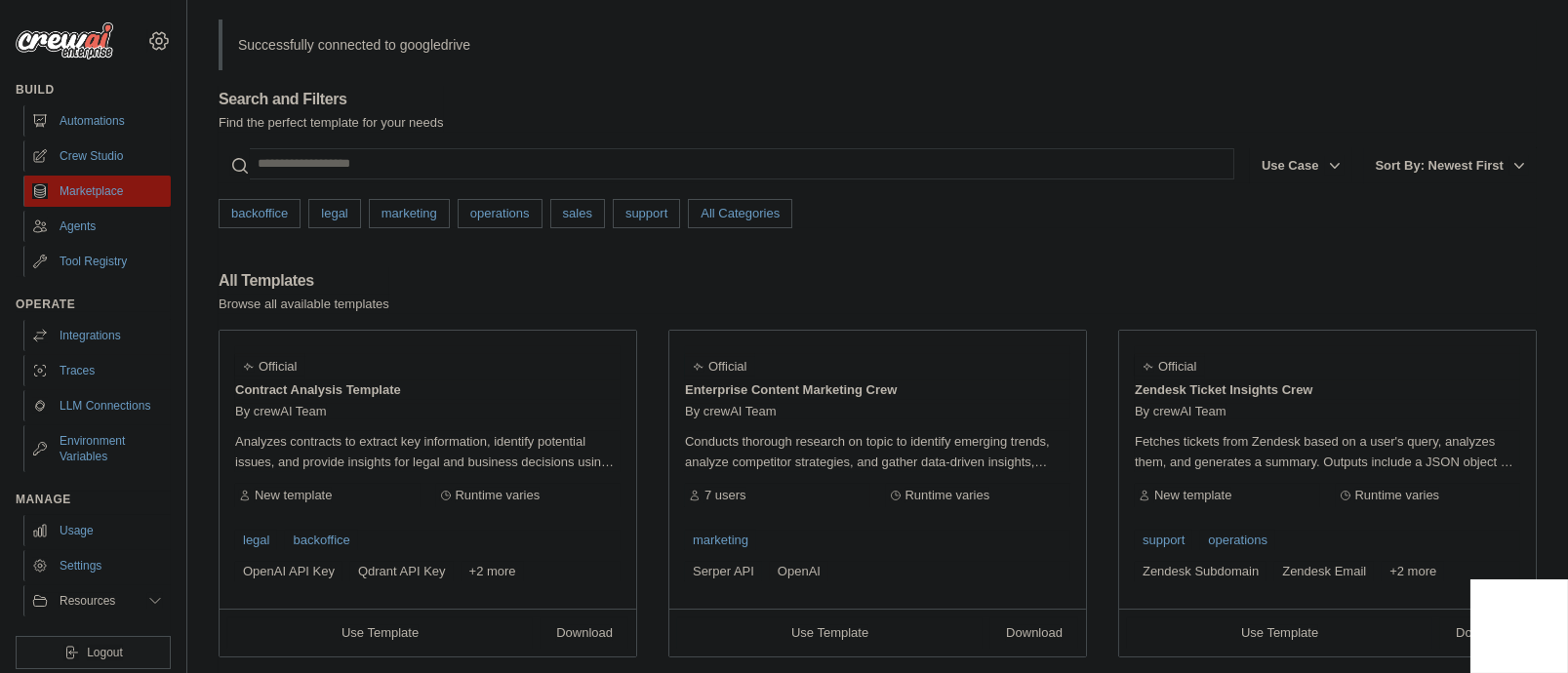 click 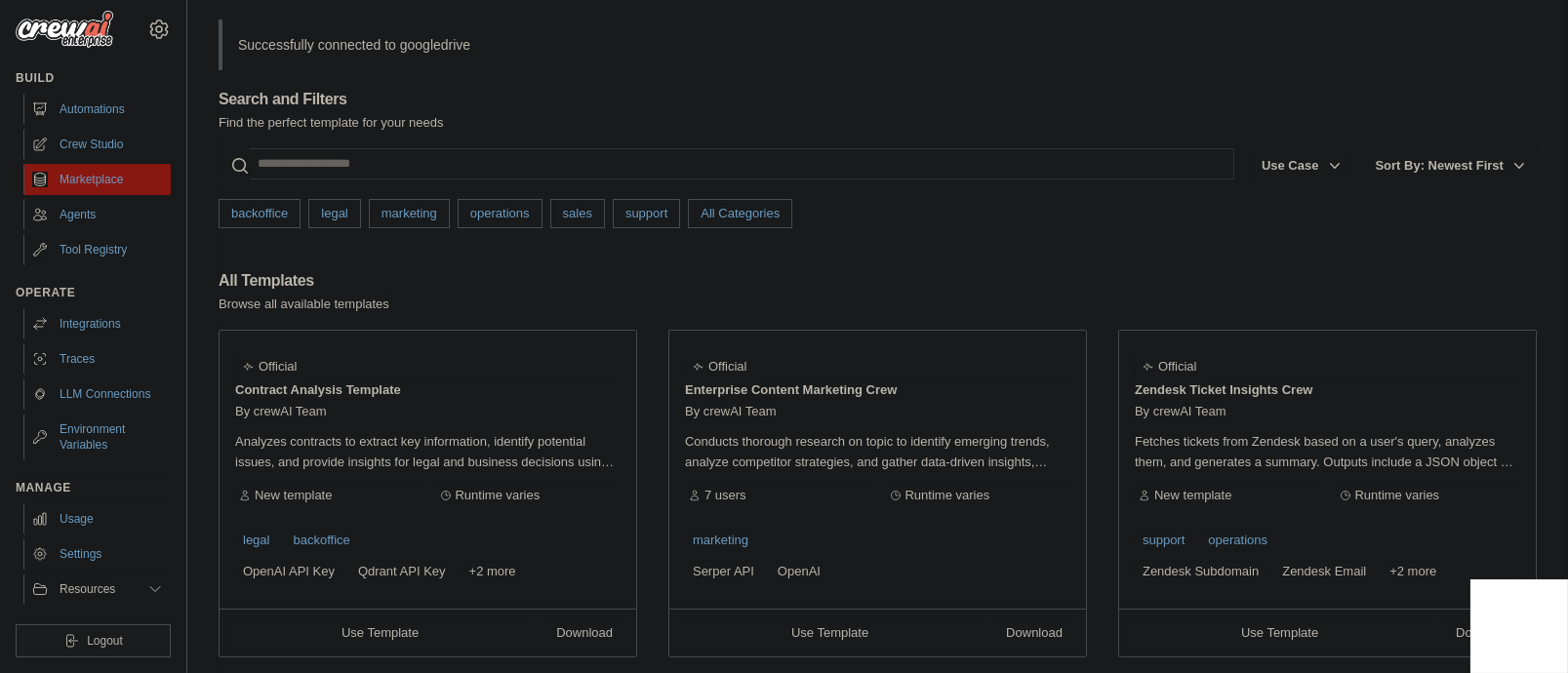 scroll, scrollTop: 266, scrollLeft: 0, axis: vertical 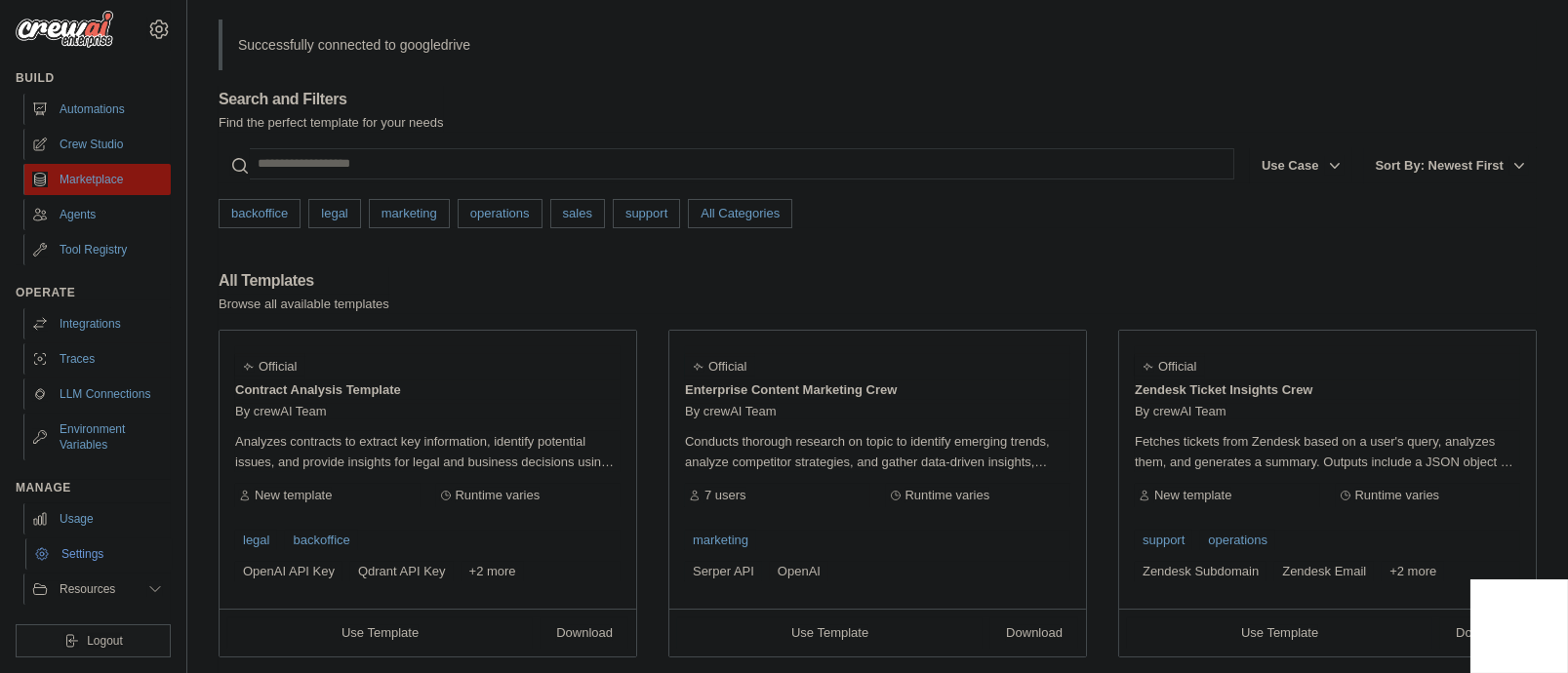 click on "Settings" at bounding box center (99, 554) 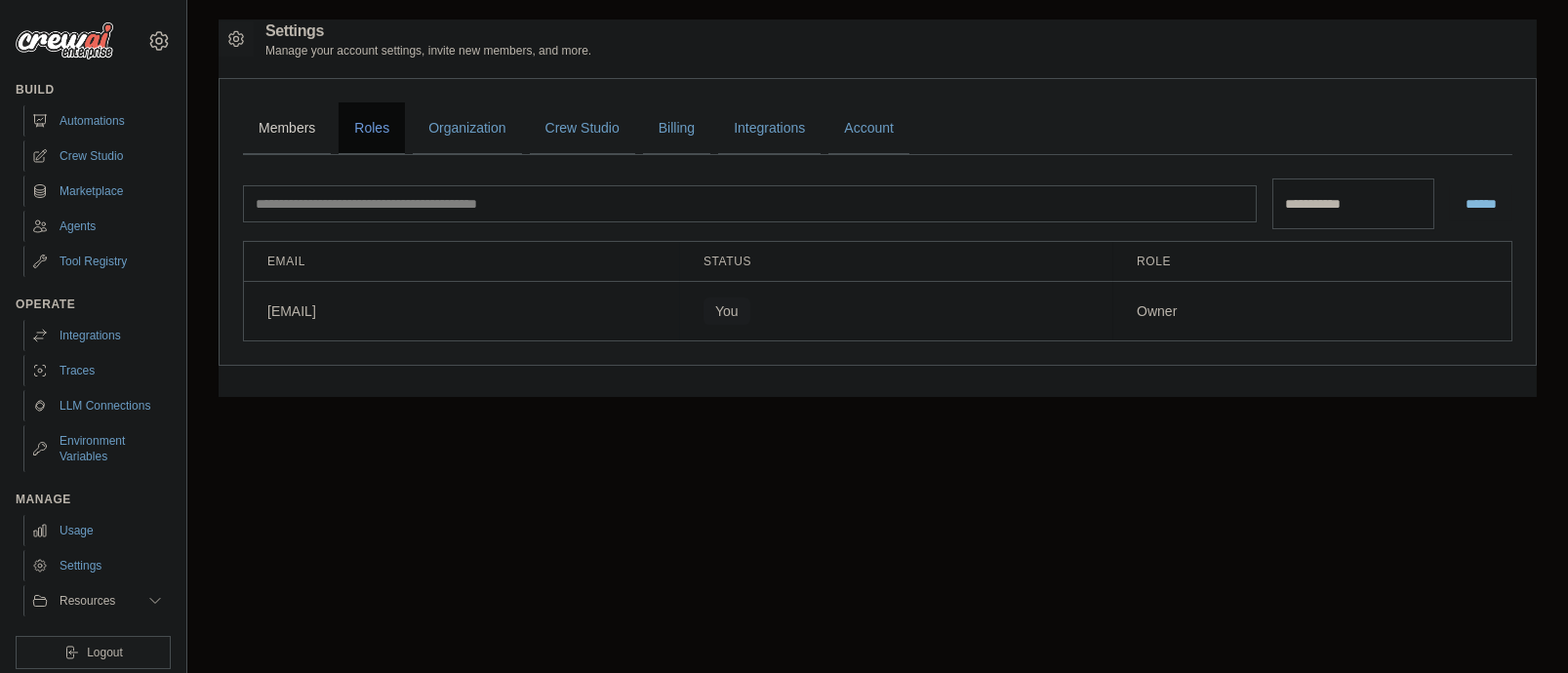 click on "Roles" at bounding box center (372, 129) 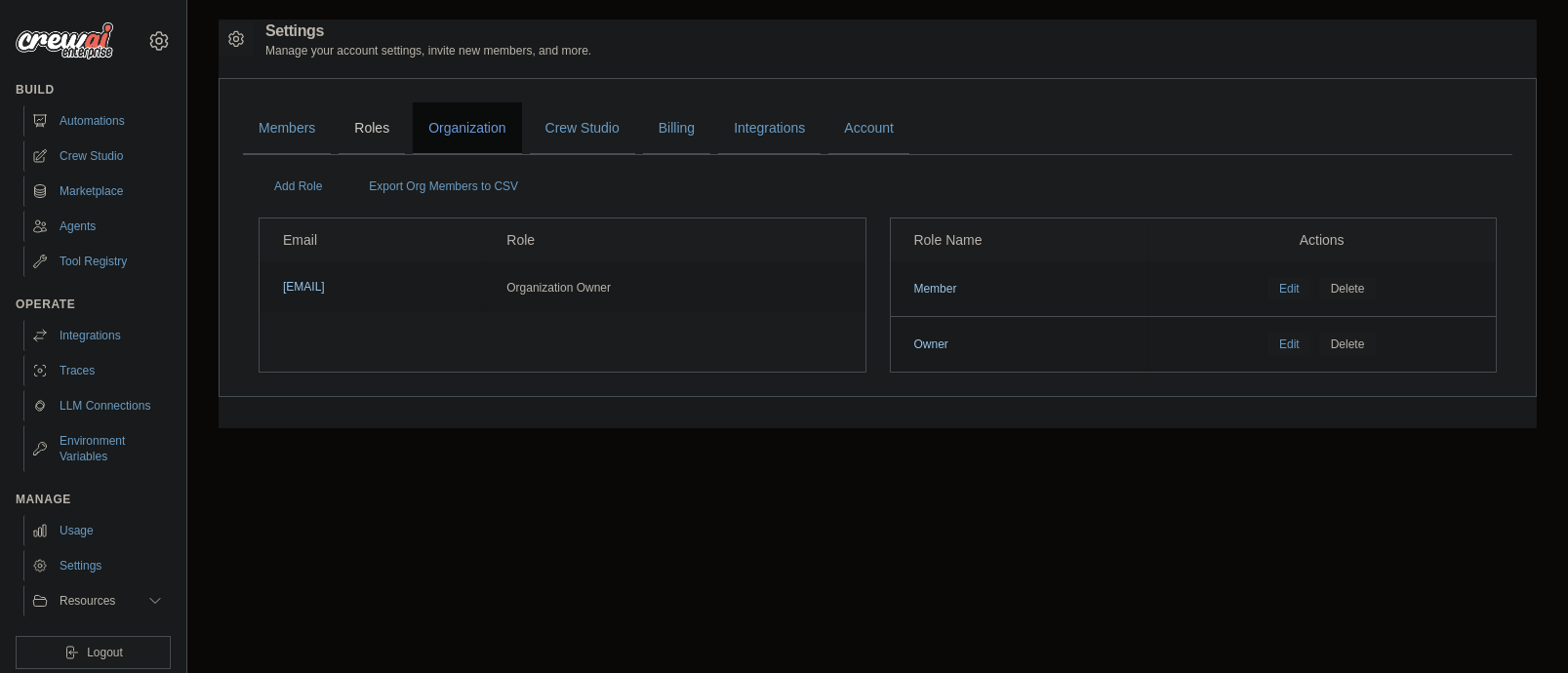 click on "Organization" at bounding box center [466, 129] 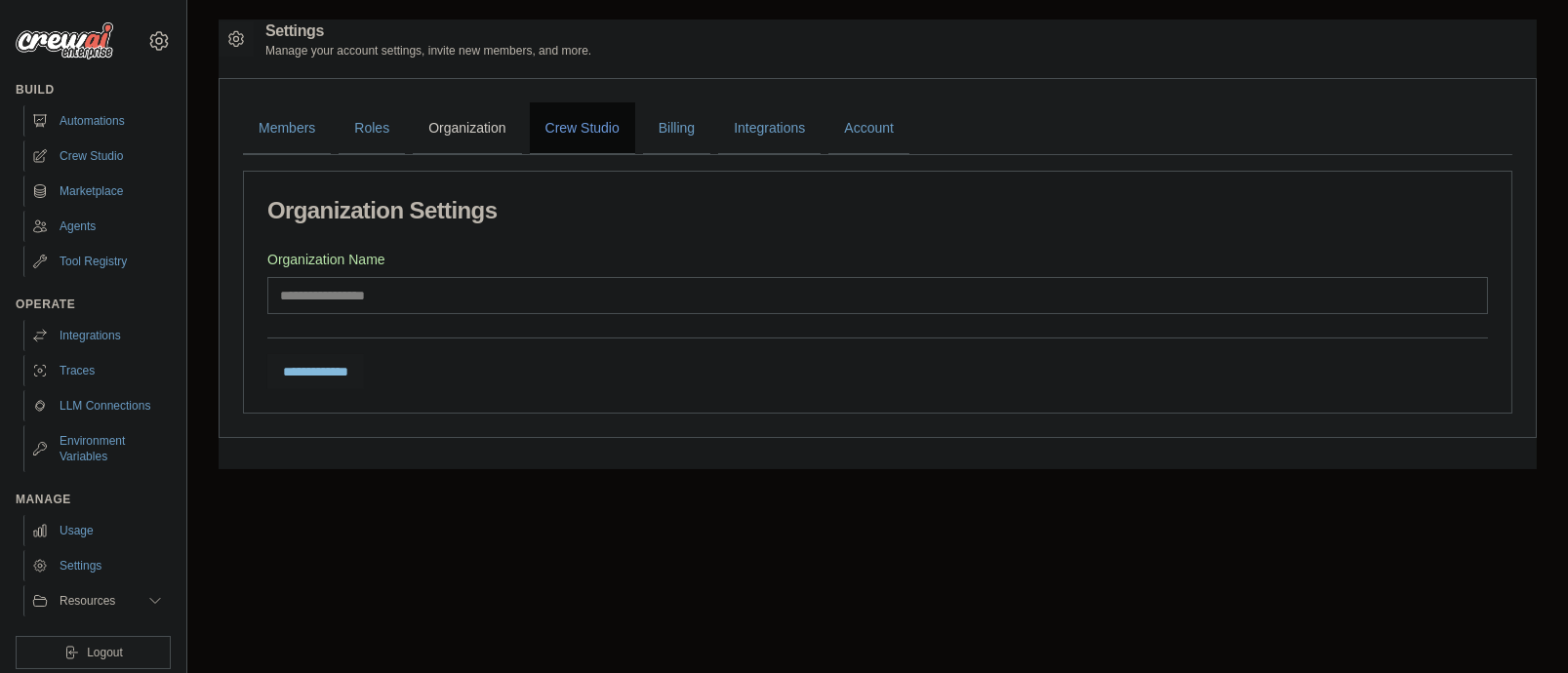 click on "Crew Studio" at bounding box center [583, 129] 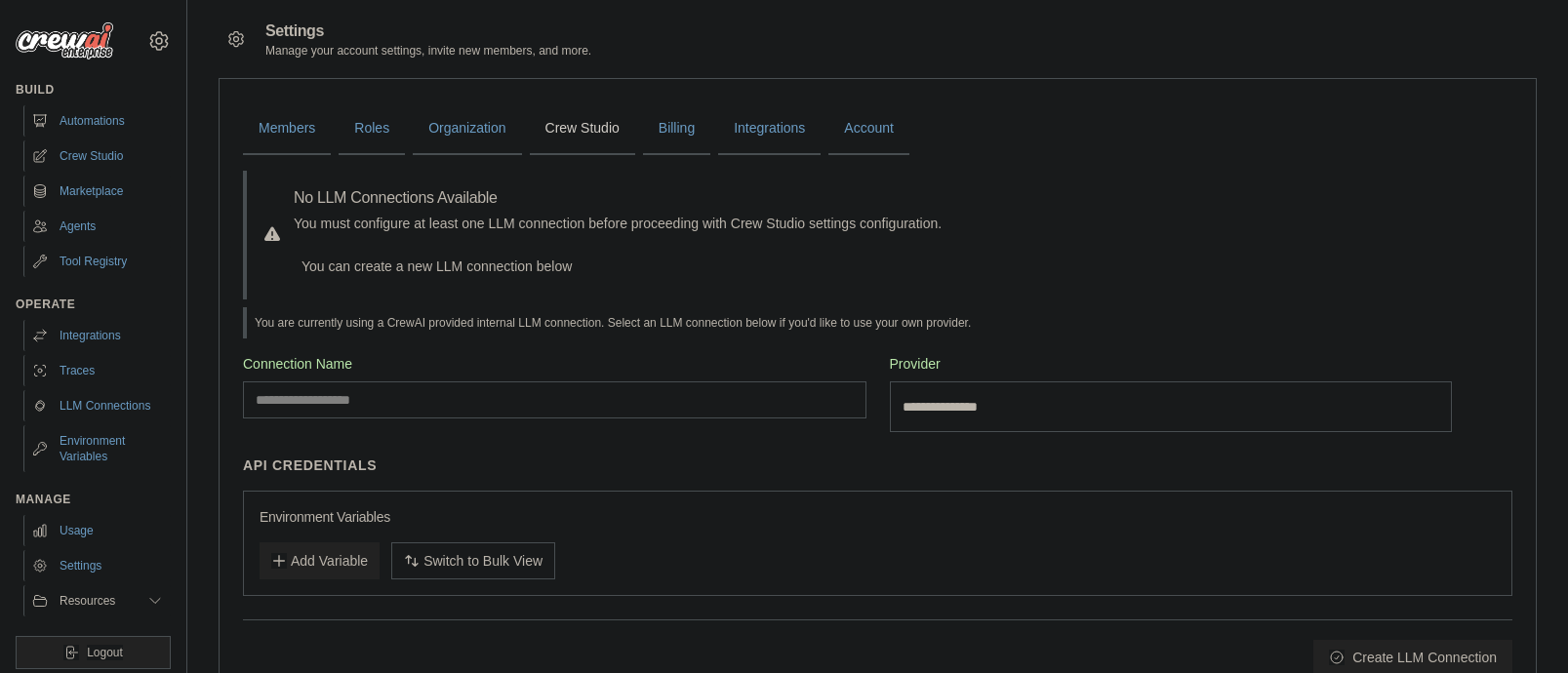 scroll, scrollTop: 0, scrollLeft: 0, axis: both 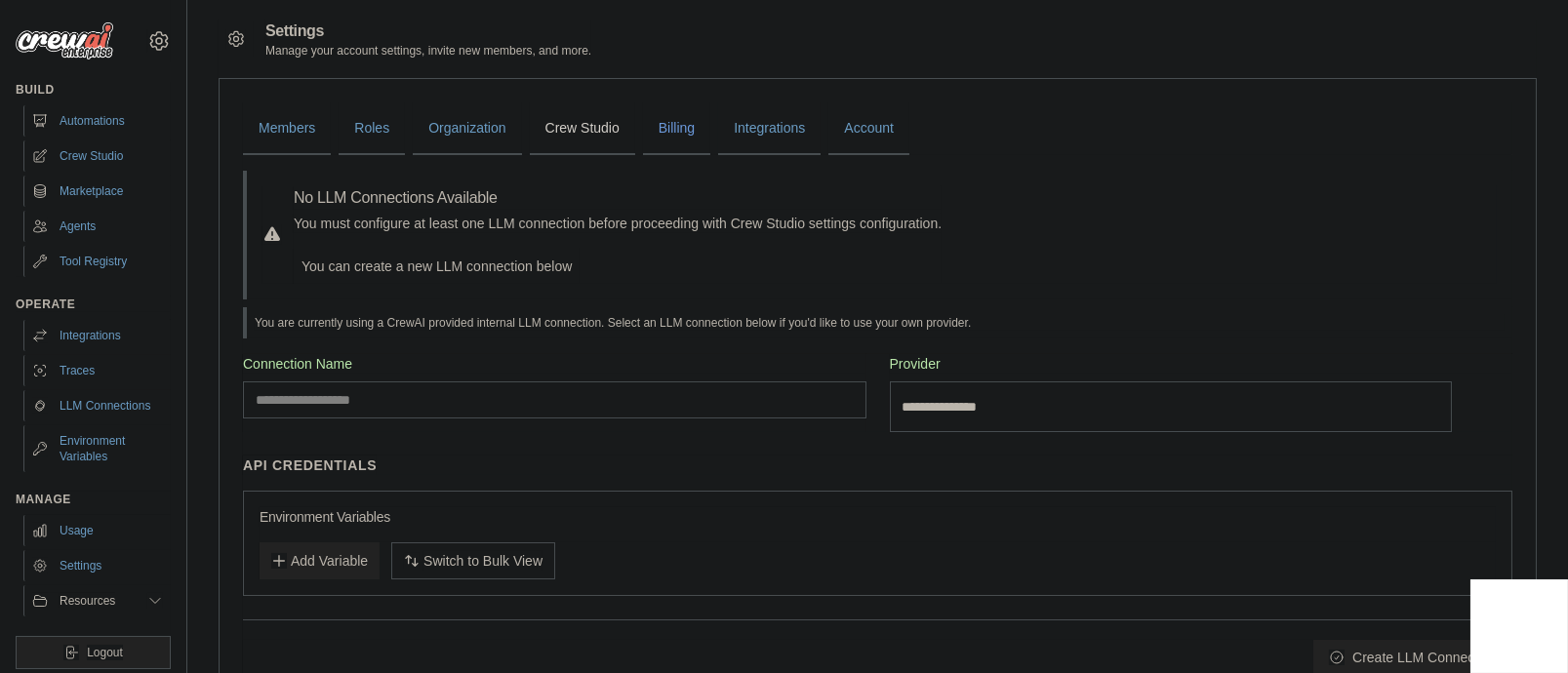 click on "Billing" at bounding box center [676, 129] 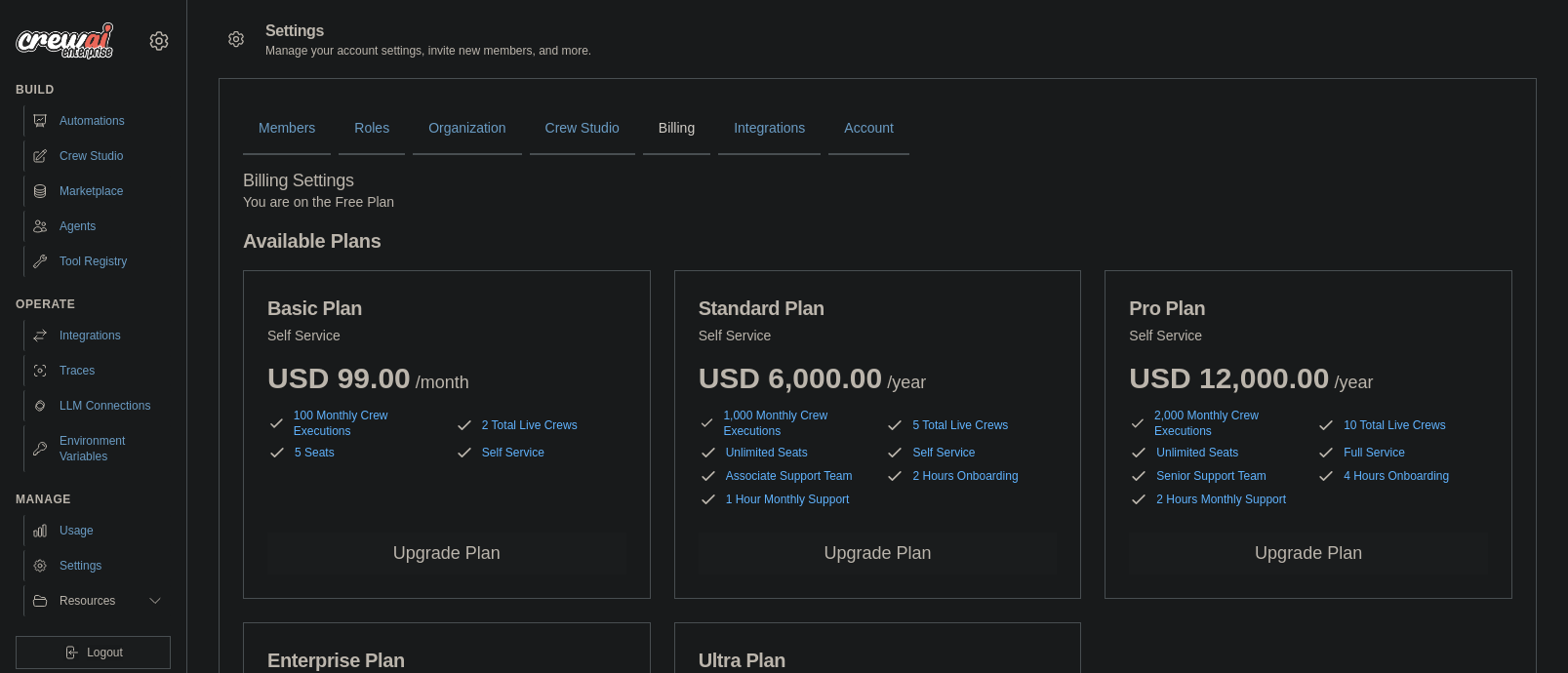 scroll, scrollTop: 0, scrollLeft: 0, axis: both 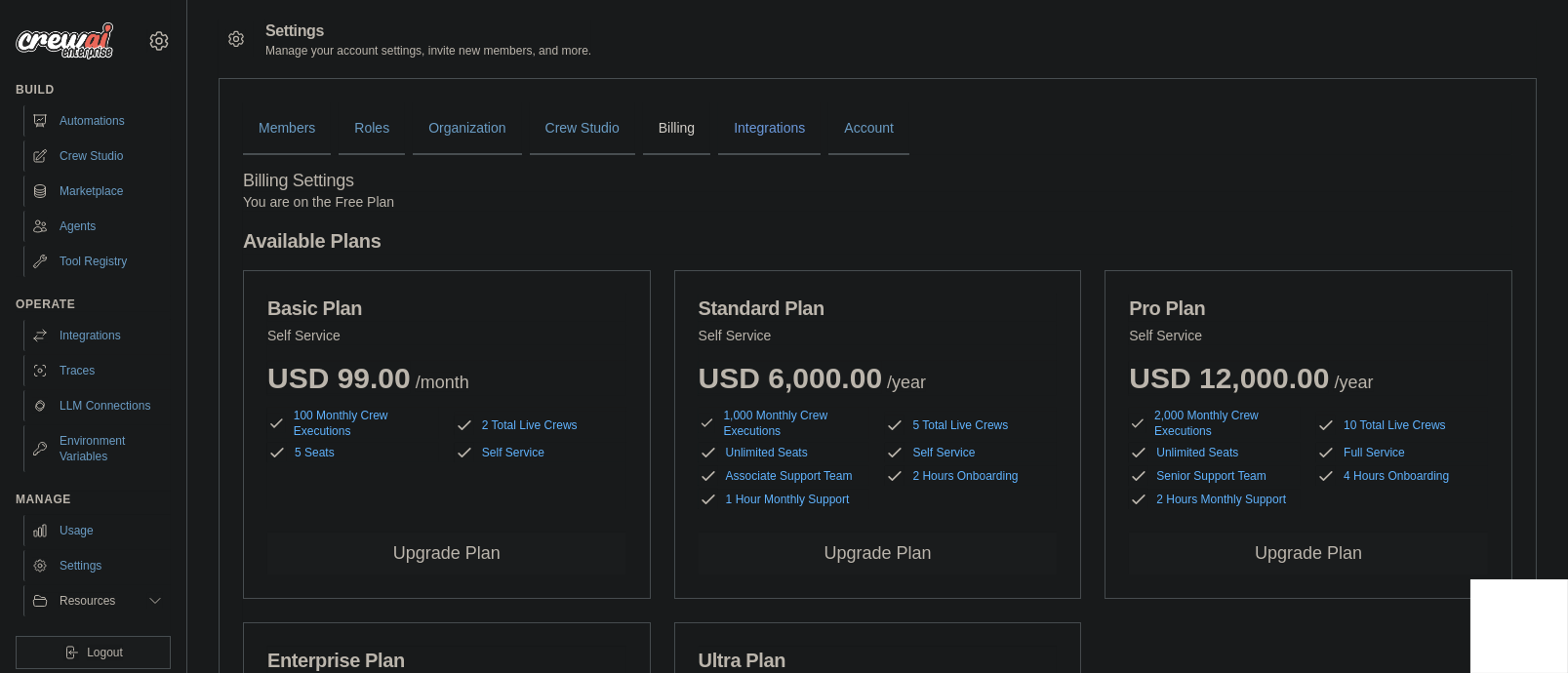 click on "Integrations" at bounding box center [769, 129] 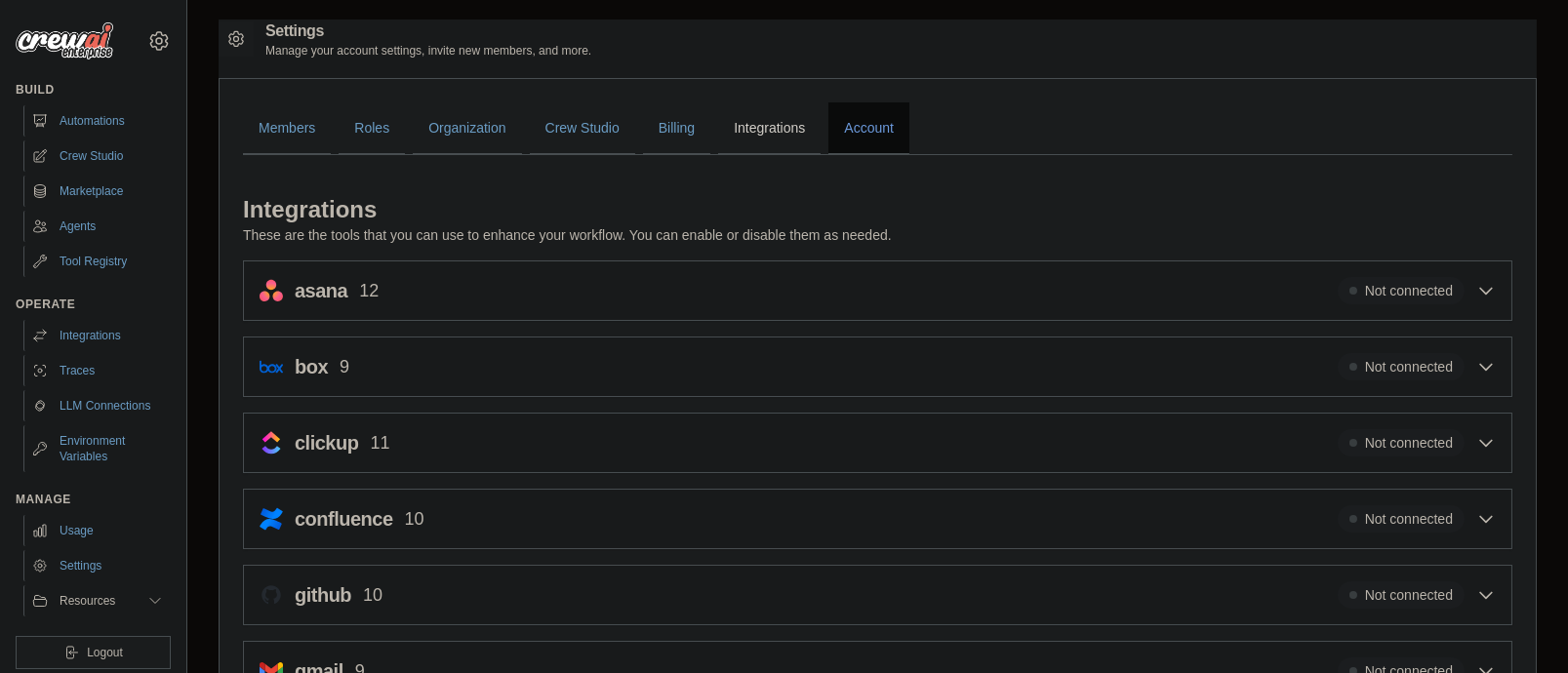 click on "Account" at bounding box center [868, 129] 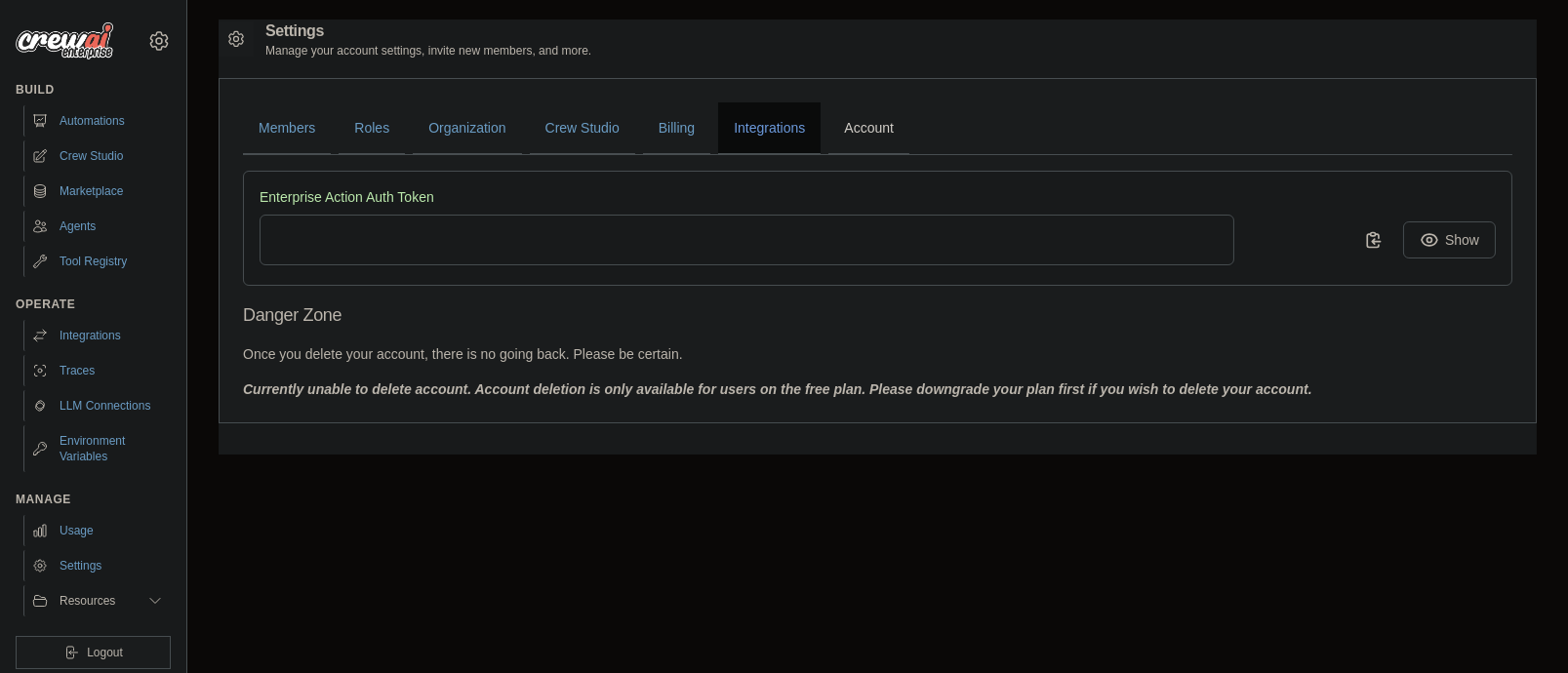 click on "Integrations" at bounding box center (769, 129) 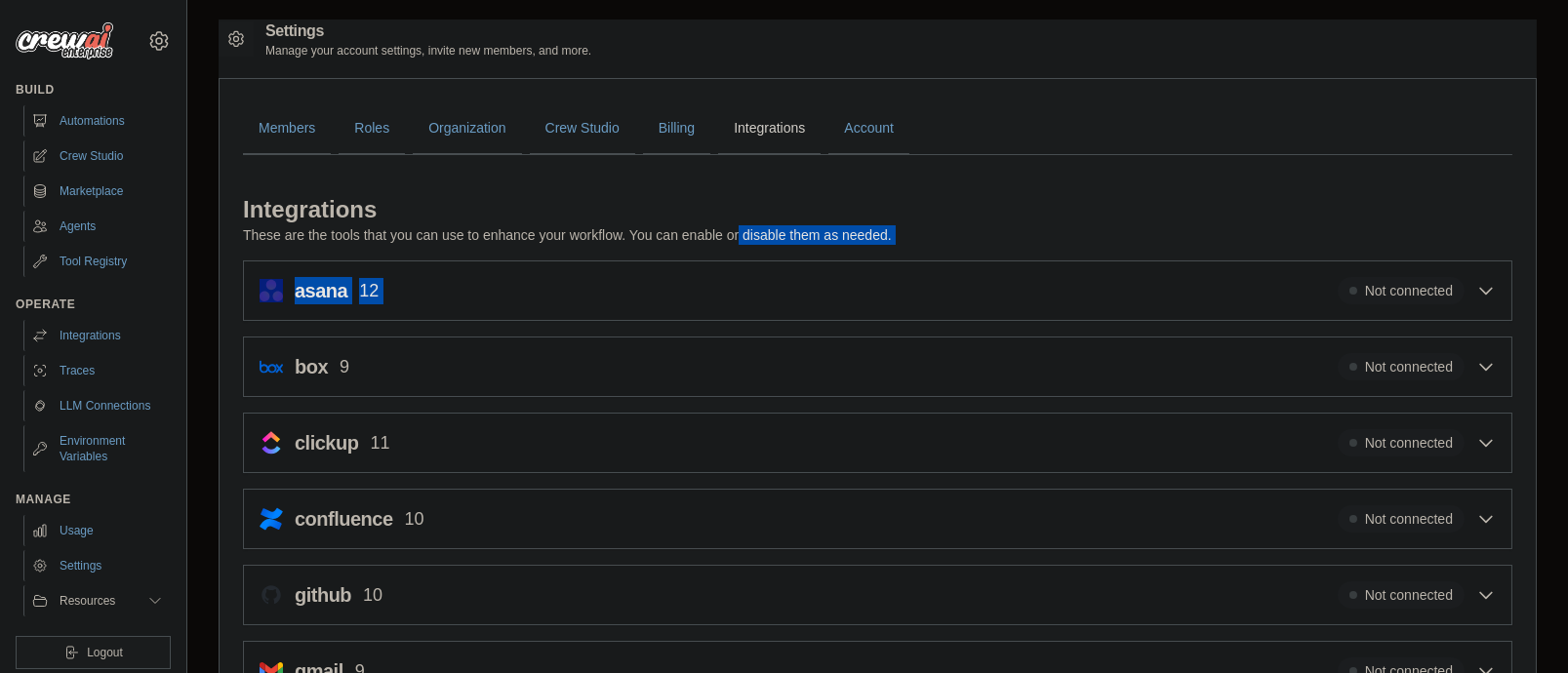 drag, startPoint x: 1002, startPoint y: 441, endPoint x: 1015, endPoint y: 322, distance: 119.70798 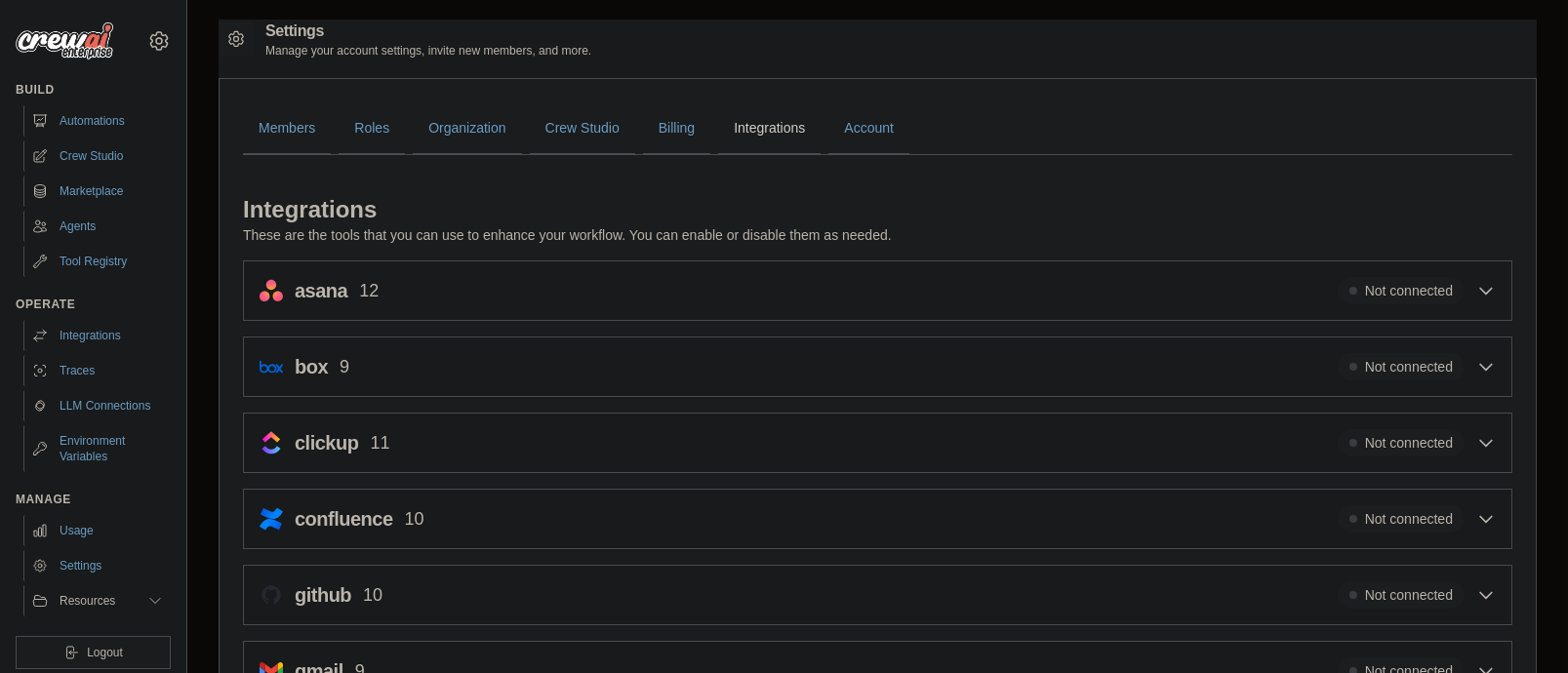 click on "Integrations" at bounding box center [877, 210] 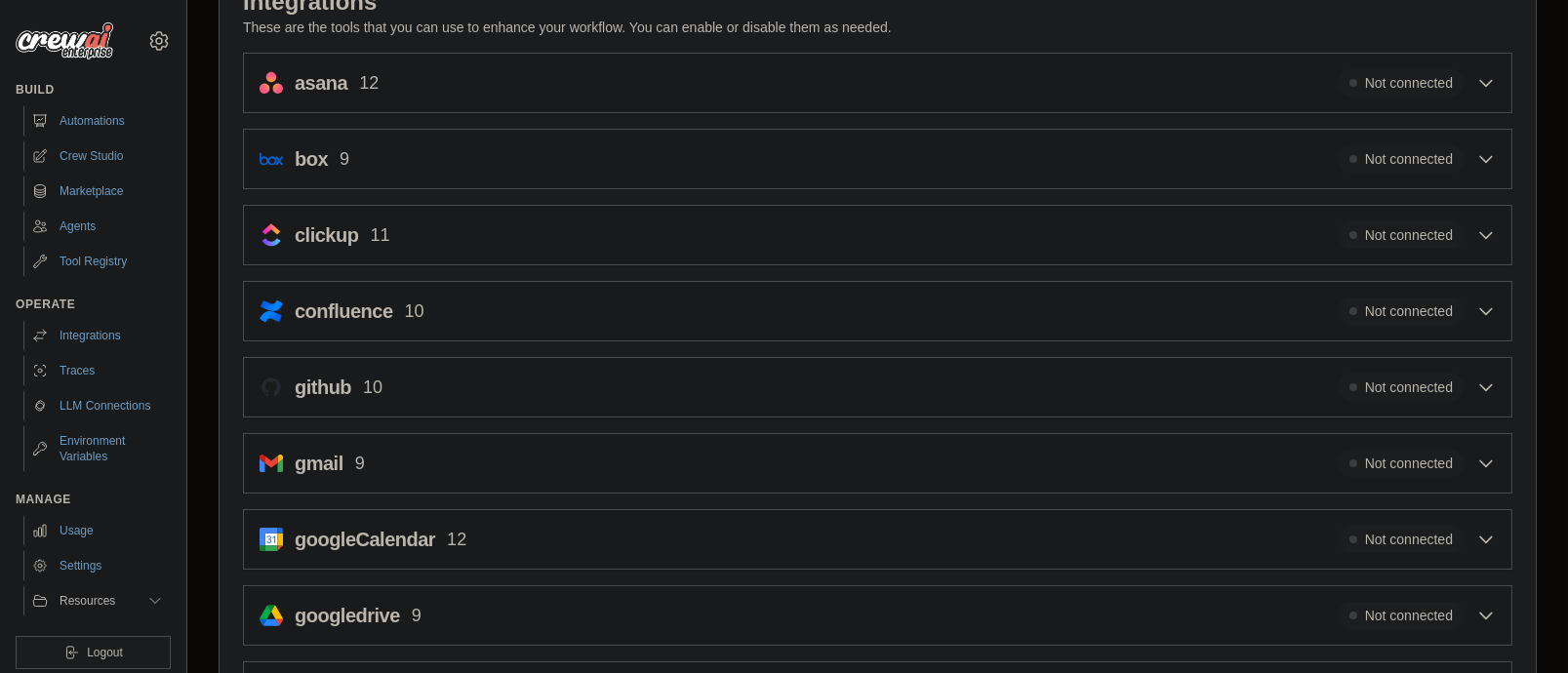 scroll, scrollTop: 0, scrollLeft: 0, axis: both 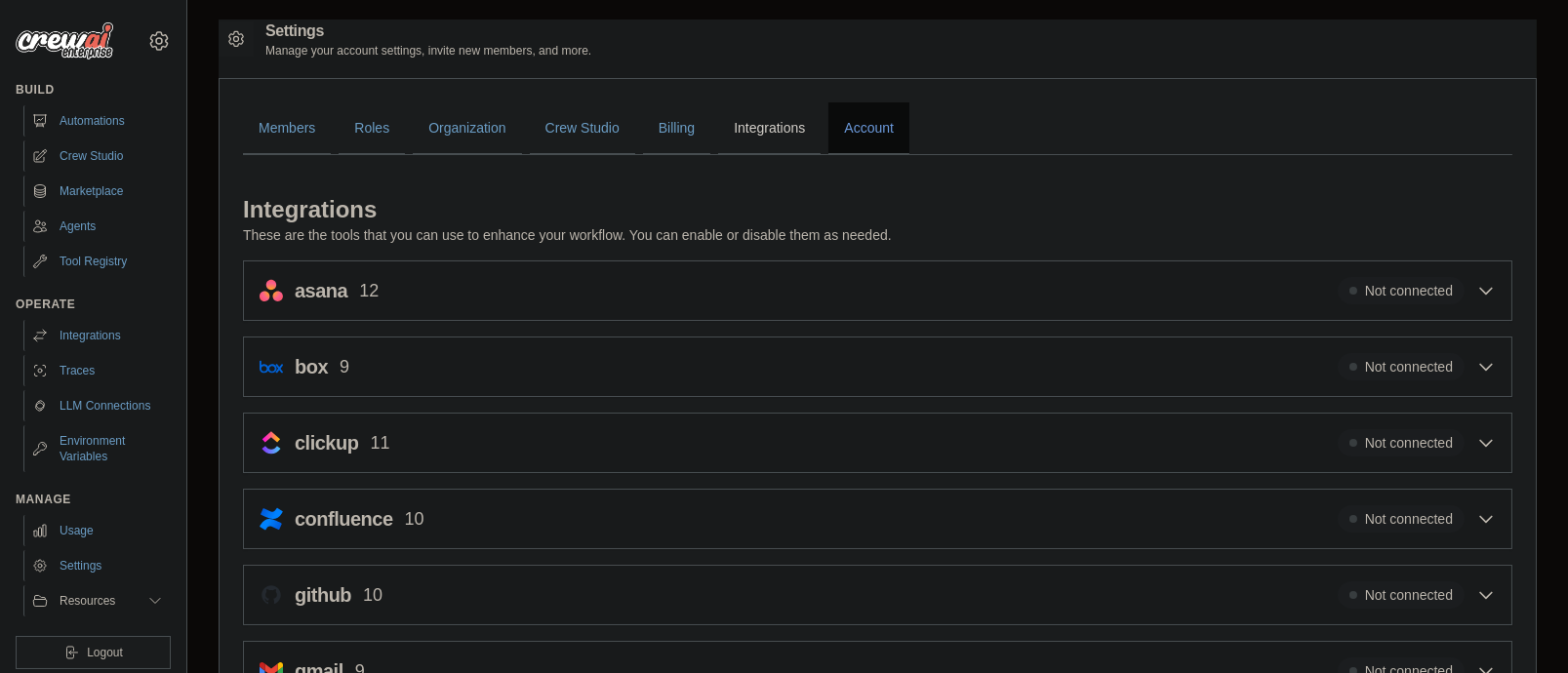 click on "Account" at bounding box center [868, 129] 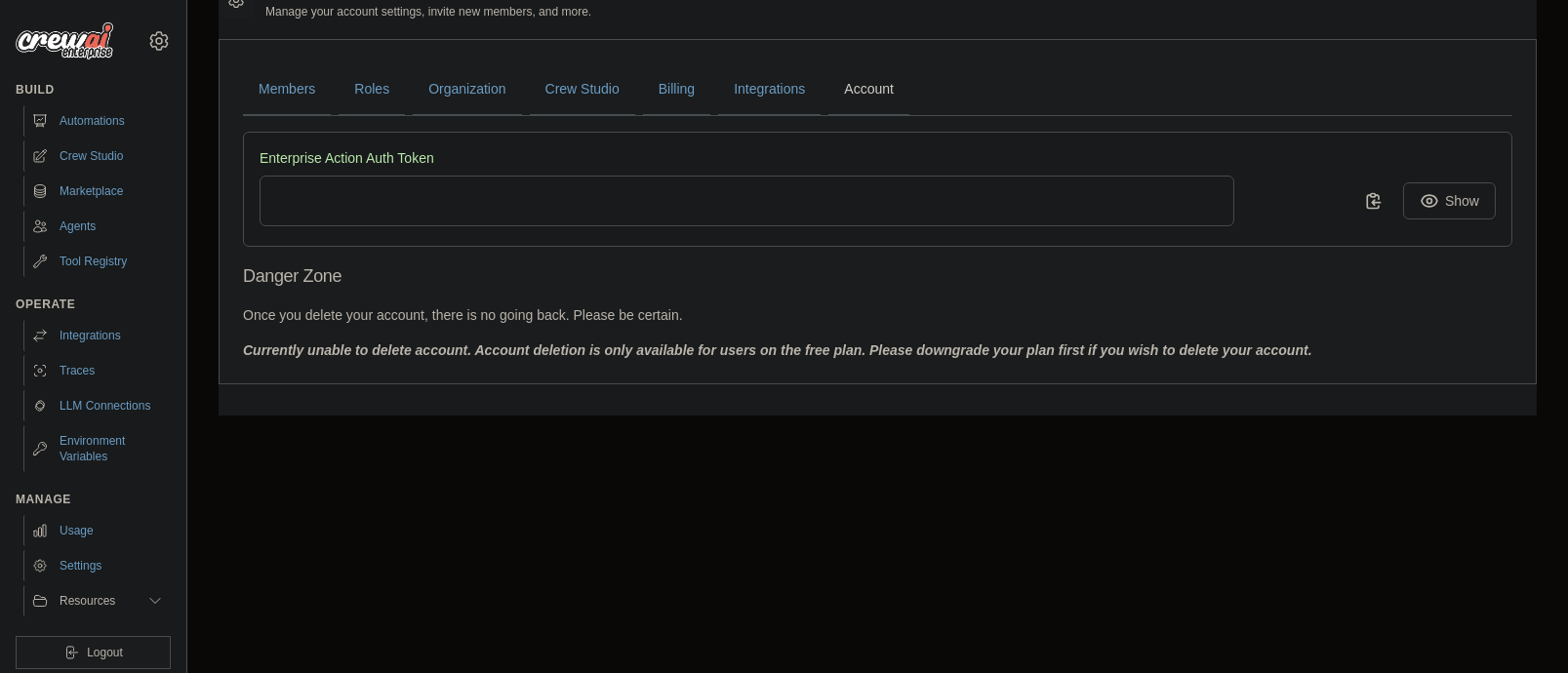 scroll, scrollTop: 54, scrollLeft: 0, axis: vertical 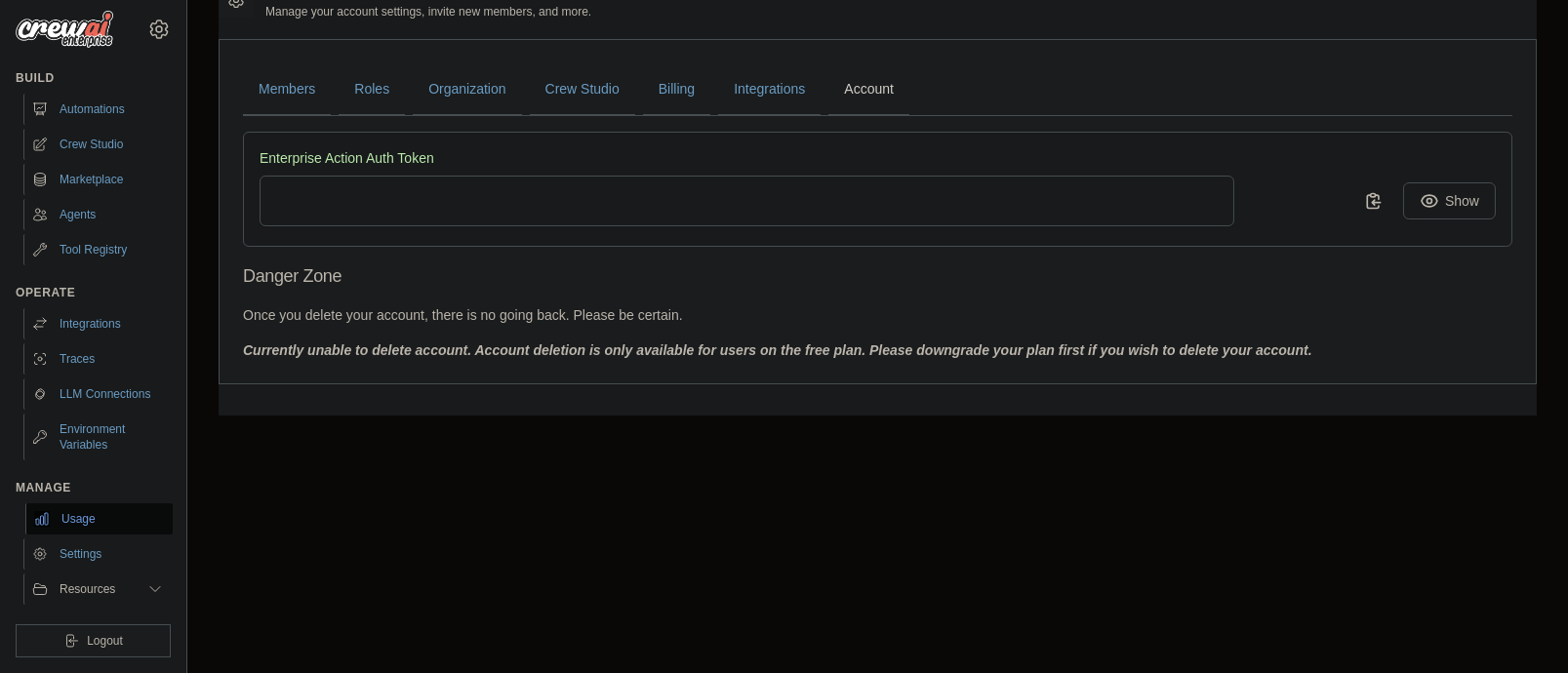 click on "Usage" at bounding box center [99, 519] 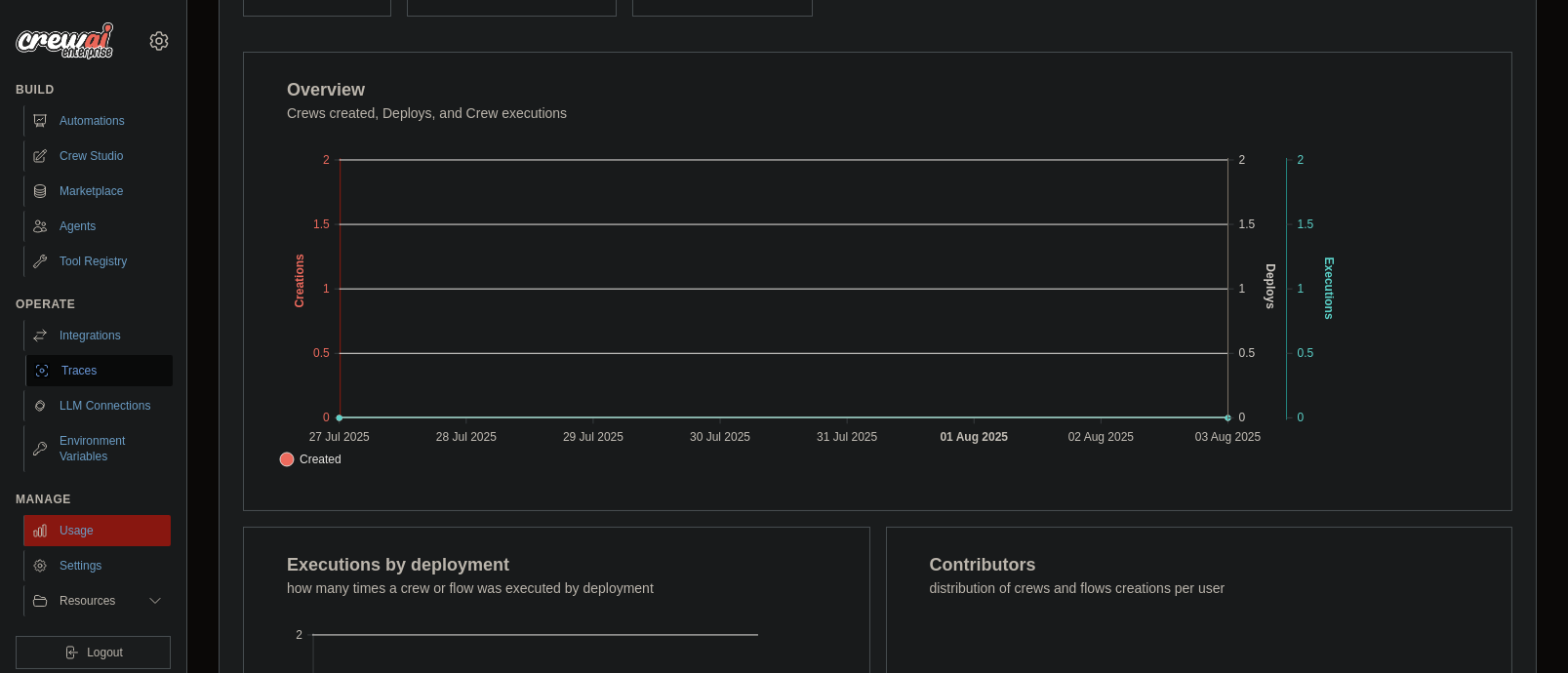 scroll, scrollTop: 362, scrollLeft: 0, axis: vertical 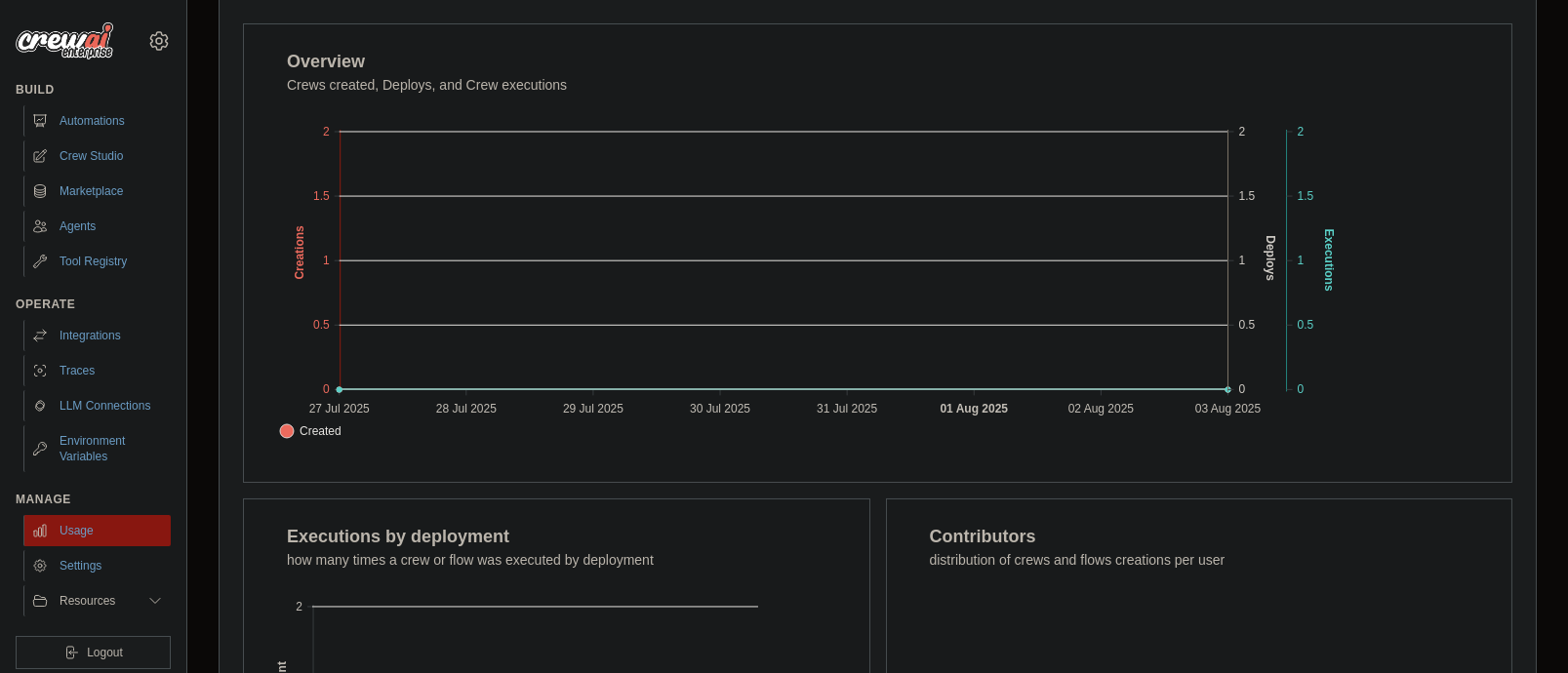 click on "battman2968@gmail.com
Settings
Build
Automations
Crew Studio
Marketplace" at bounding box center [94, 336] 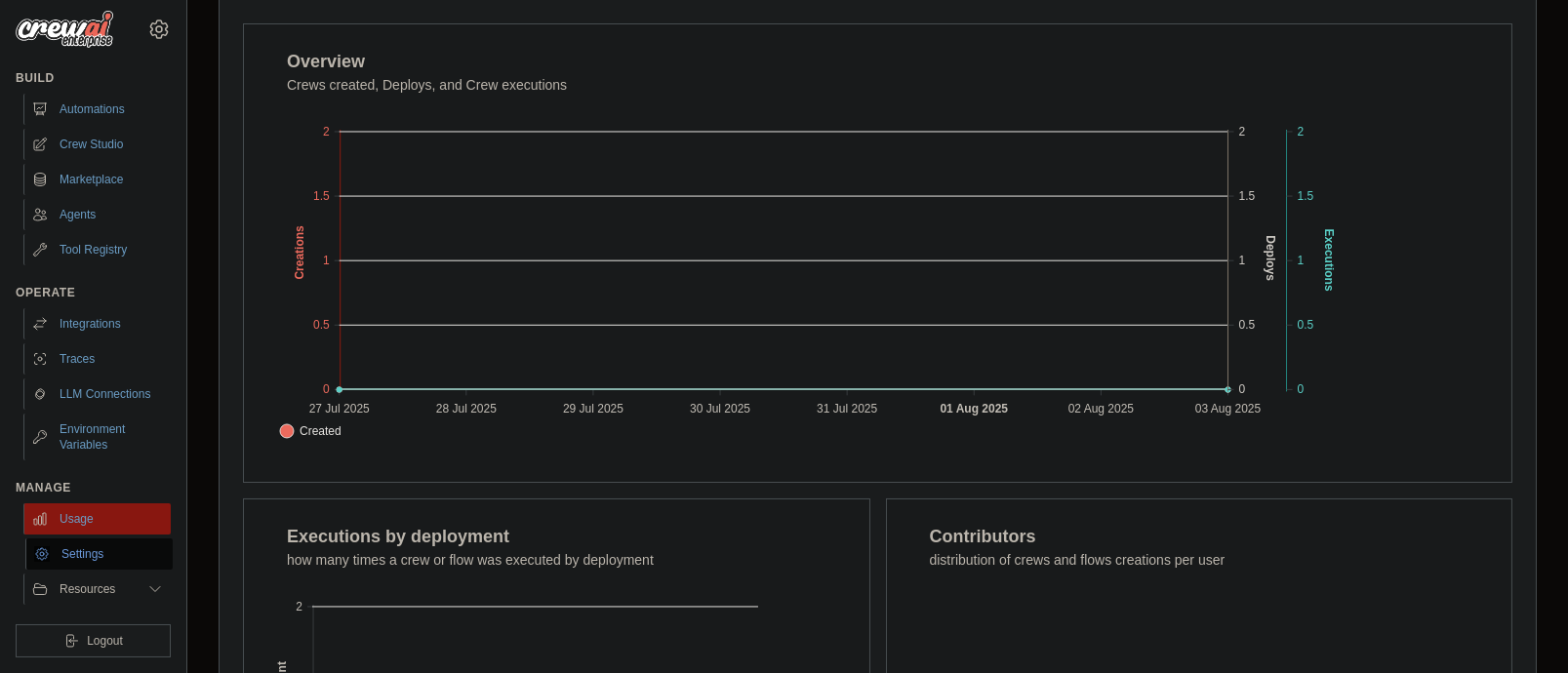 click on "Settings" at bounding box center [99, 554] 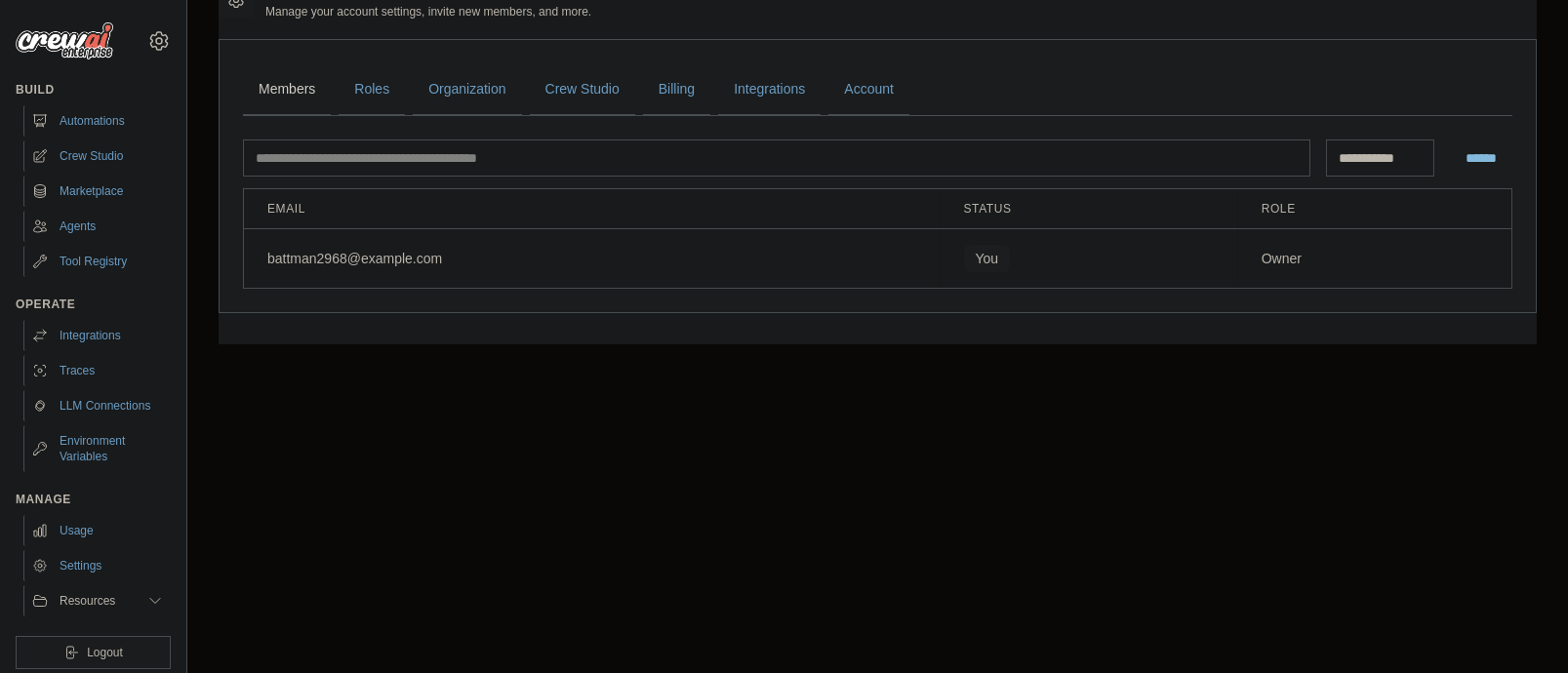 scroll, scrollTop: 0, scrollLeft: 0, axis: both 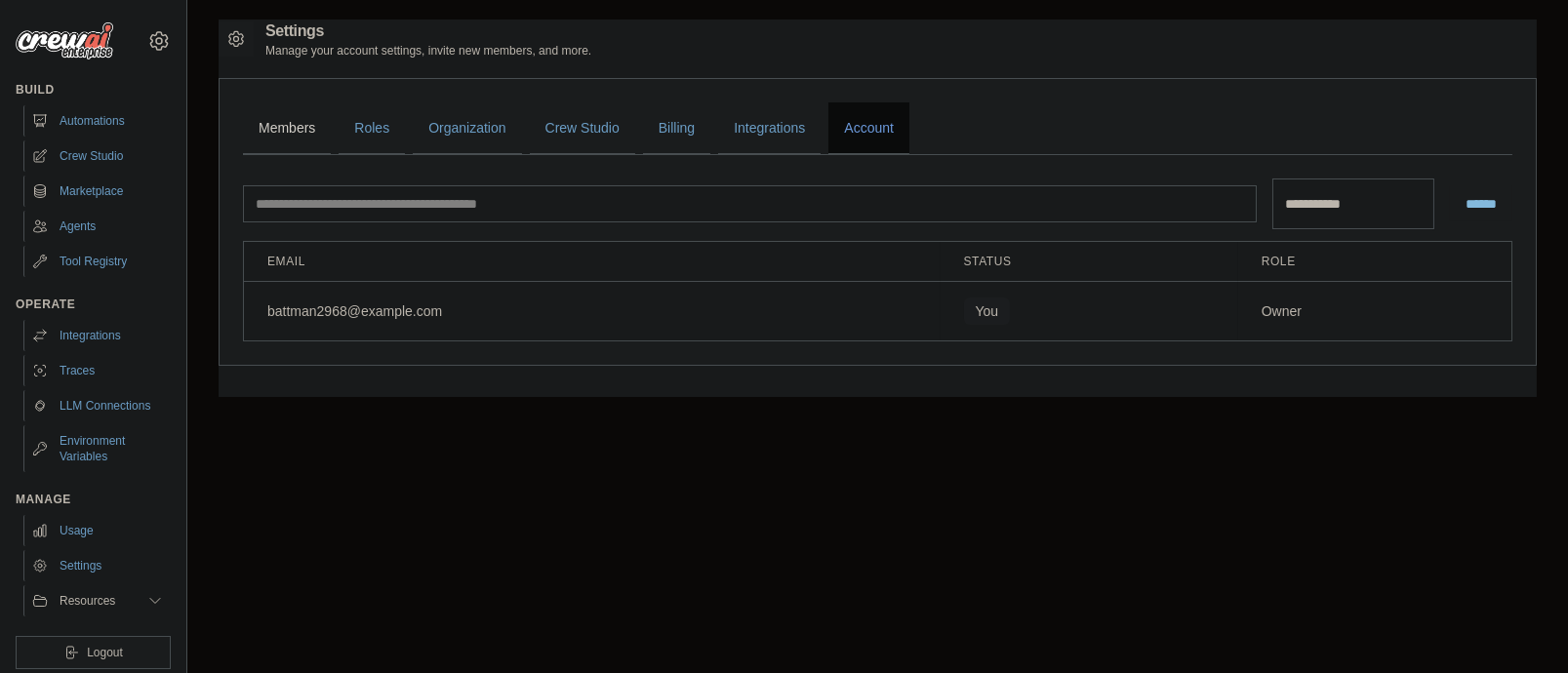 click on "Account" at bounding box center (868, 129) 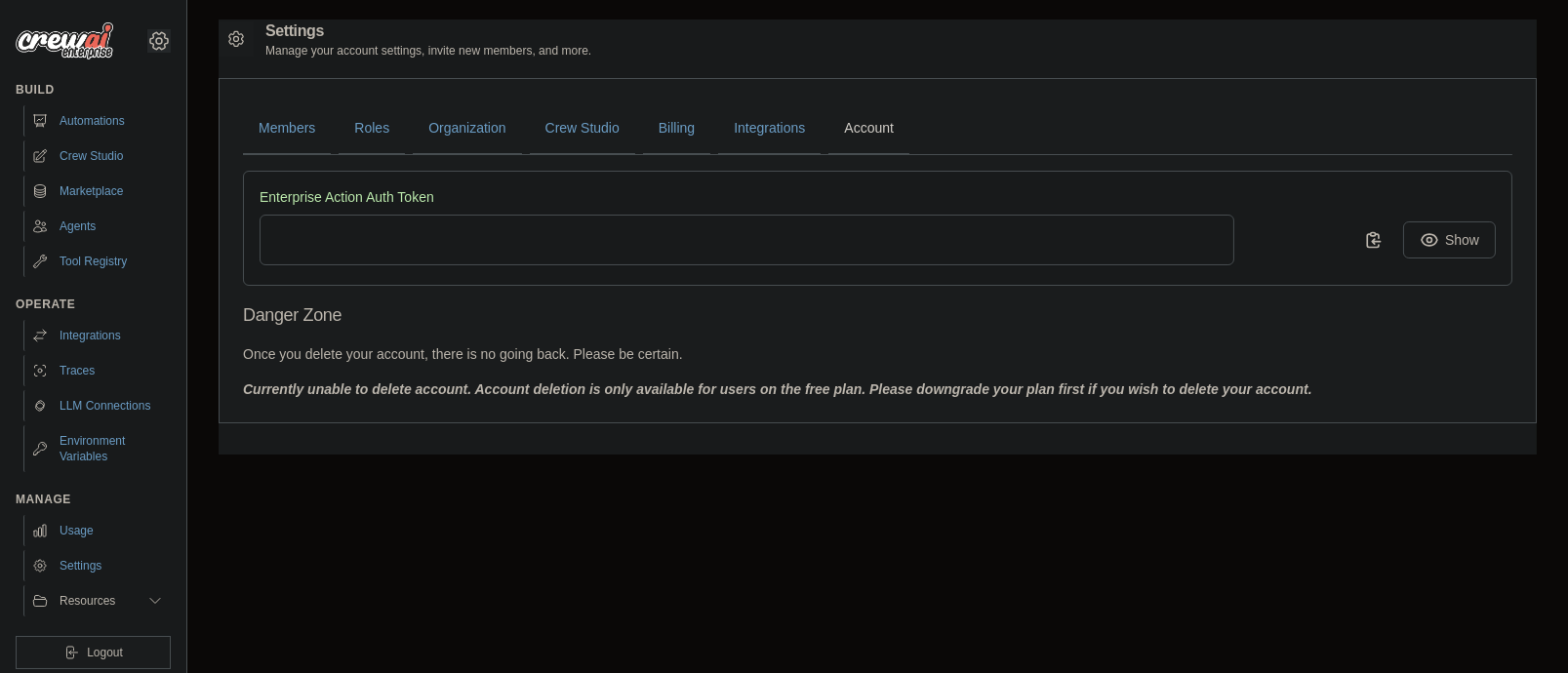 click 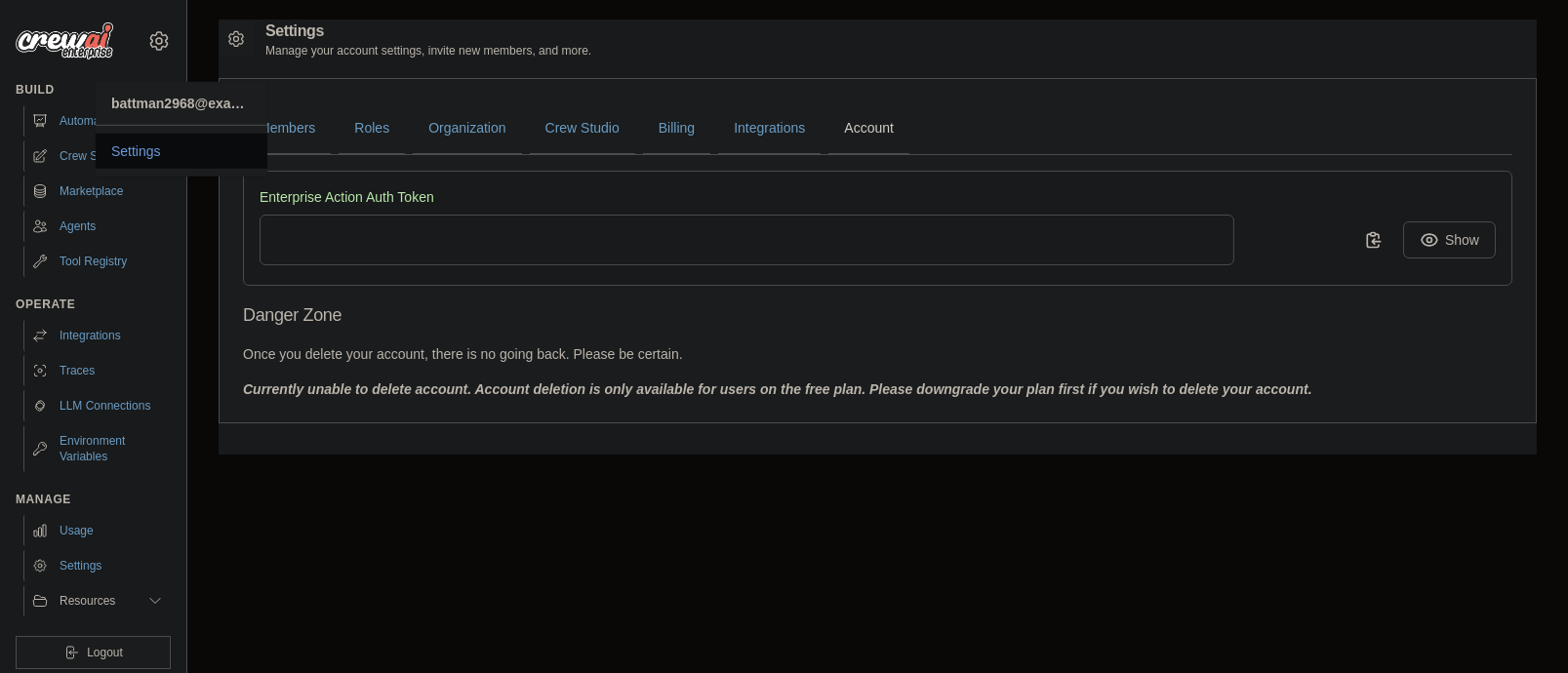 click on "Settings" at bounding box center [181, 151] 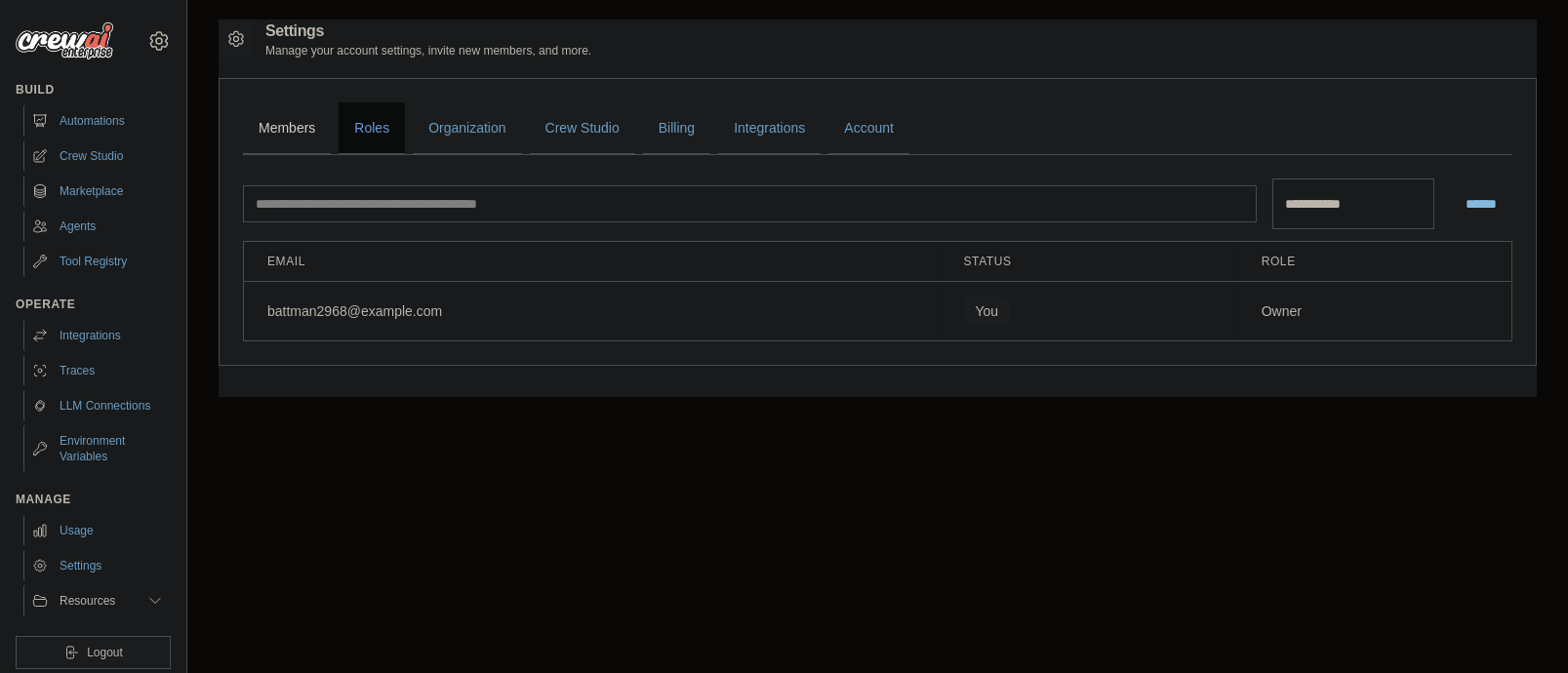 click on "Roles" at bounding box center [372, 129] 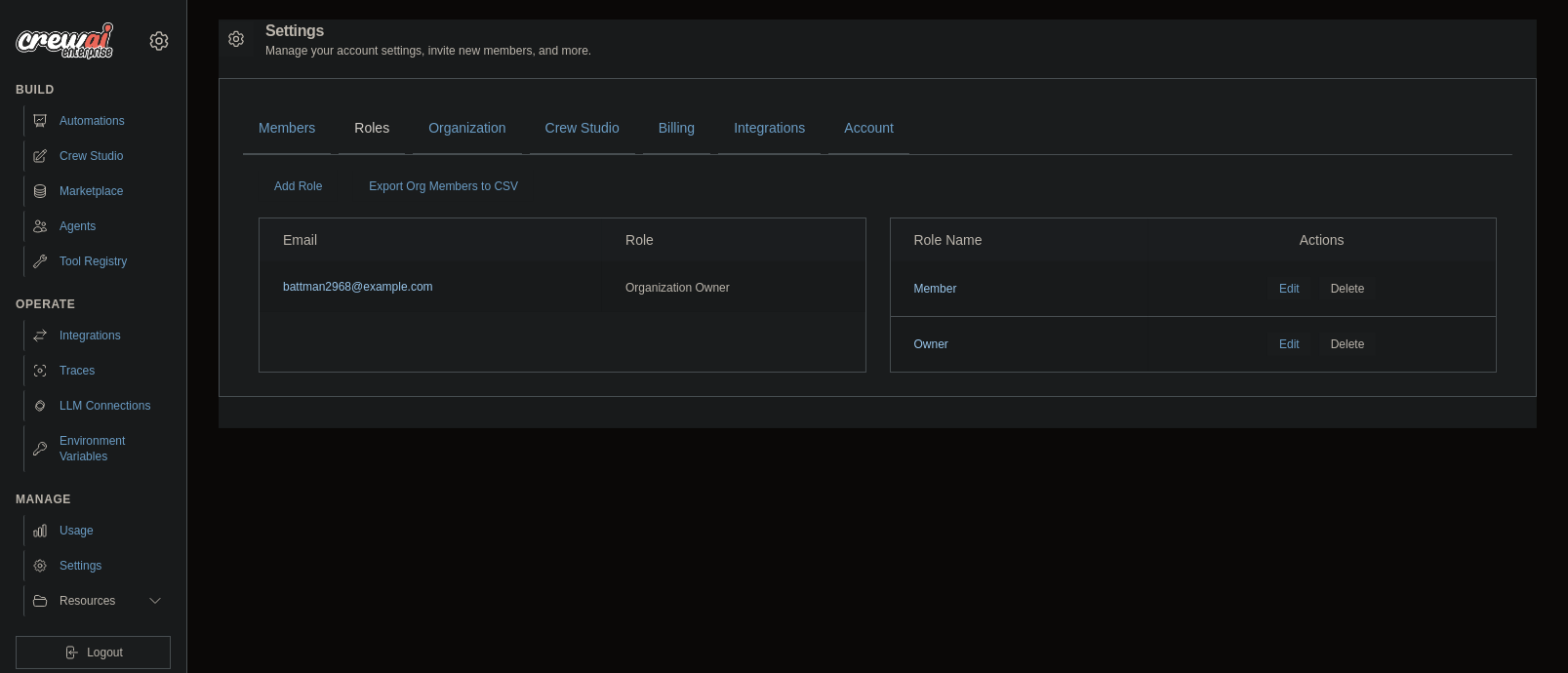 scroll, scrollTop: 266, scrollLeft: 0, axis: vertical 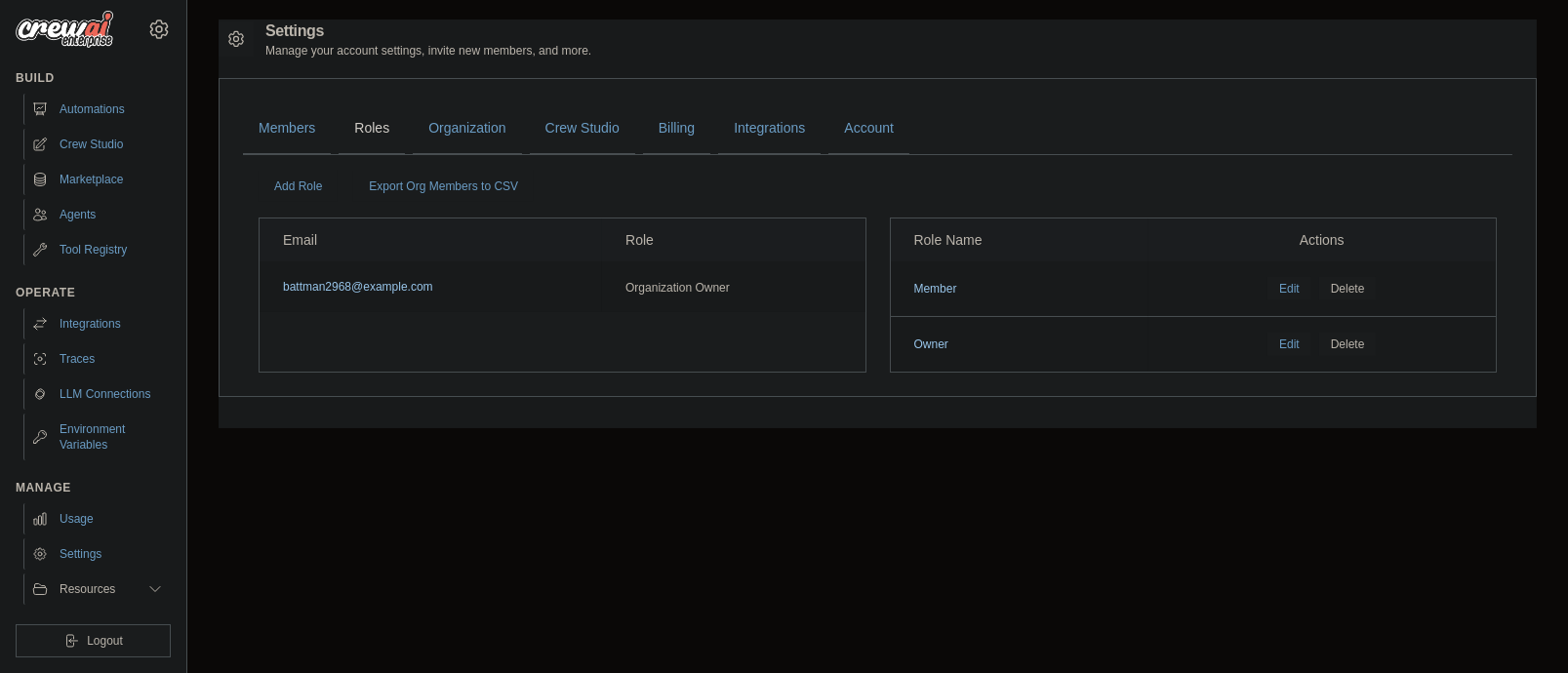 click on "Logout" at bounding box center [104, 641] 